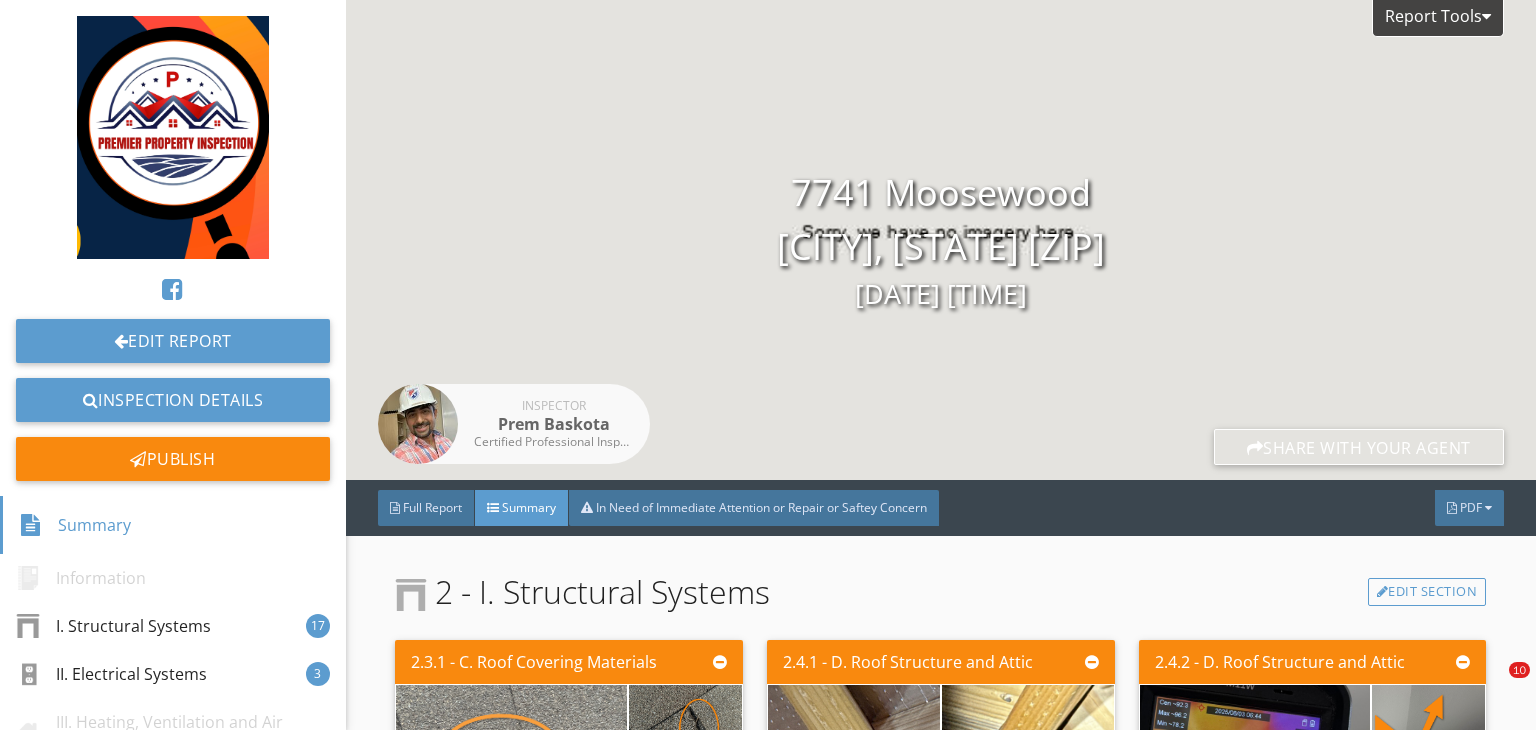 scroll, scrollTop: 0, scrollLeft: 0, axis: both 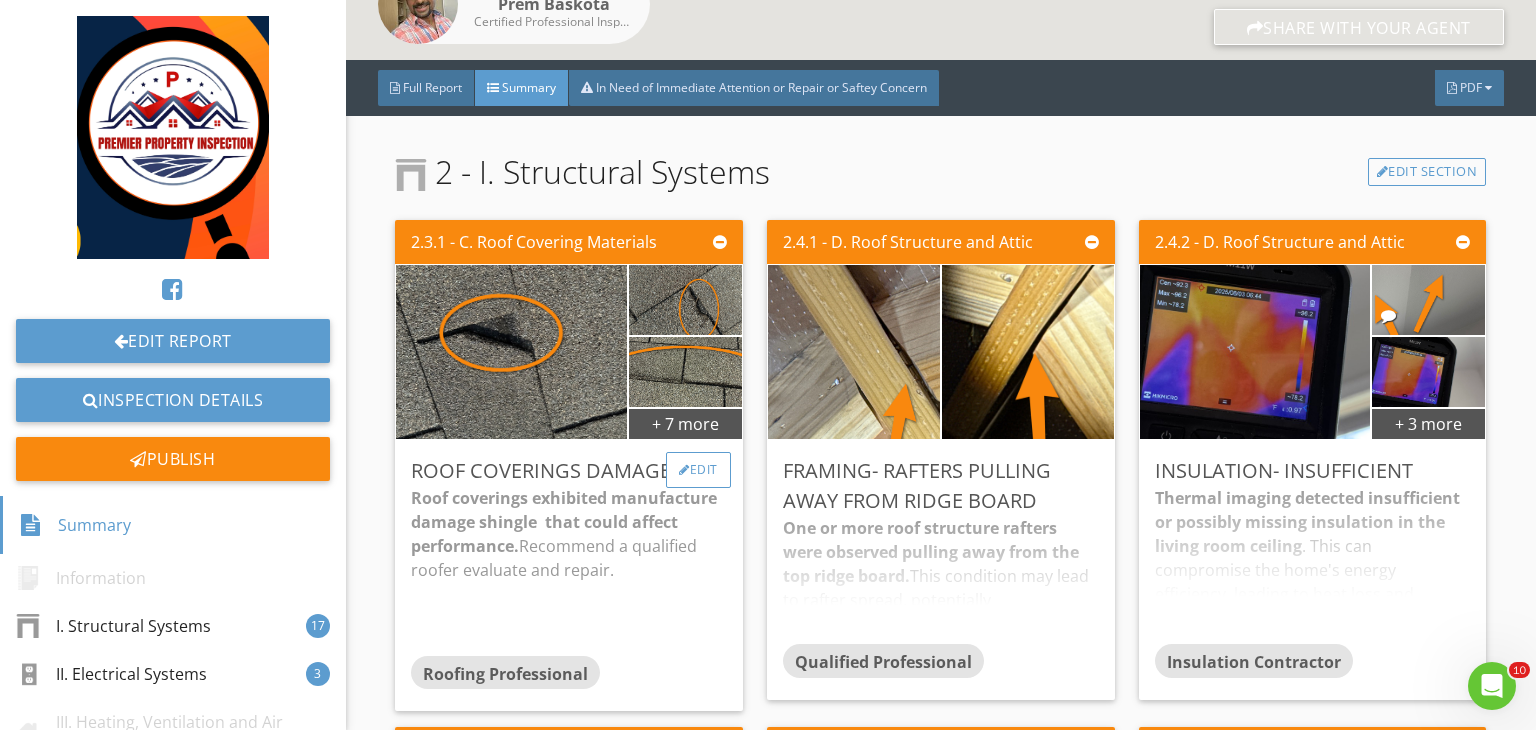 click on "Edit" at bounding box center (698, 470) 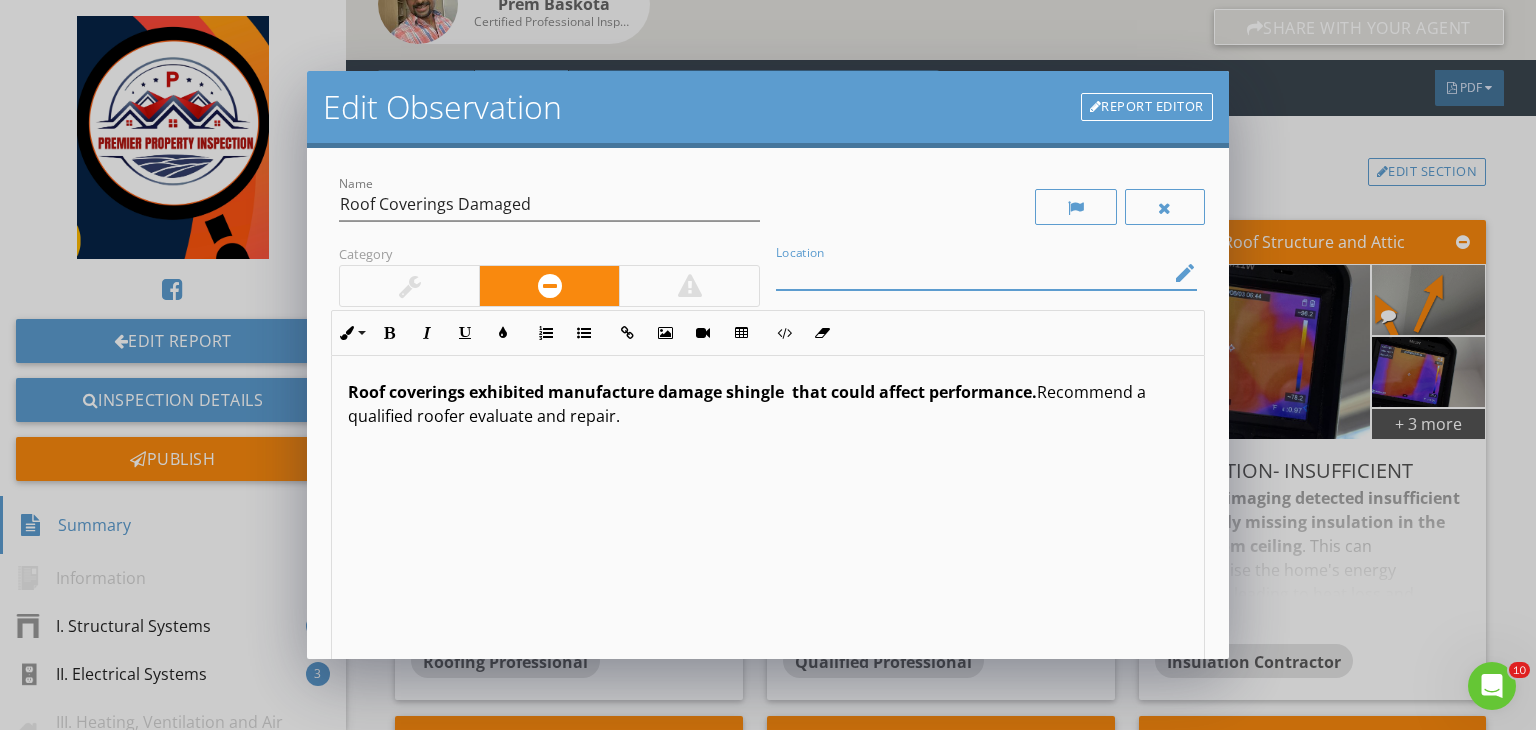 click at bounding box center [972, 273] 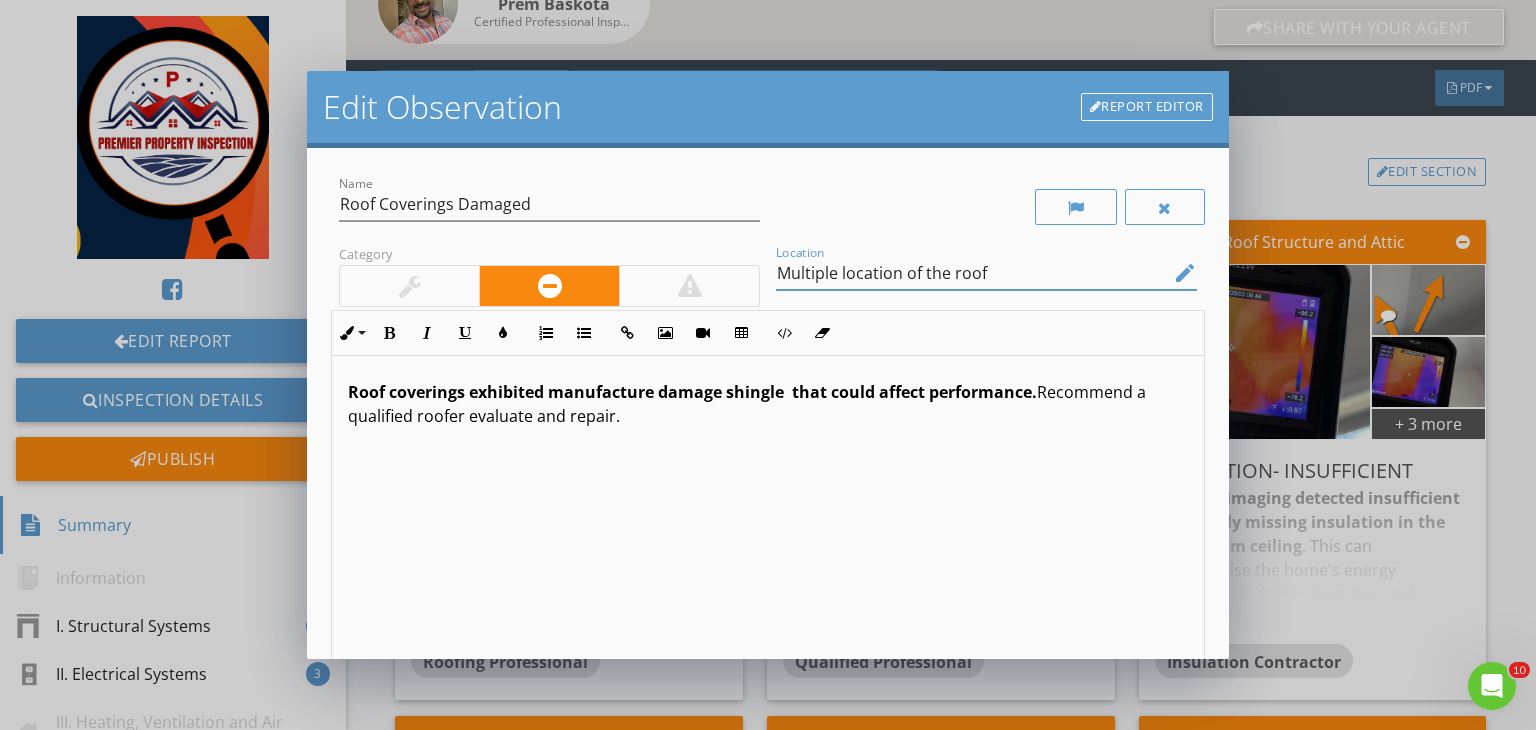 type on "Multiple location of the roof" 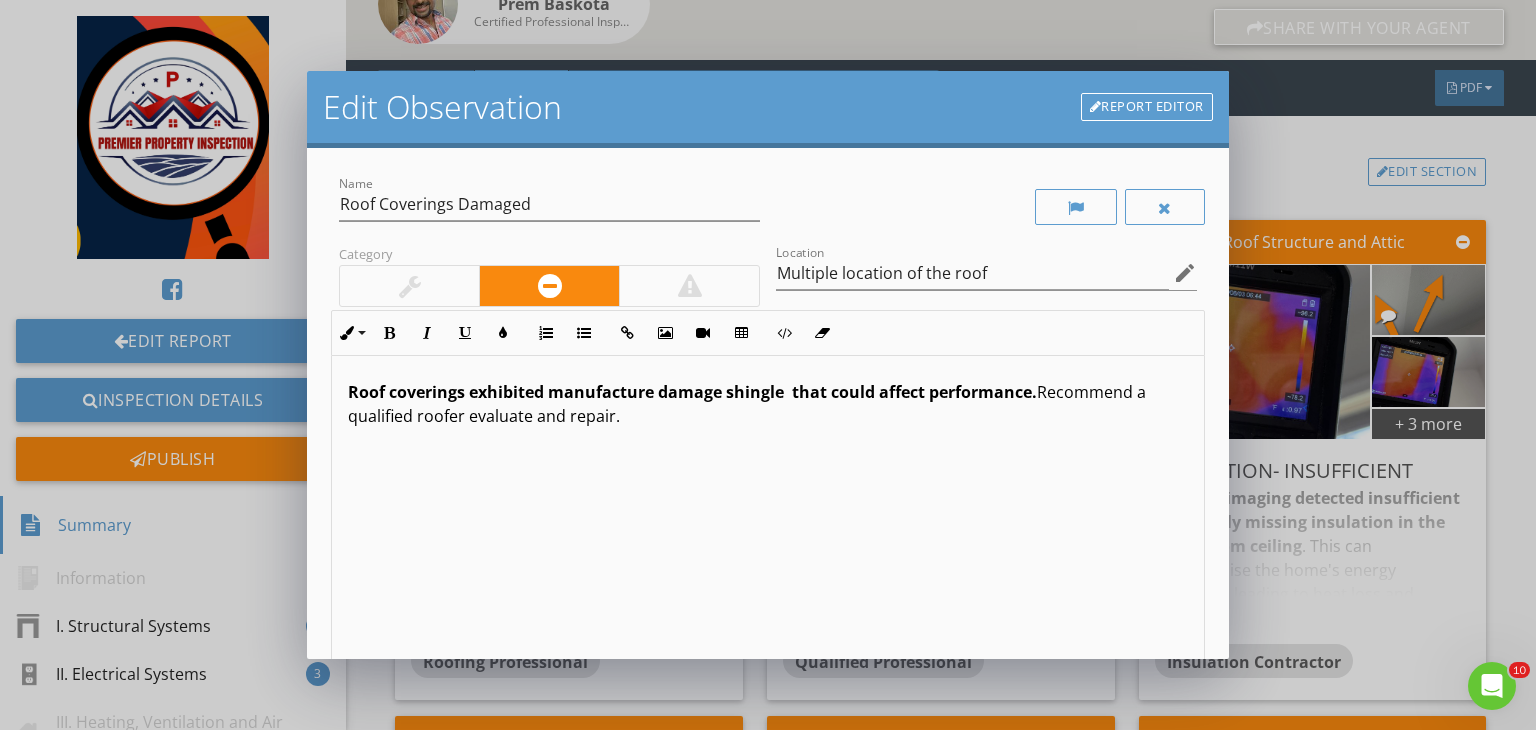 click on "Roof coverings exhibited manufacture damage shingle  that could affect performance.  Recommend a qualified roofer evaluate and repair." at bounding box center (768, 404) 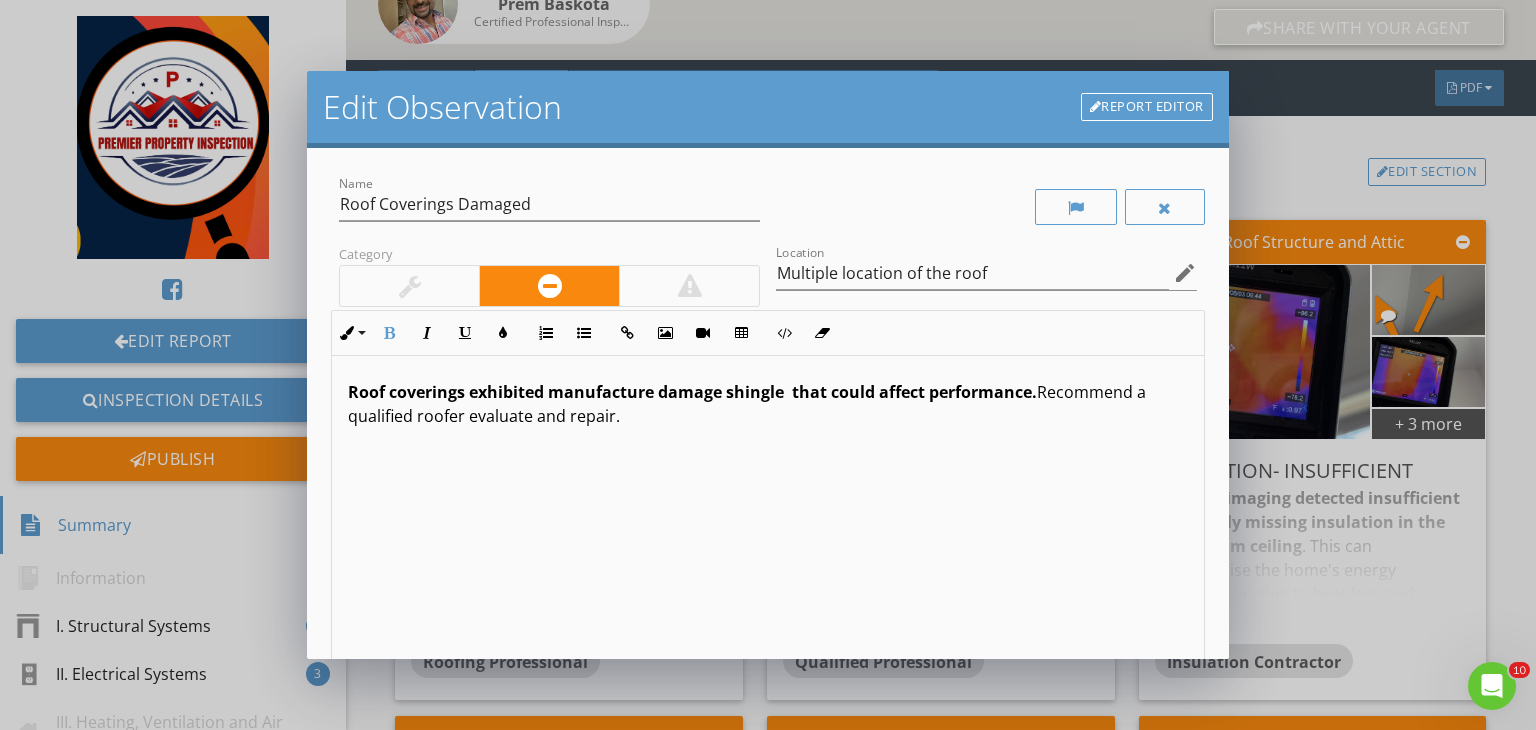 click on "Roof coverings exhibited manufacture damage shingle  that could affect performance.  Recommend a qualified roofer evaluate and repair." at bounding box center [768, 404] 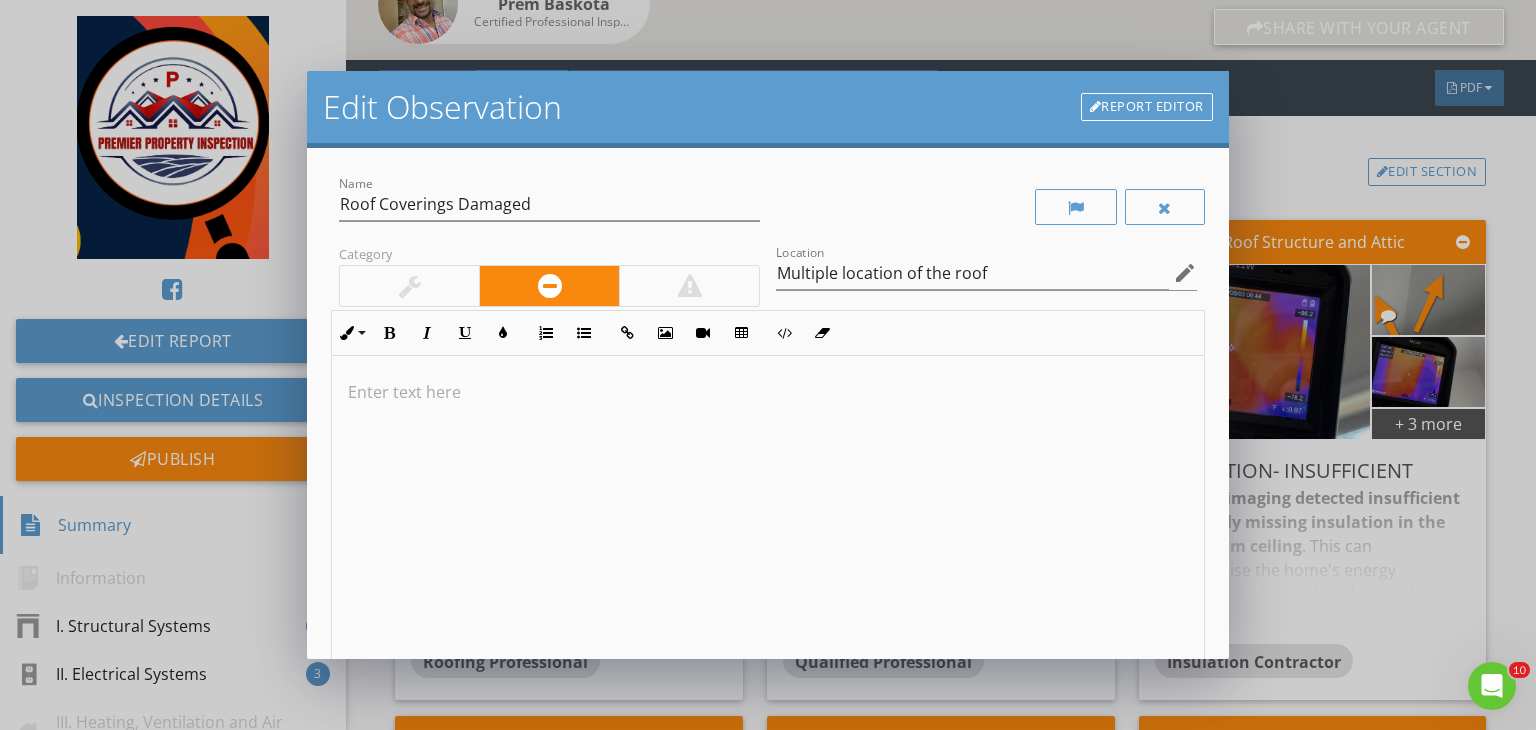 click at bounding box center (768, 514) 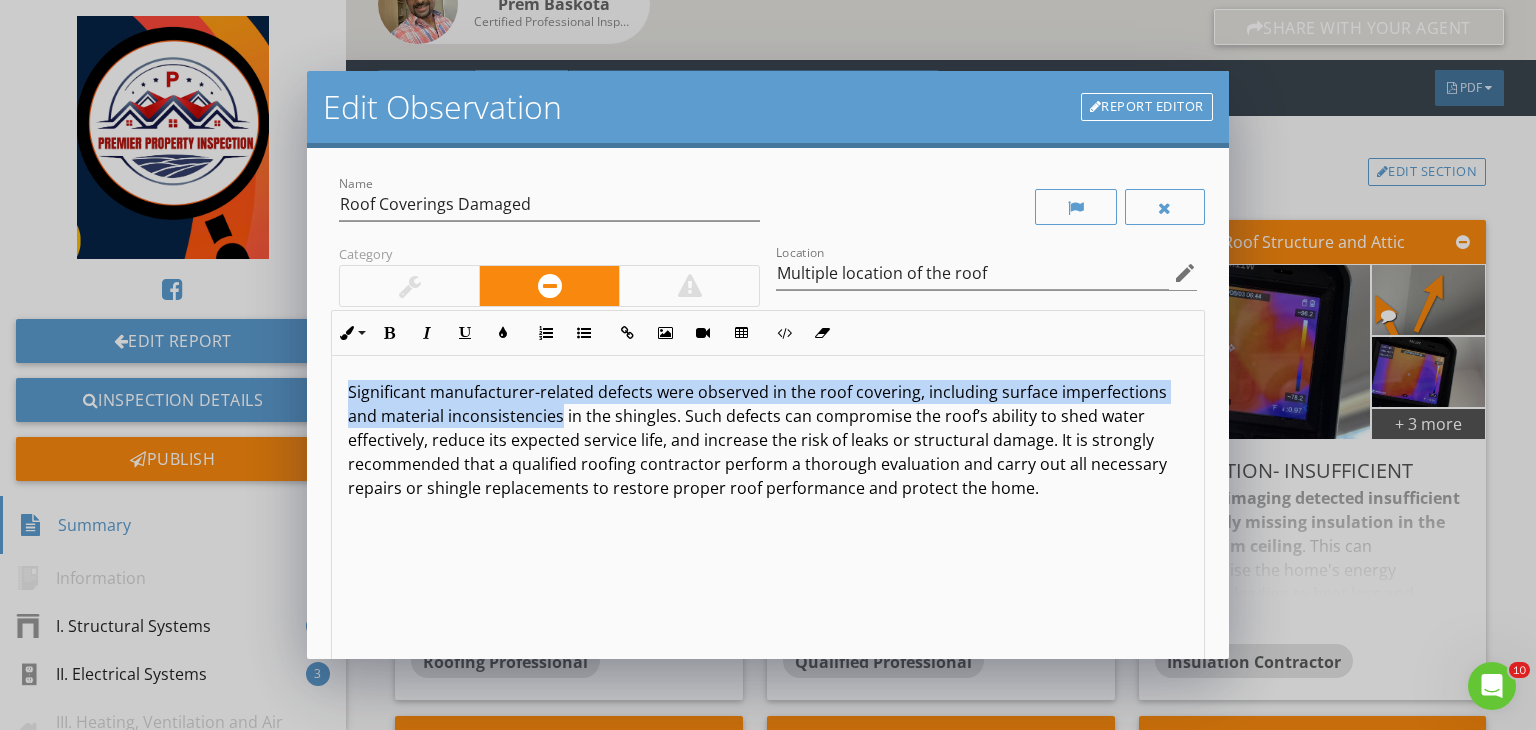 drag, startPoint x: 561, startPoint y: 421, endPoint x: 308, endPoint y: 367, distance: 258.69867 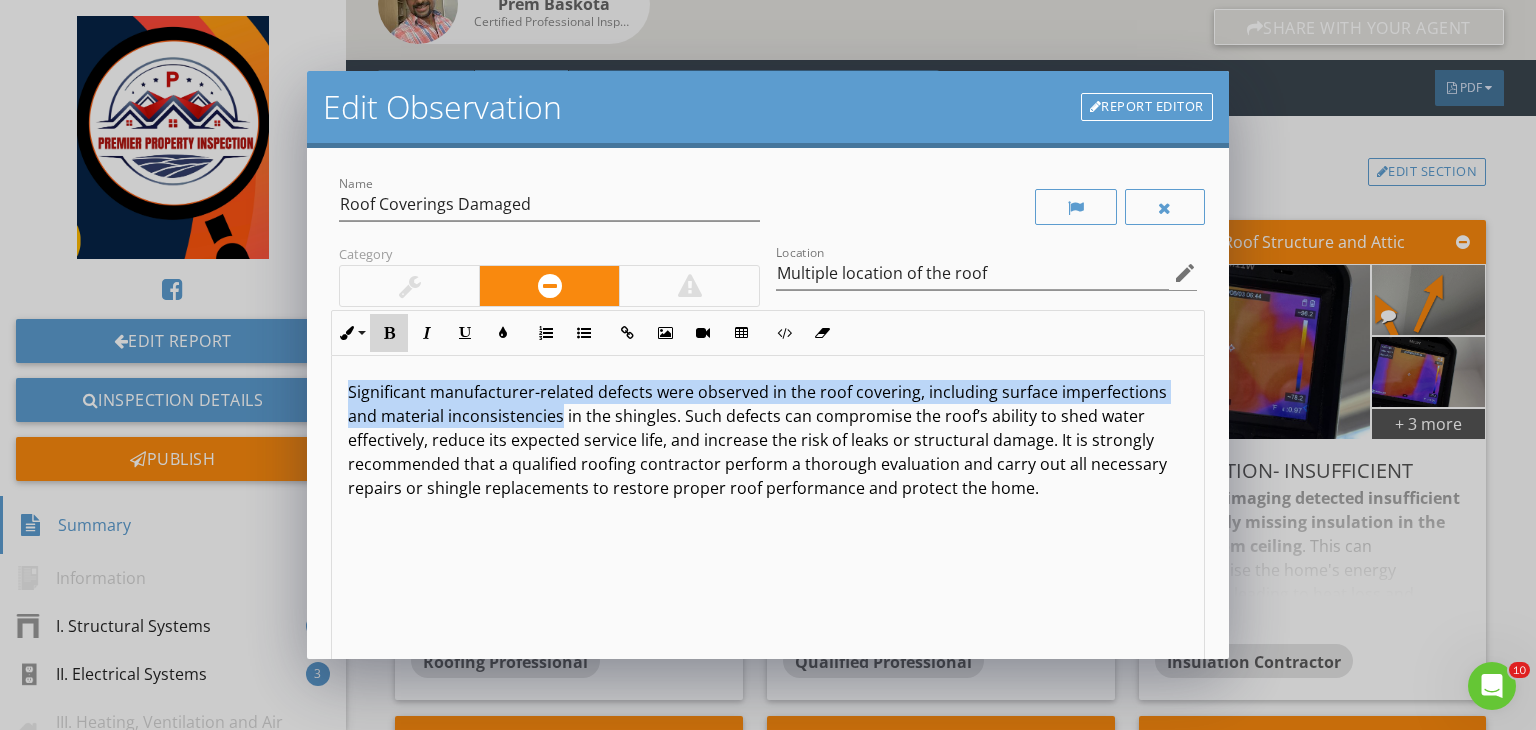 click at bounding box center [389, 333] 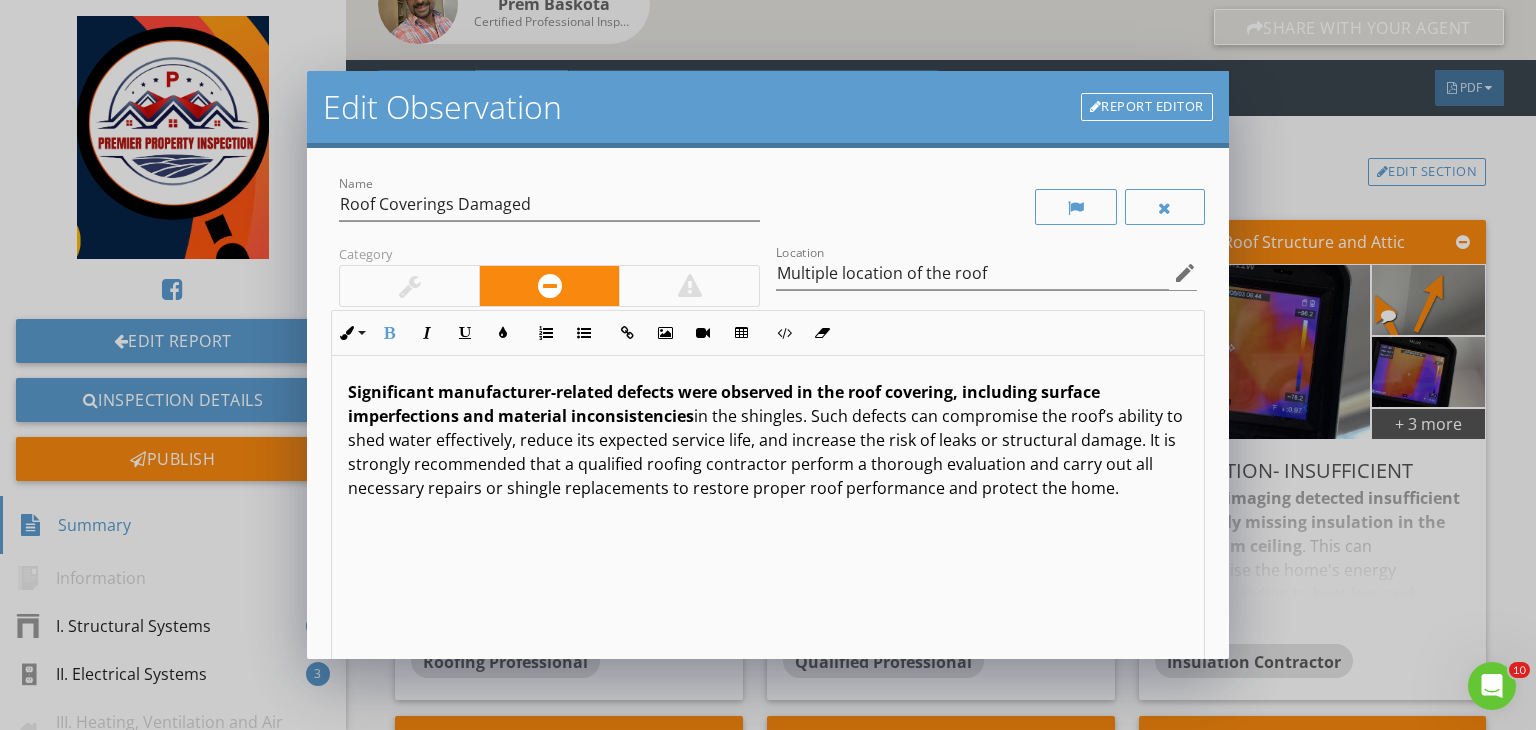 click on "Significant manufacturer-related defects were observed in the roof covering, including surface imperfections and material inconsistencies" at bounding box center (724, 404) 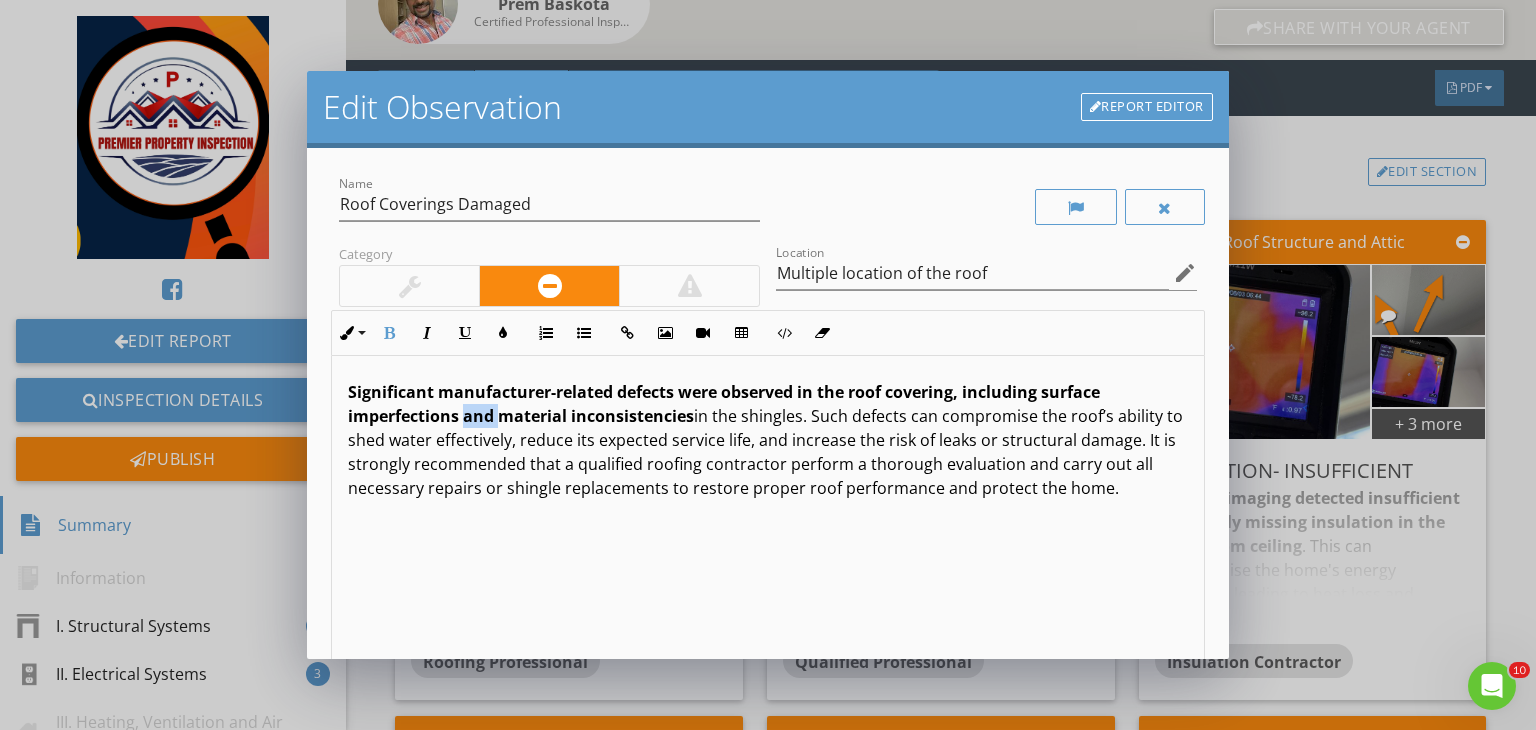 click on "Significant manufacturer-related defects were observed in the roof covering, including surface imperfections and material inconsistencies" at bounding box center (724, 404) 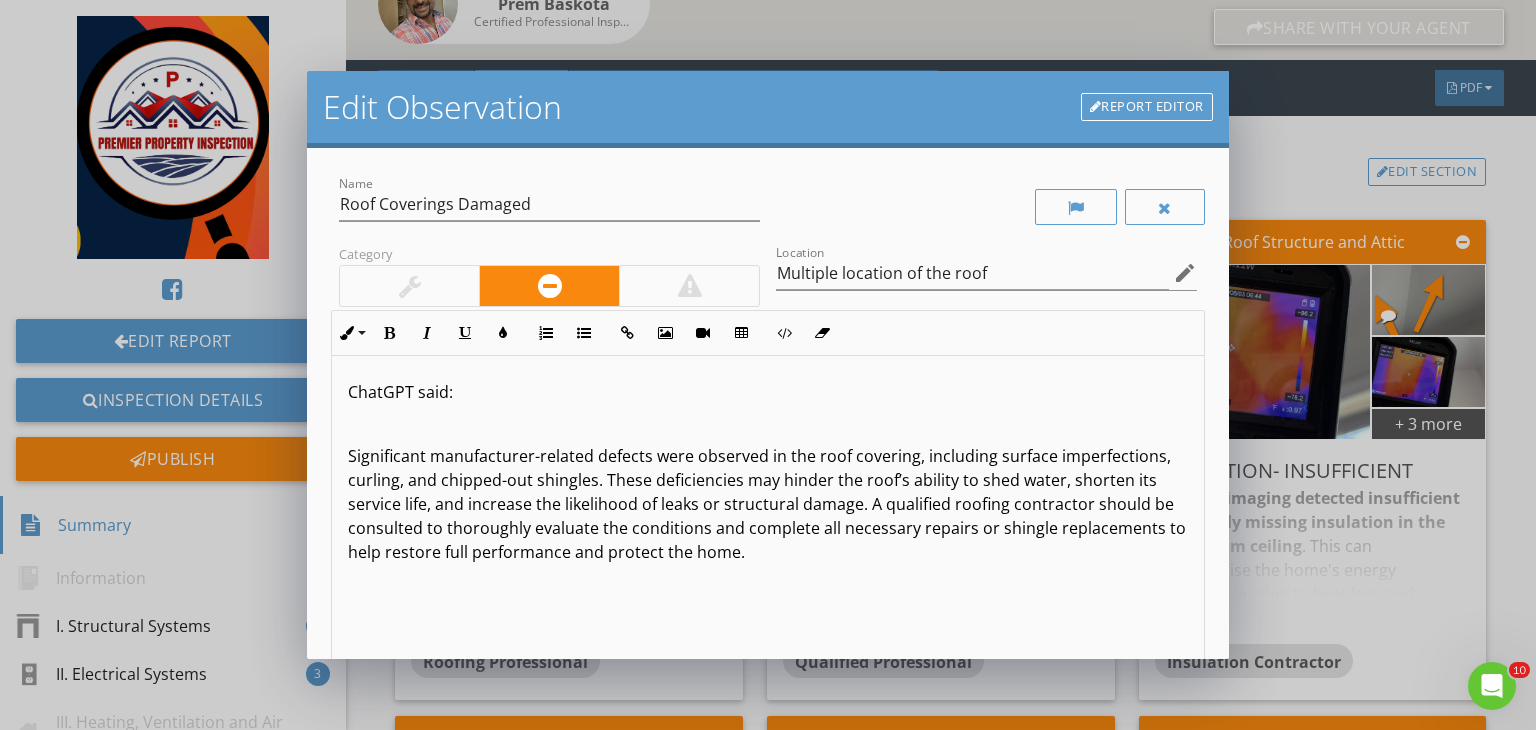 click on "Significant manufacturer-related defects were observed in the roof covering, including surface imperfections, curling, and chipped-out shingles. These deficiencies may hinder the roof’s ability to shed water, shorten its service life, and increase the likelihood of leaks or structural damage. A qualified roofing contractor should be consulted to thoroughly evaluate the conditions and complete all necessary repairs or shingle replacements to help restore full performance and protect the home." at bounding box center [768, 504] 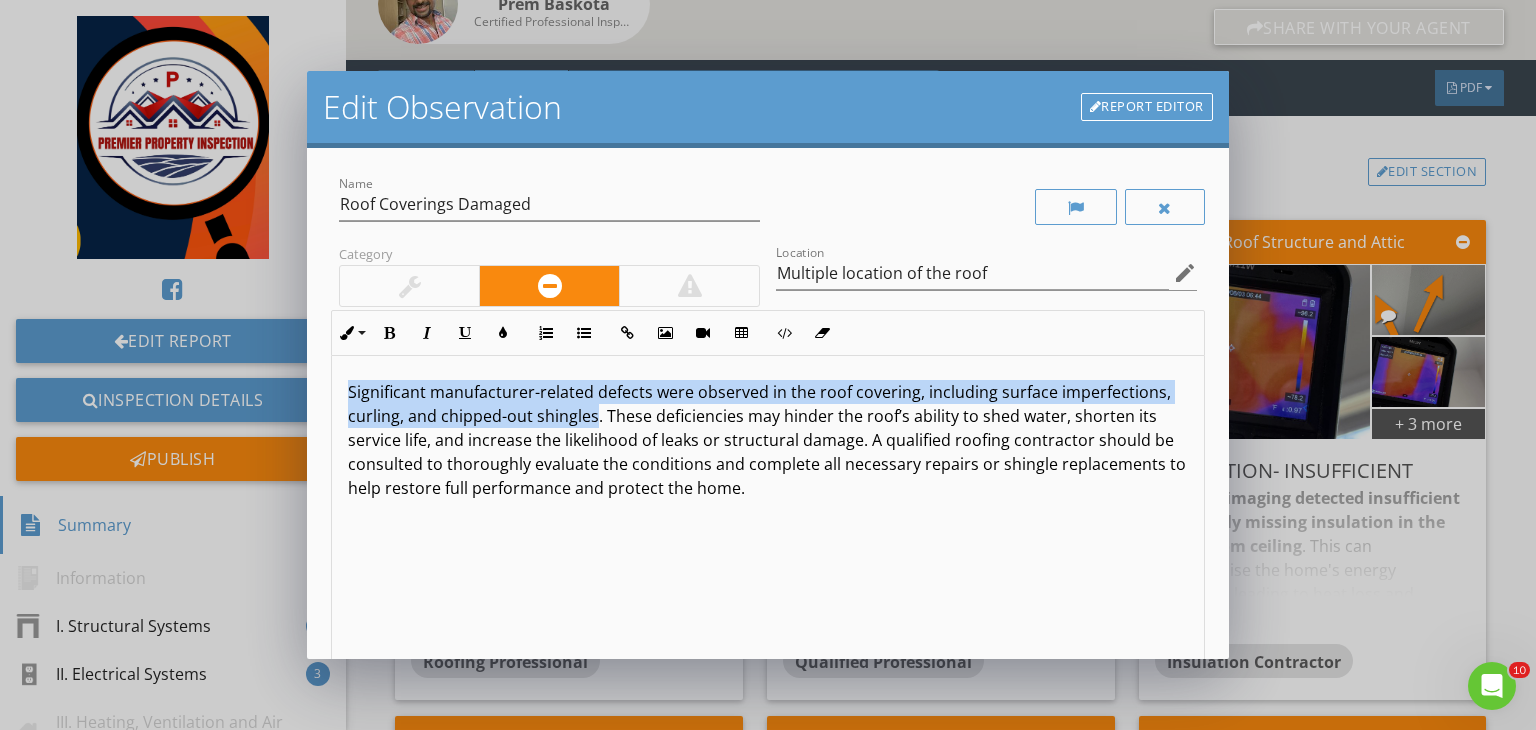 drag, startPoint x: 704, startPoint y: 413, endPoint x: 309, endPoint y: 369, distance: 397.44308 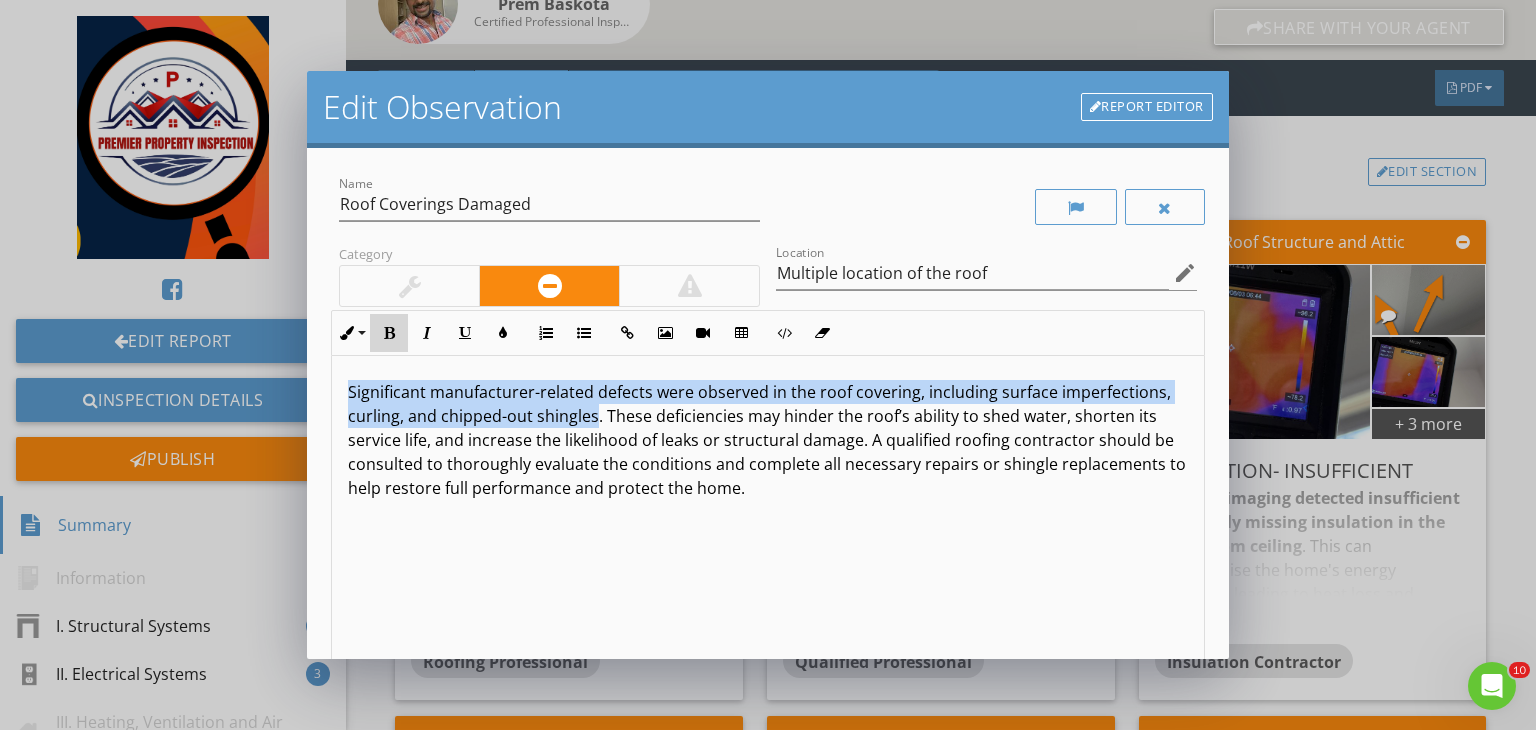 click on "Bold" at bounding box center [389, 333] 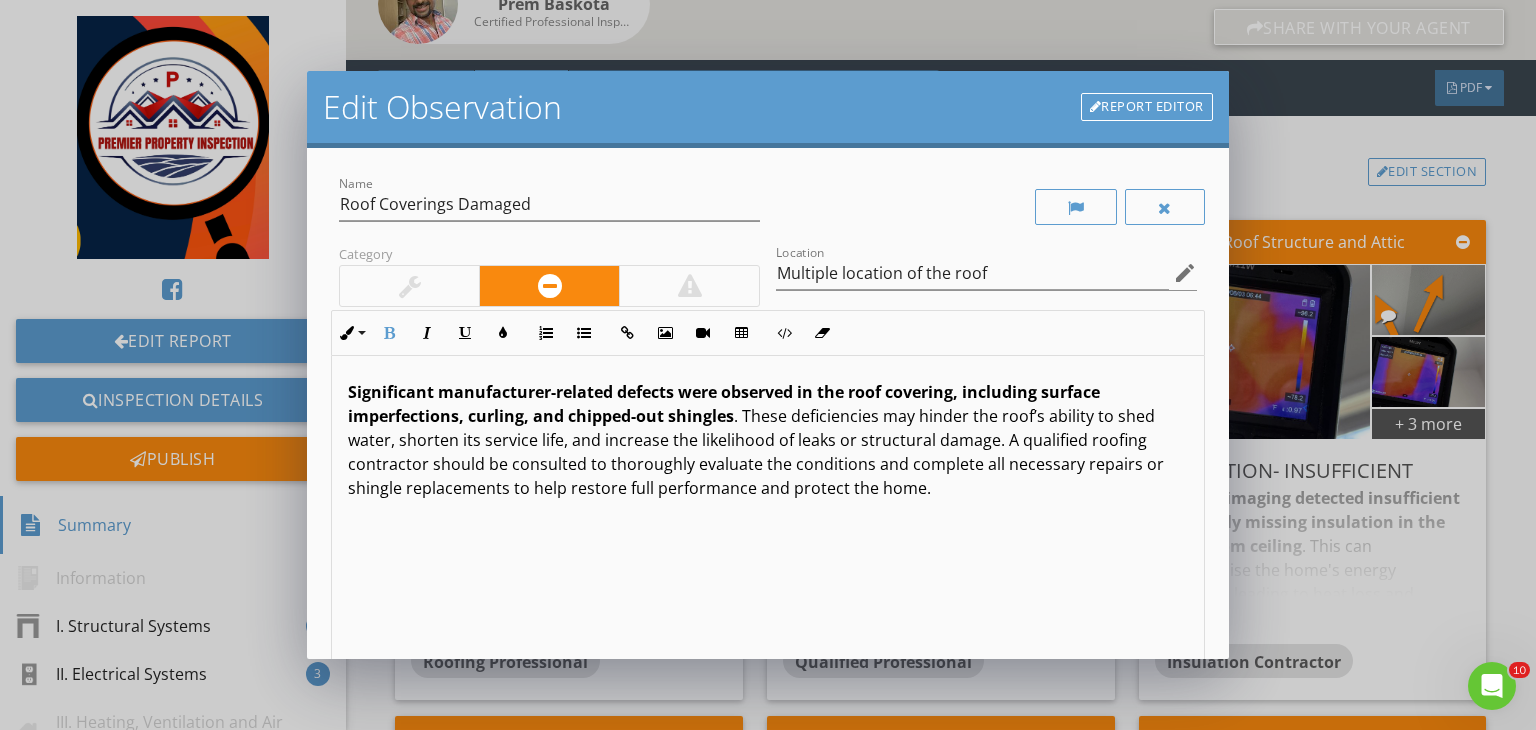 scroll, scrollTop: 0, scrollLeft: 0, axis: both 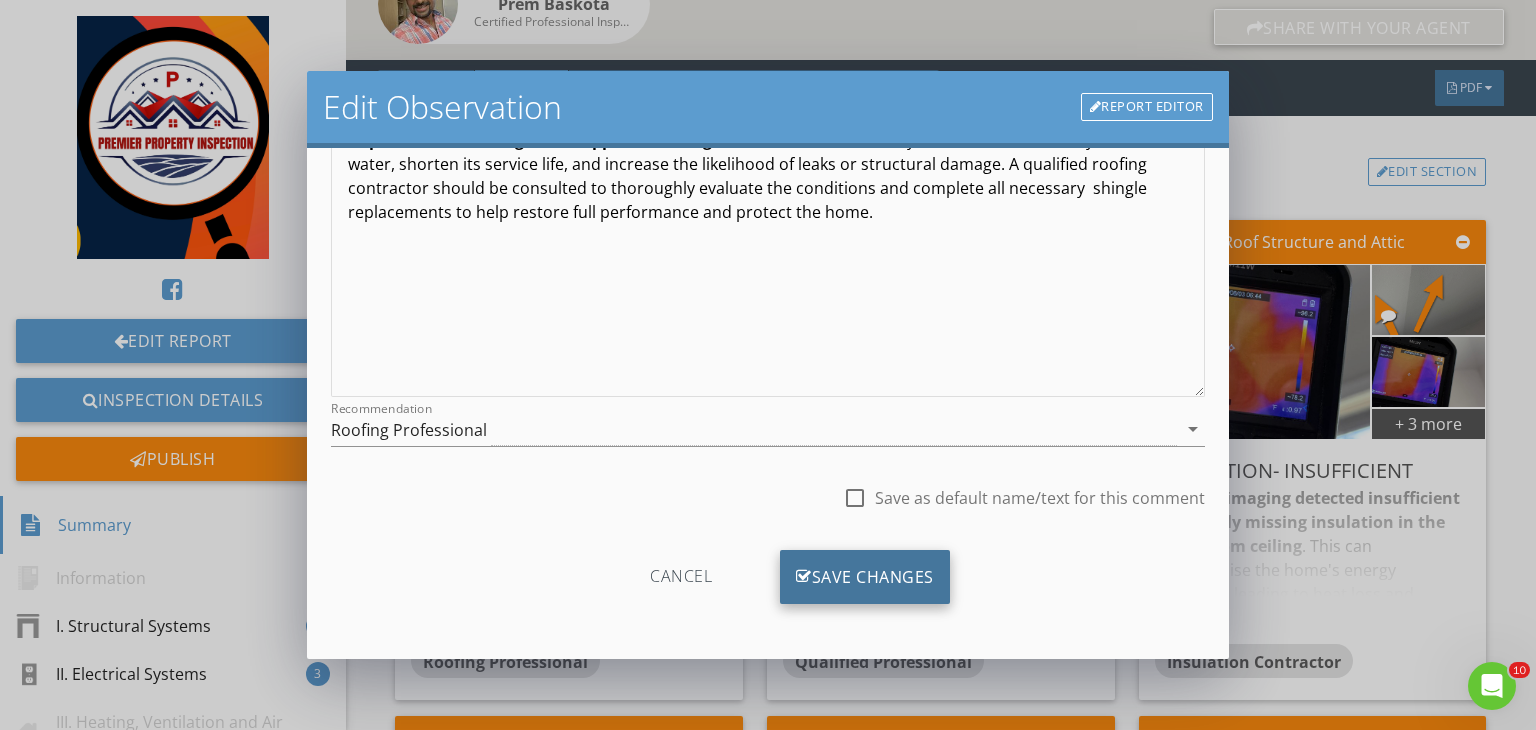 click on "Save Changes" at bounding box center (865, 577) 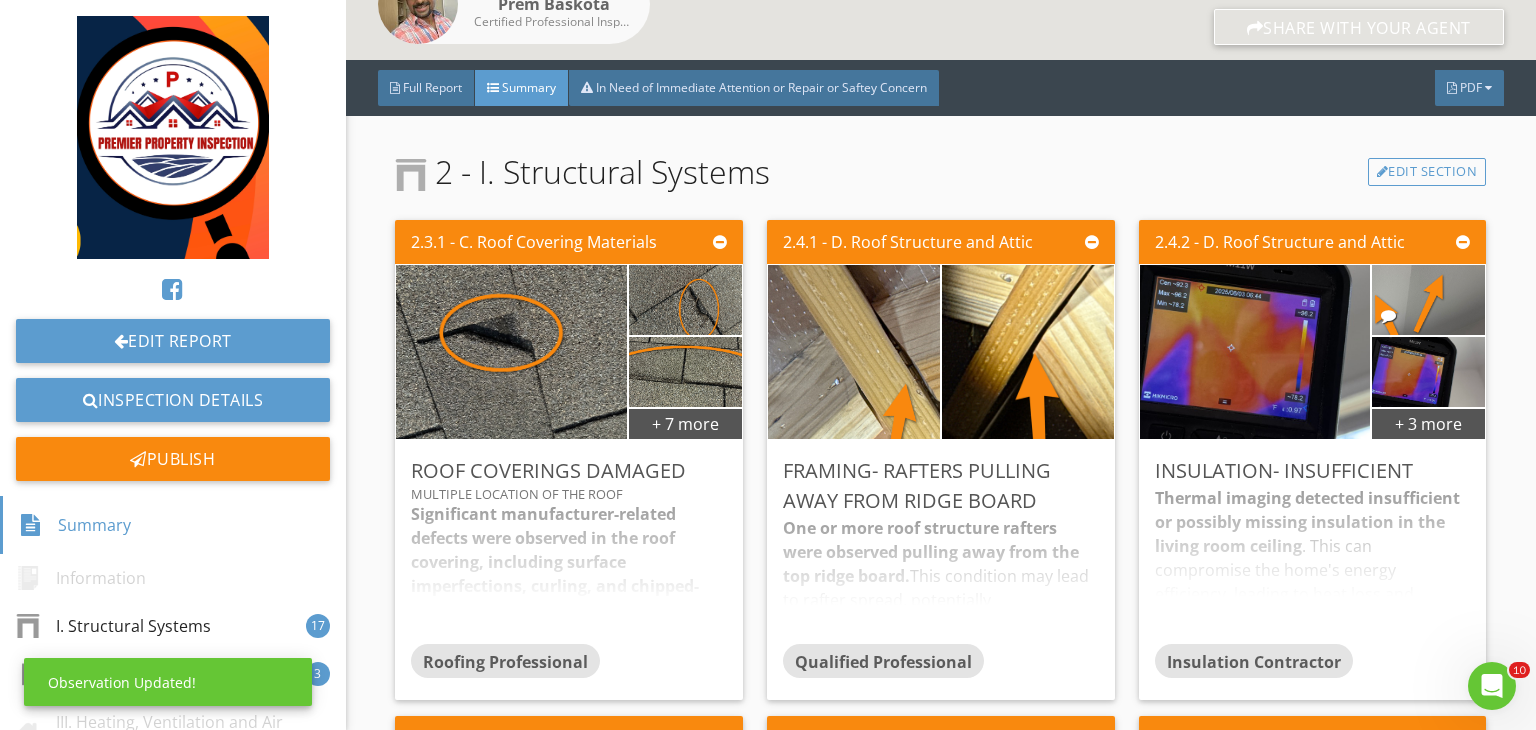 scroll, scrollTop: 39, scrollLeft: 0, axis: vertical 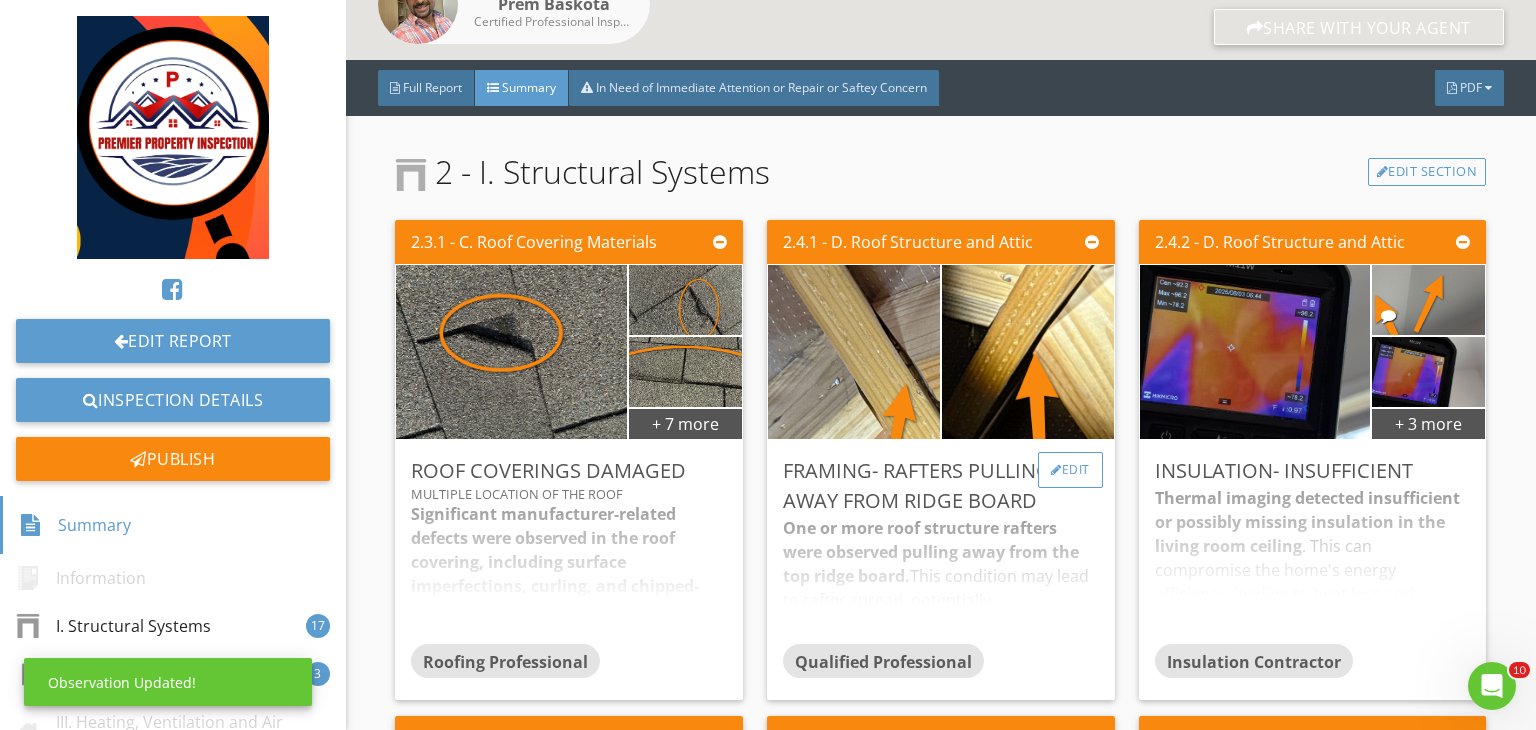 click on "Edit" at bounding box center (1070, 470) 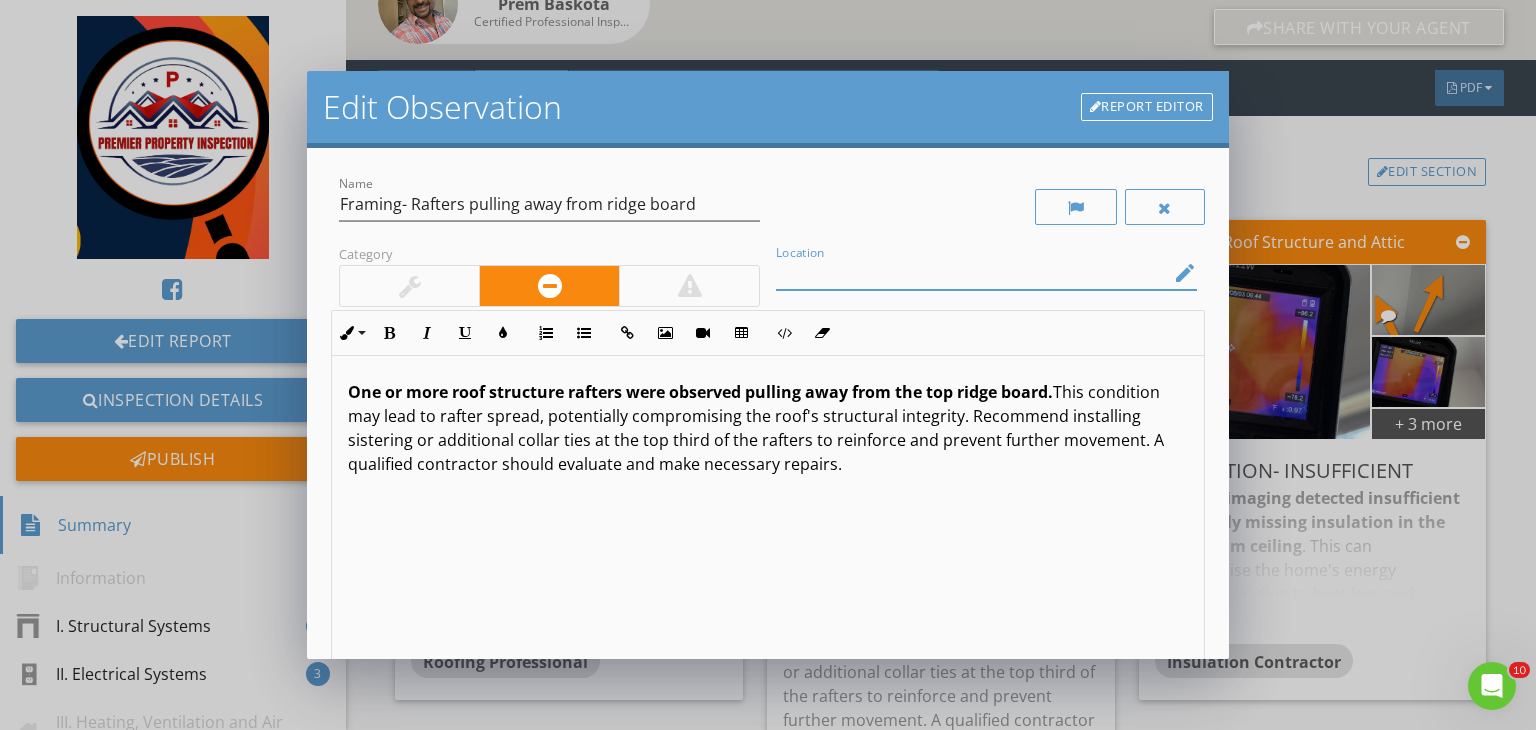 click at bounding box center [972, 273] 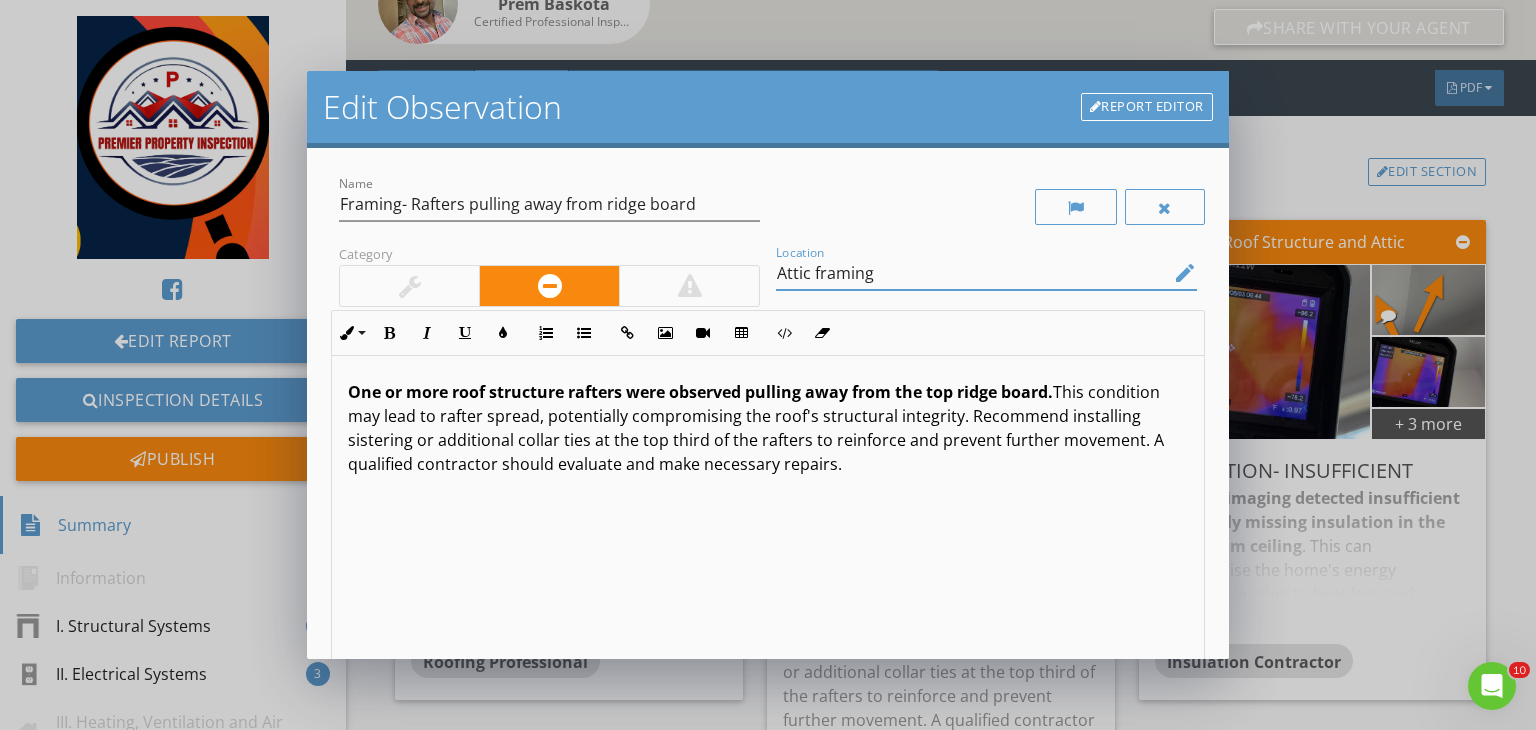 scroll, scrollTop: 0, scrollLeft: 0, axis: both 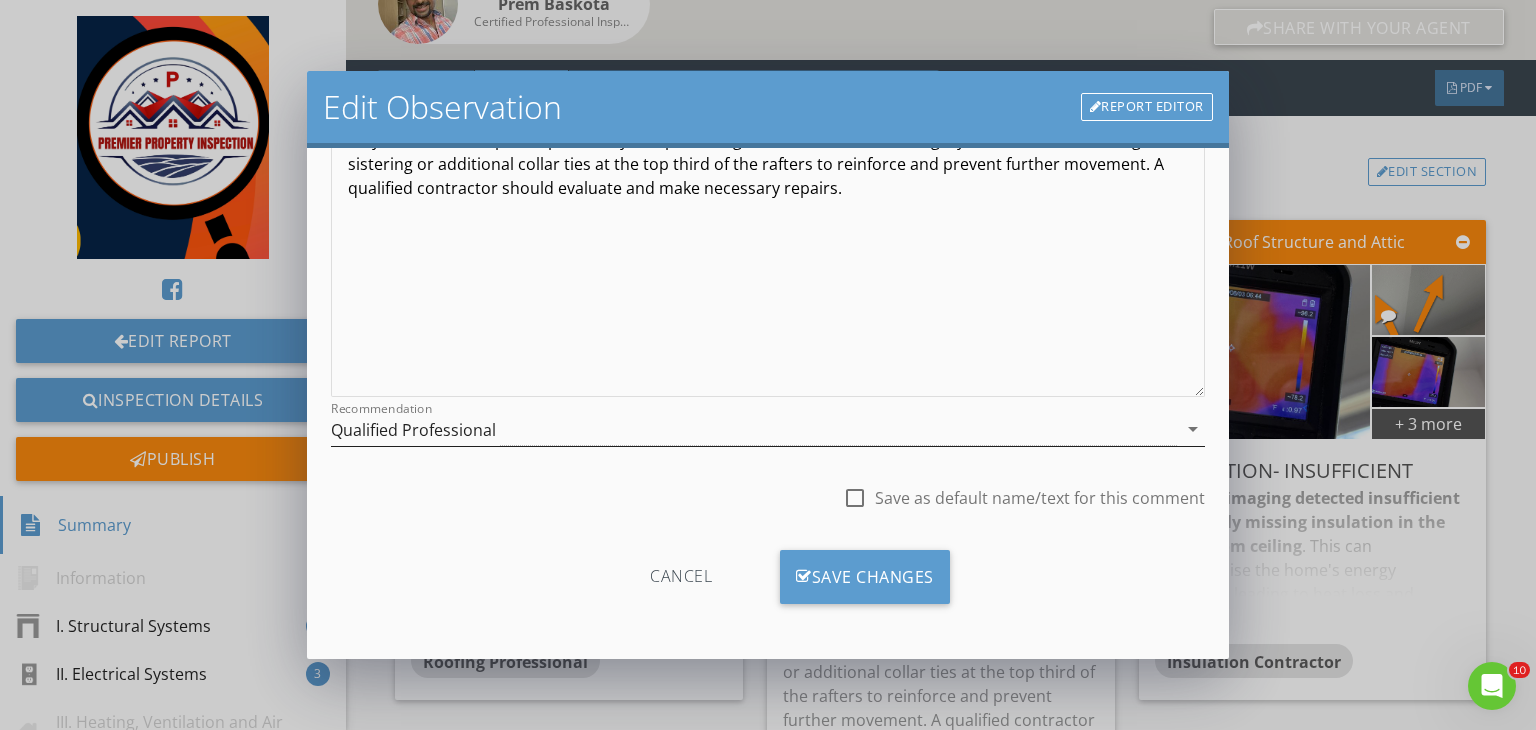 type on "Attic framing" 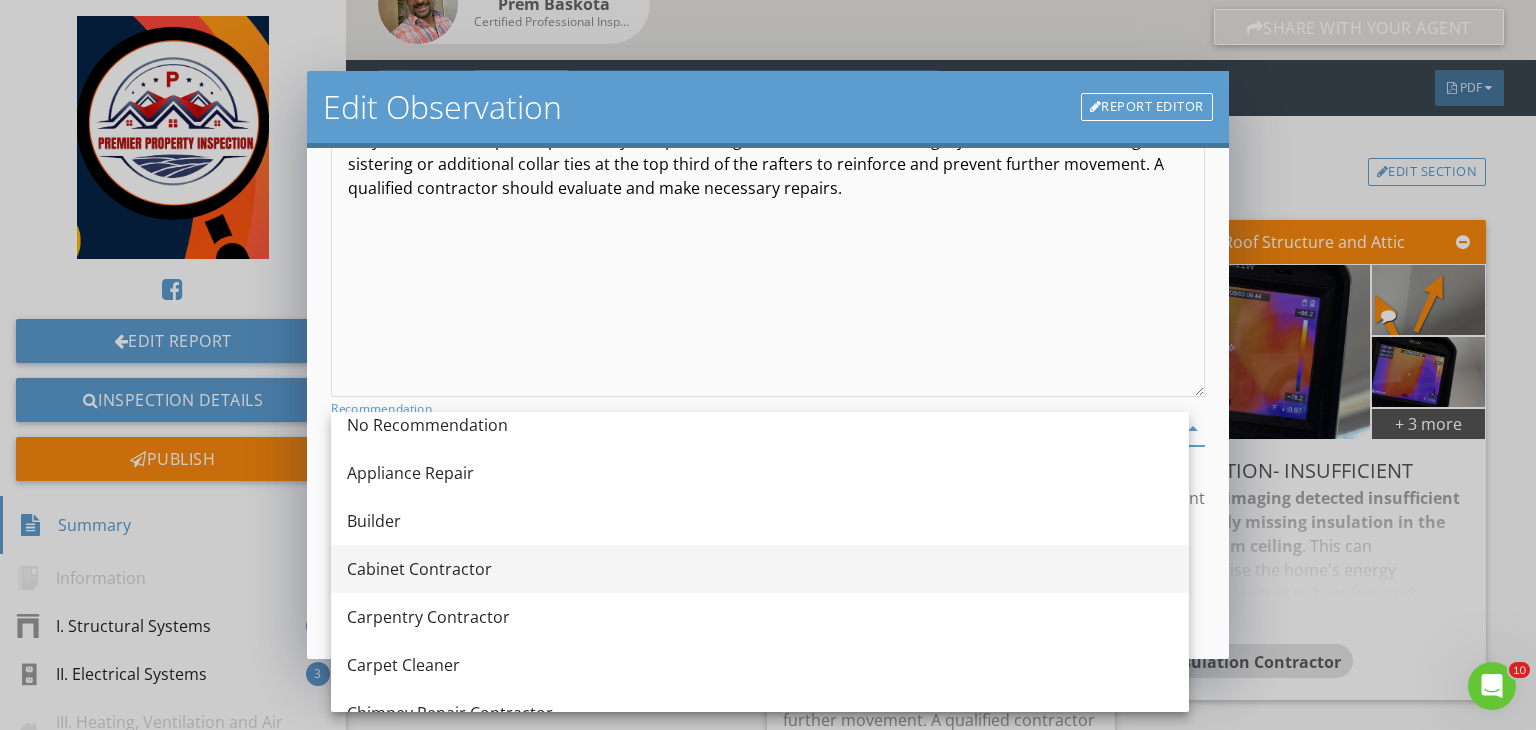 scroll, scrollTop: 20, scrollLeft: 0, axis: vertical 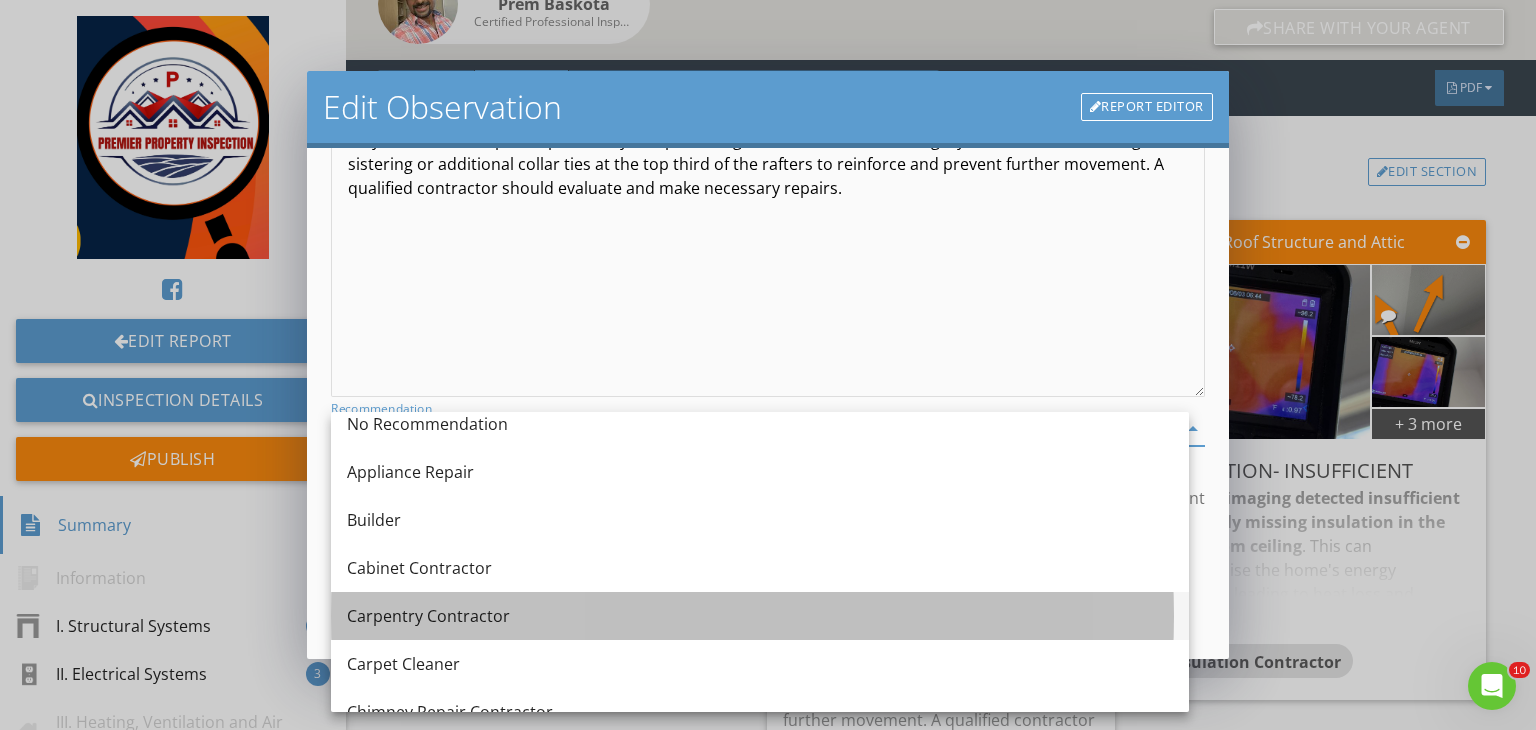 click on "Carpentry Contractor" at bounding box center (760, 616) 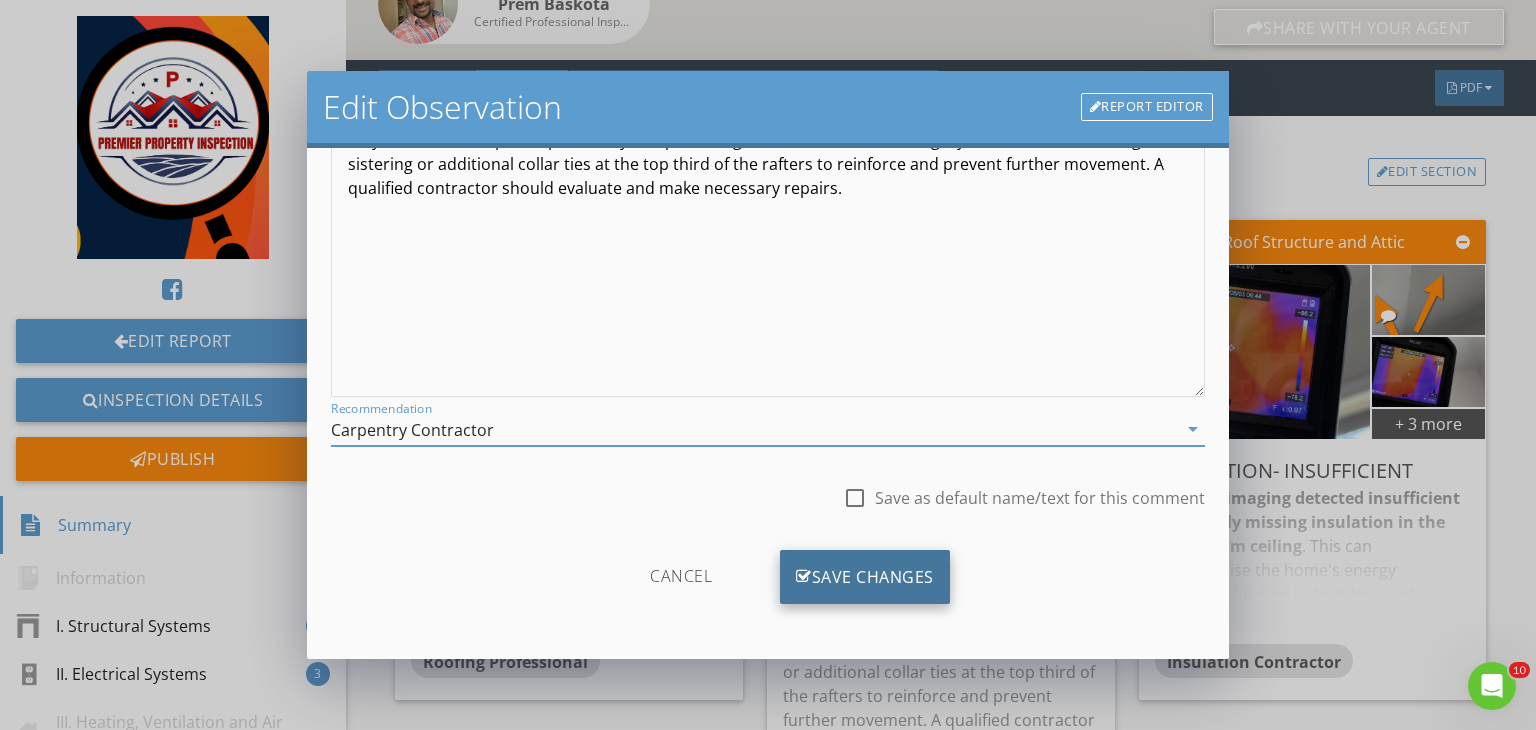 click on "Save Changes" at bounding box center [865, 577] 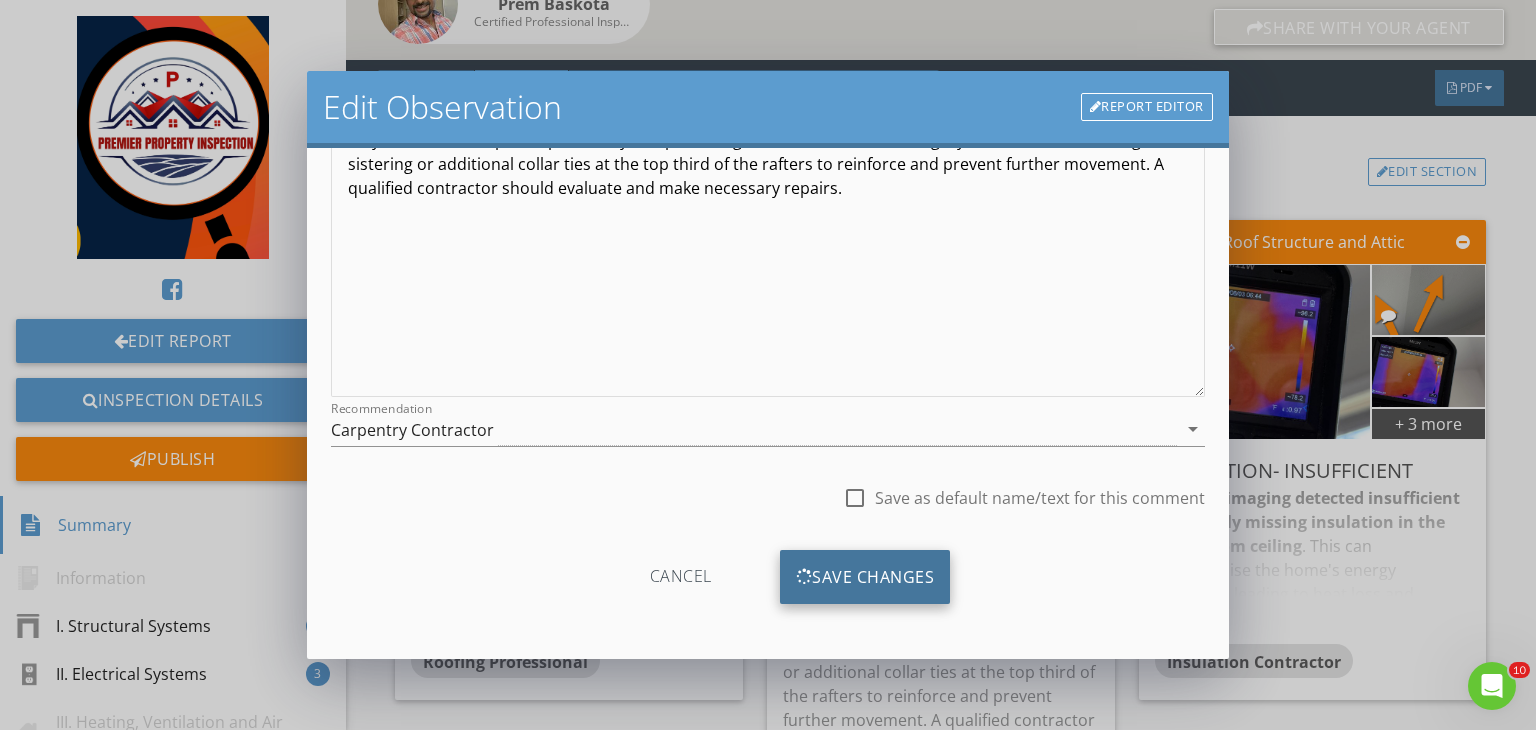 scroll, scrollTop: 39, scrollLeft: 0, axis: vertical 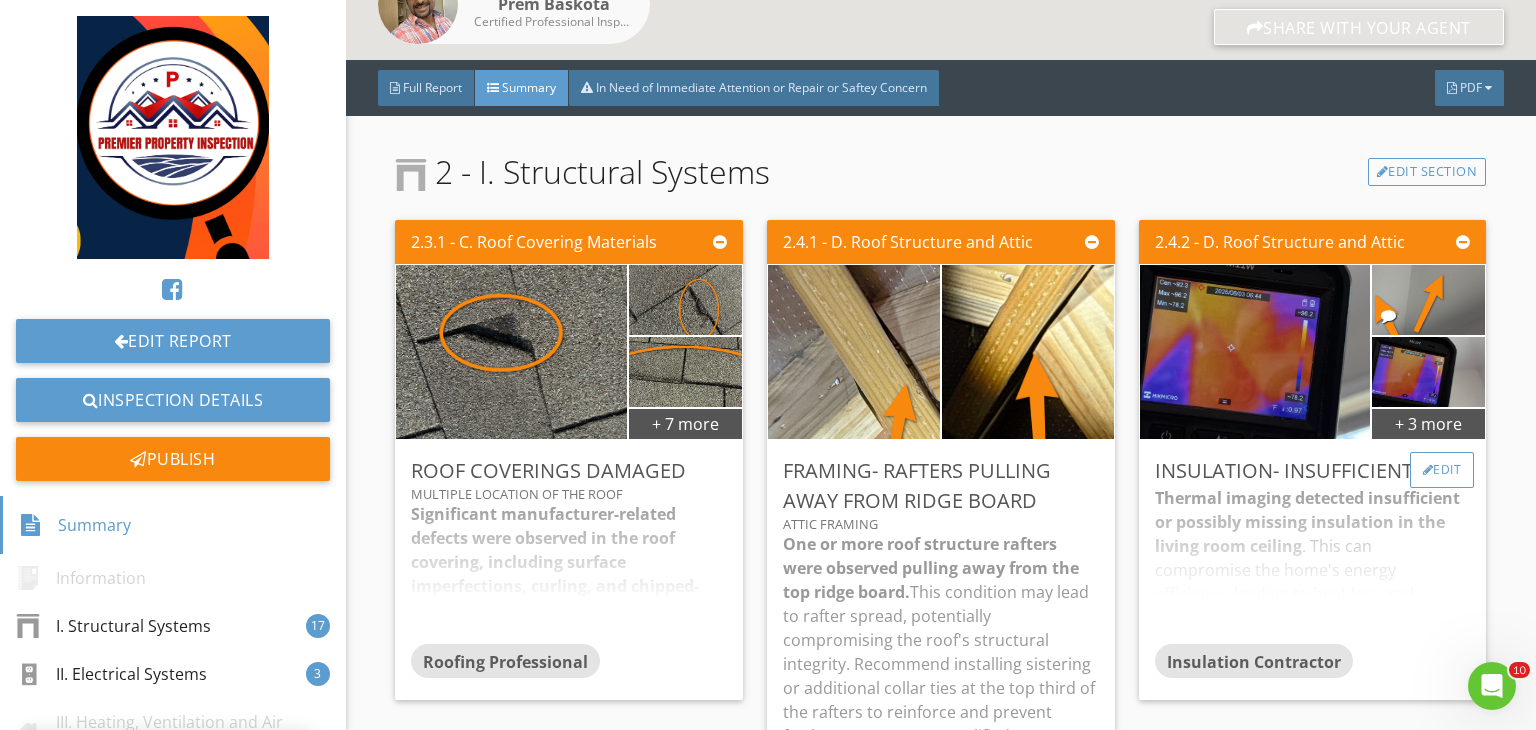 click on "Edit" at bounding box center (1442, 470) 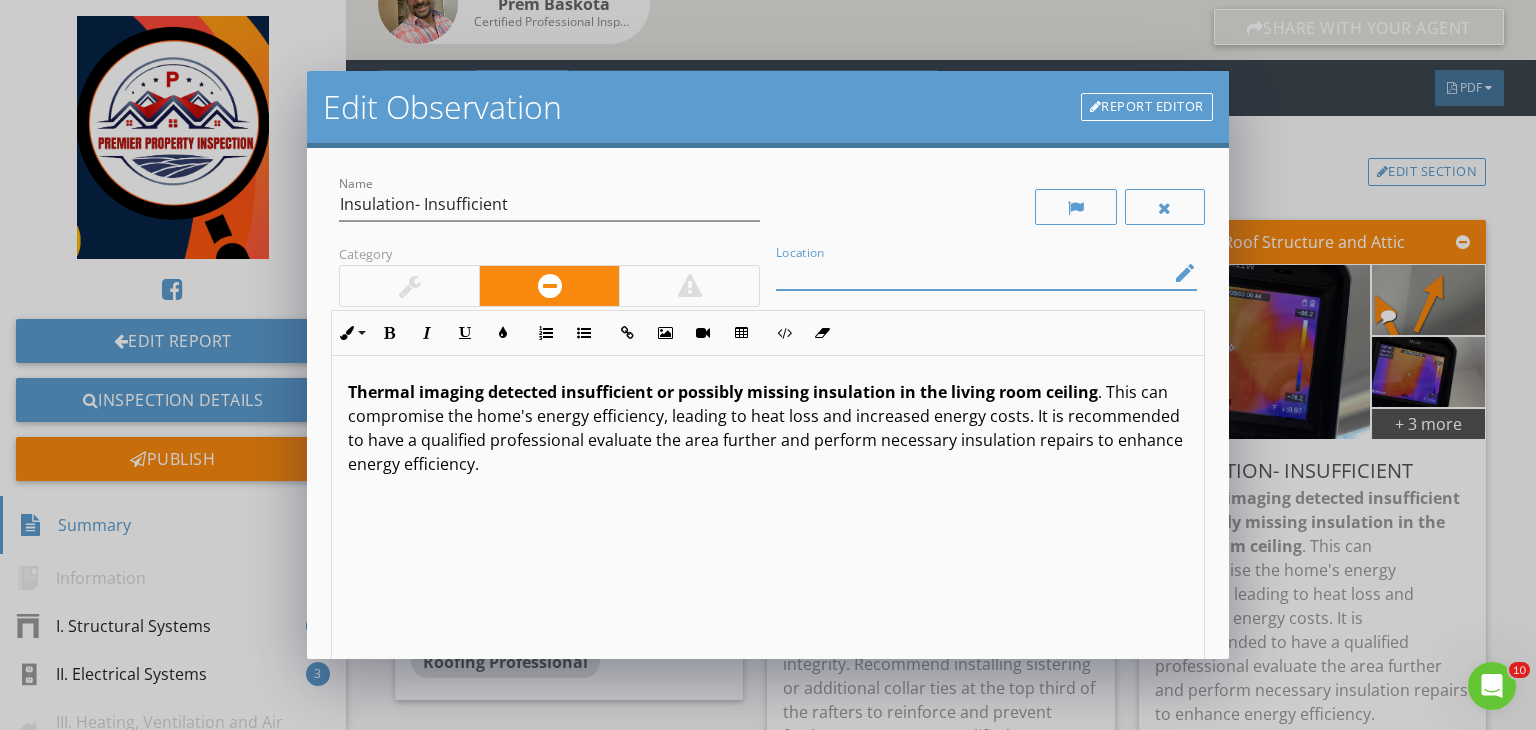 click at bounding box center [972, 273] 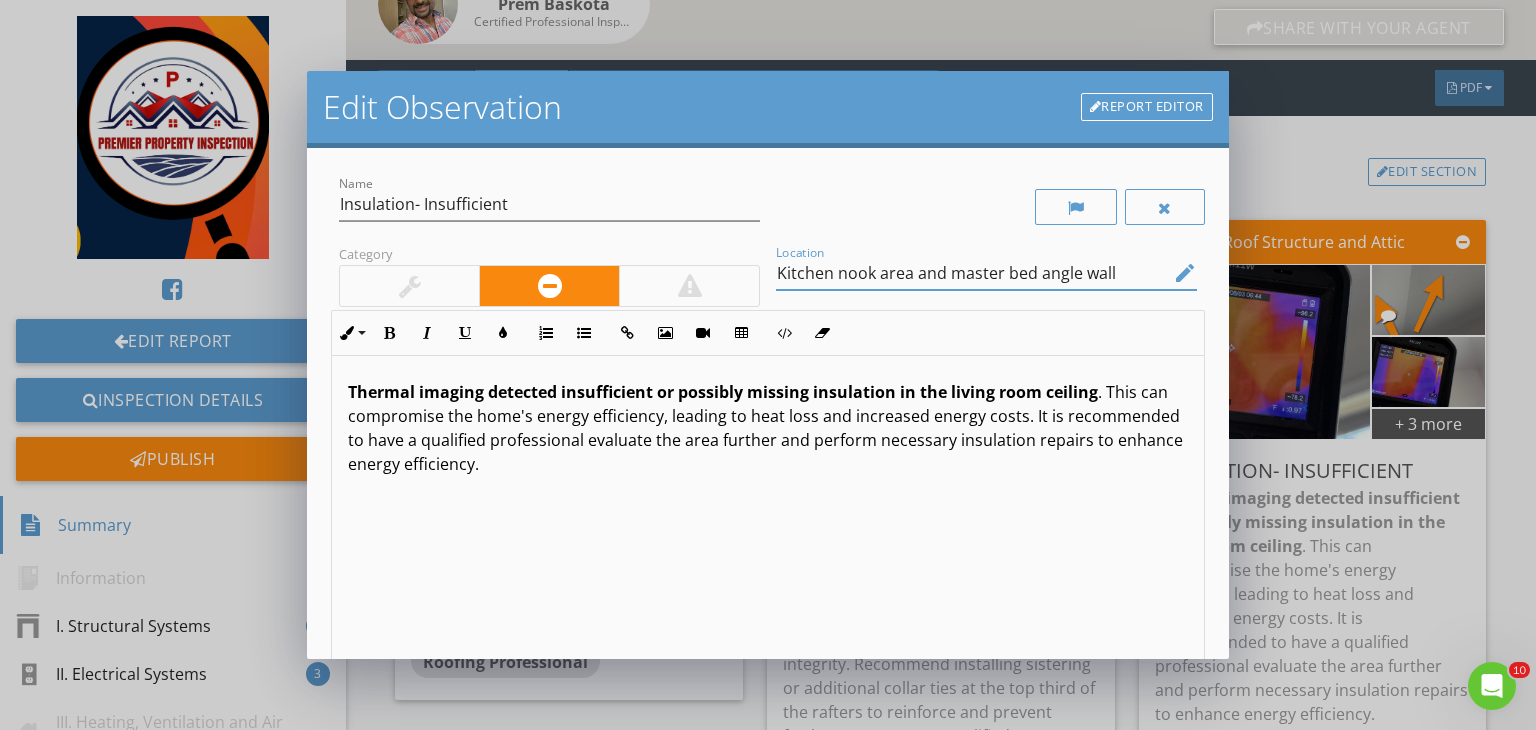 type on "Kitchen nook area and master bed angle wall" 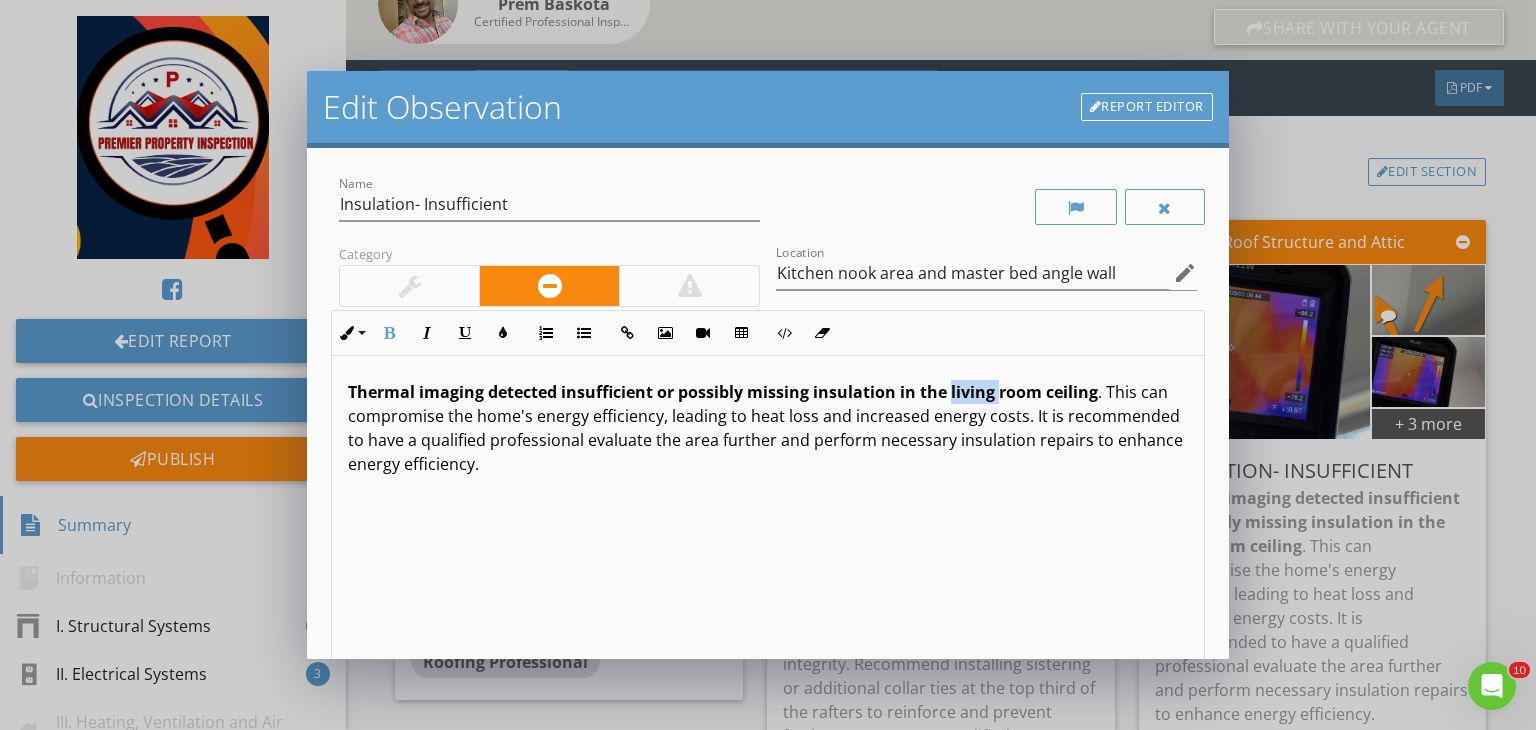 click on "Thermal imaging detected insufficient or possibly missing insulation in the living room ceiling" at bounding box center (723, 392) 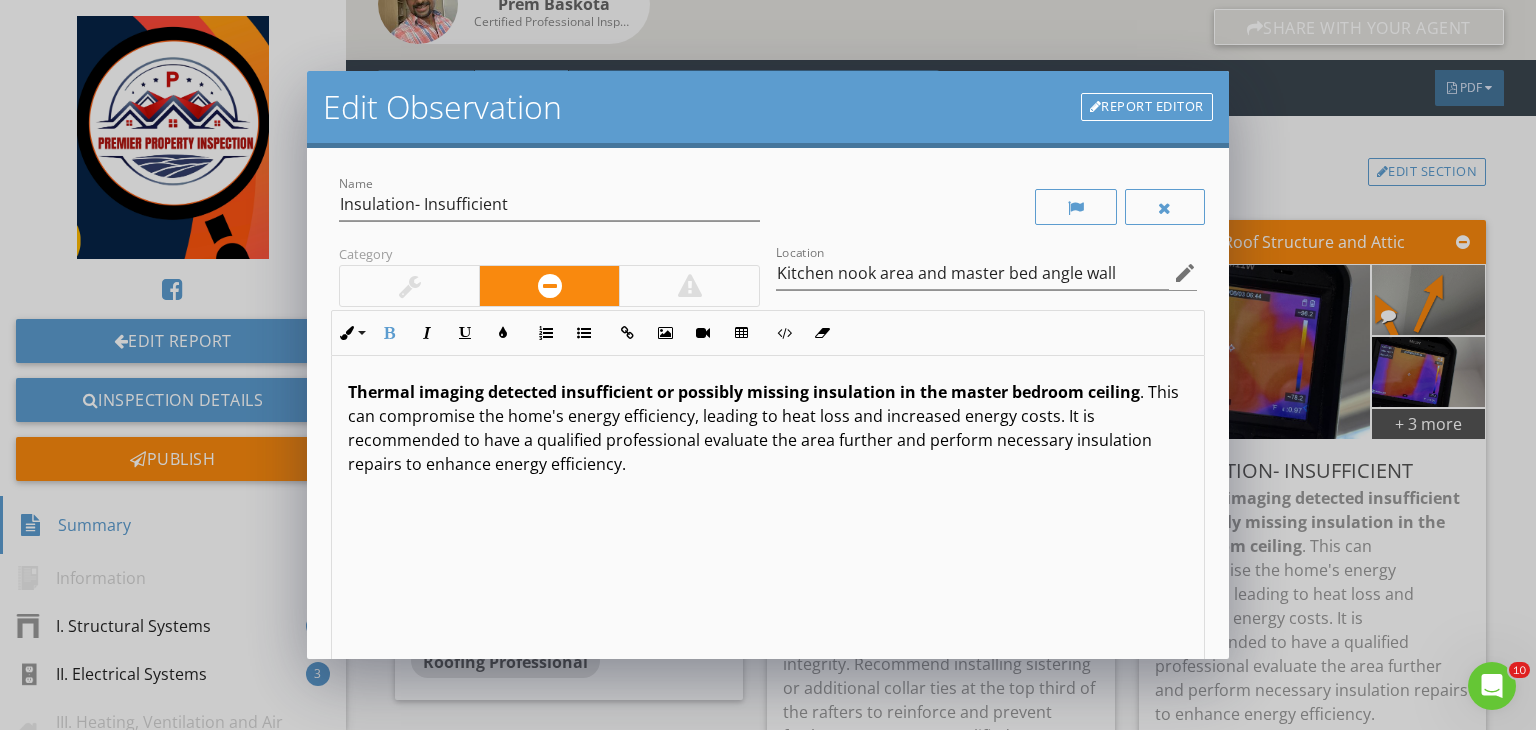 click on "Thermal imaging detected insufficient or possibly missing insulation in the master bedroom ceiling" at bounding box center (744, 392) 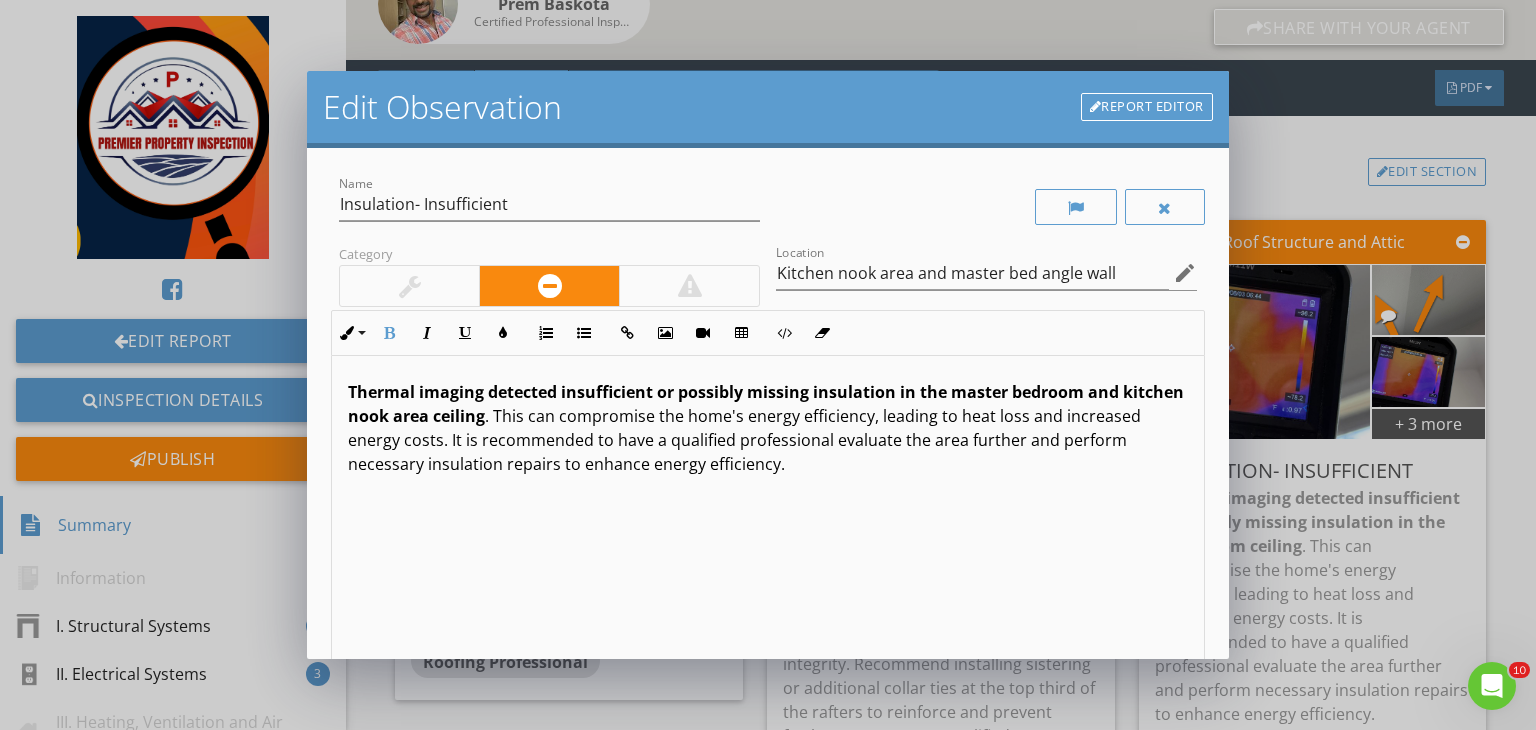 scroll, scrollTop: 0, scrollLeft: 0, axis: both 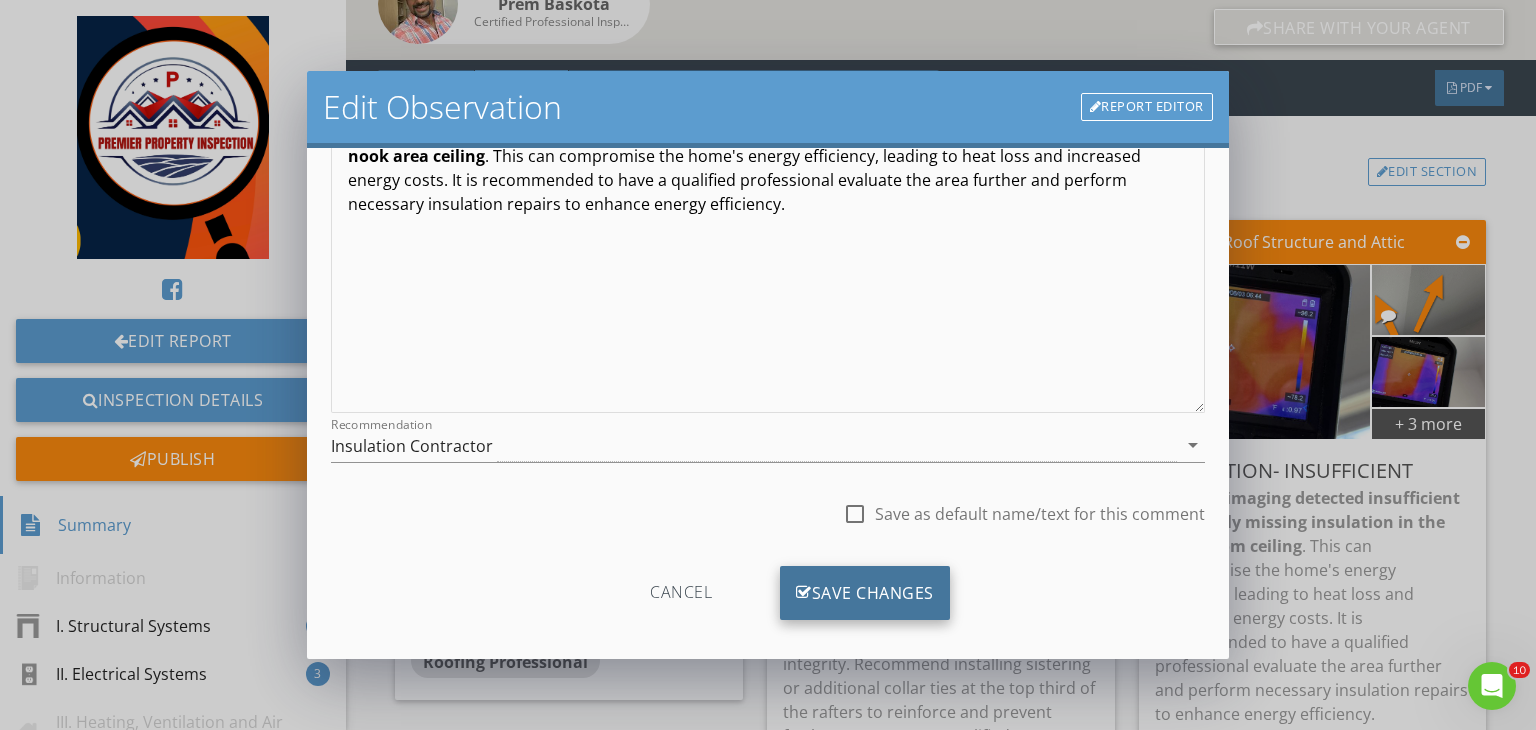click on "Save Changes" at bounding box center [865, 593] 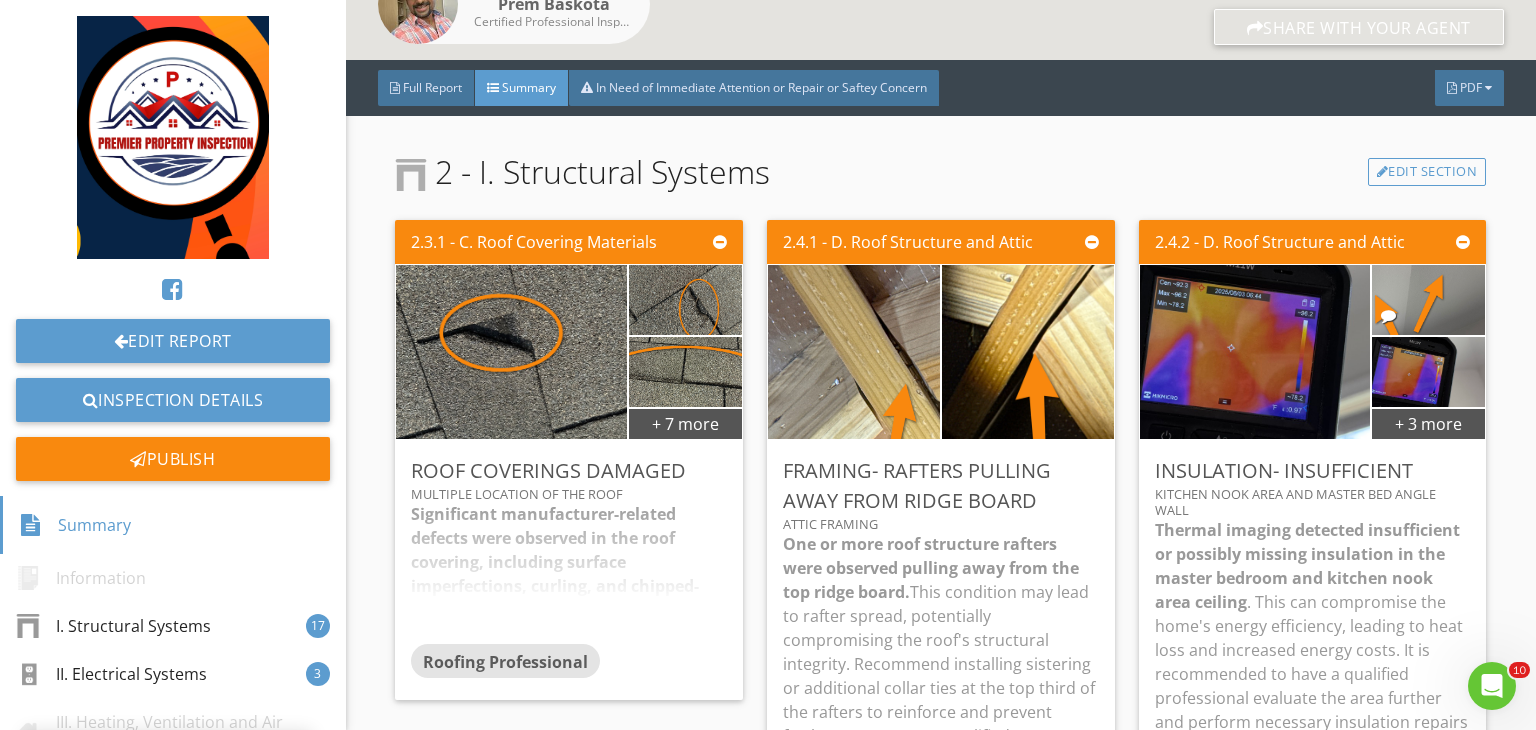 scroll, scrollTop: 39, scrollLeft: 0, axis: vertical 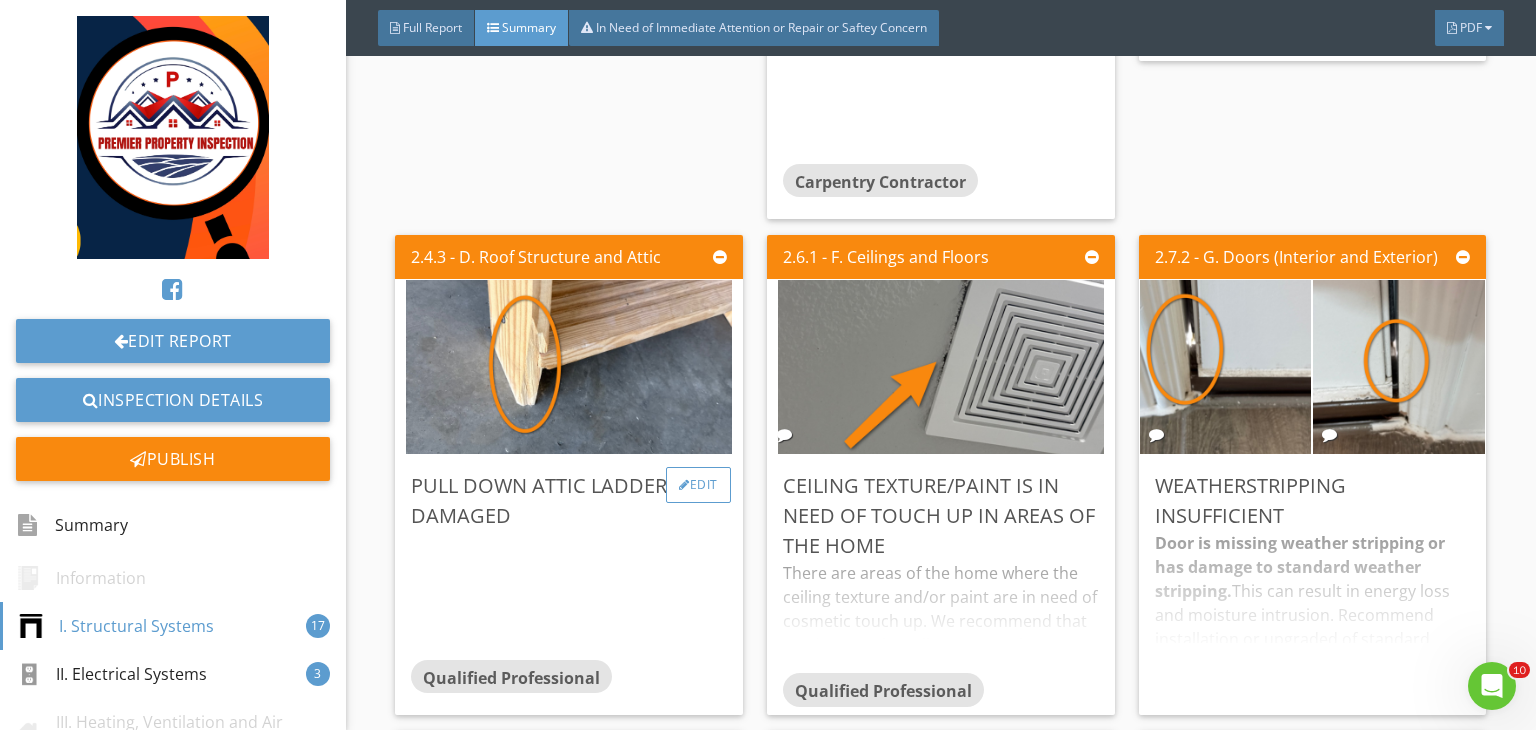 click on "Edit" at bounding box center (698, 485) 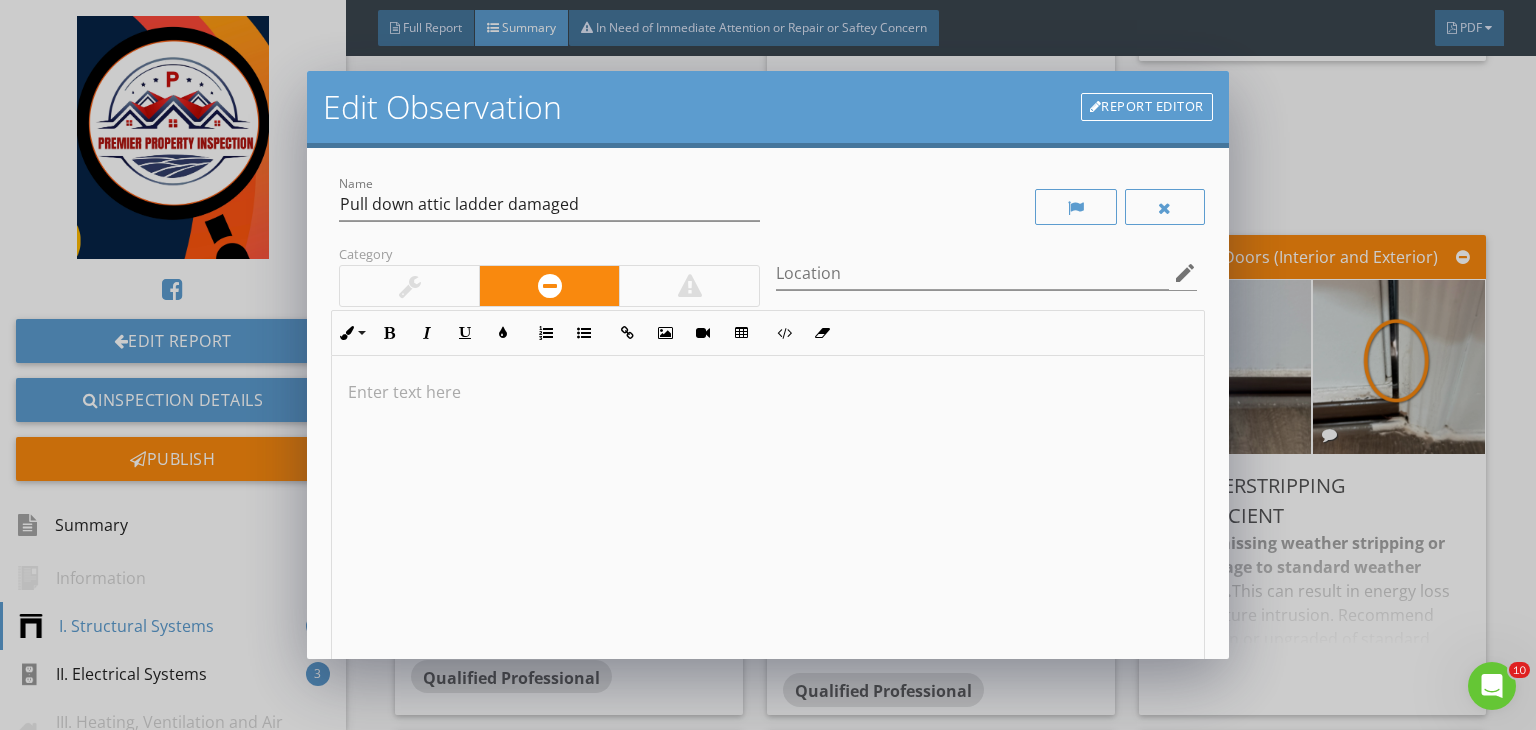 click at bounding box center [768, 514] 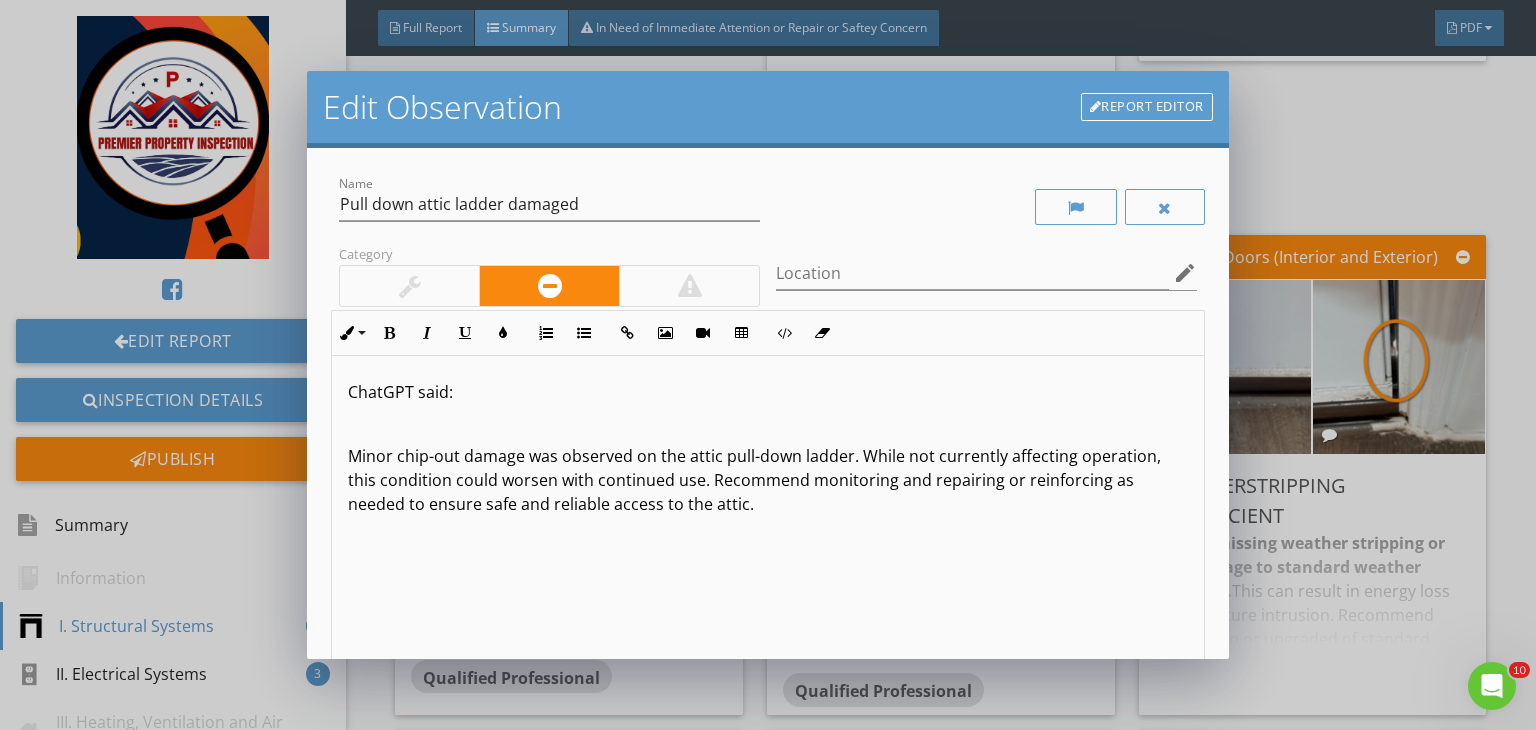 click on "Minor chip-out damage was observed on the attic pull-down ladder. While not currently affecting operation, this condition could worsen with continued use. Recommend monitoring and repairing or reinforcing as needed to ensure safe and reliable access to the attic." at bounding box center (768, 480) 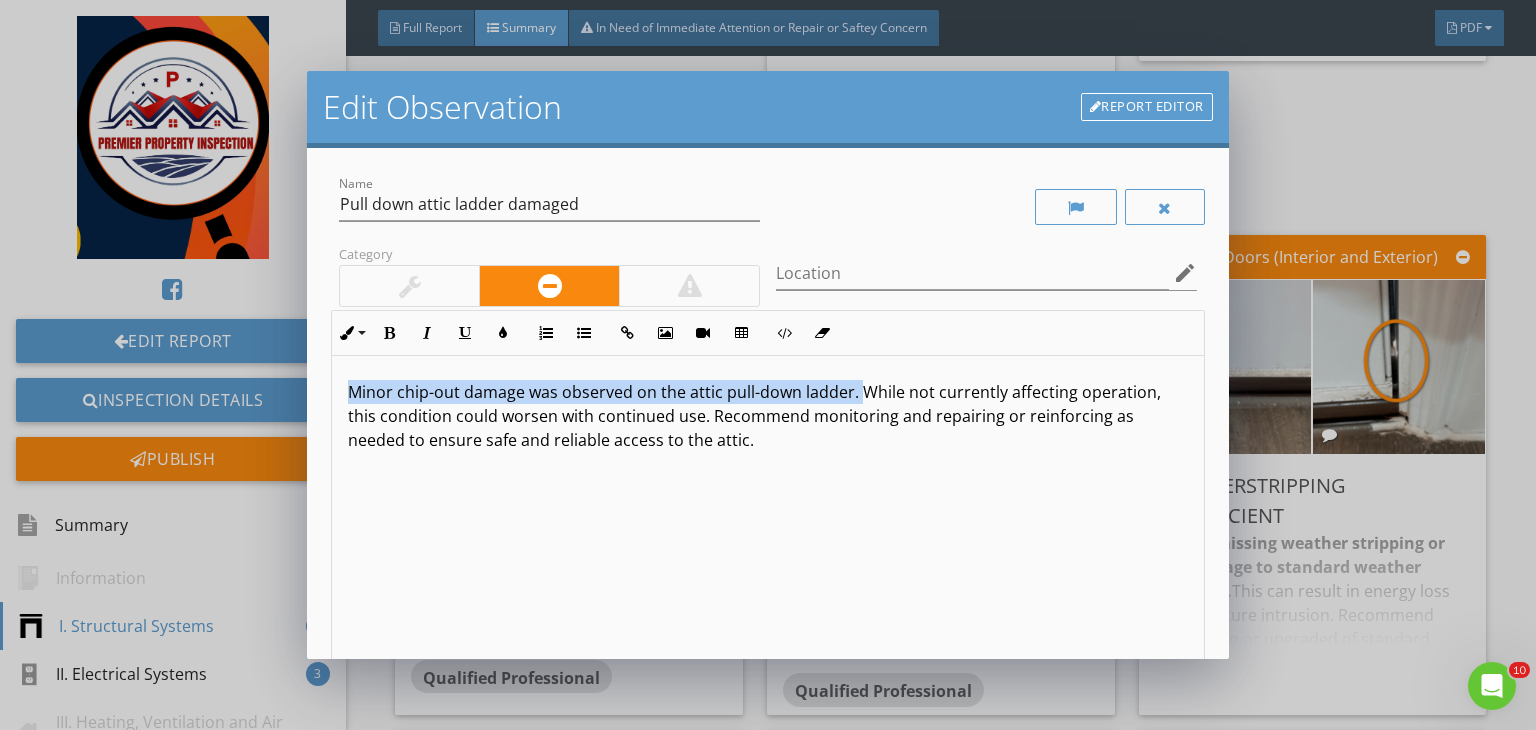 drag, startPoint x: 856, startPoint y: 388, endPoint x: 334, endPoint y: 376, distance: 522.13794 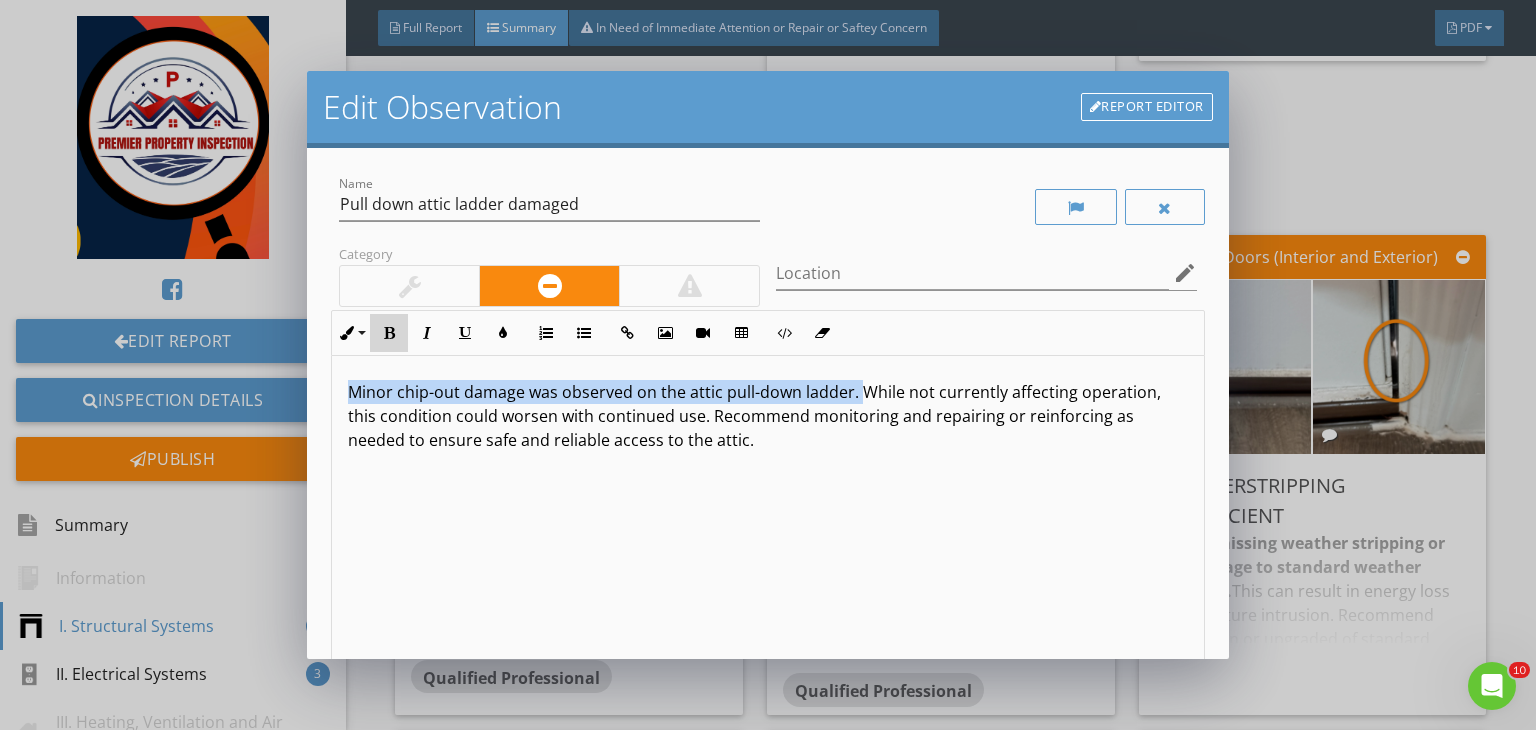 click on "Bold" at bounding box center (389, 333) 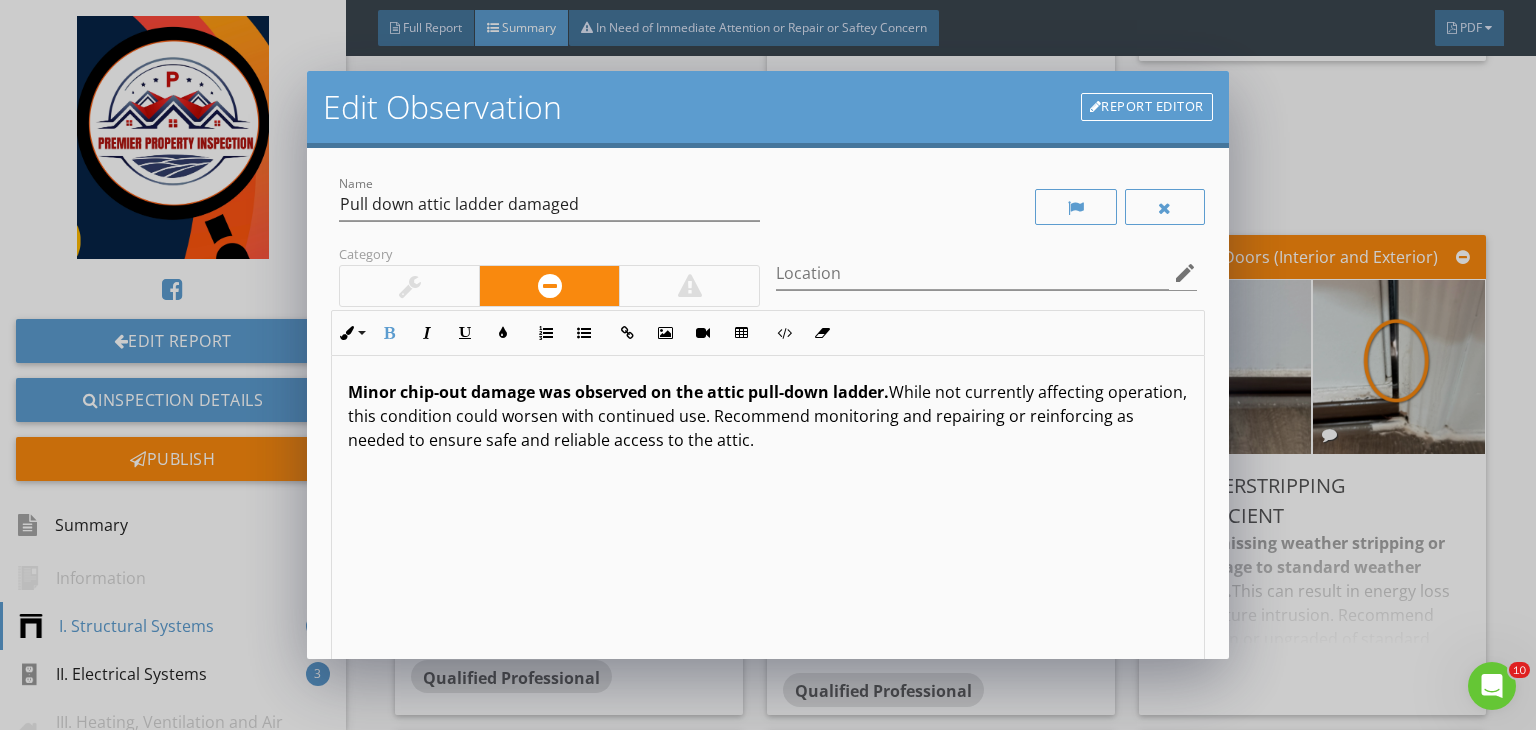 scroll, scrollTop: 0, scrollLeft: 0, axis: both 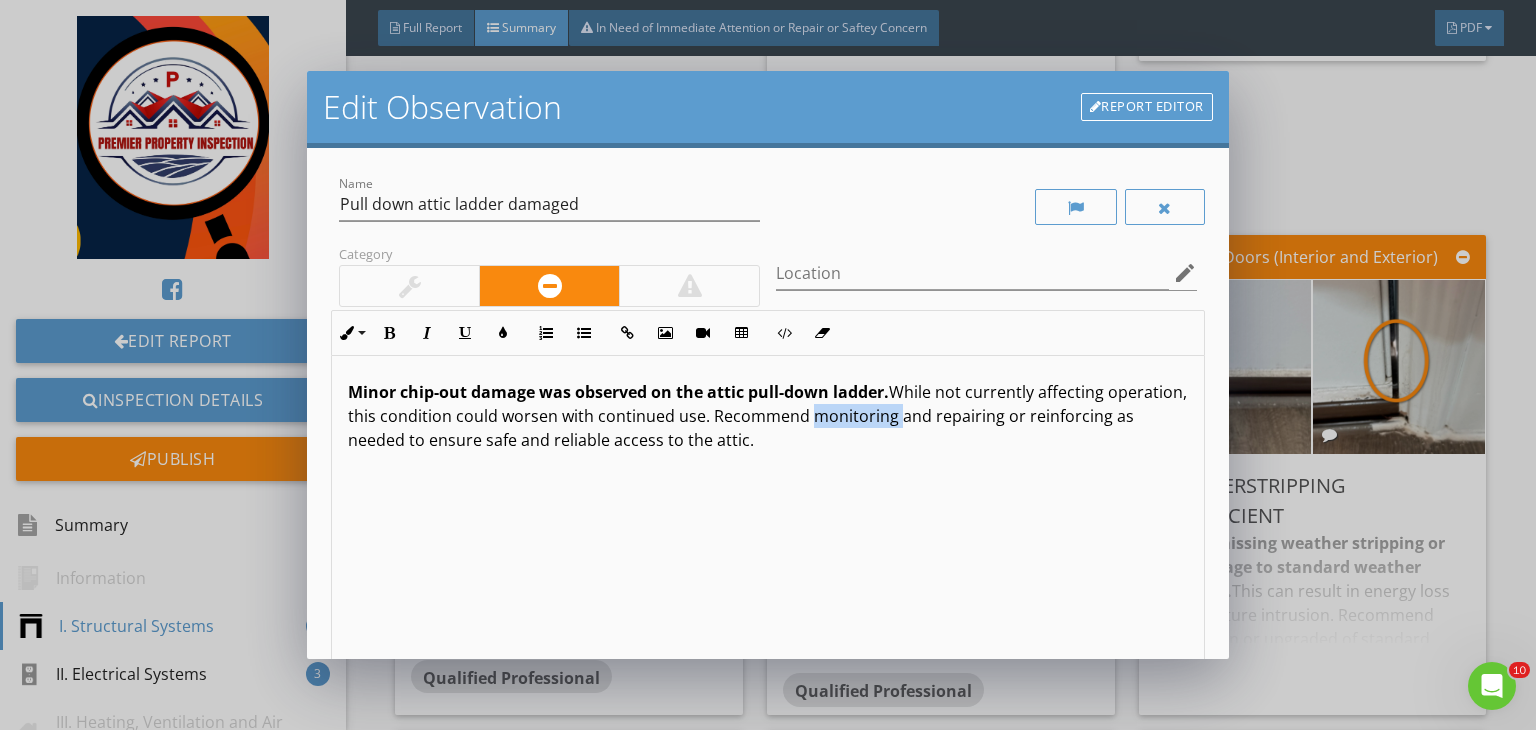 click on "Minor chip-out damage was observed on the attic pull-down ladder.  While not currently affecting operation, this condition could worsen with continued use. Recommend monitoring and repairing or reinforcing as needed to ensure safe and reliable access to the attic." at bounding box center [768, 416] 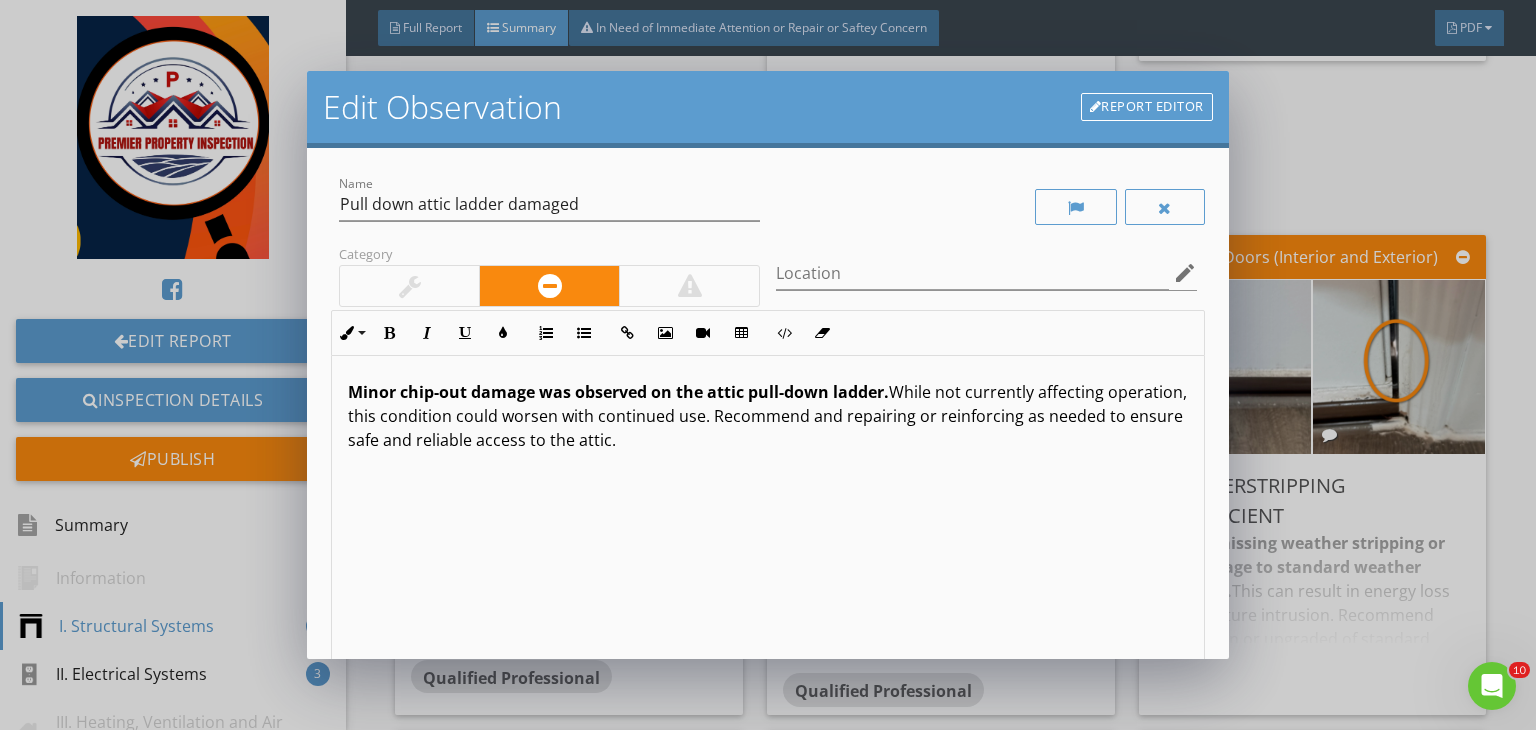 type 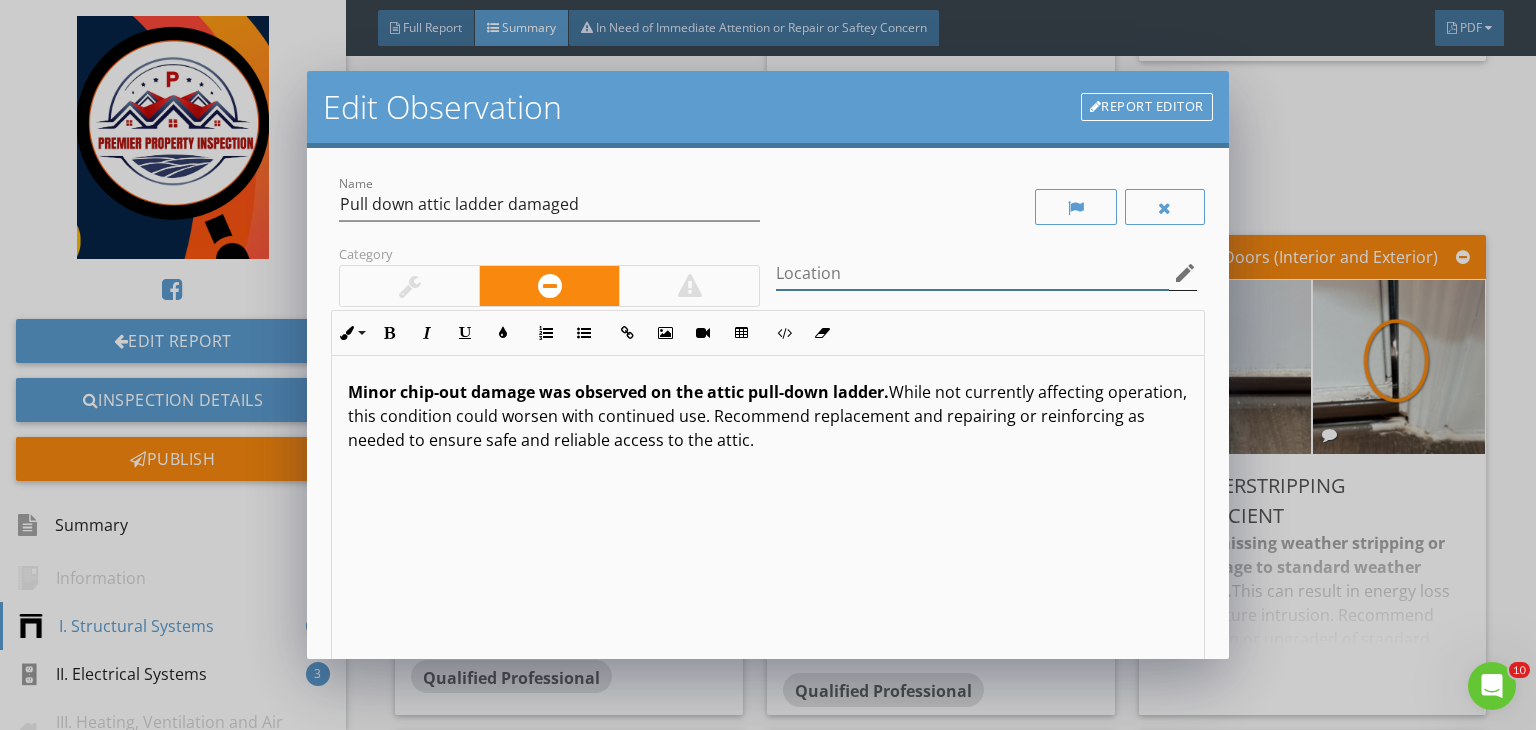 click at bounding box center [972, 273] 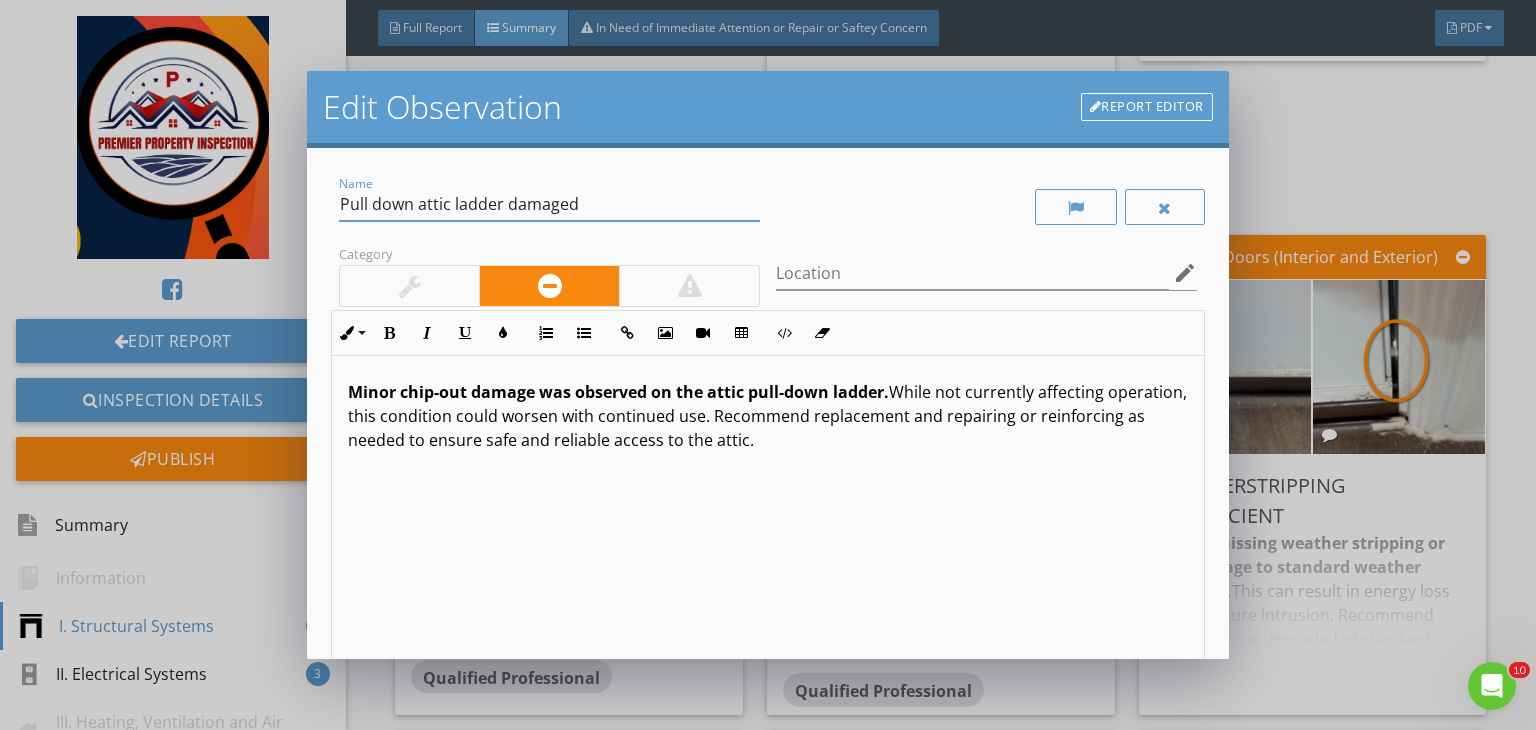 drag, startPoint x: 344, startPoint y: 201, endPoint x: 508, endPoint y: 204, distance: 164.02744 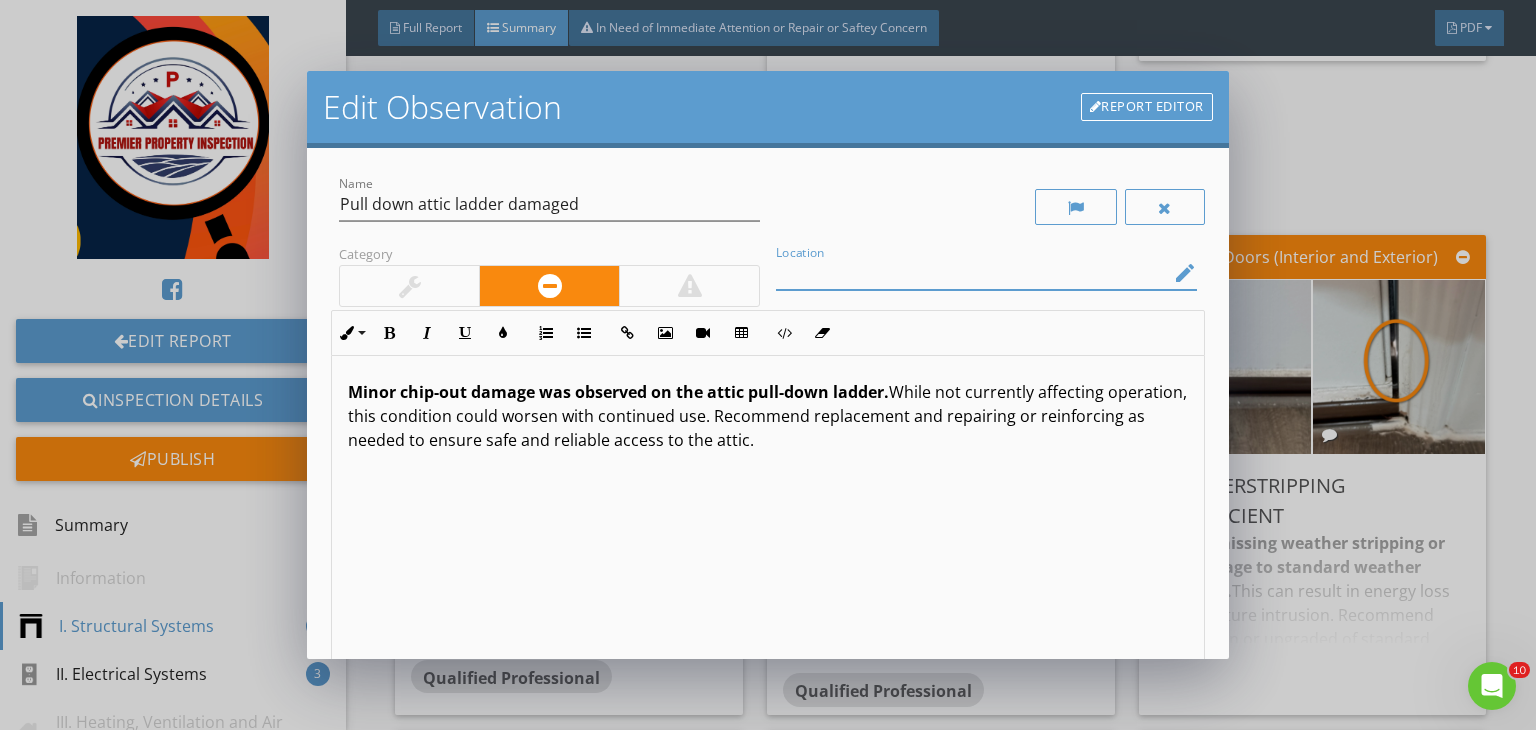 click at bounding box center (972, 273) 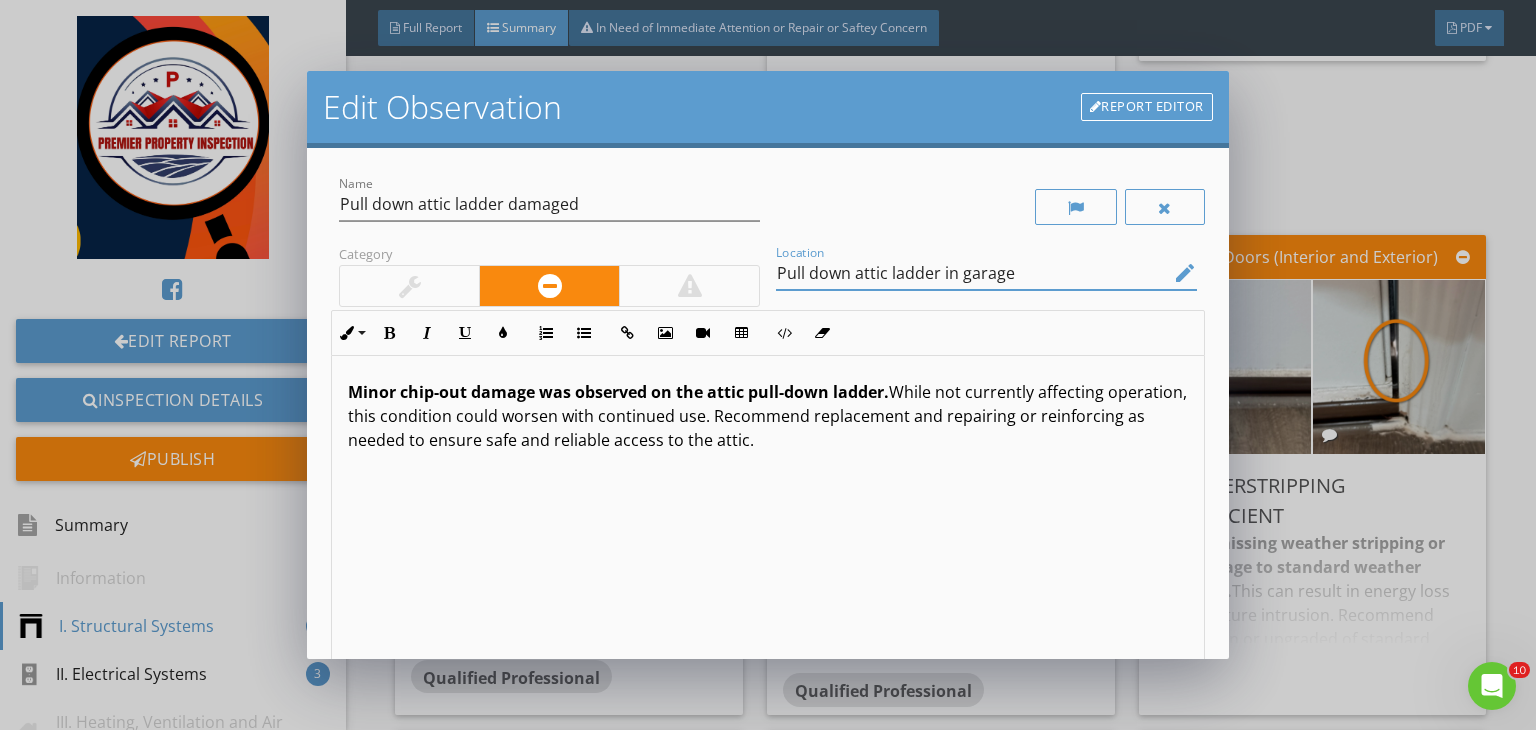 scroll, scrollTop: 276, scrollLeft: 0, axis: vertical 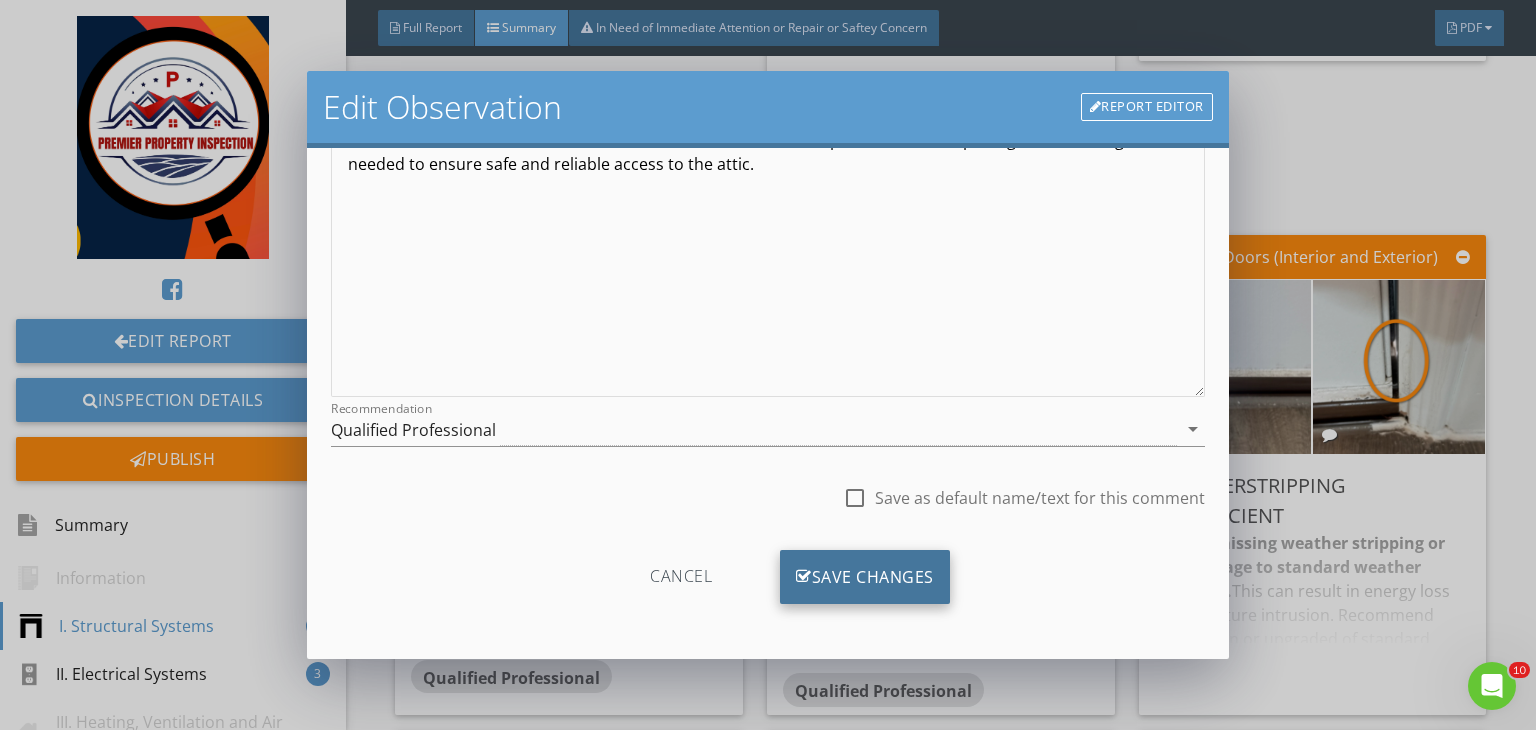 type on "Pull down attic ladder in garage" 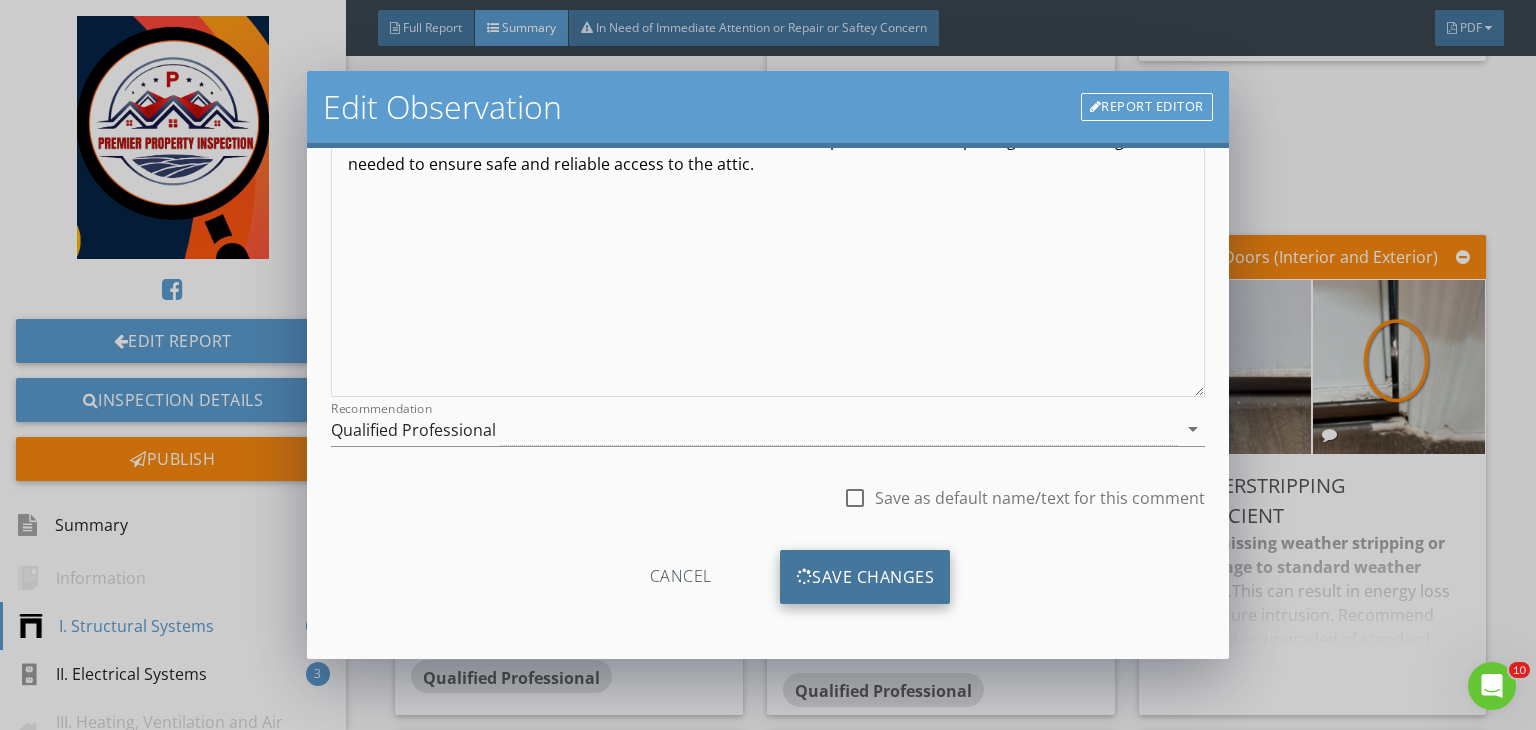 scroll, scrollTop: 39, scrollLeft: 0, axis: vertical 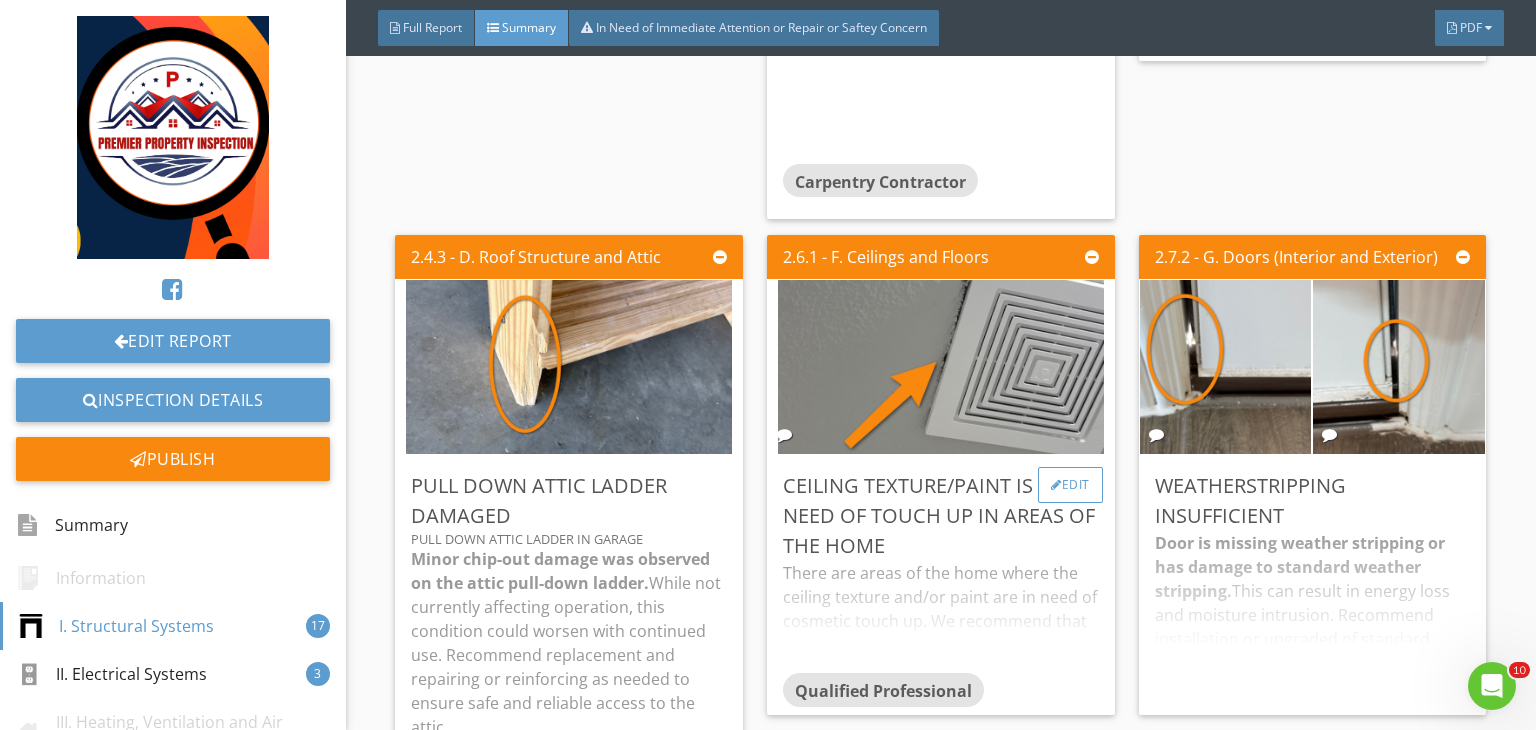 click on "Edit" at bounding box center [1070, 485] 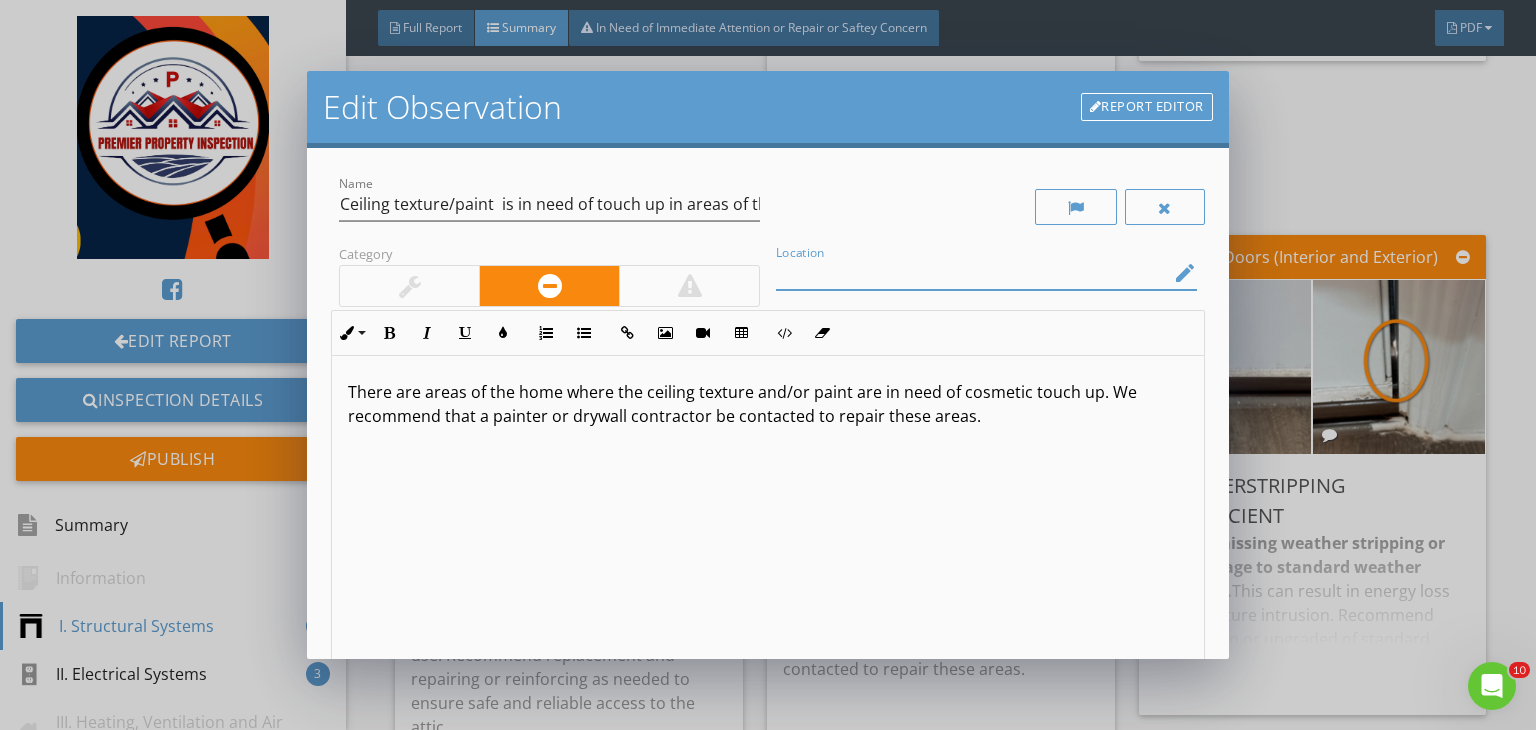 click at bounding box center (972, 273) 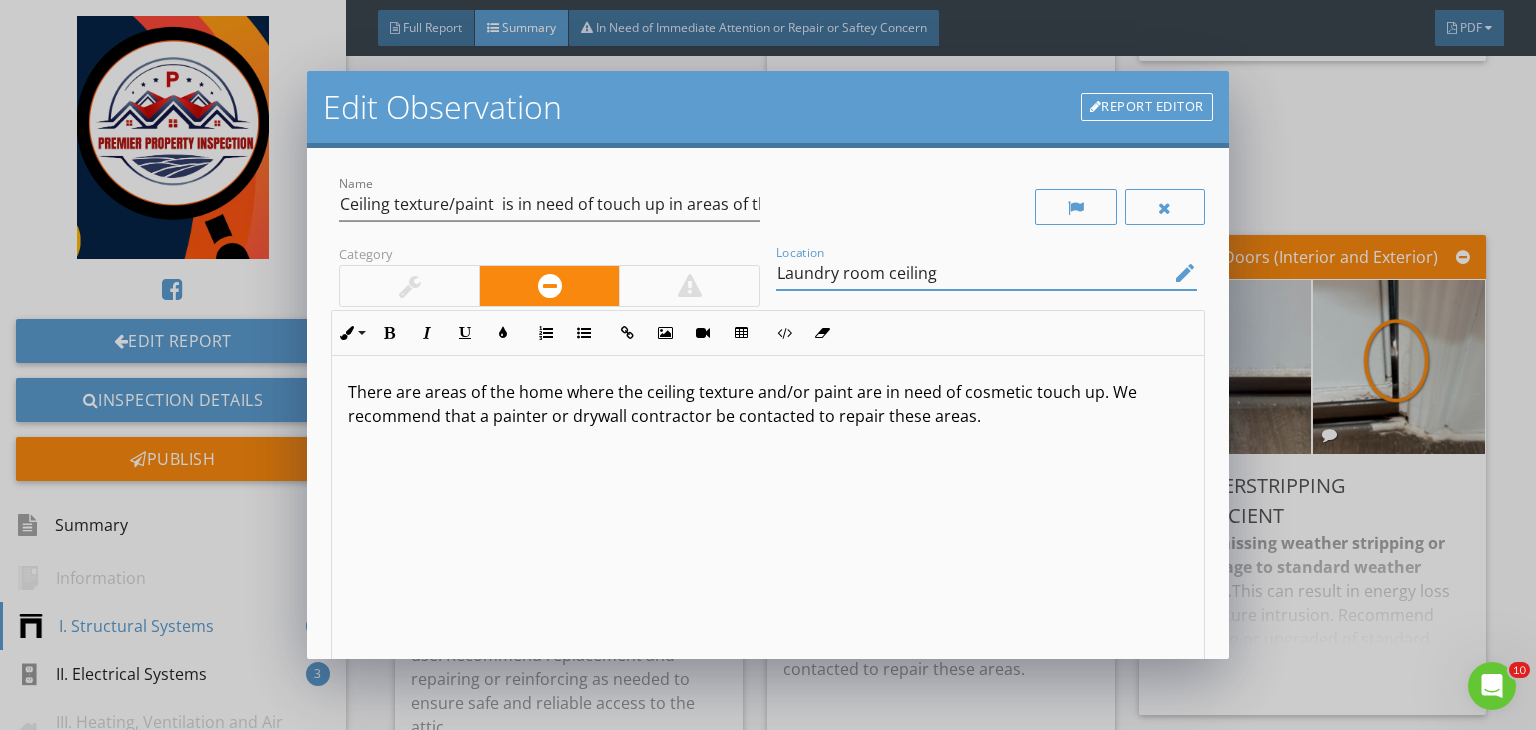 type on "Laundry room ceiling" 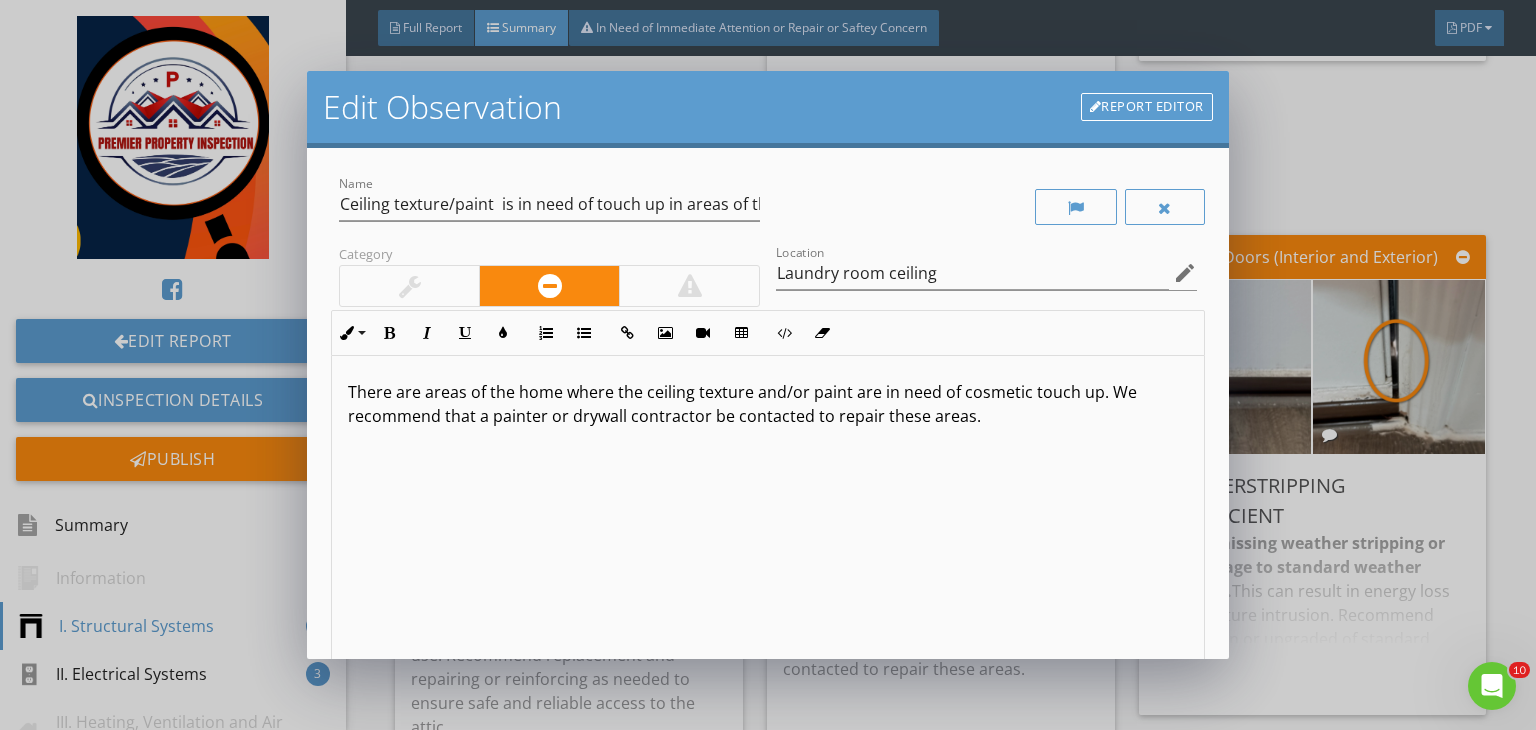 click at bounding box center (409, 286) 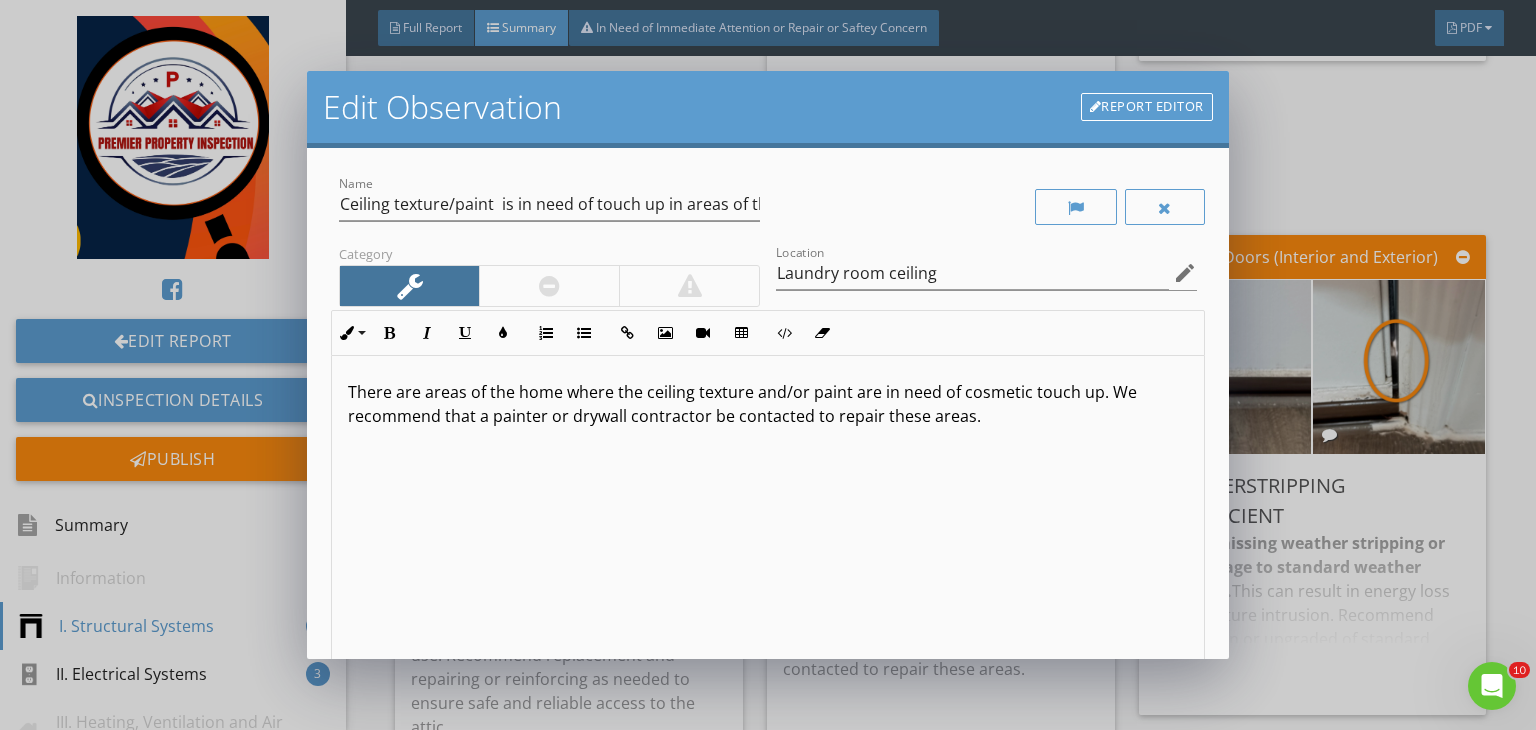 scroll, scrollTop: 0, scrollLeft: 0, axis: both 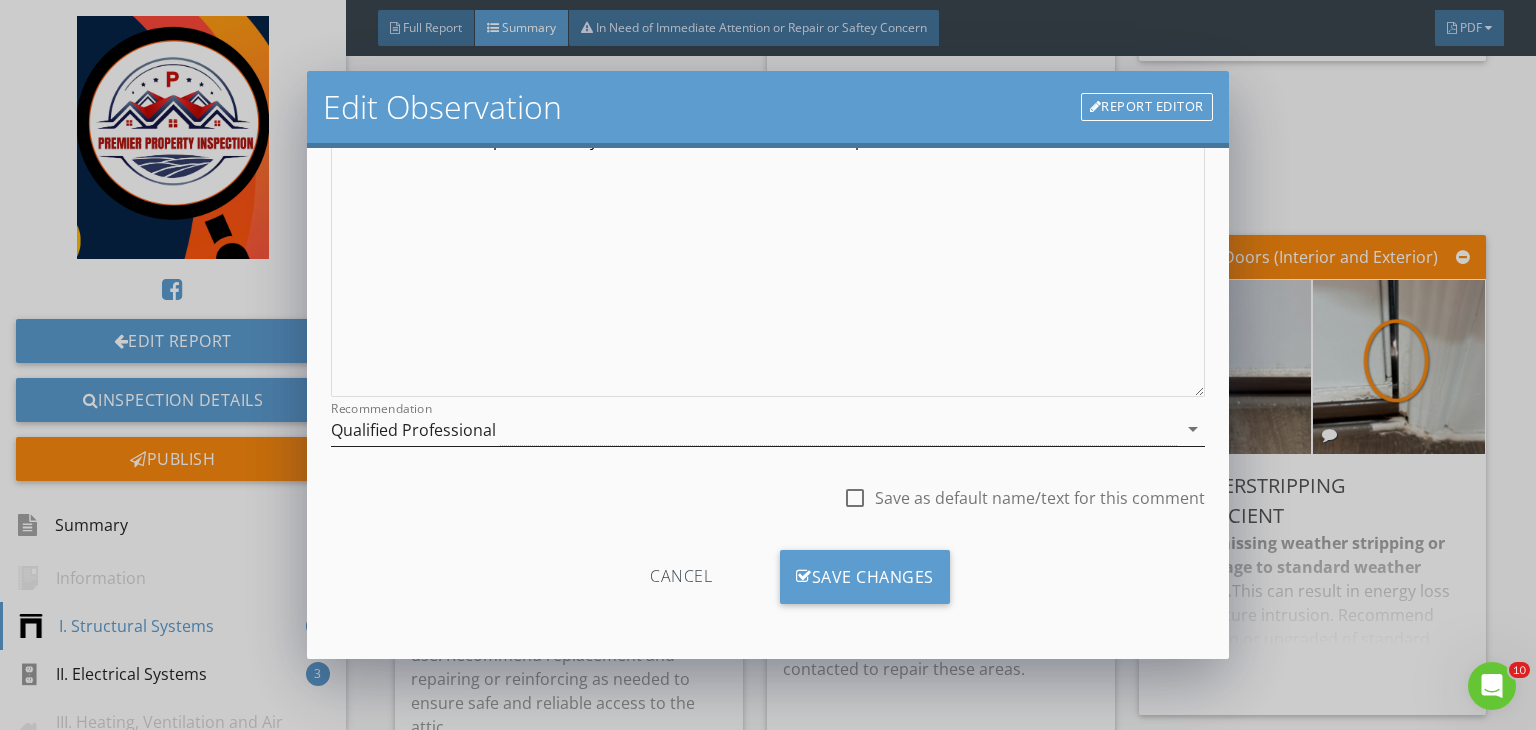 click on "Qualified Professional" at bounding box center [754, 429] 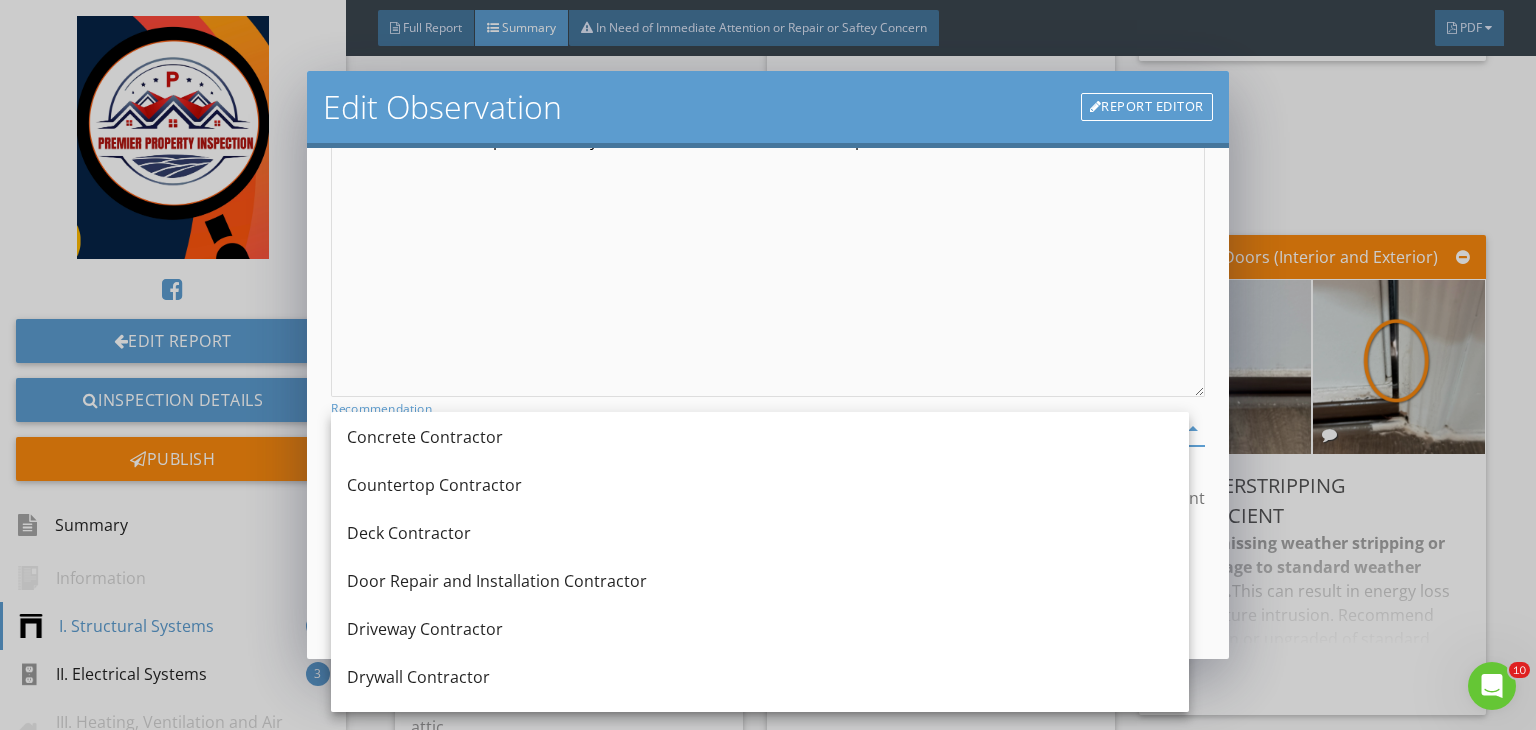 scroll, scrollTop: 440, scrollLeft: 0, axis: vertical 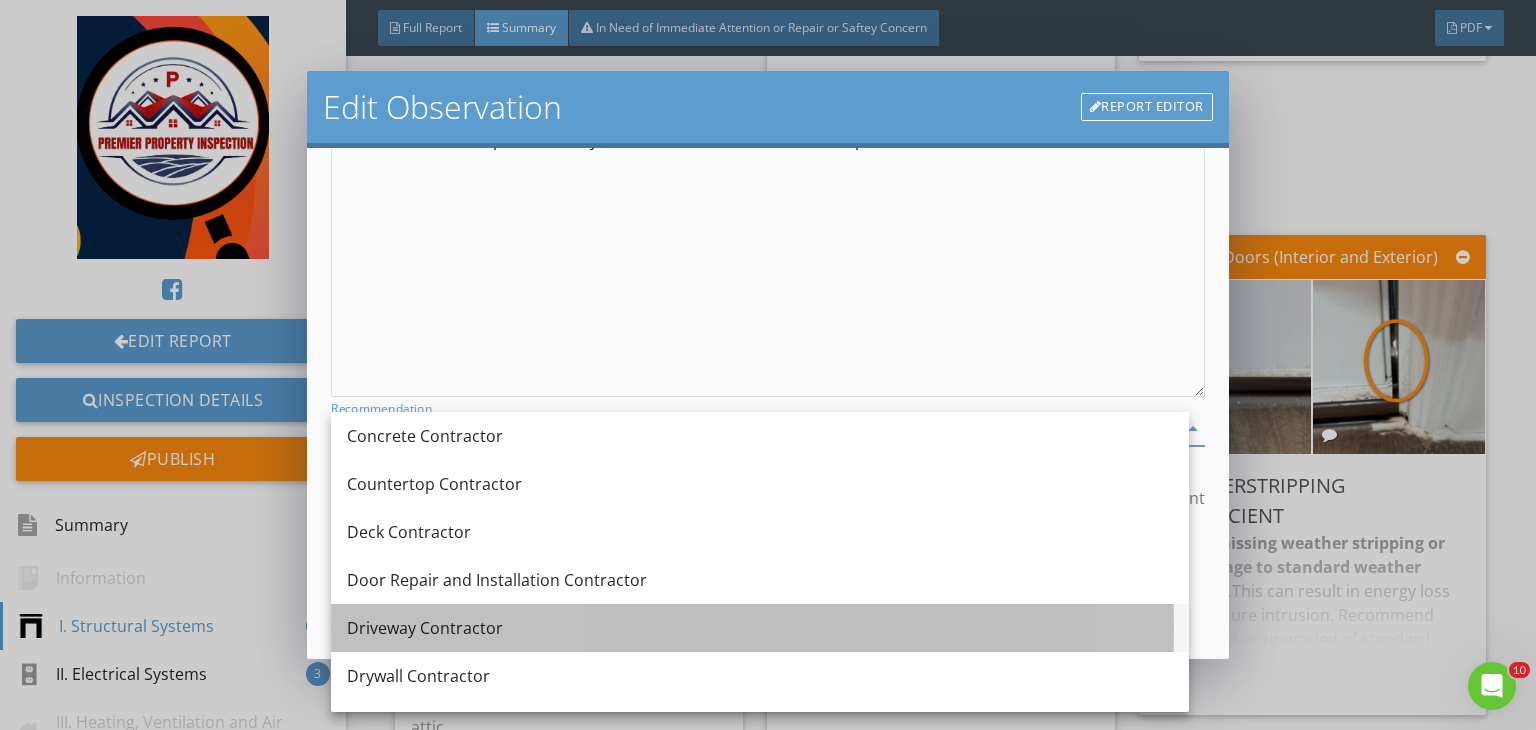 click on "Driveway Contractor" at bounding box center [760, 628] 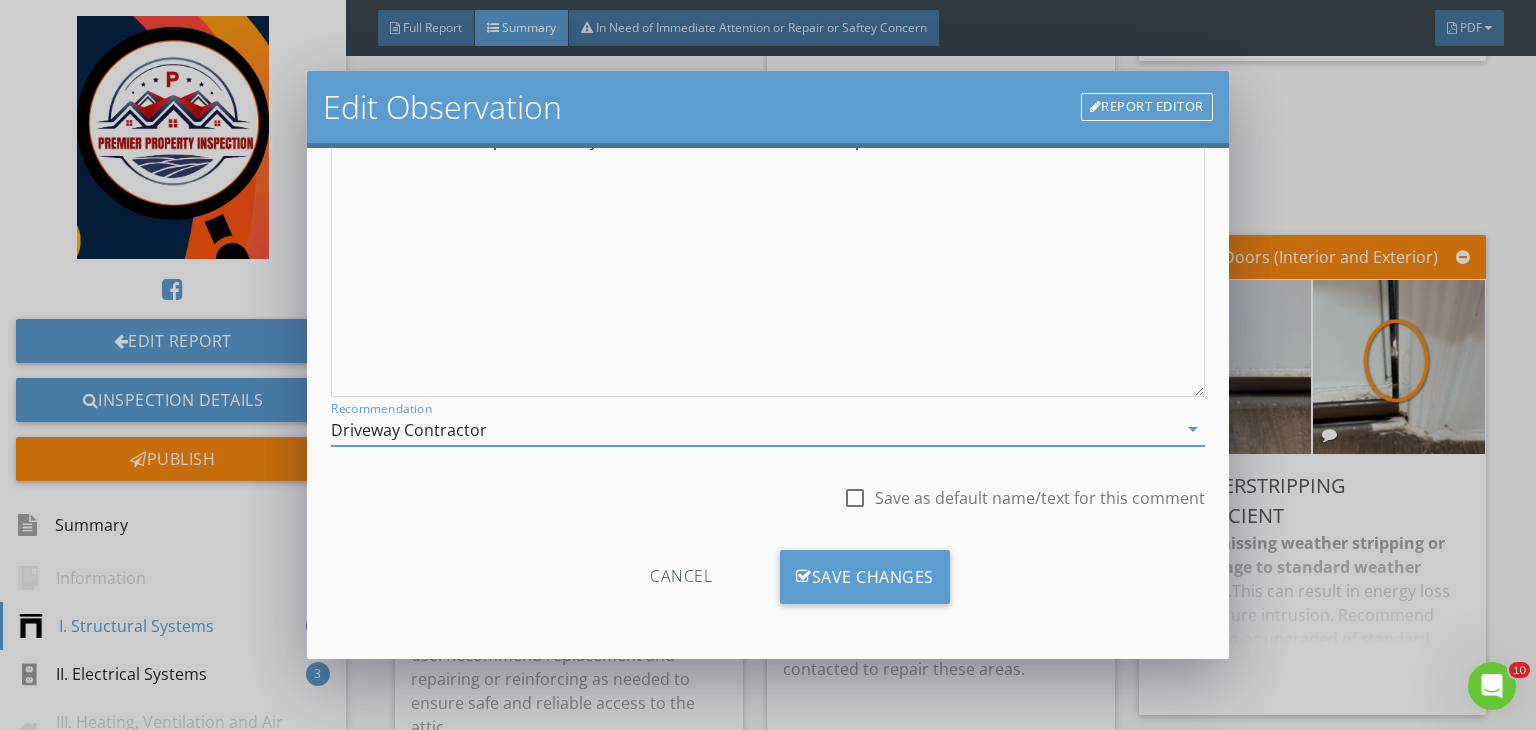 click on "Driveway Contractor" at bounding box center (754, 429) 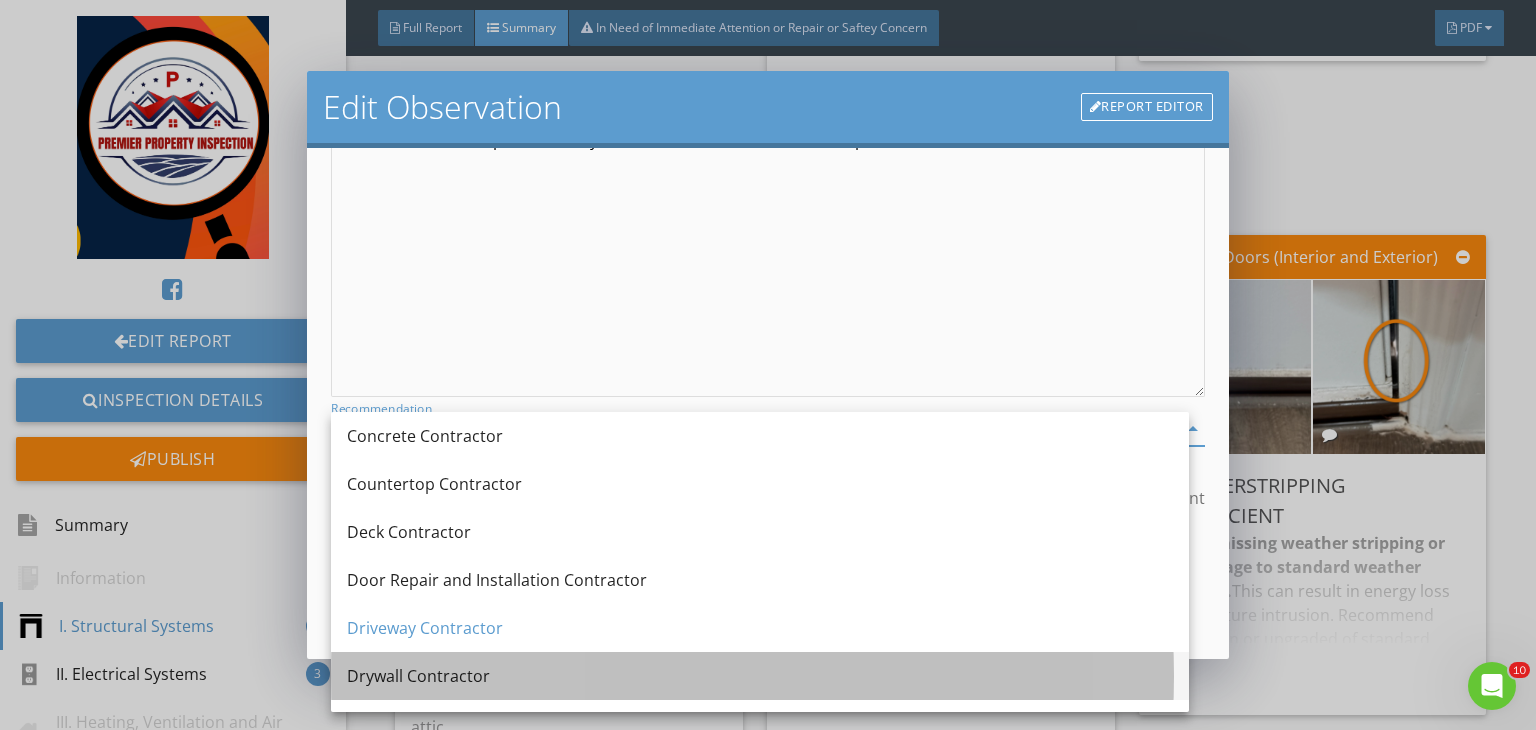 click on "Drywall Contractor" at bounding box center [760, 676] 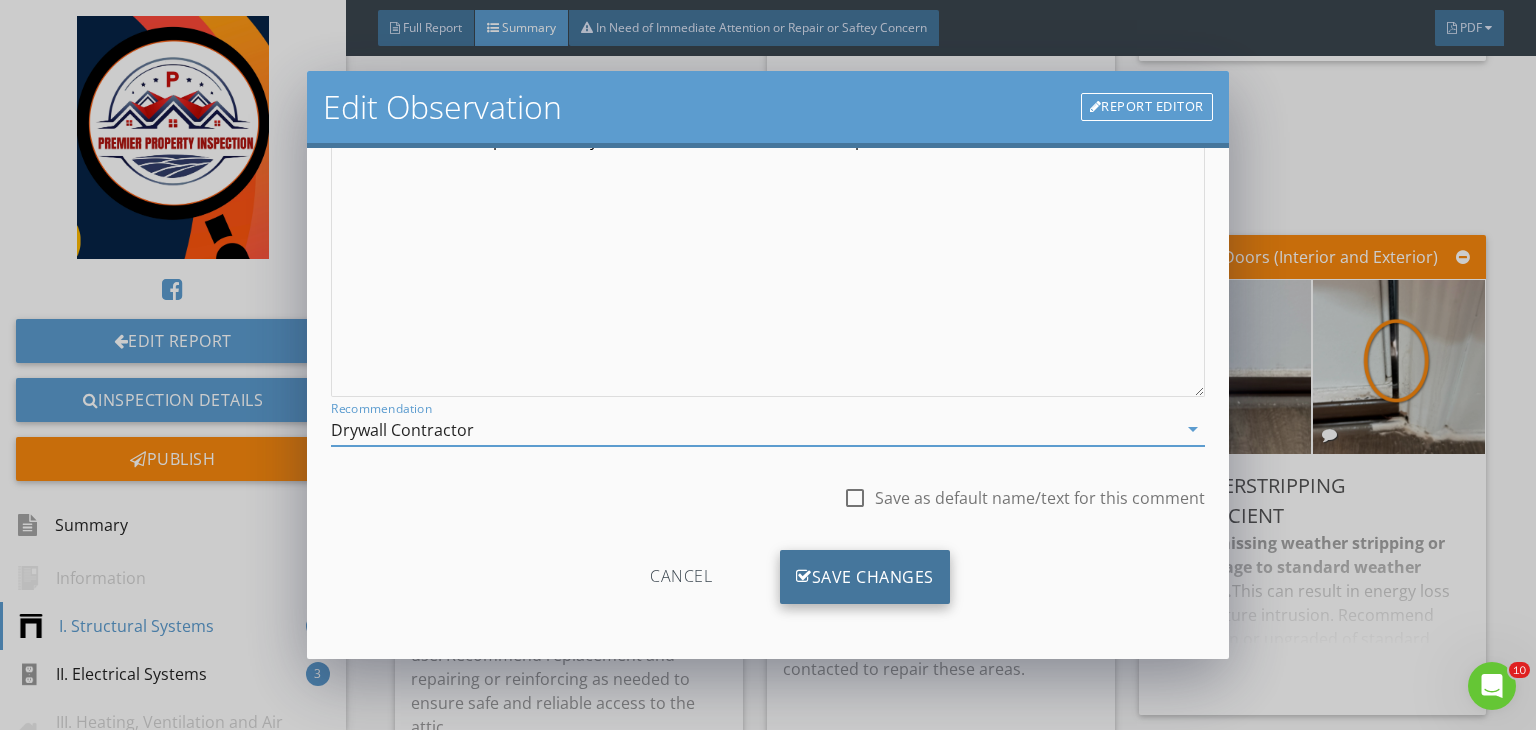 click on "Save Changes" at bounding box center [865, 577] 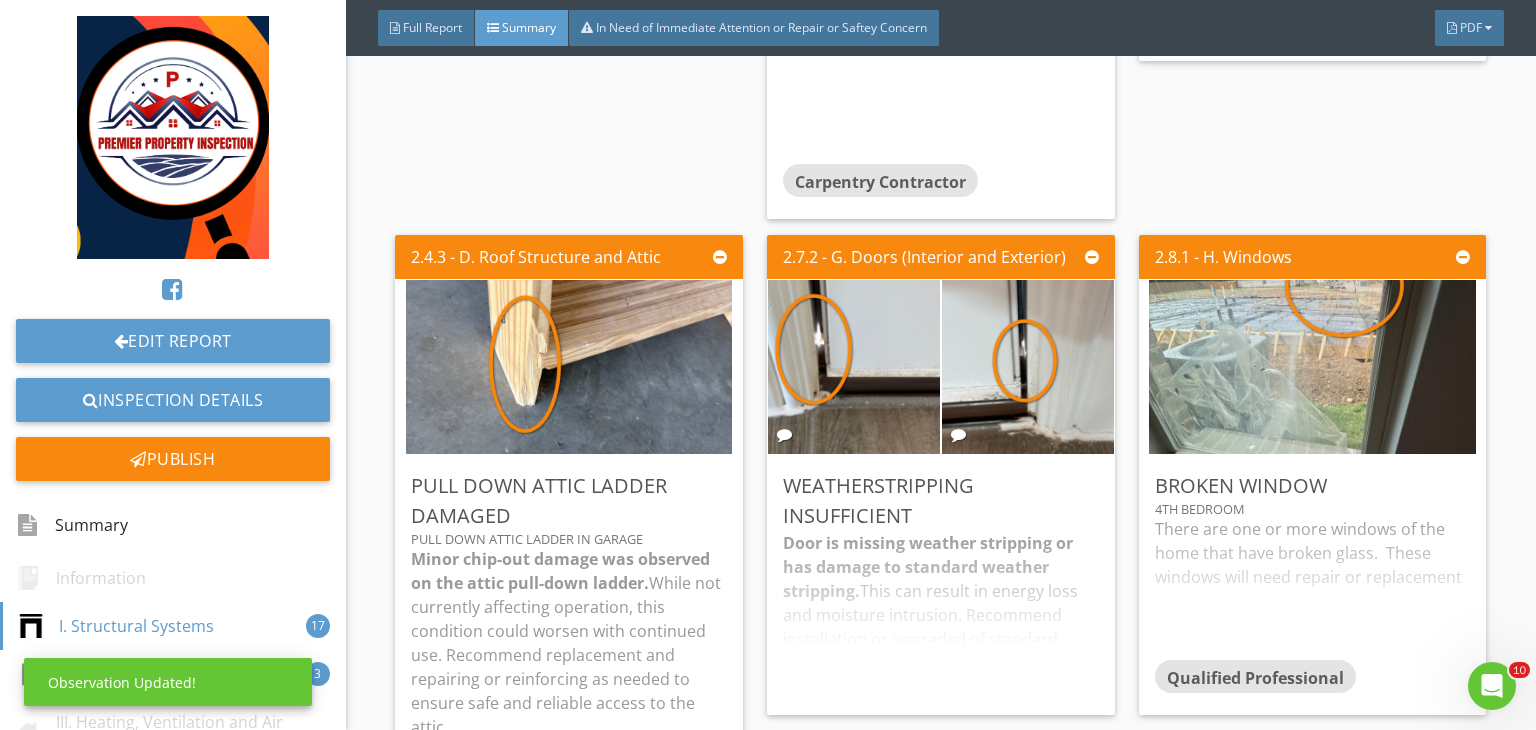 scroll, scrollTop: 39, scrollLeft: 0, axis: vertical 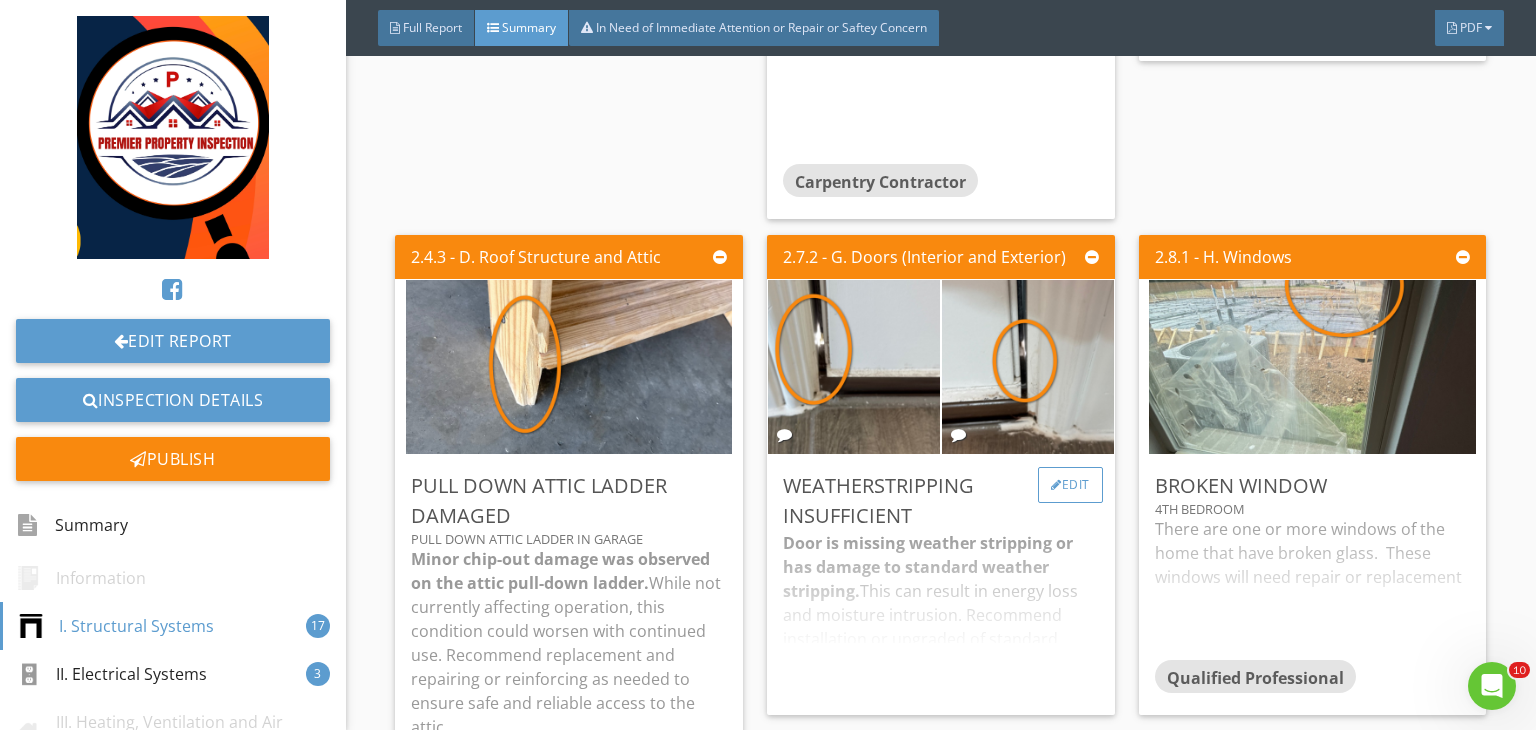 click on "Edit" at bounding box center (1070, 485) 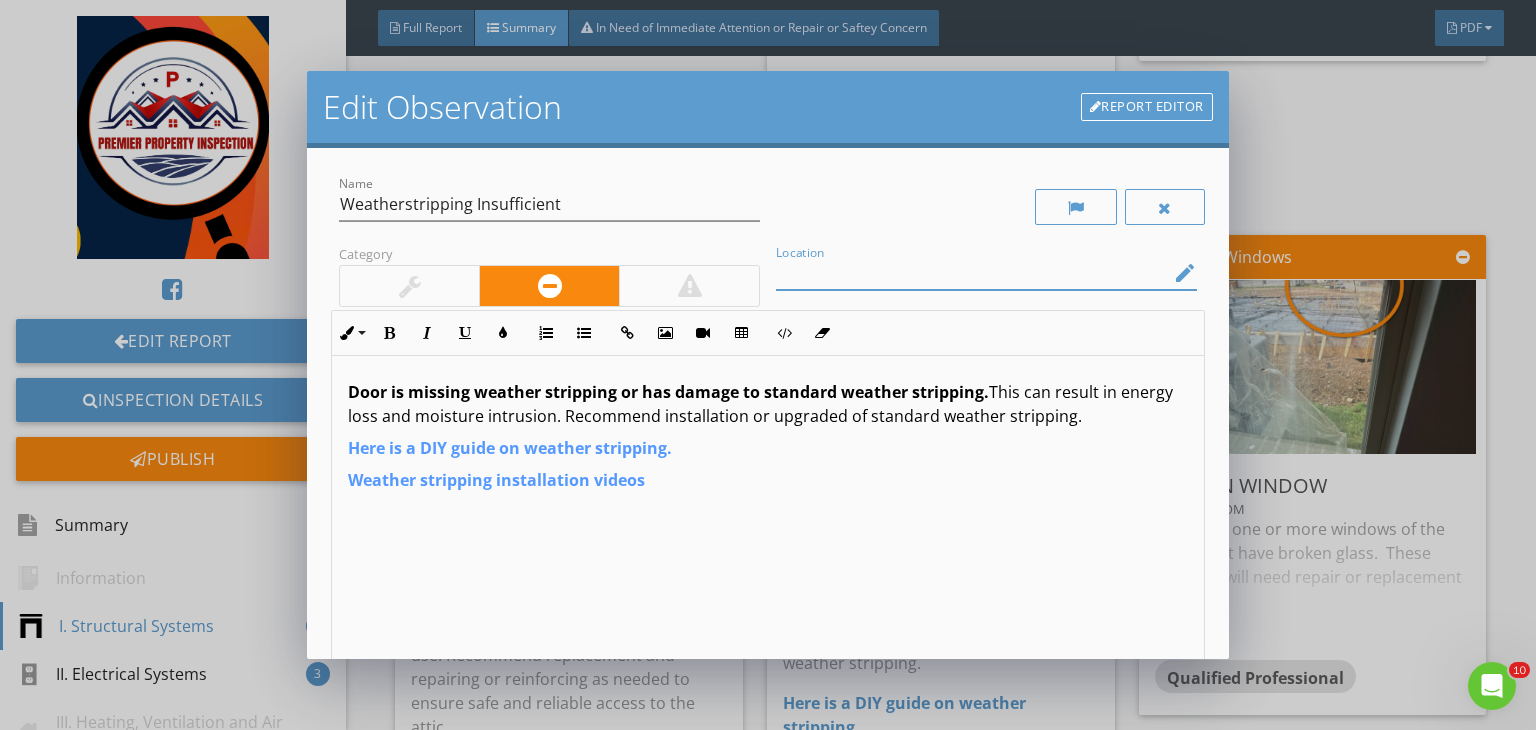 click at bounding box center [972, 273] 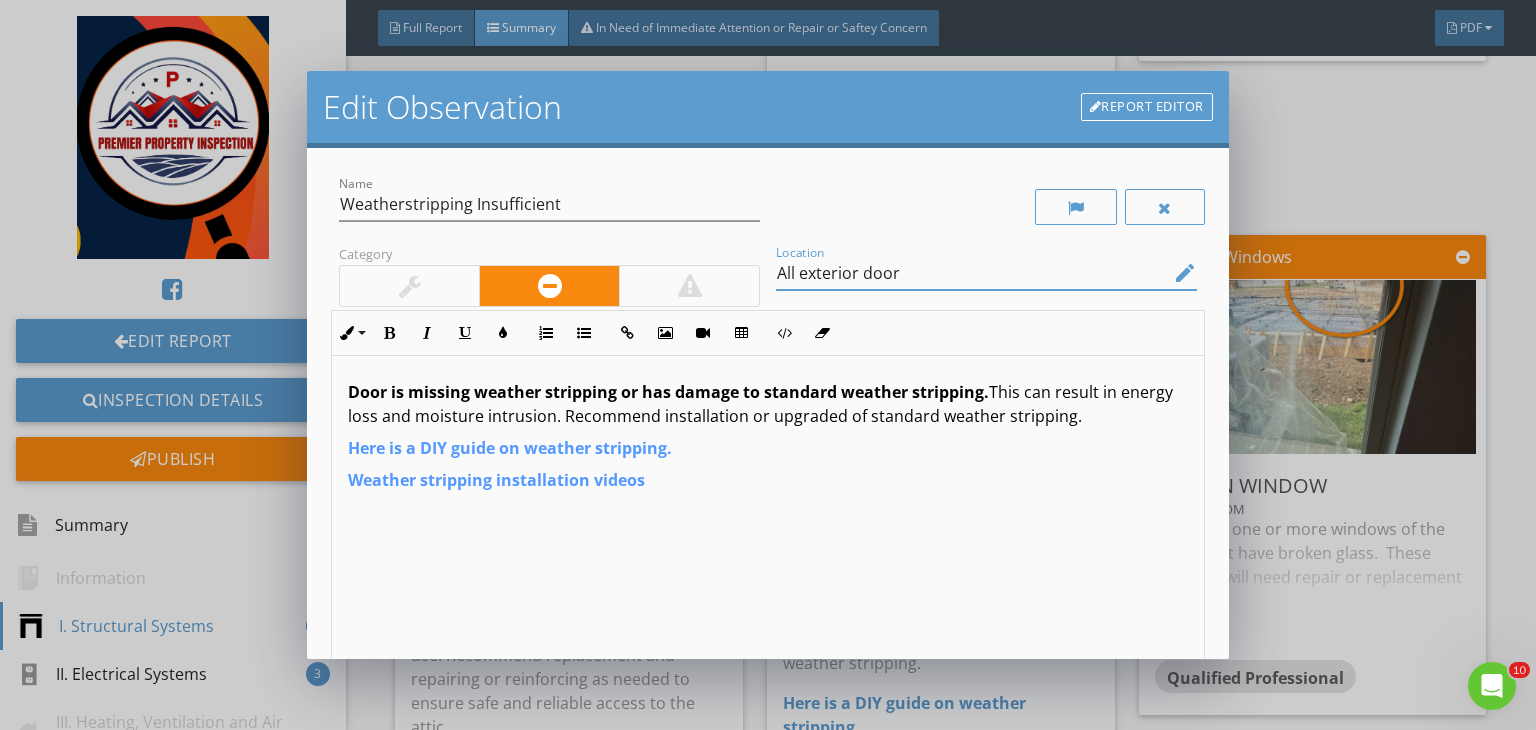 type on "All exterior door" 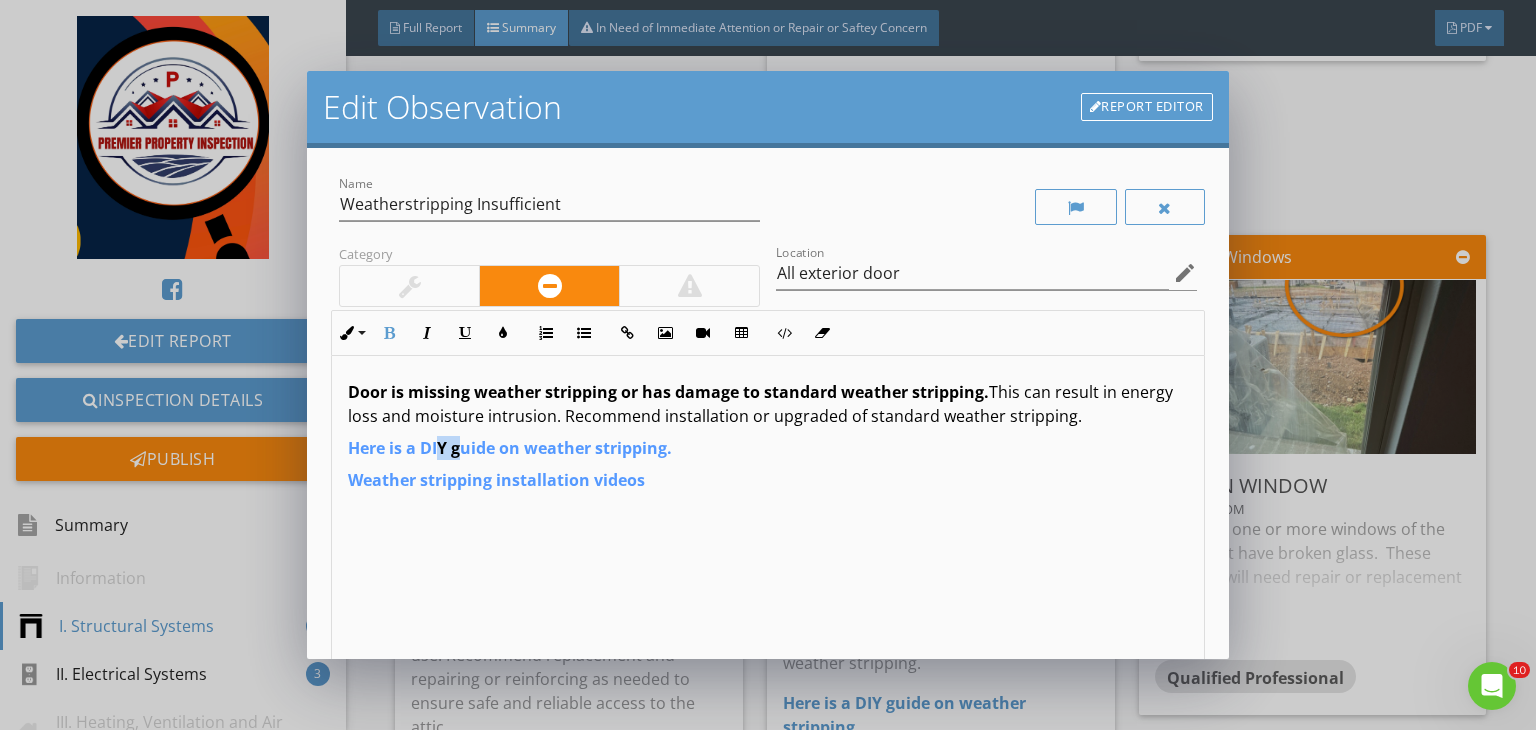 drag, startPoint x: 445, startPoint y: 435, endPoint x: 464, endPoint y: 434, distance: 19.026299 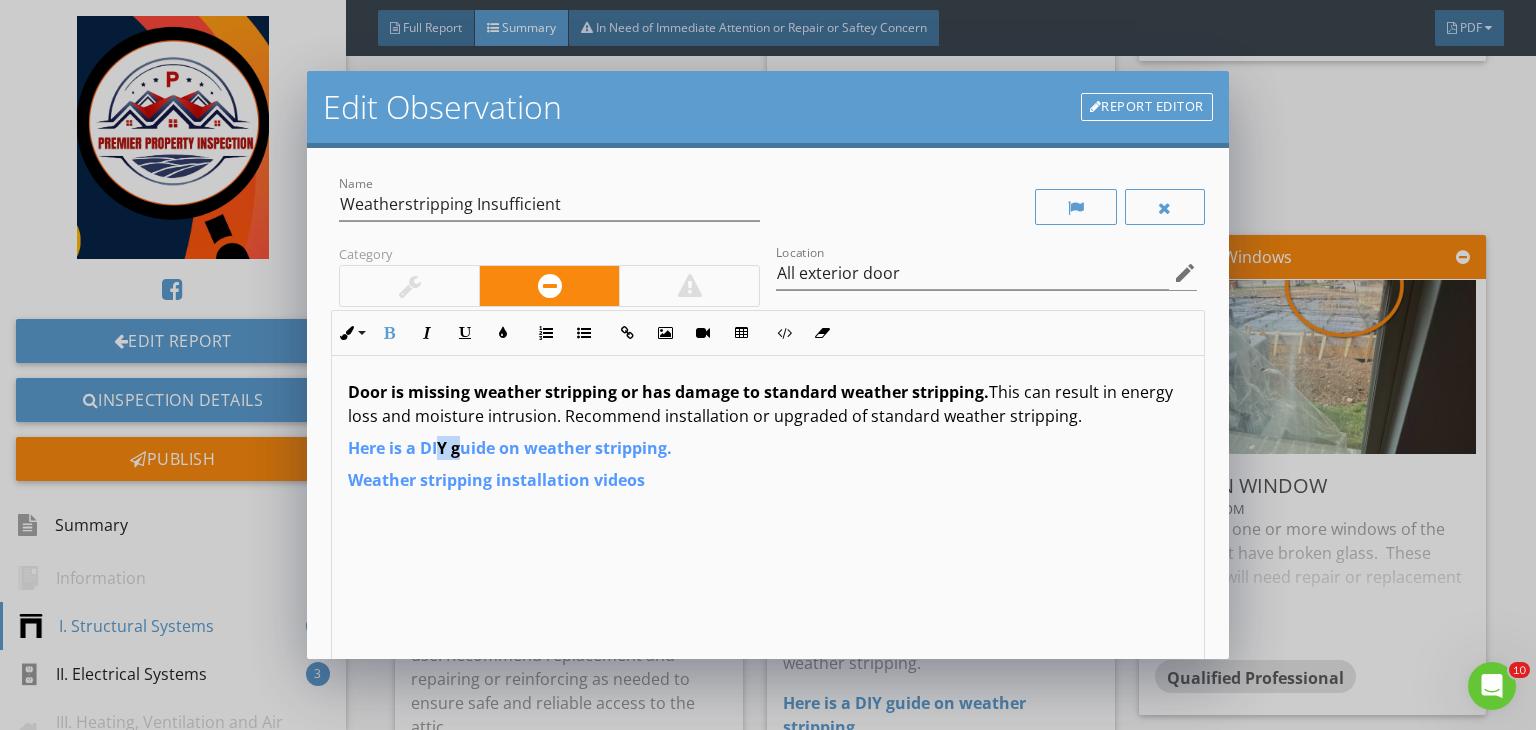 click on "Here is a DIY guide on weather stripping ." at bounding box center [768, 448] 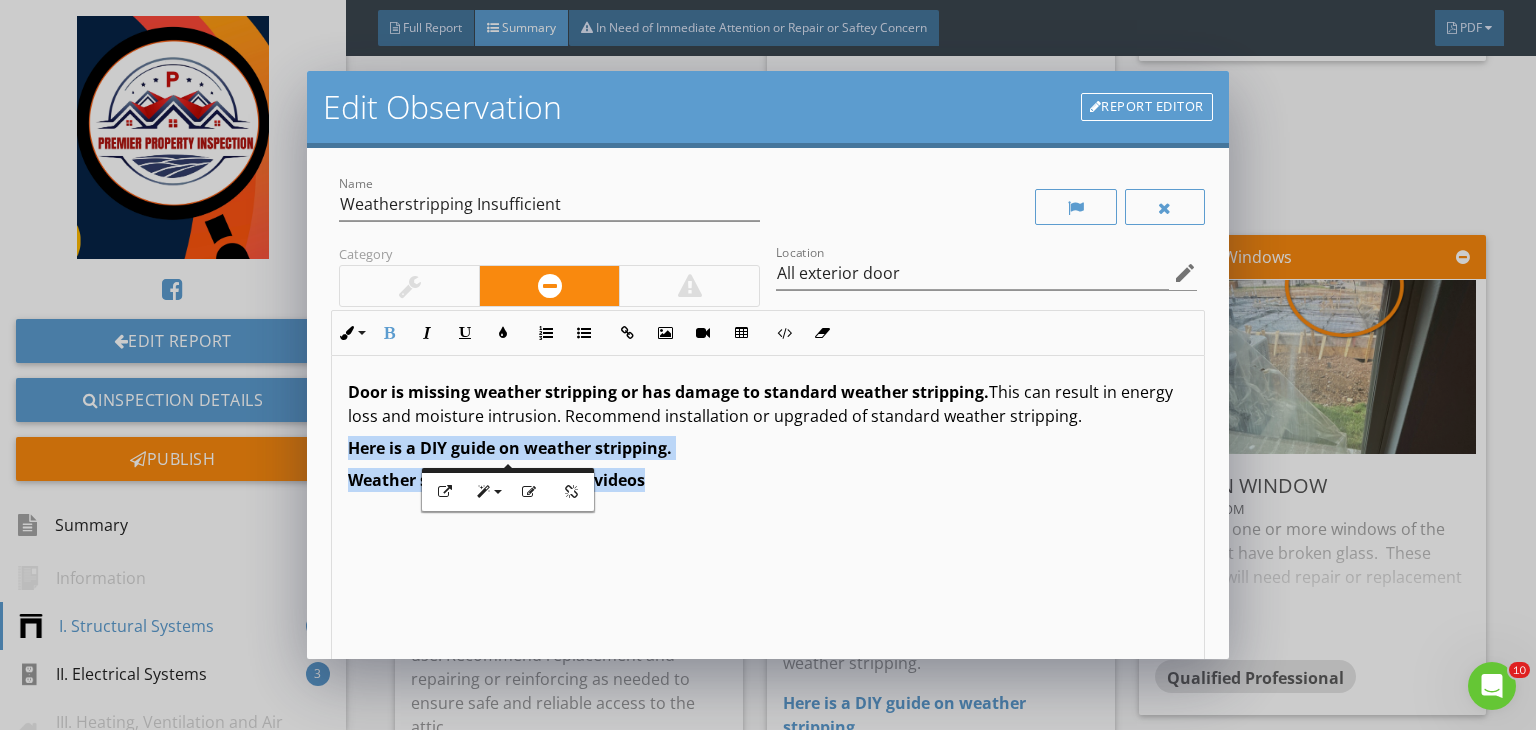 drag, startPoint x: 353, startPoint y: 444, endPoint x: 680, endPoint y: 490, distance: 330.21964 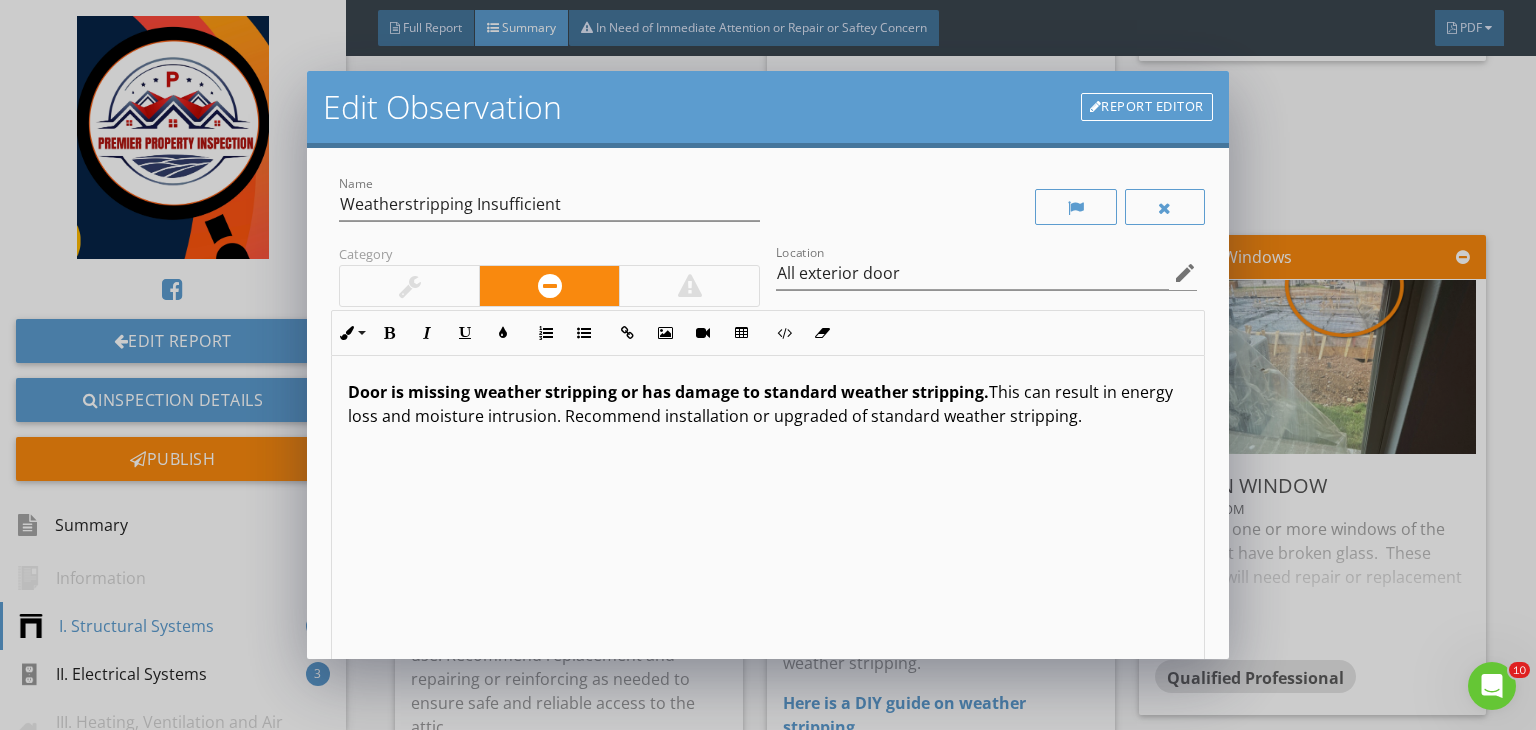 scroll, scrollTop: 0, scrollLeft: 0, axis: both 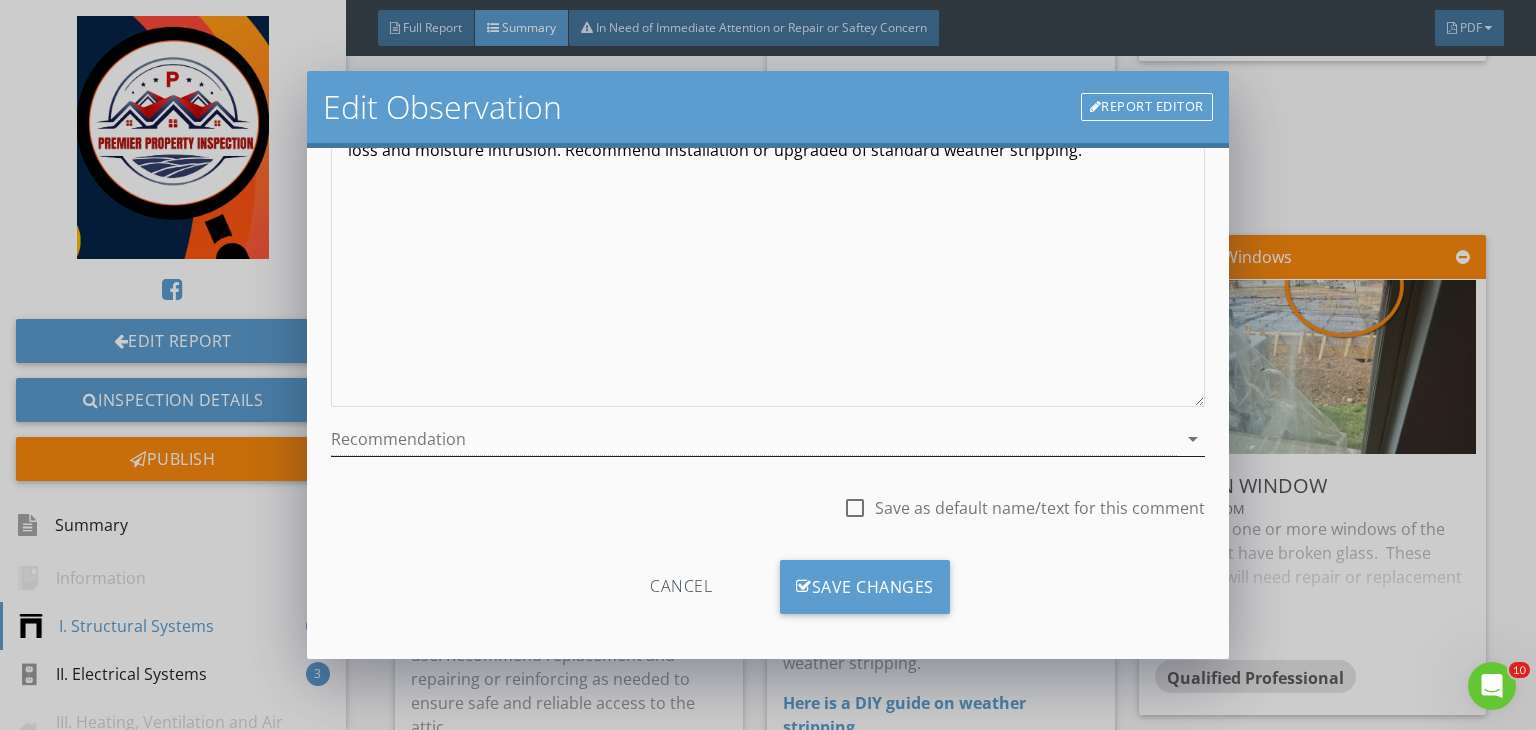 click at bounding box center (754, 439) 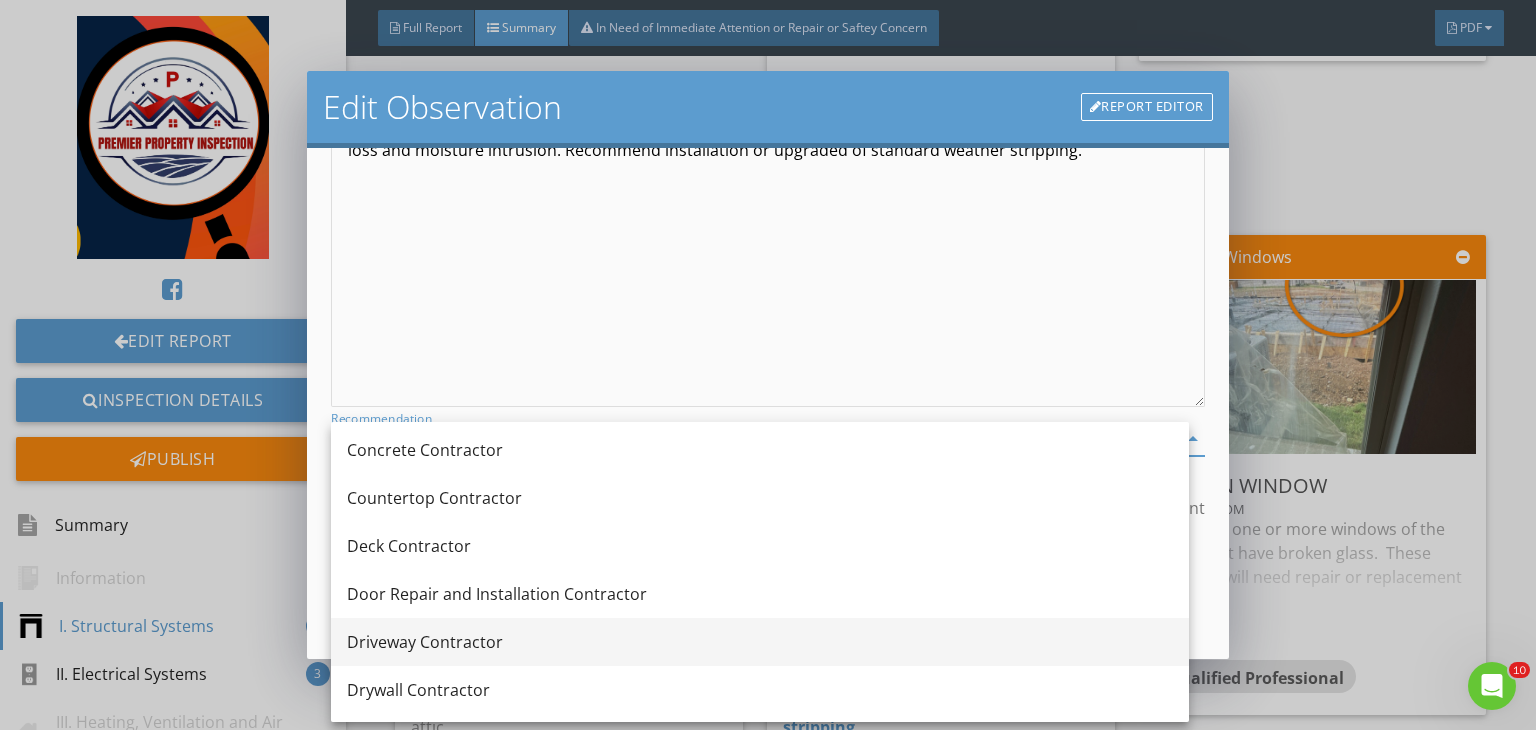scroll, scrollTop: 439, scrollLeft: 0, axis: vertical 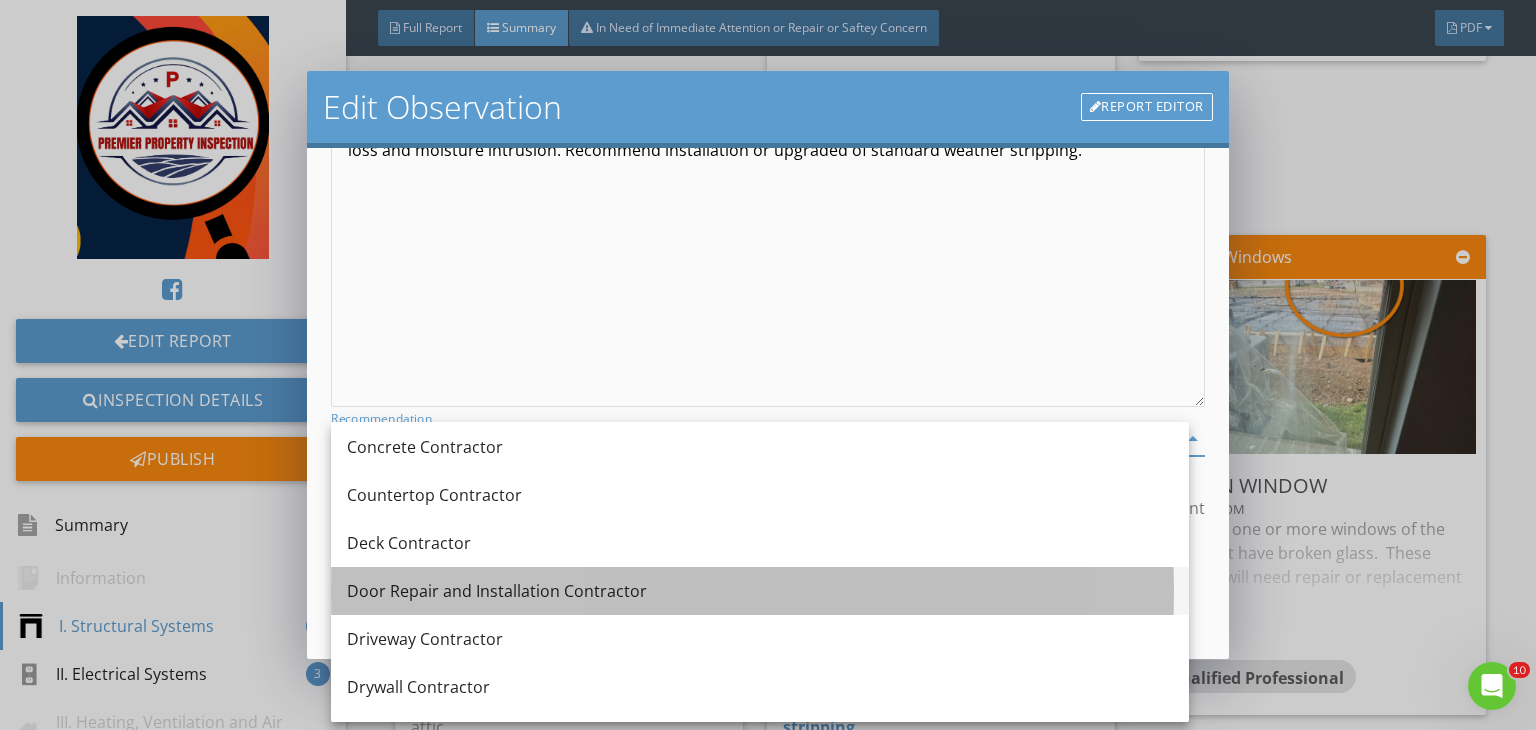 click on "Door Repair and Installation Contractor" at bounding box center (760, 591) 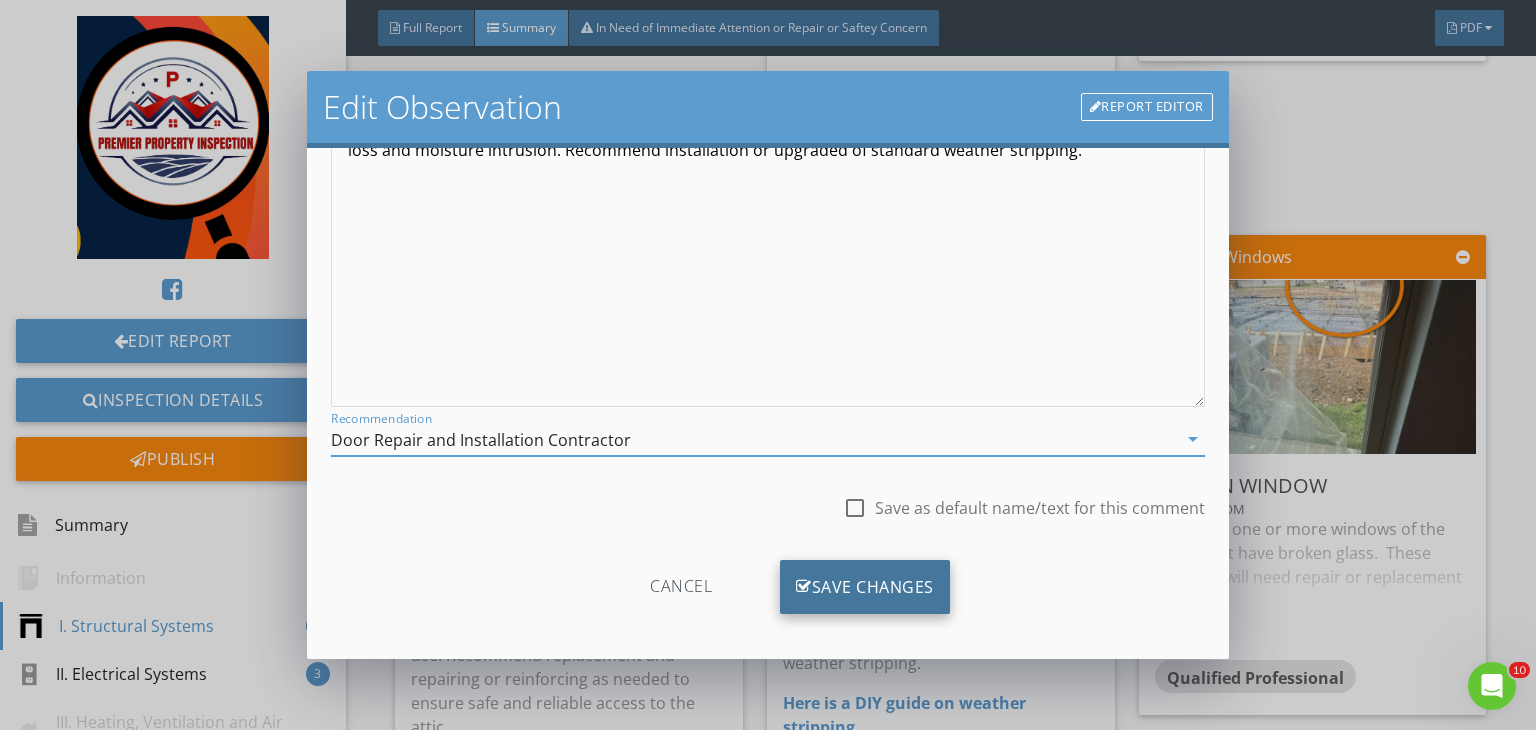 click on "Save Changes" at bounding box center (865, 587) 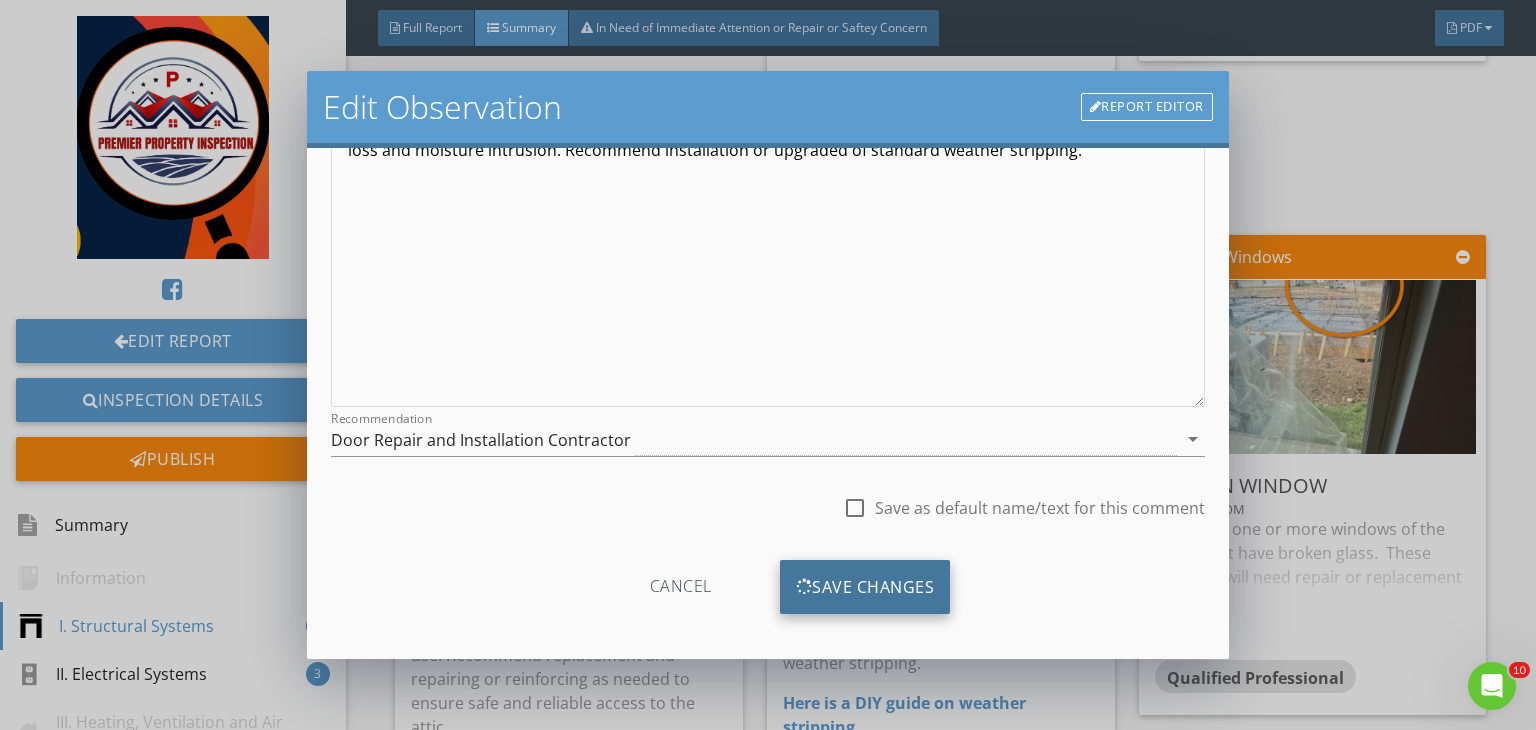scroll, scrollTop: 39, scrollLeft: 0, axis: vertical 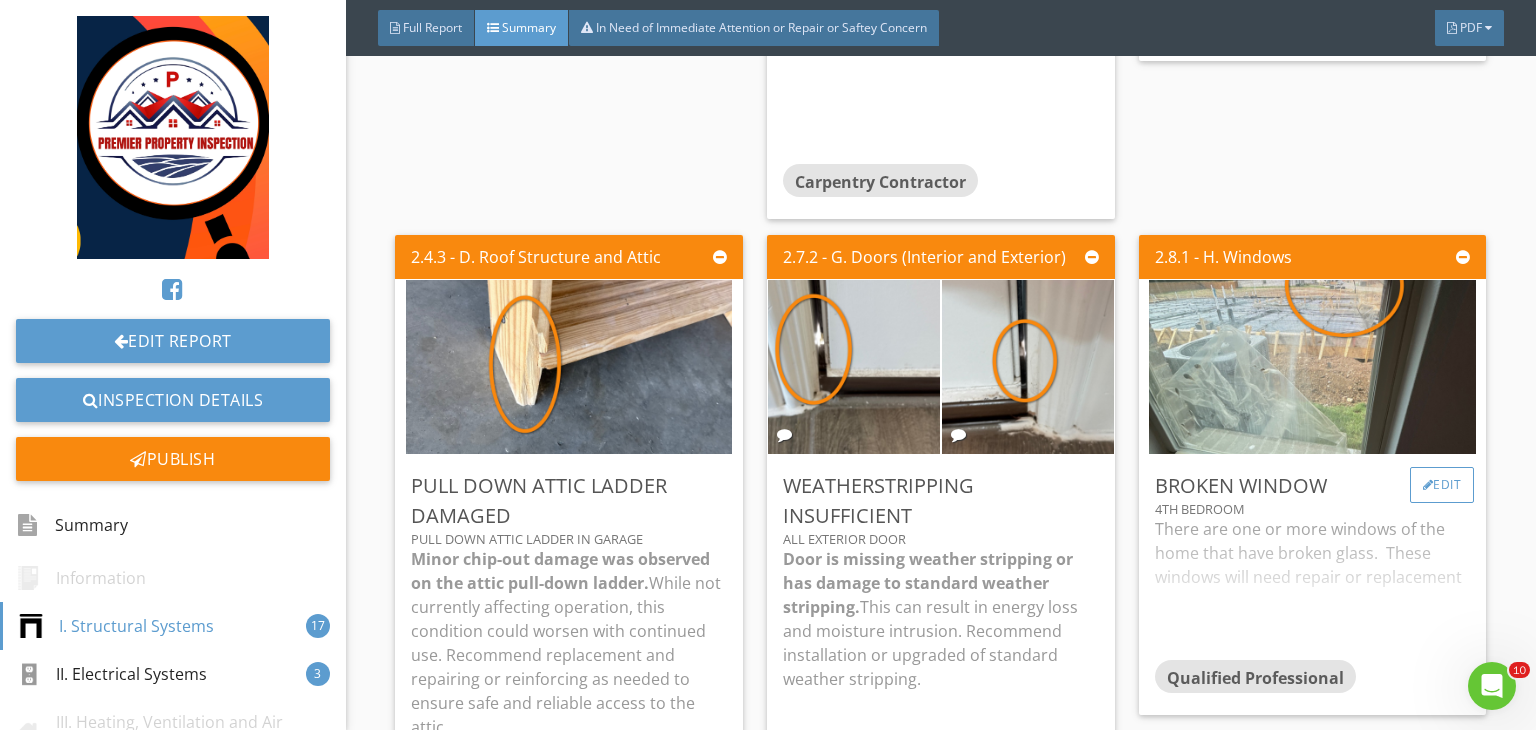 click on "Edit" at bounding box center (1442, 485) 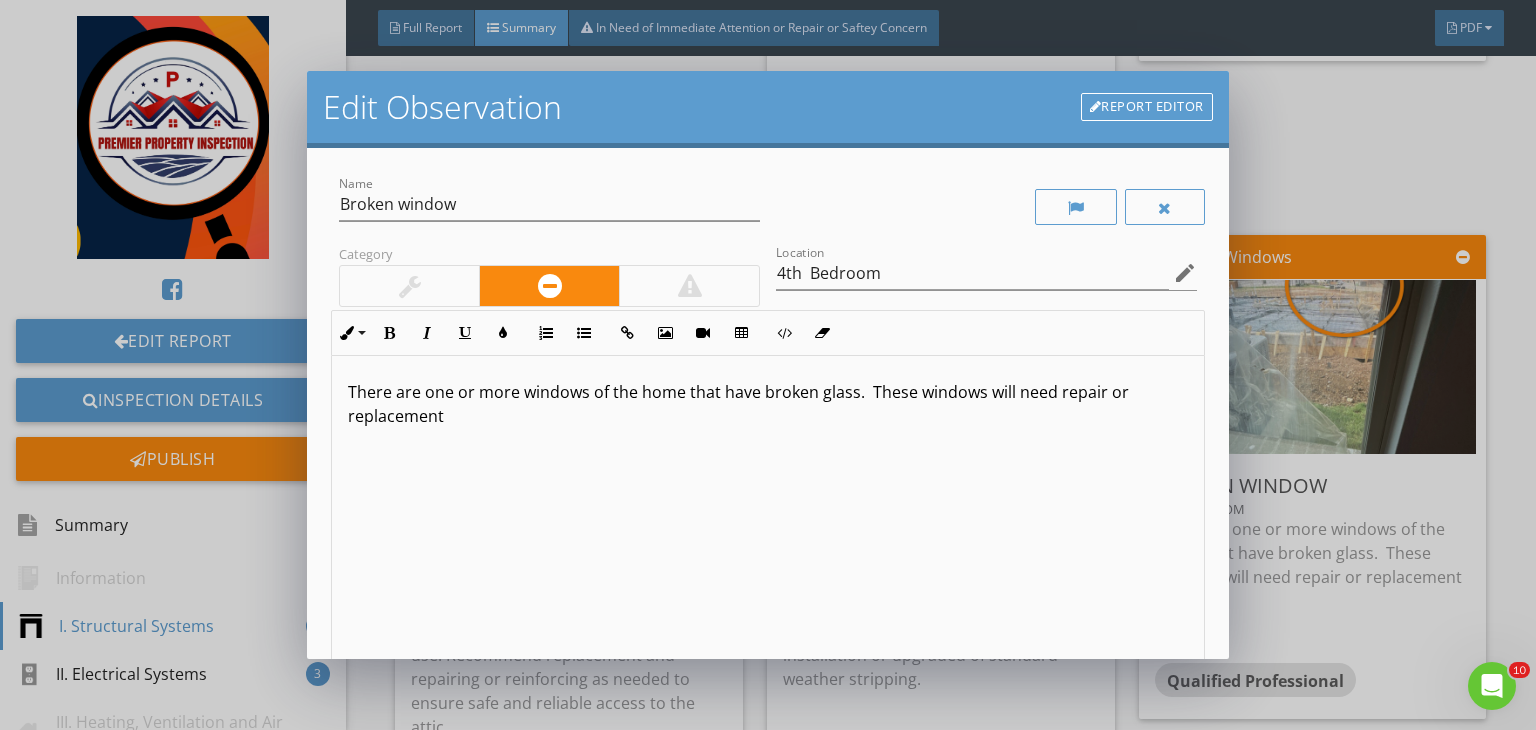 click on "There are one or more windows of the home that have broken glass.  These windows will need repair or replacement" at bounding box center [768, 404] 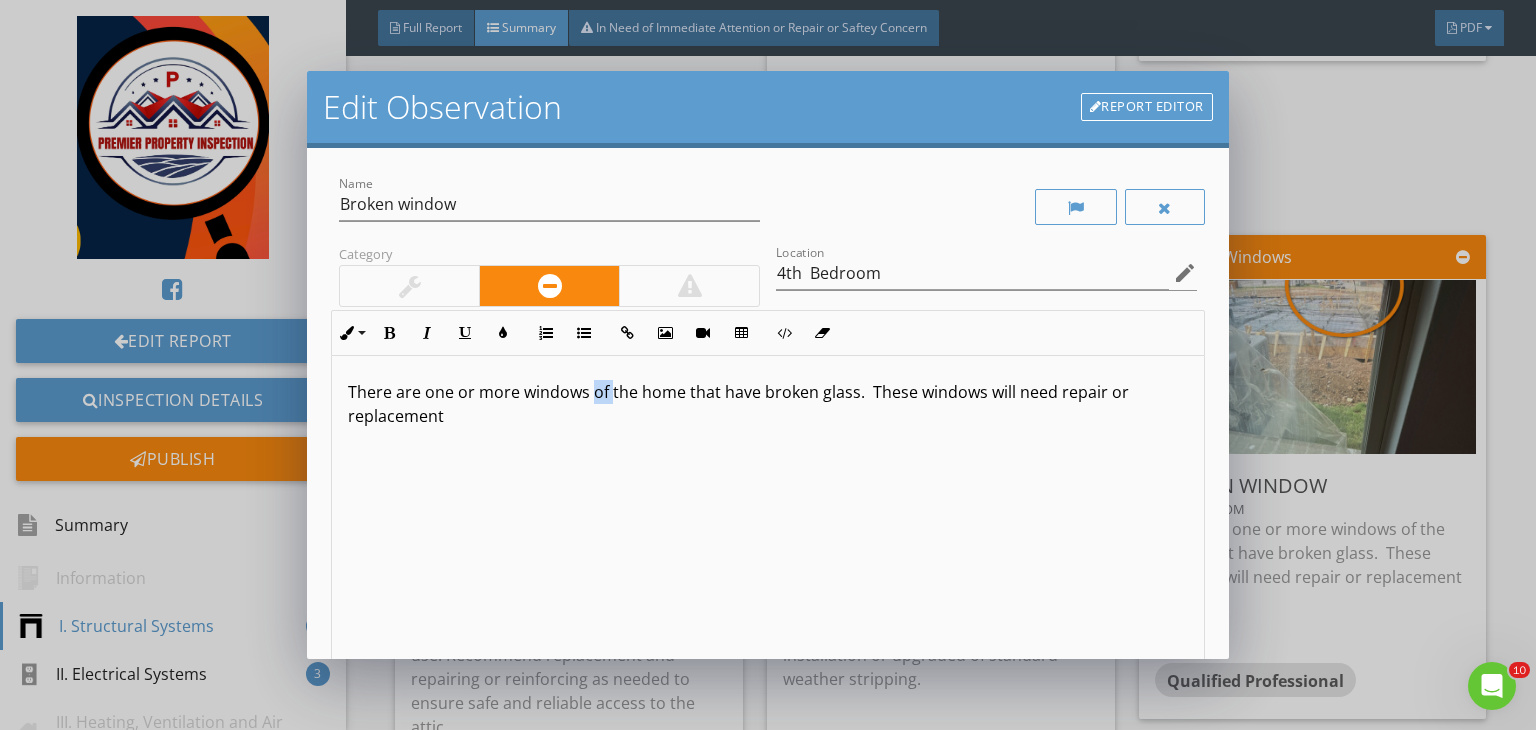 click on "There are one or more windows of the home that have broken glass.  These windows will need repair or replacement" at bounding box center (768, 404) 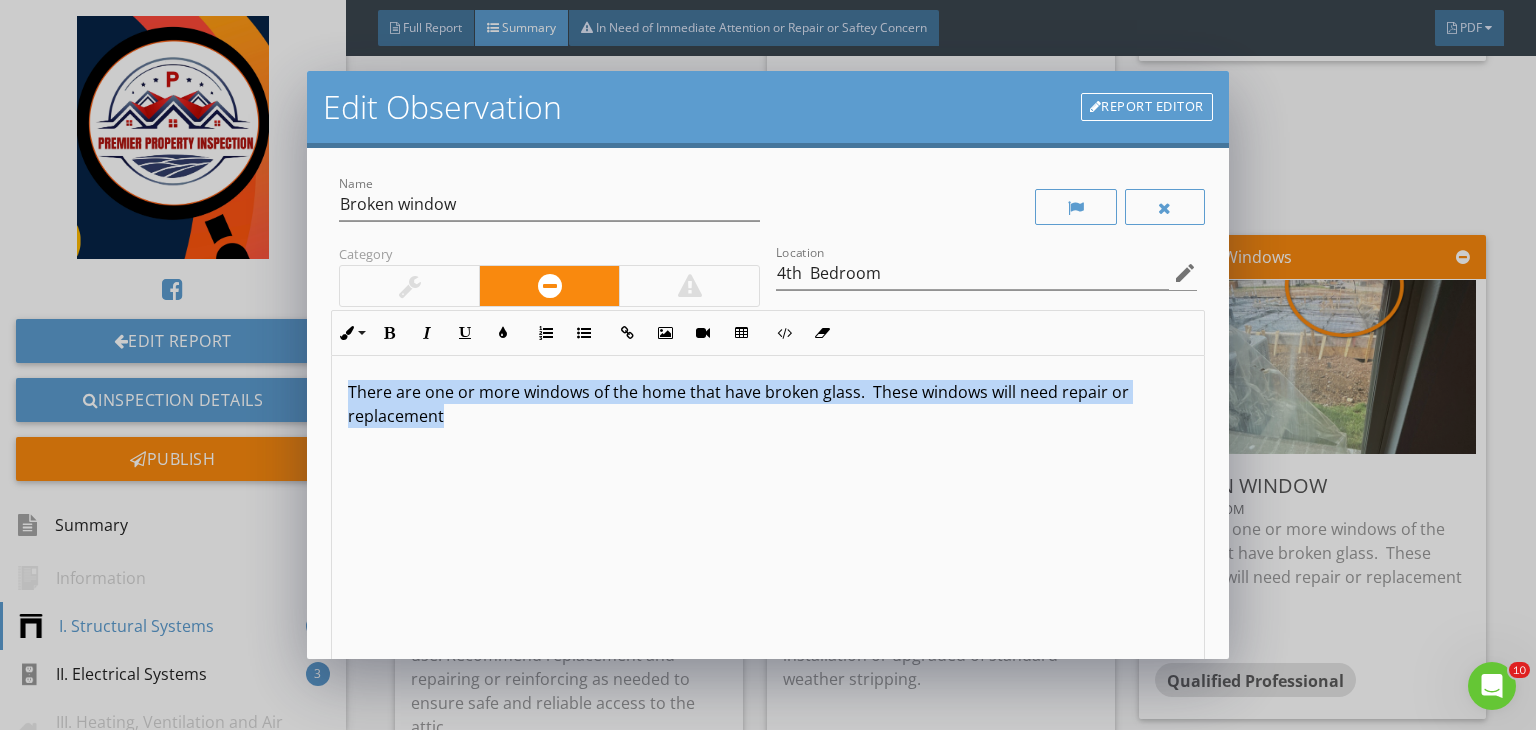 click on "There are one or more windows of the home that have broken glass.  These windows will need repair or replacement" at bounding box center [768, 404] 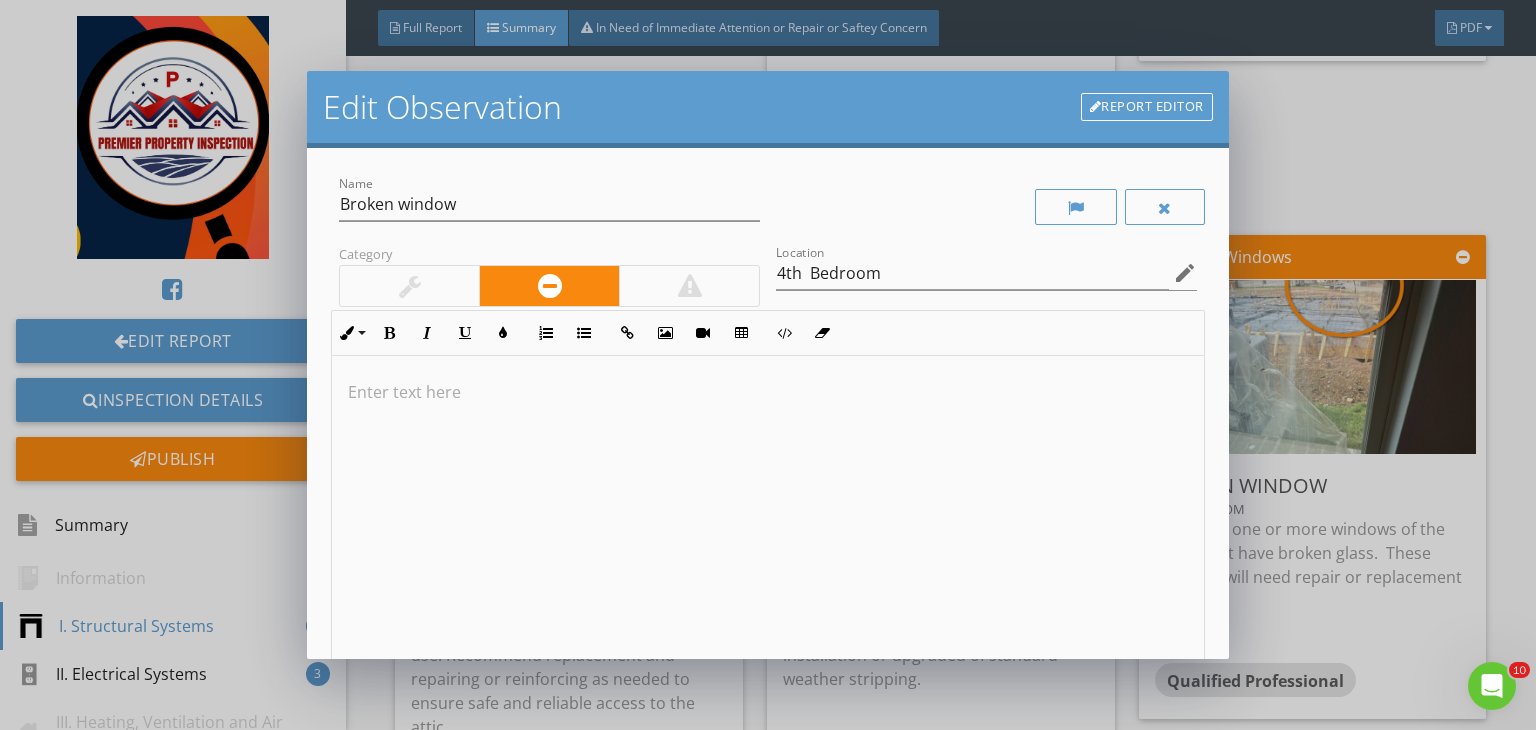 click at bounding box center [768, 392] 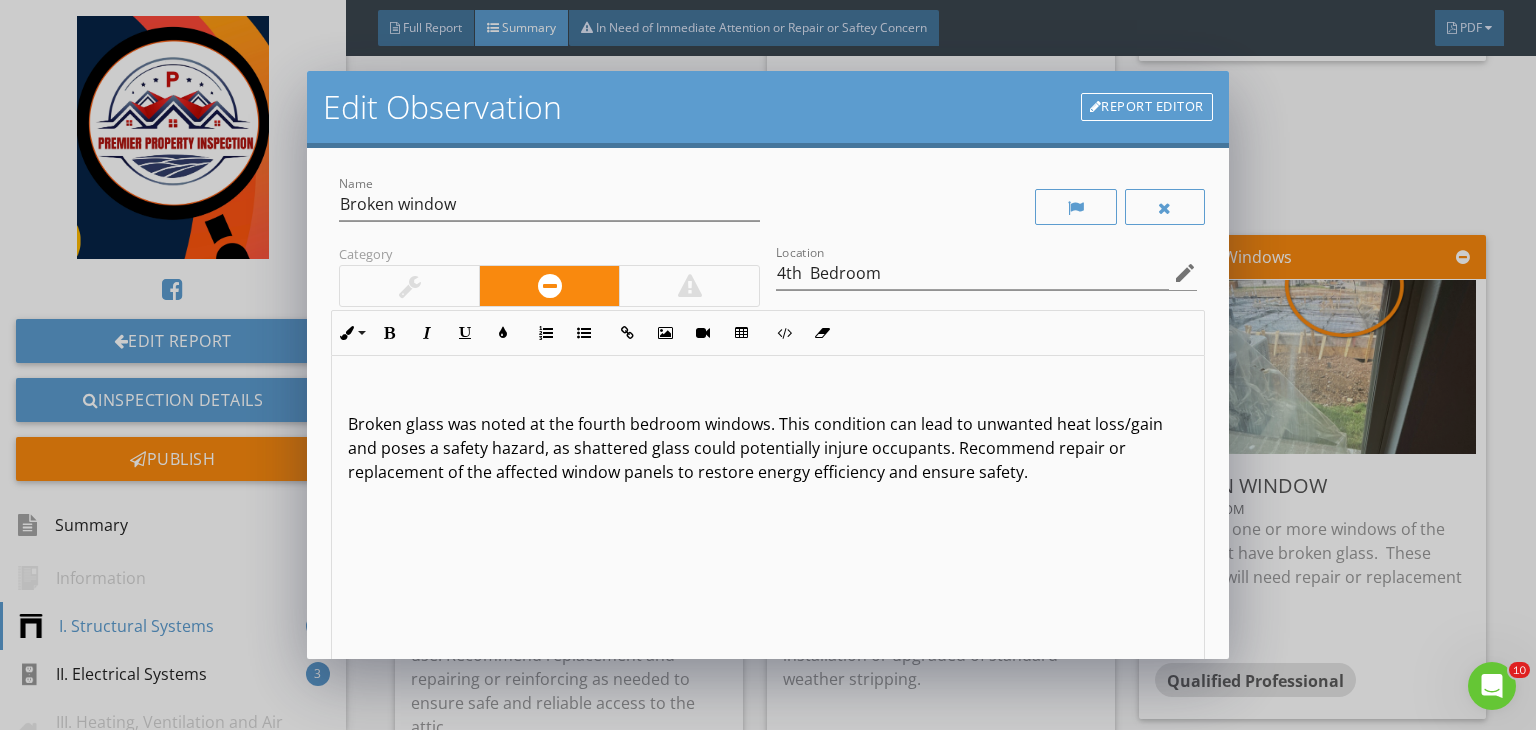 click on "Broken glass was noted at the fourth bedroom windows. This condition can lead to unwanted heat loss/gain and poses a safety hazard, as shattered glass could potentially injure occupants. Recommend repair or replacement of the affected window panels to restore energy efficiency and ensure safety." at bounding box center (768, 448) 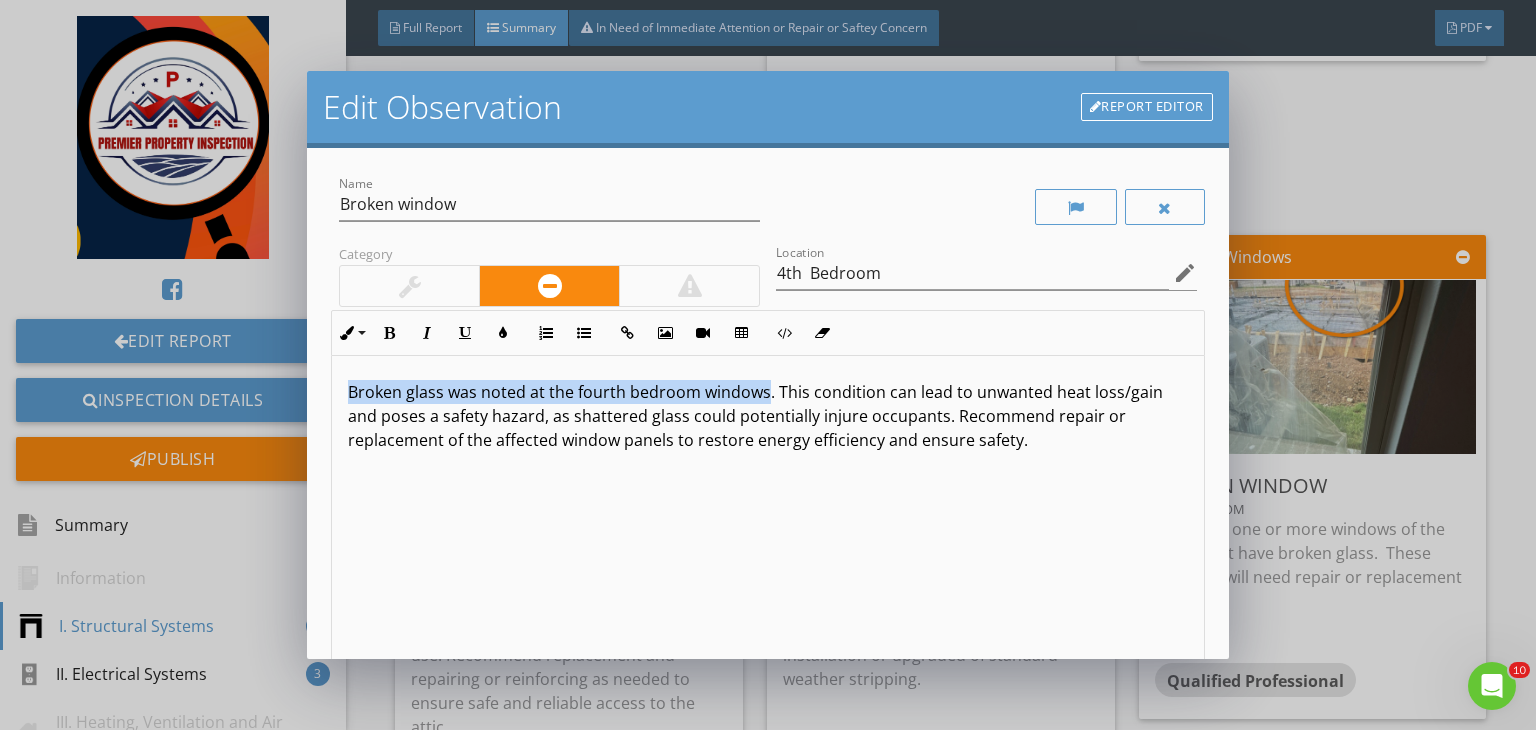 drag, startPoint x: 766, startPoint y: 389, endPoint x: 291, endPoint y: 394, distance: 475.0263 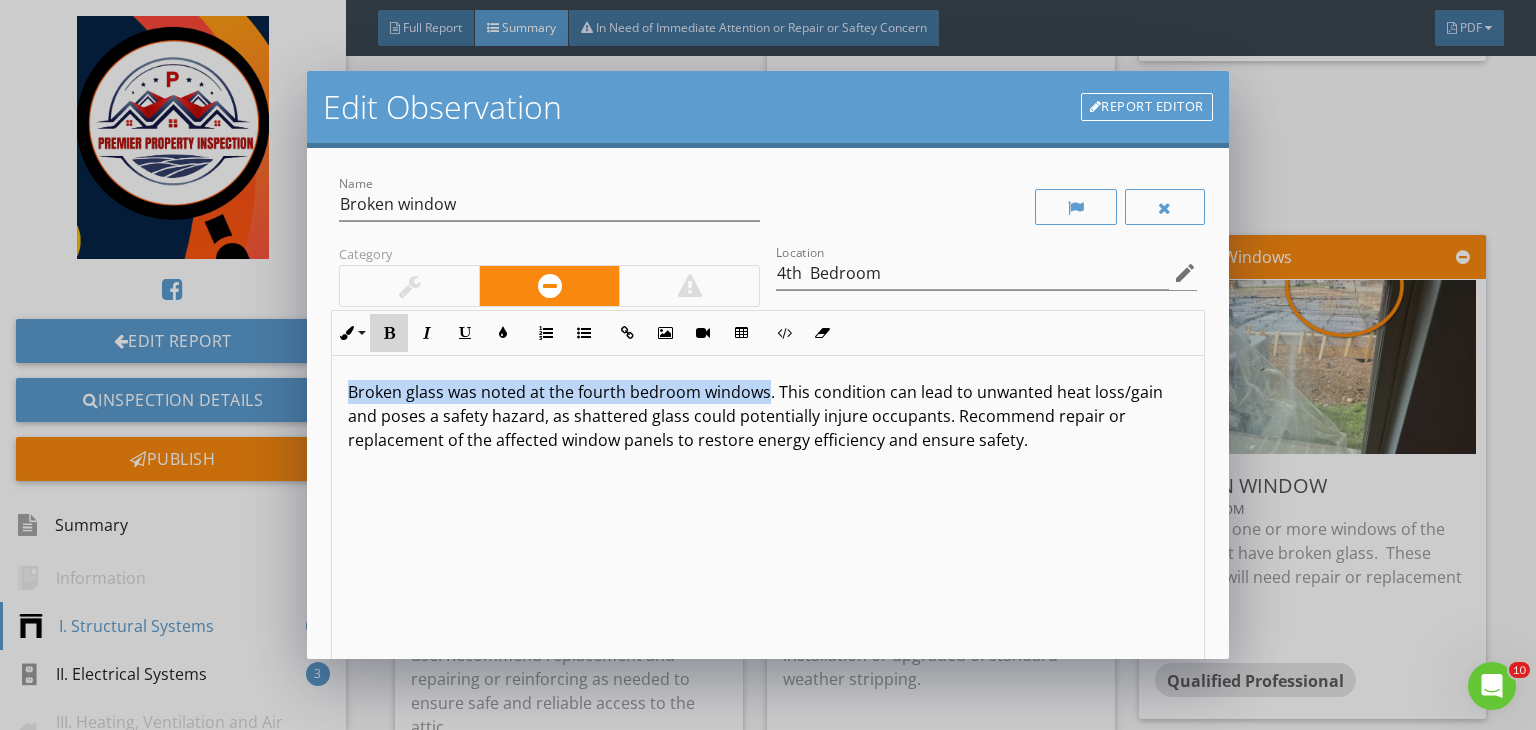 click on "Bold" at bounding box center (389, 333) 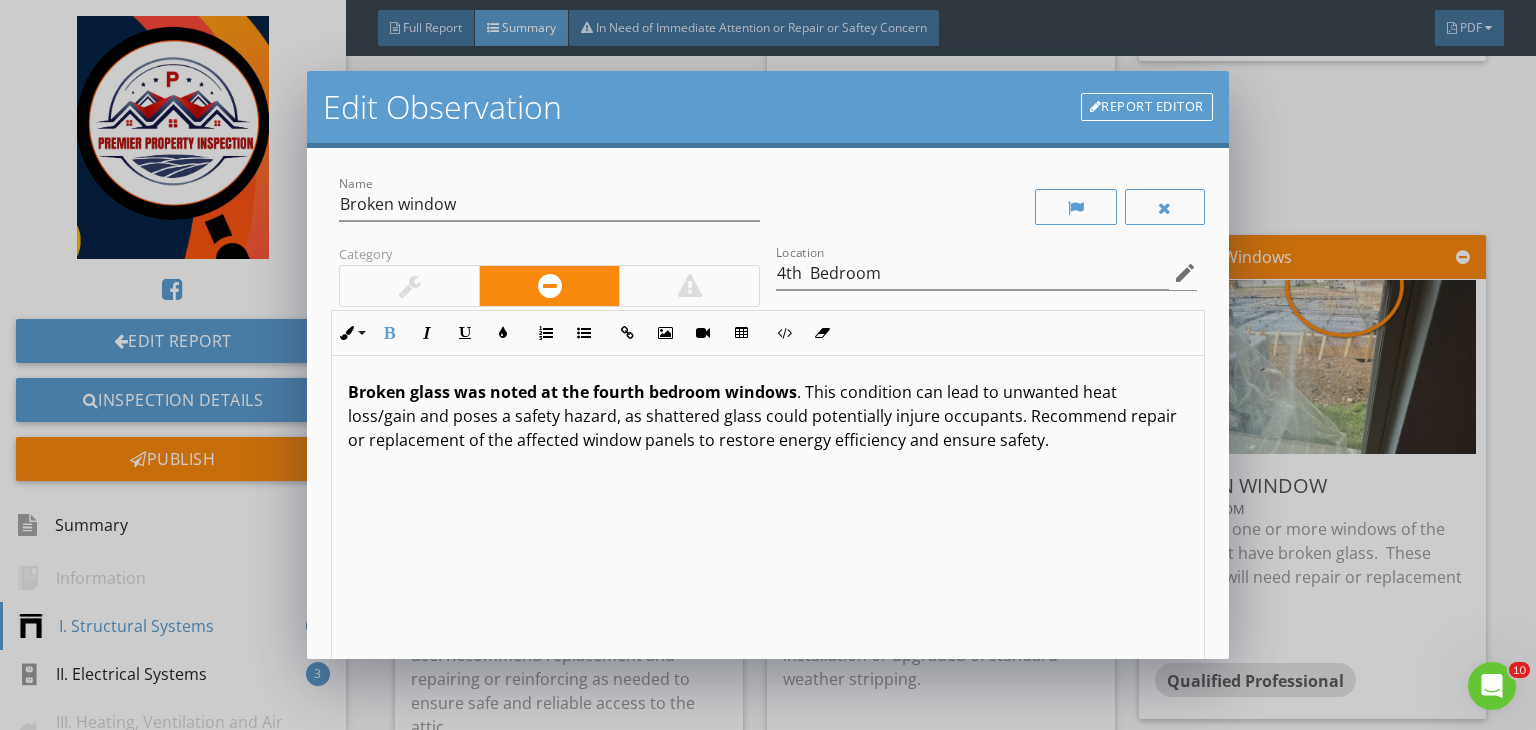 scroll, scrollTop: 0, scrollLeft: 0, axis: both 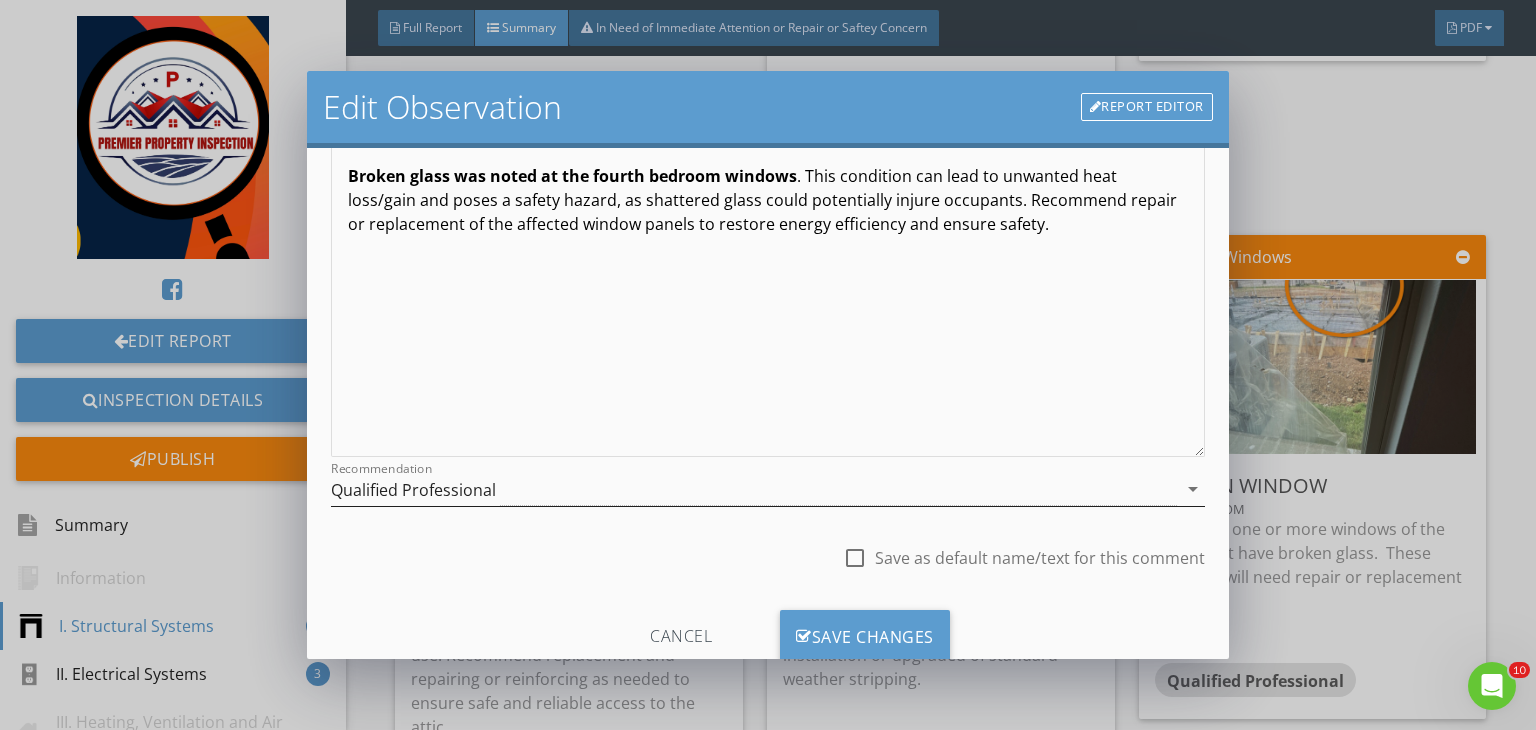 click on "Qualified Professional" at bounding box center (754, 489) 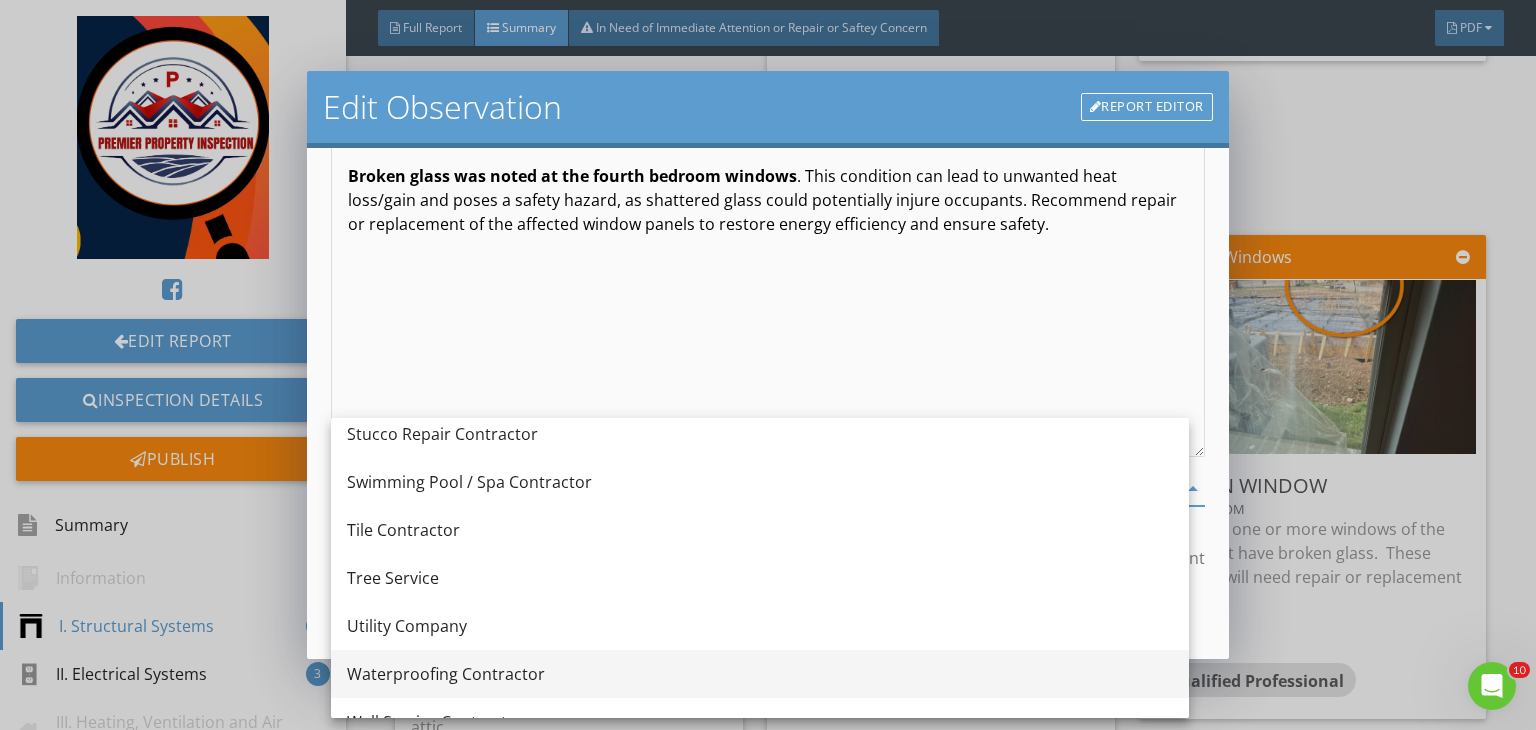 scroll, scrollTop: 2644, scrollLeft: 0, axis: vertical 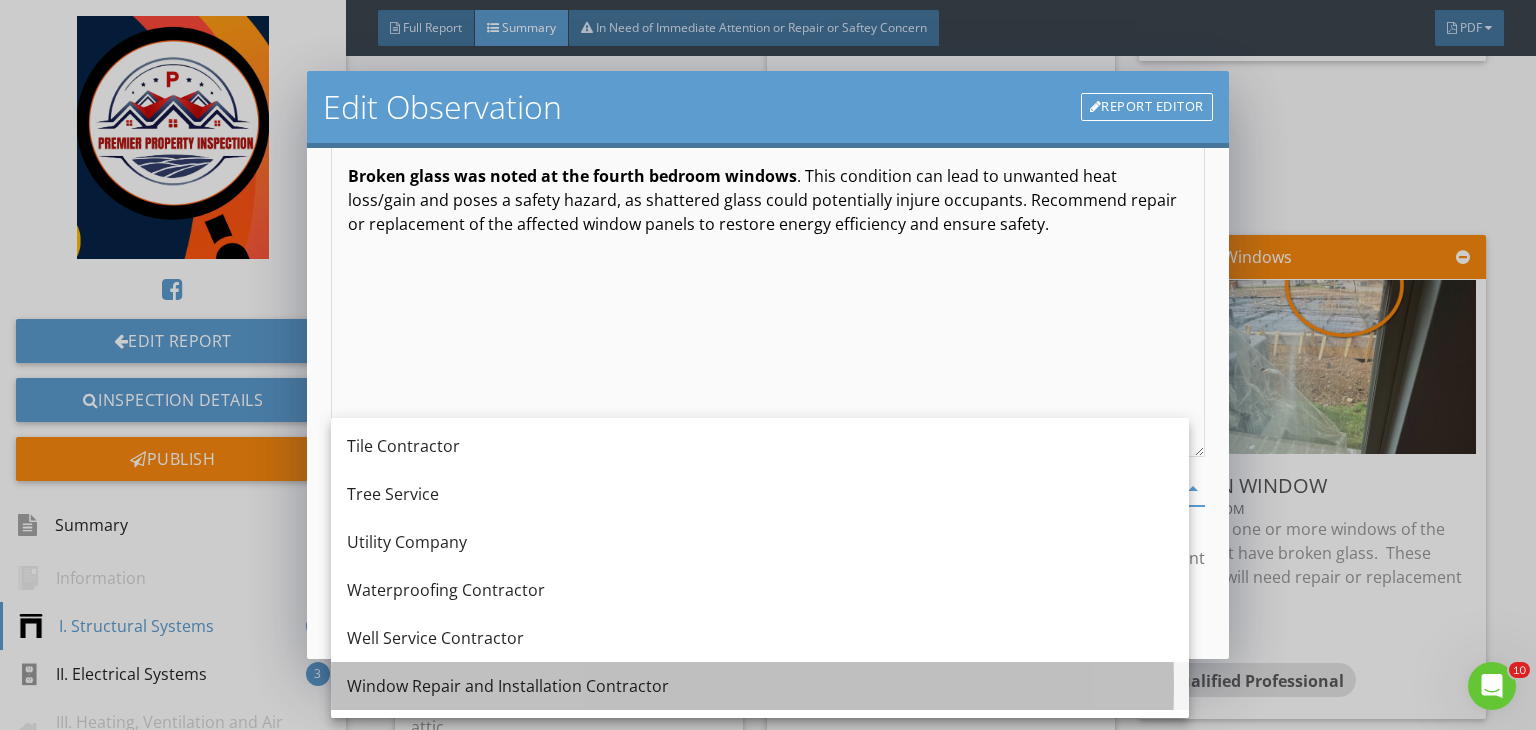 click on "Window Repair and Installation Contractor" at bounding box center (760, 686) 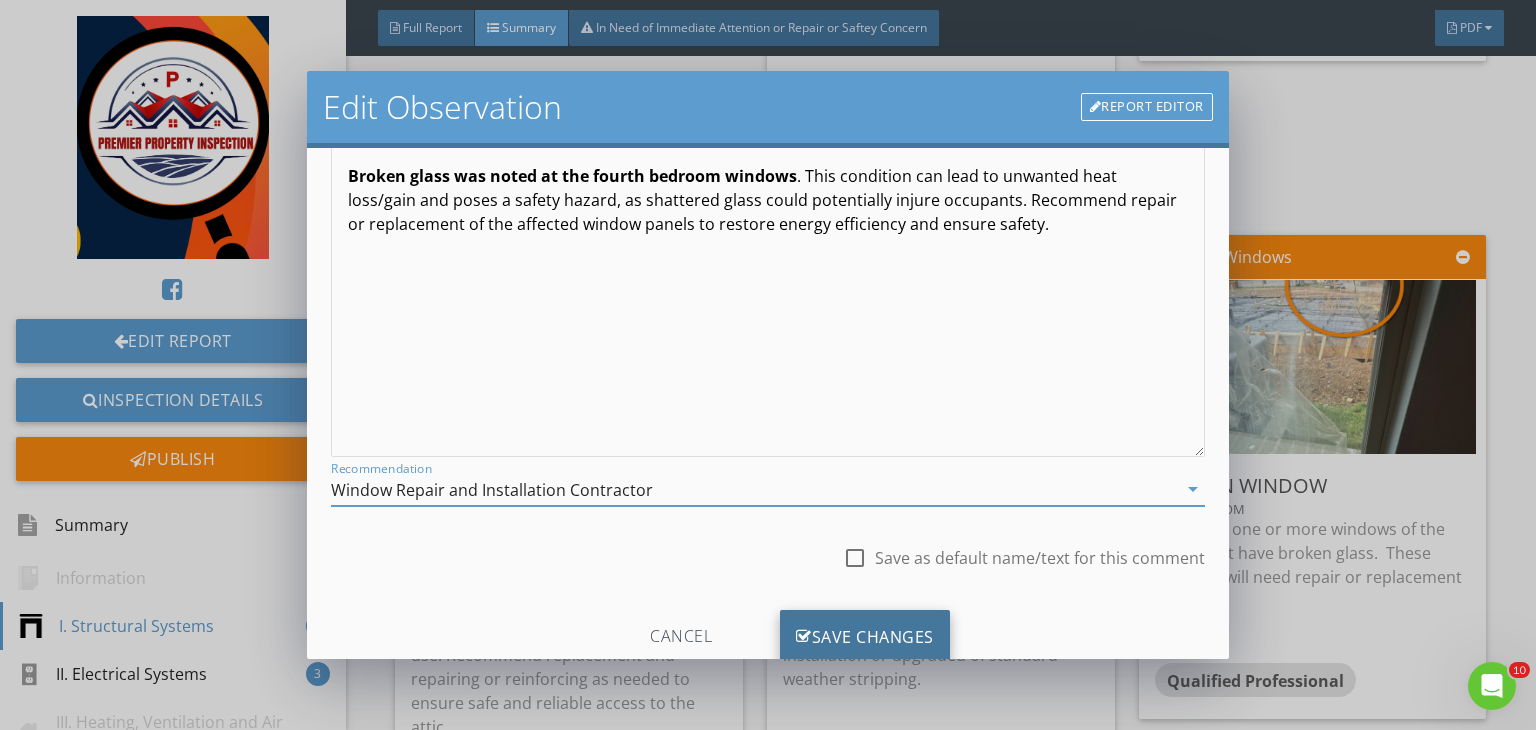 click on "Save Changes" at bounding box center [865, 637] 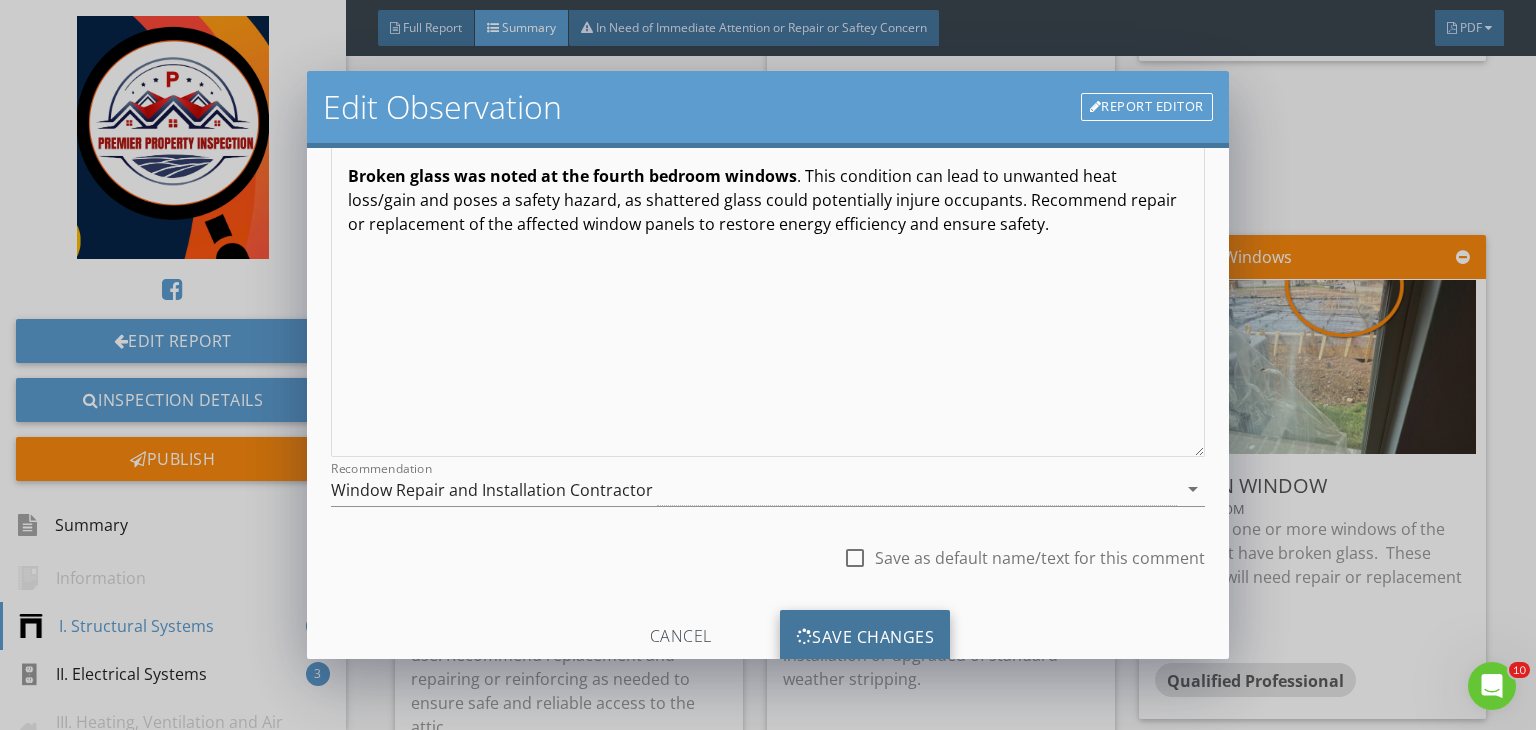 scroll, scrollTop: 39, scrollLeft: 0, axis: vertical 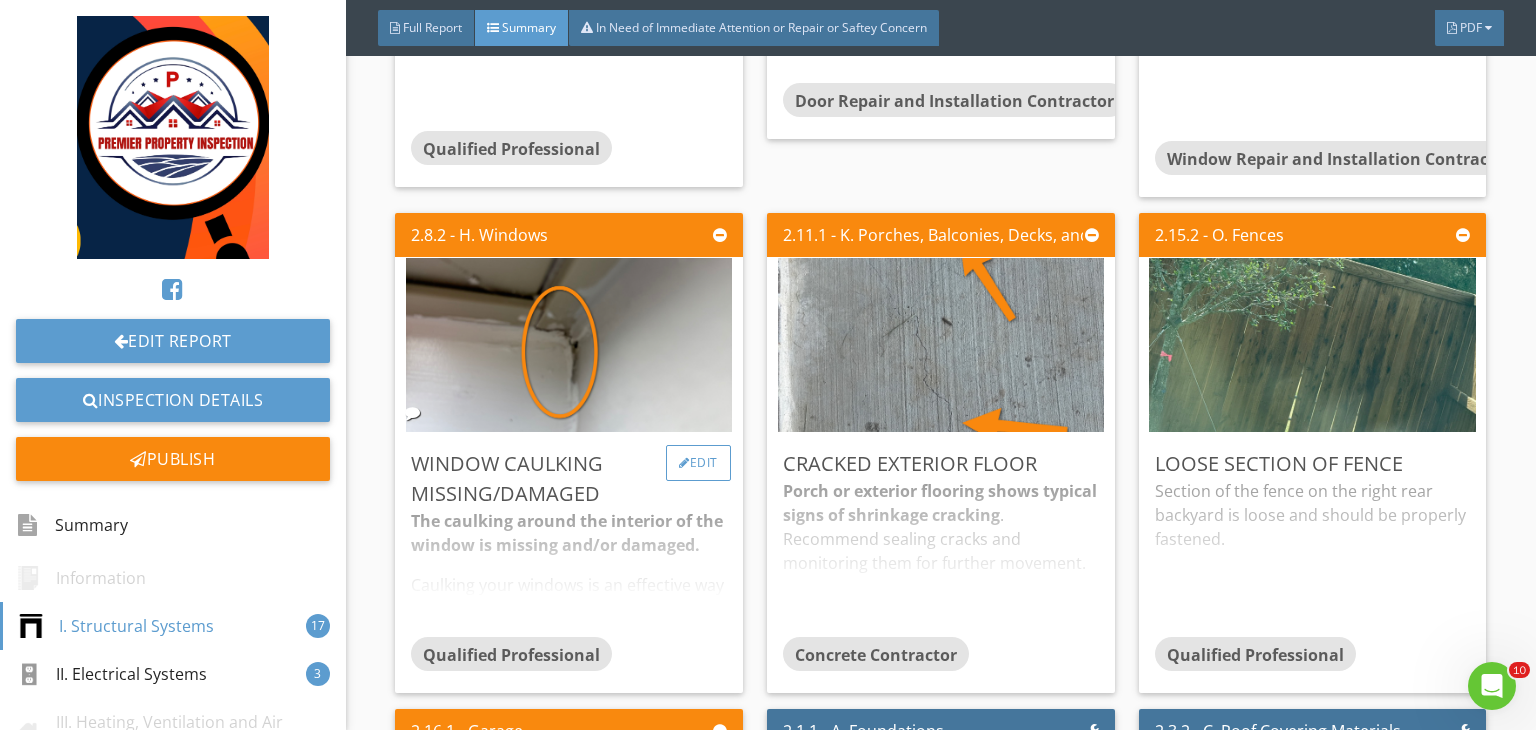 click on "Edit" at bounding box center [698, 463] 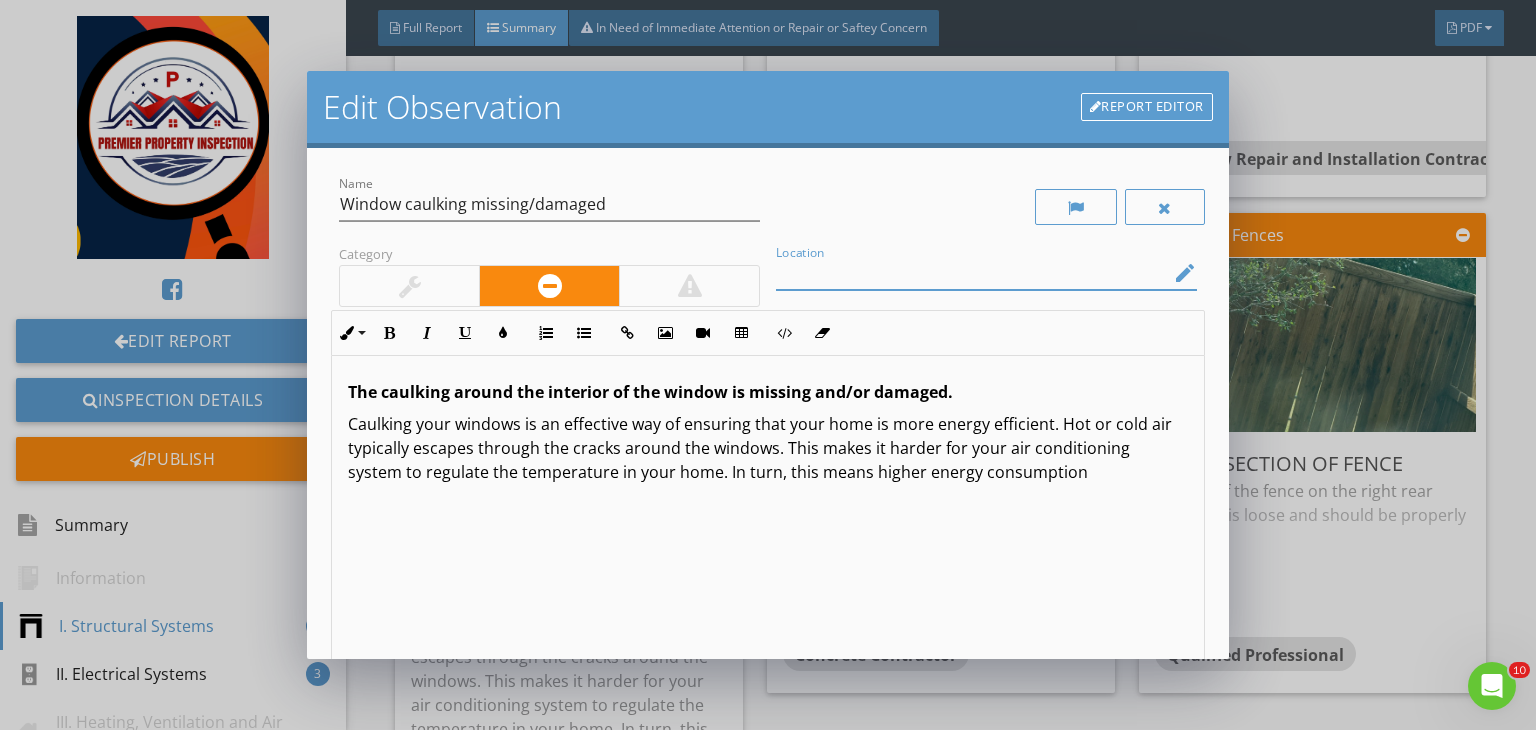 click at bounding box center [972, 273] 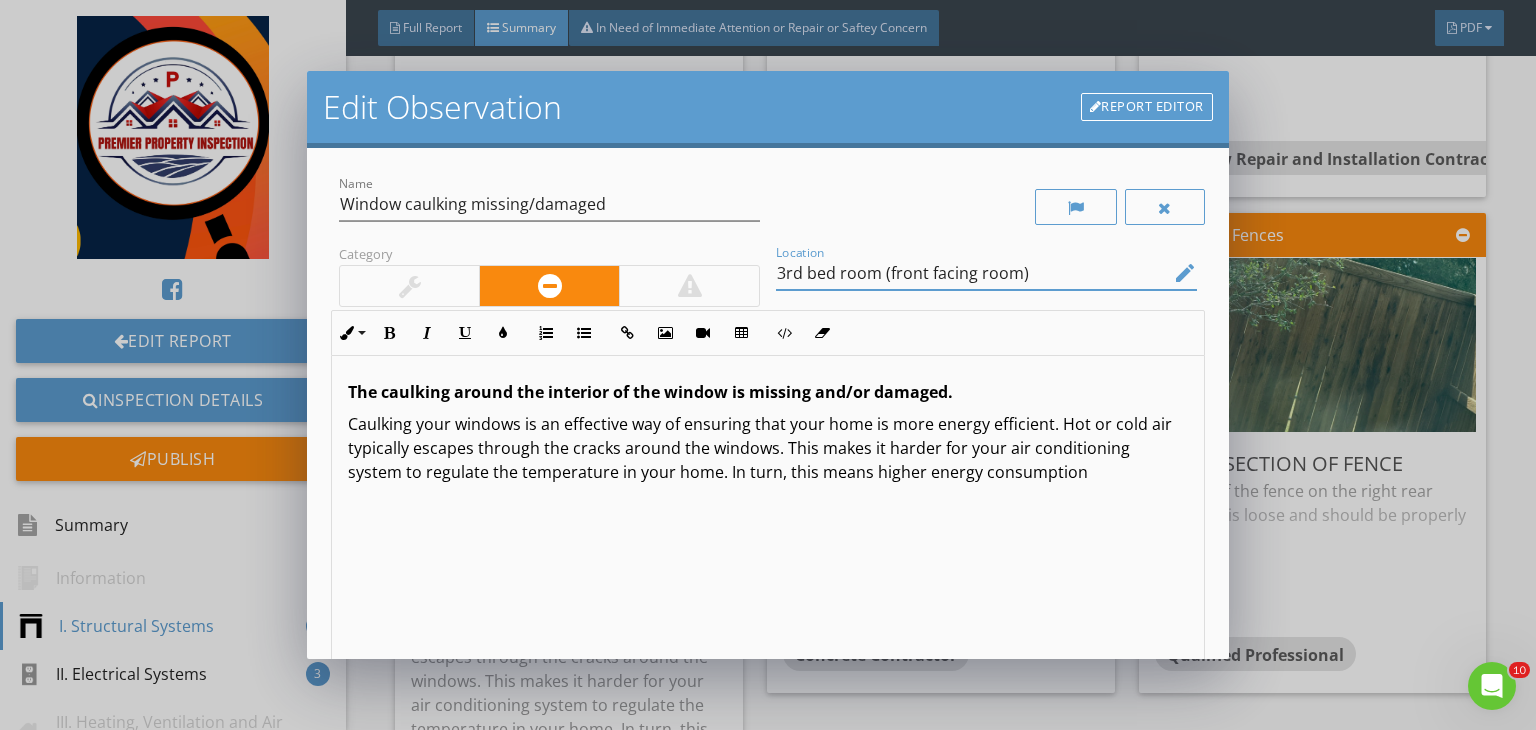 scroll, scrollTop: 0, scrollLeft: 0, axis: both 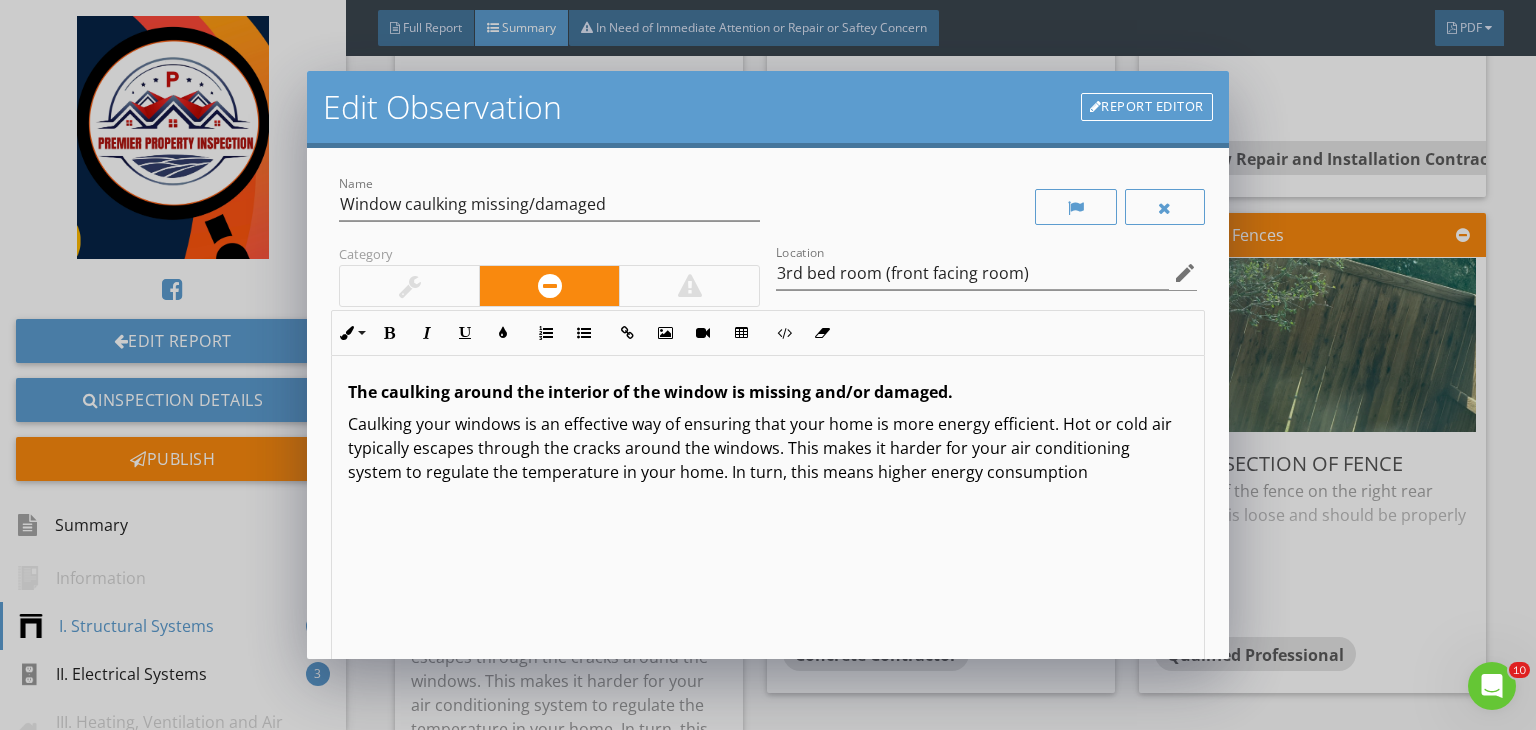 click at bounding box center (409, 286) 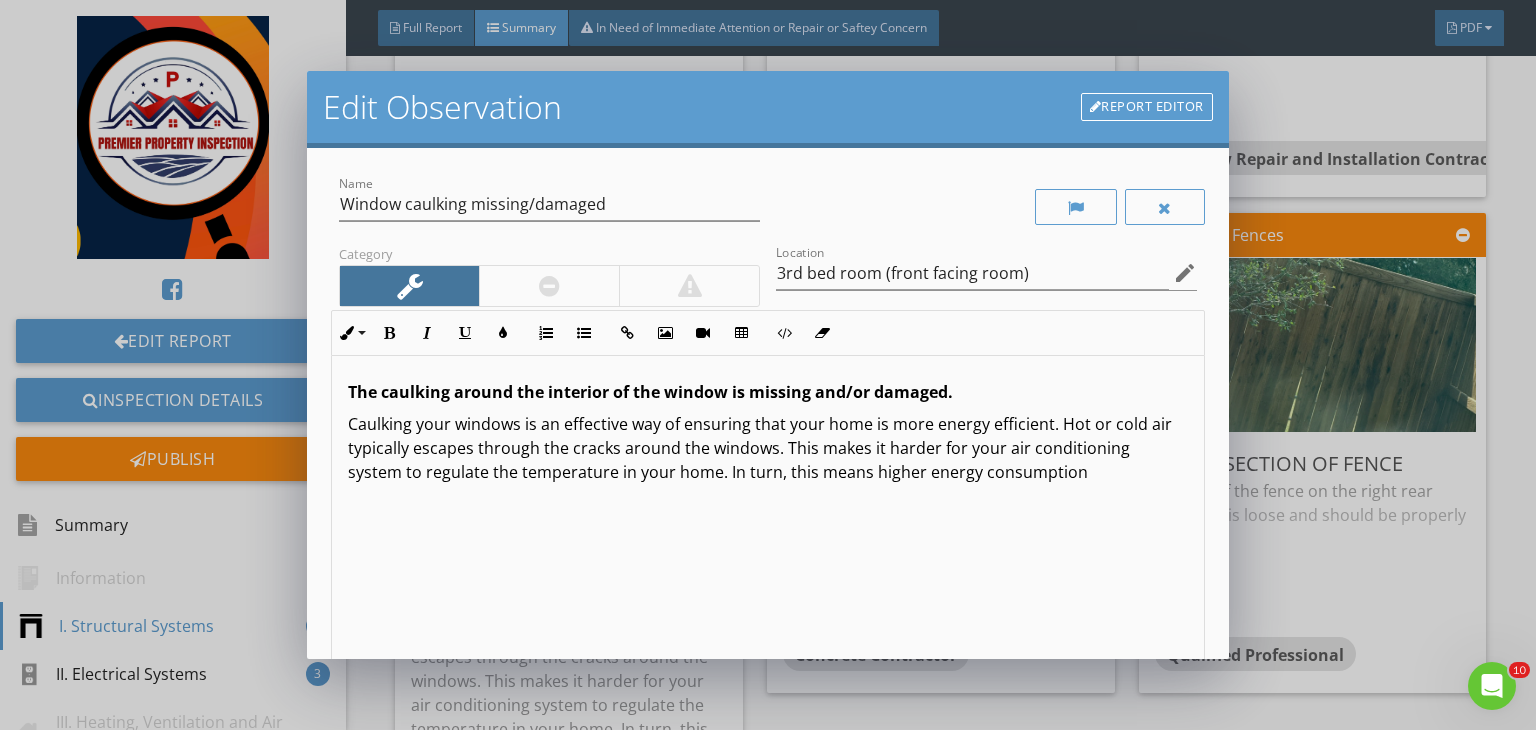 scroll, scrollTop: 276, scrollLeft: 0, axis: vertical 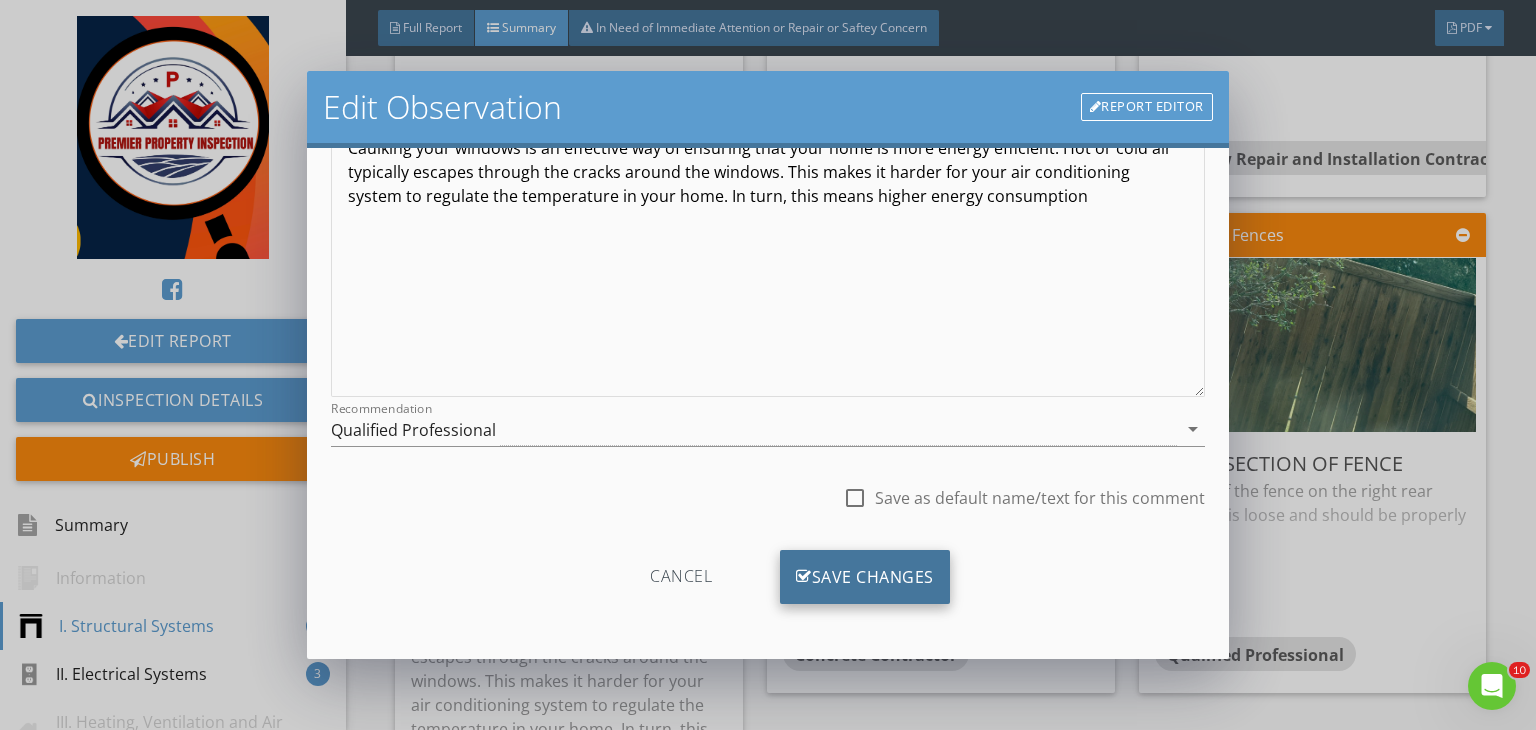 click on "Save Changes" at bounding box center [865, 577] 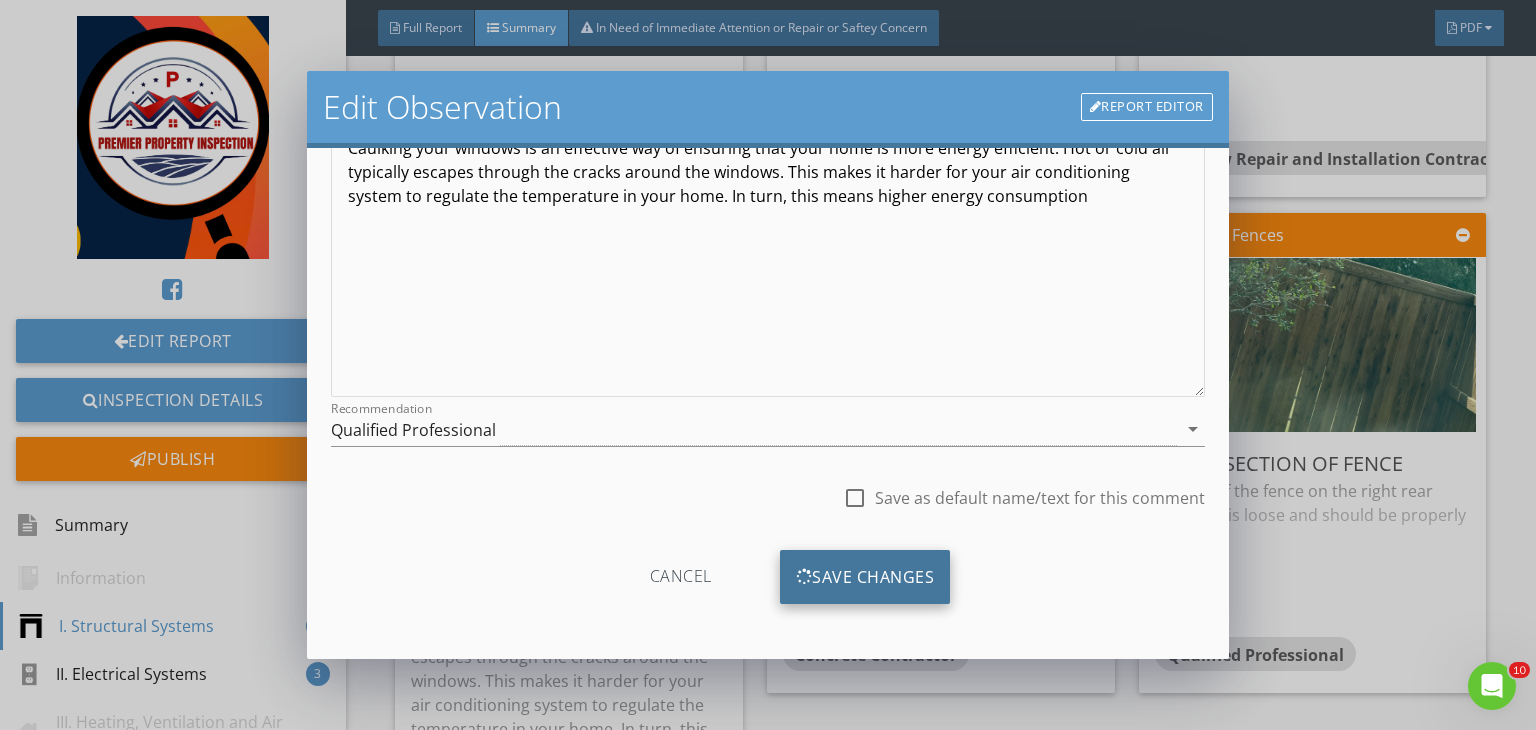 scroll, scrollTop: 39, scrollLeft: 0, axis: vertical 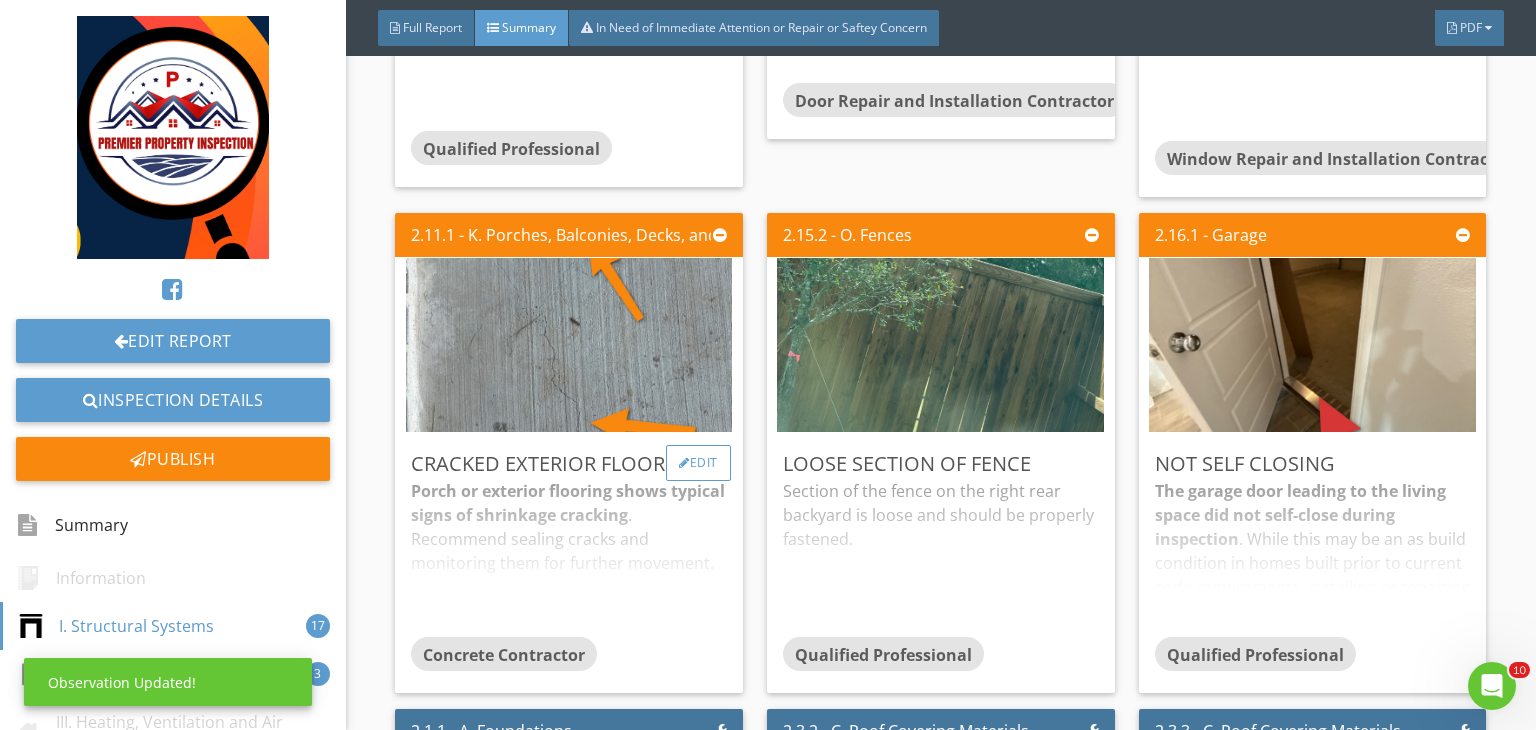 click on "Edit" at bounding box center [698, 463] 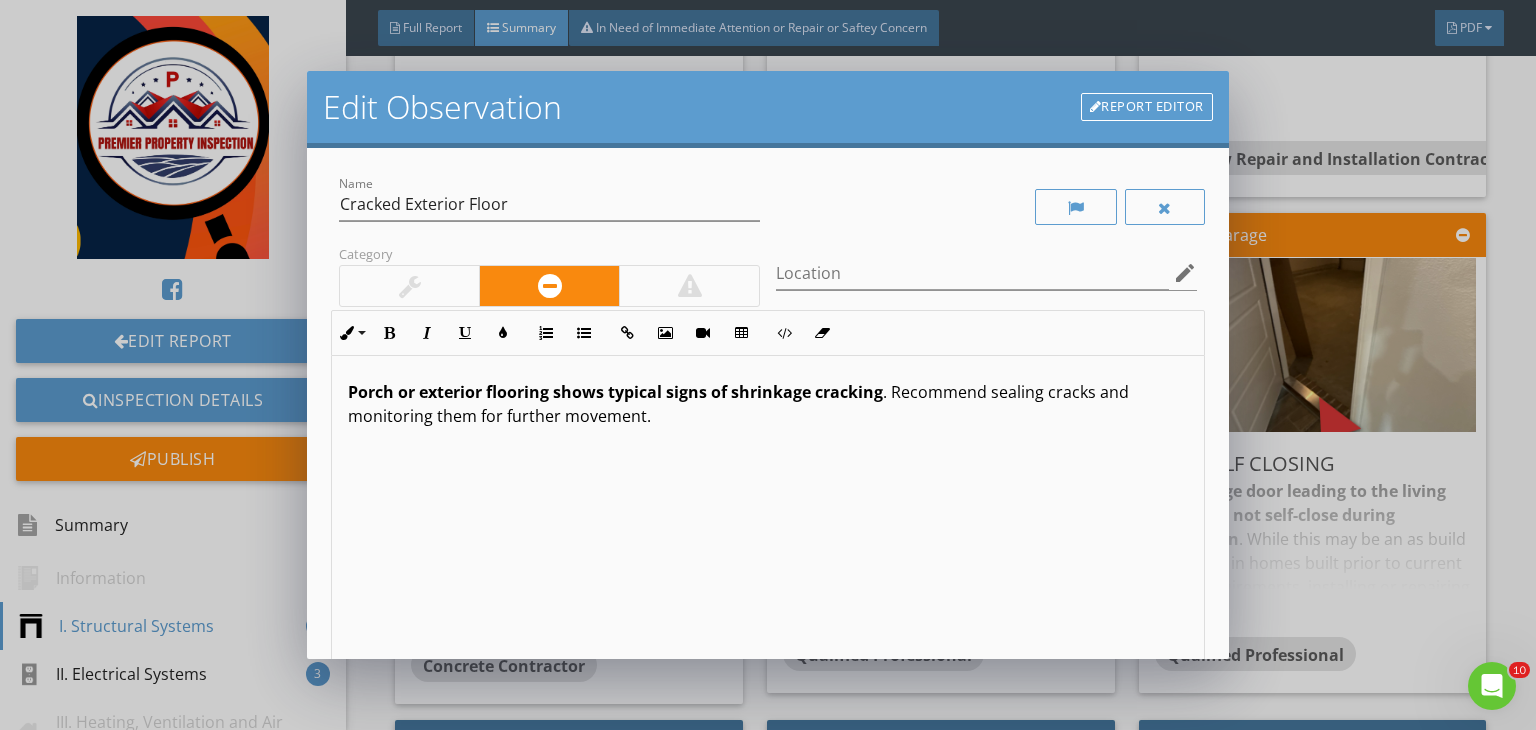 click at bounding box center (409, 286) 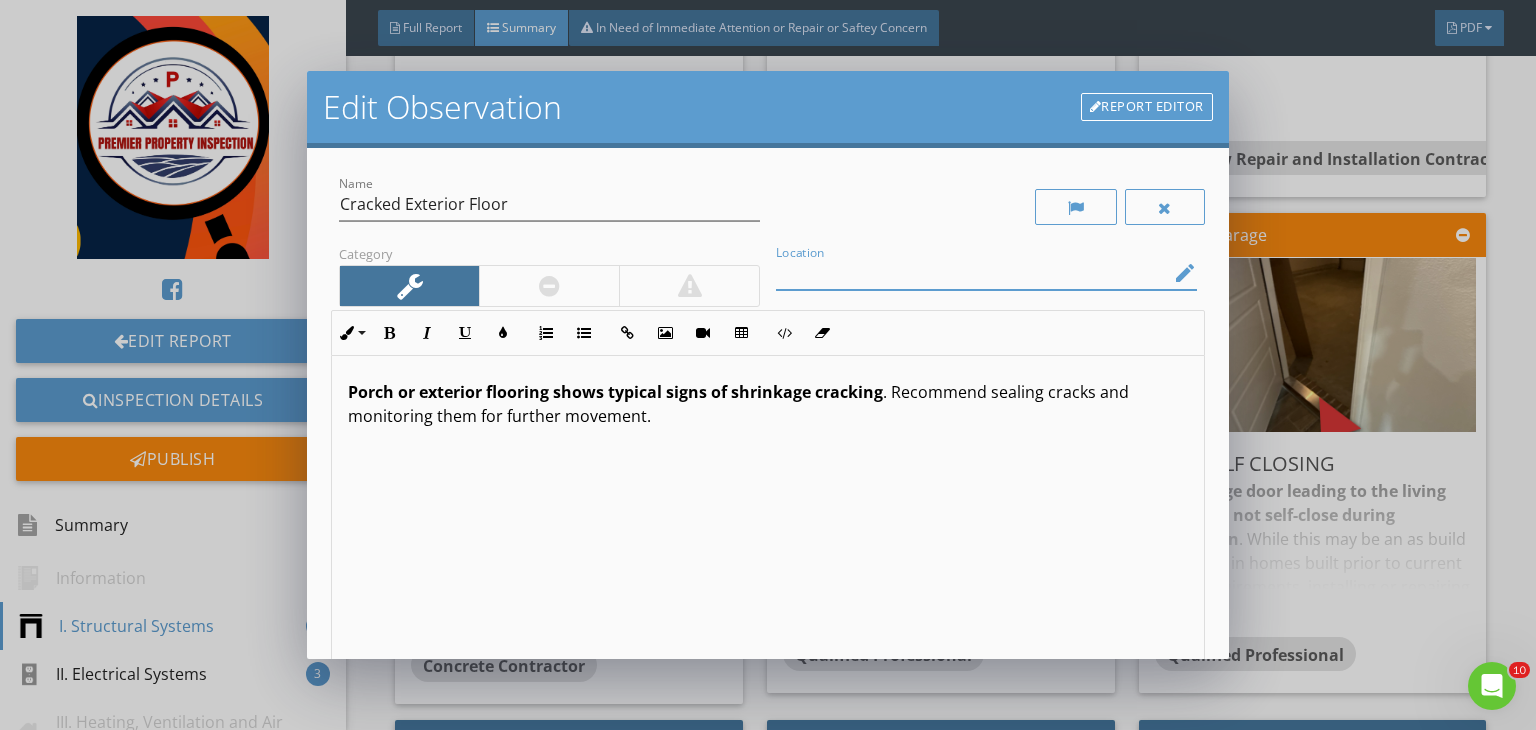 click at bounding box center [972, 273] 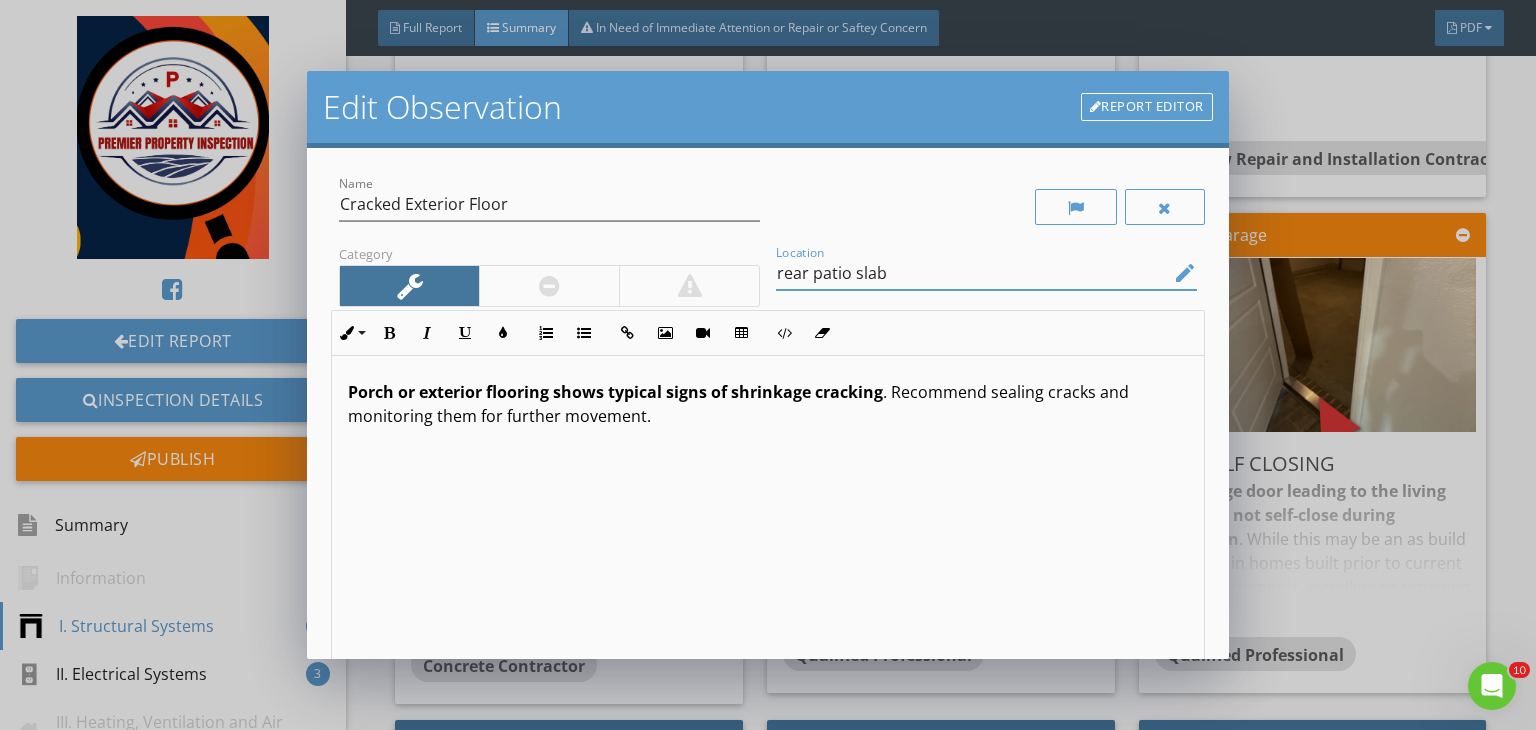 scroll, scrollTop: 0, scrollLeft: 0, axis: both 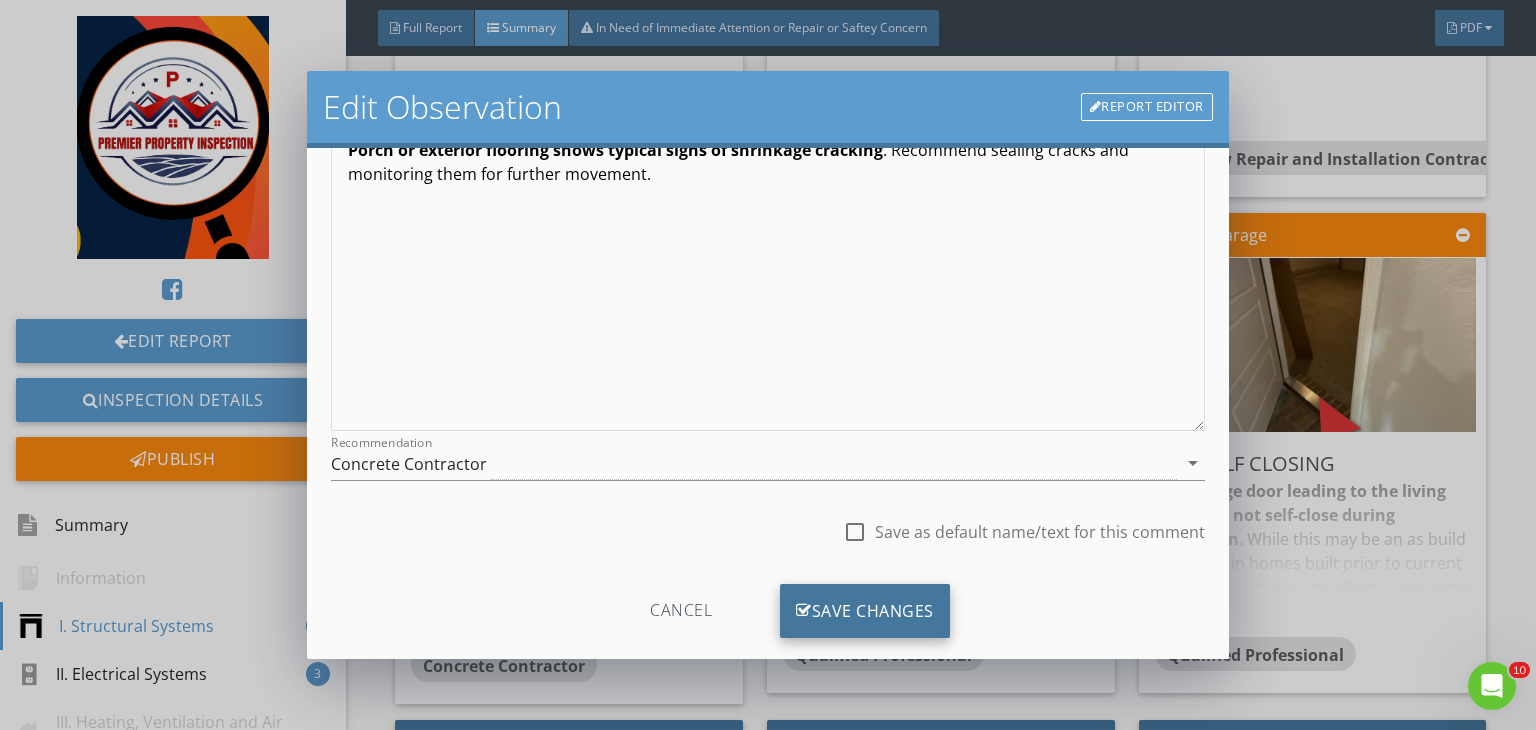 type on "rear patio slab" 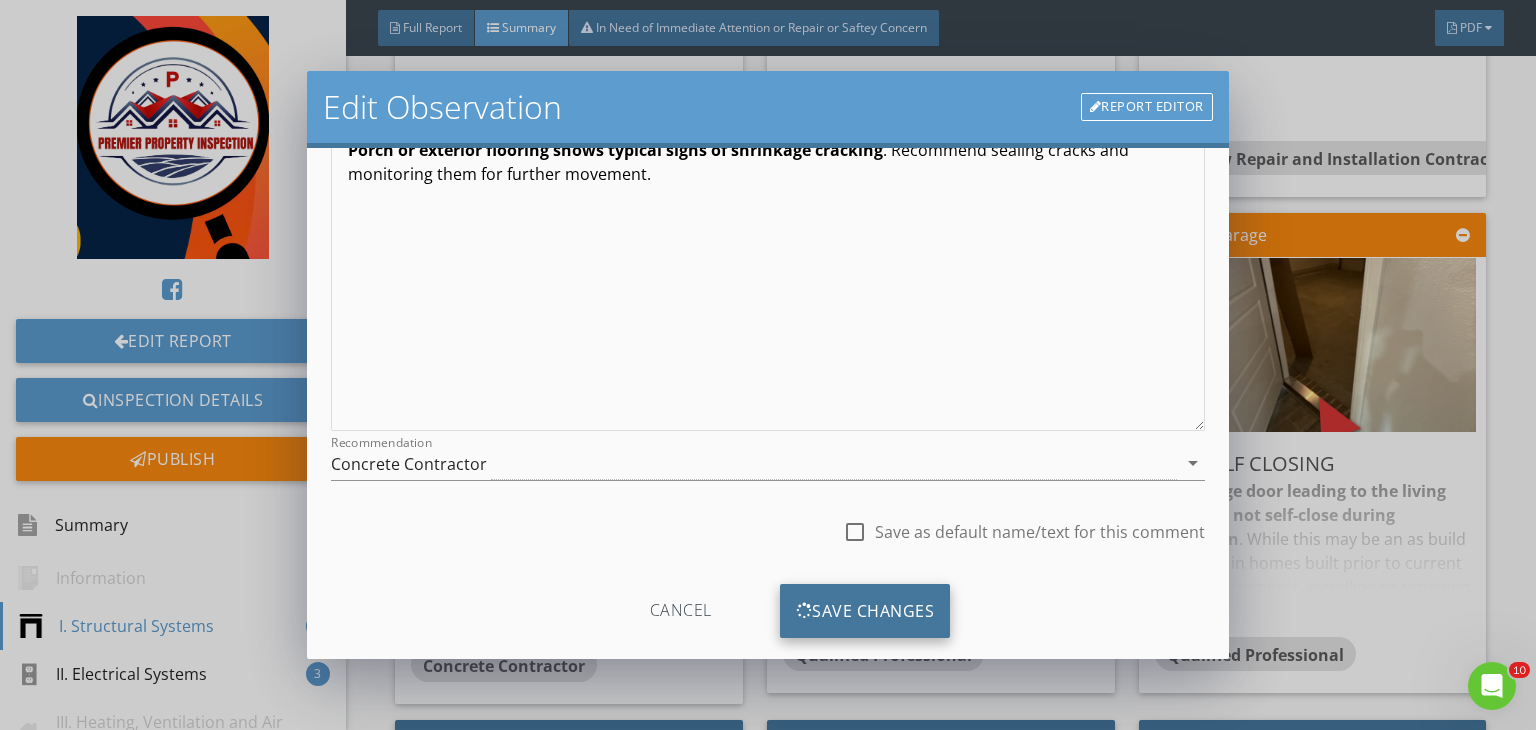 scroll, scrollTop: 39, scrollLeft: 0, axis: vertical 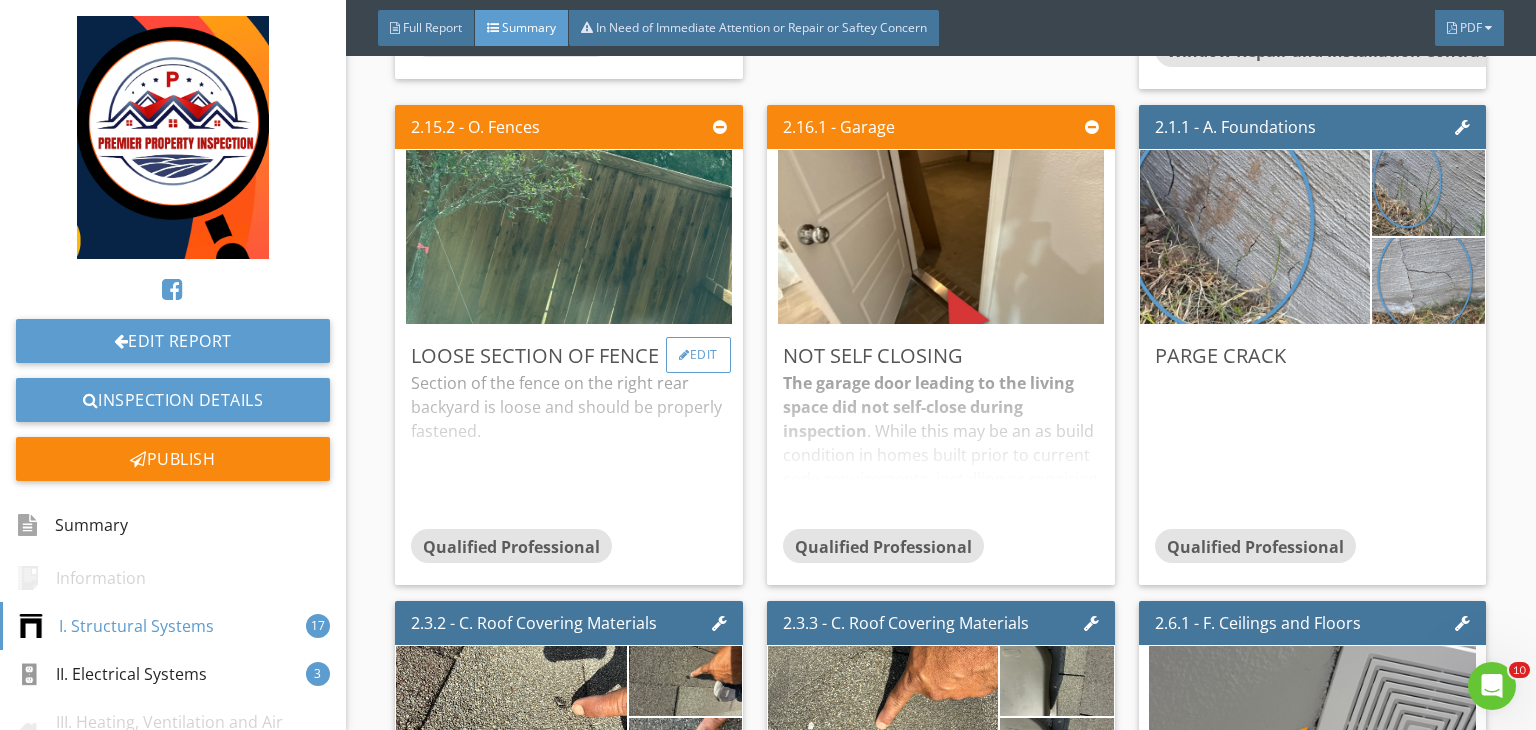 click on "Edit" at bounding box center (698, 355) 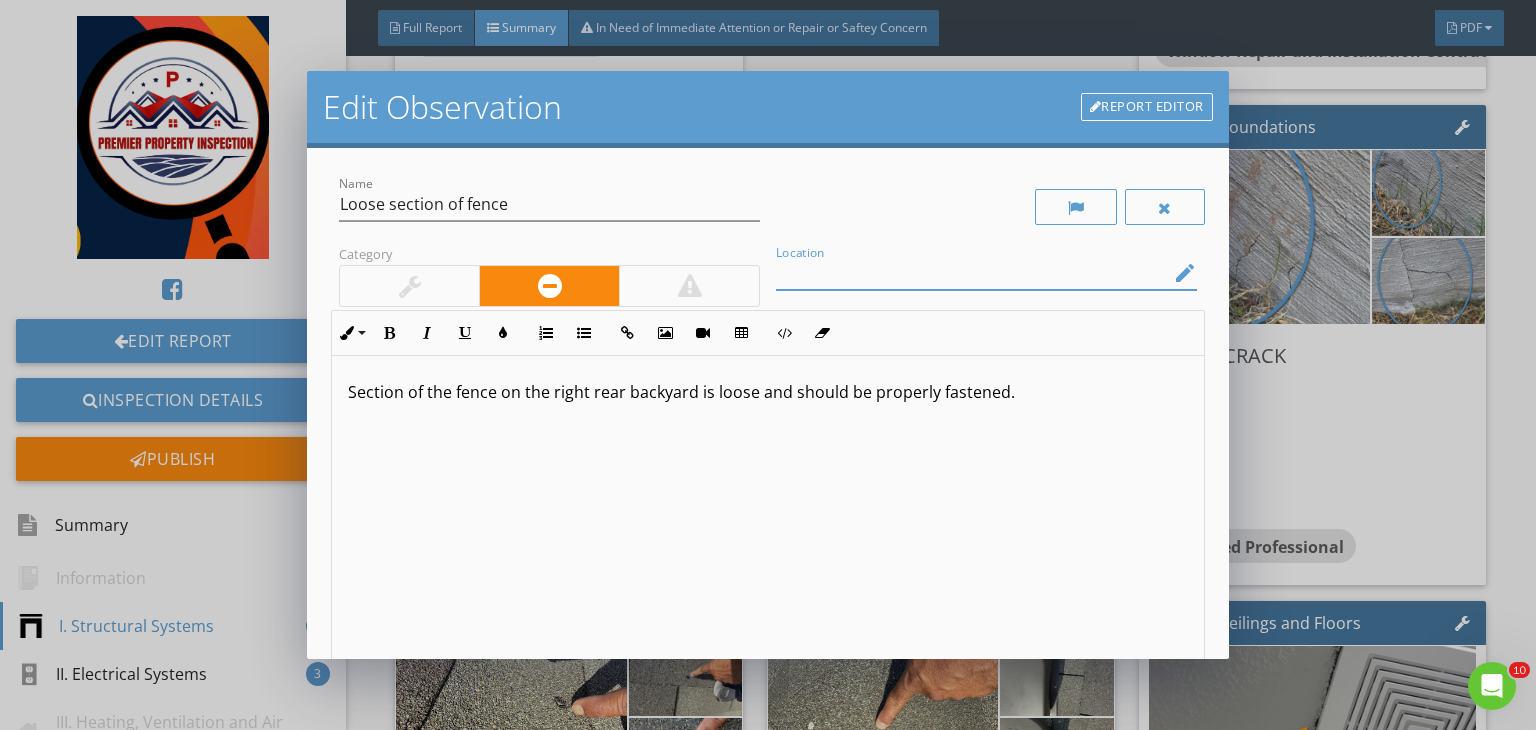 click at bounding box center (972, 273) 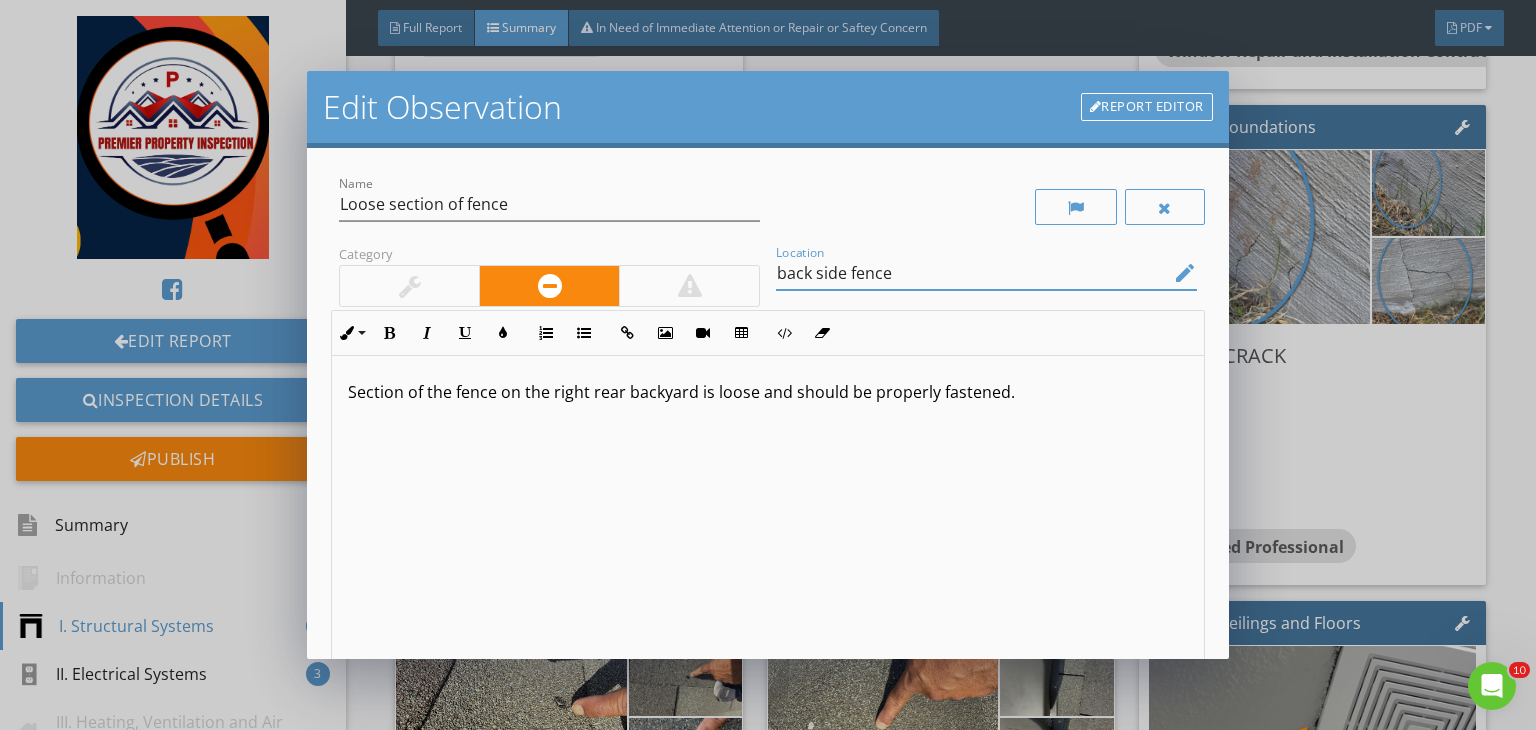 type on "back side fence" 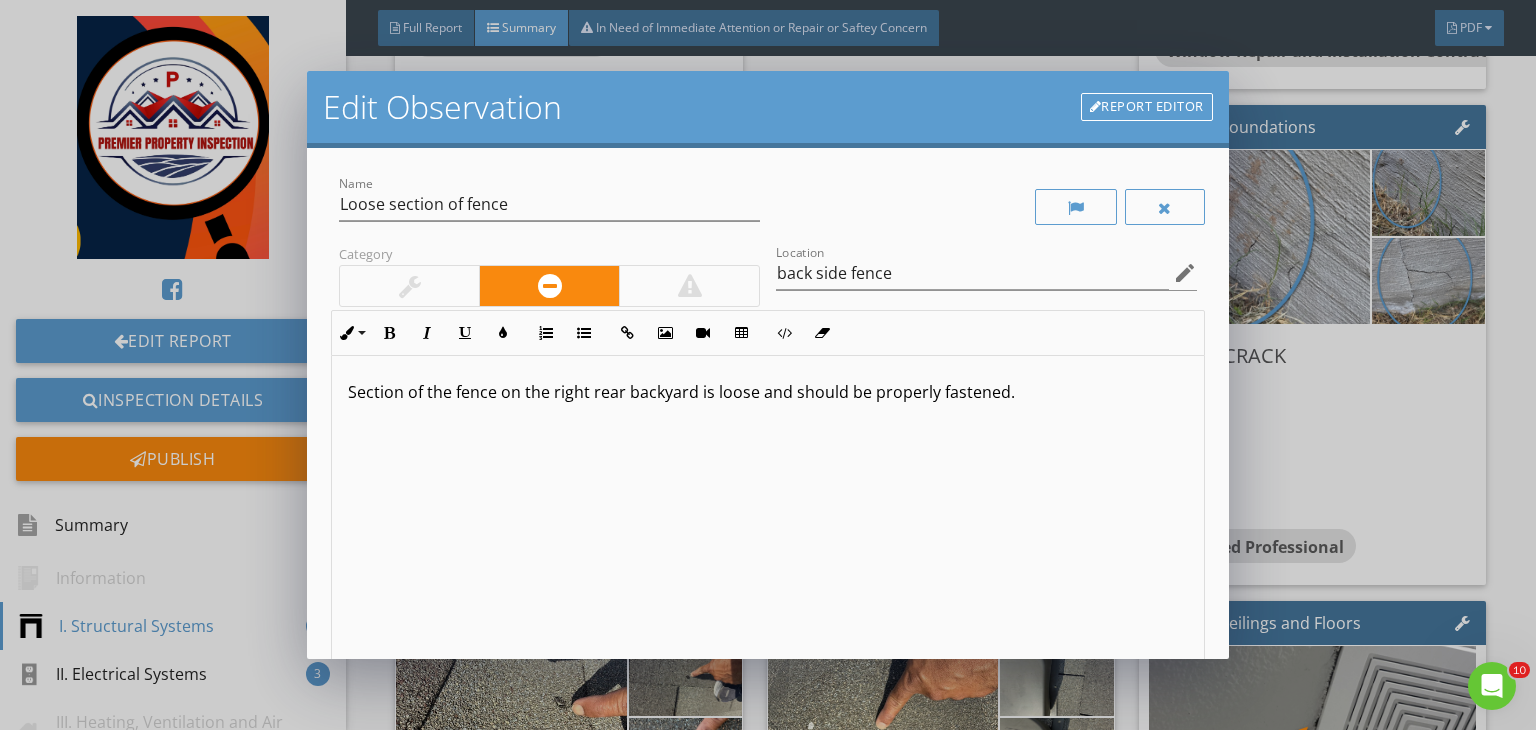 click on "Section of the fence on the right rear backyard is loose and should be properly fastened." at bounding box center (768, 392) 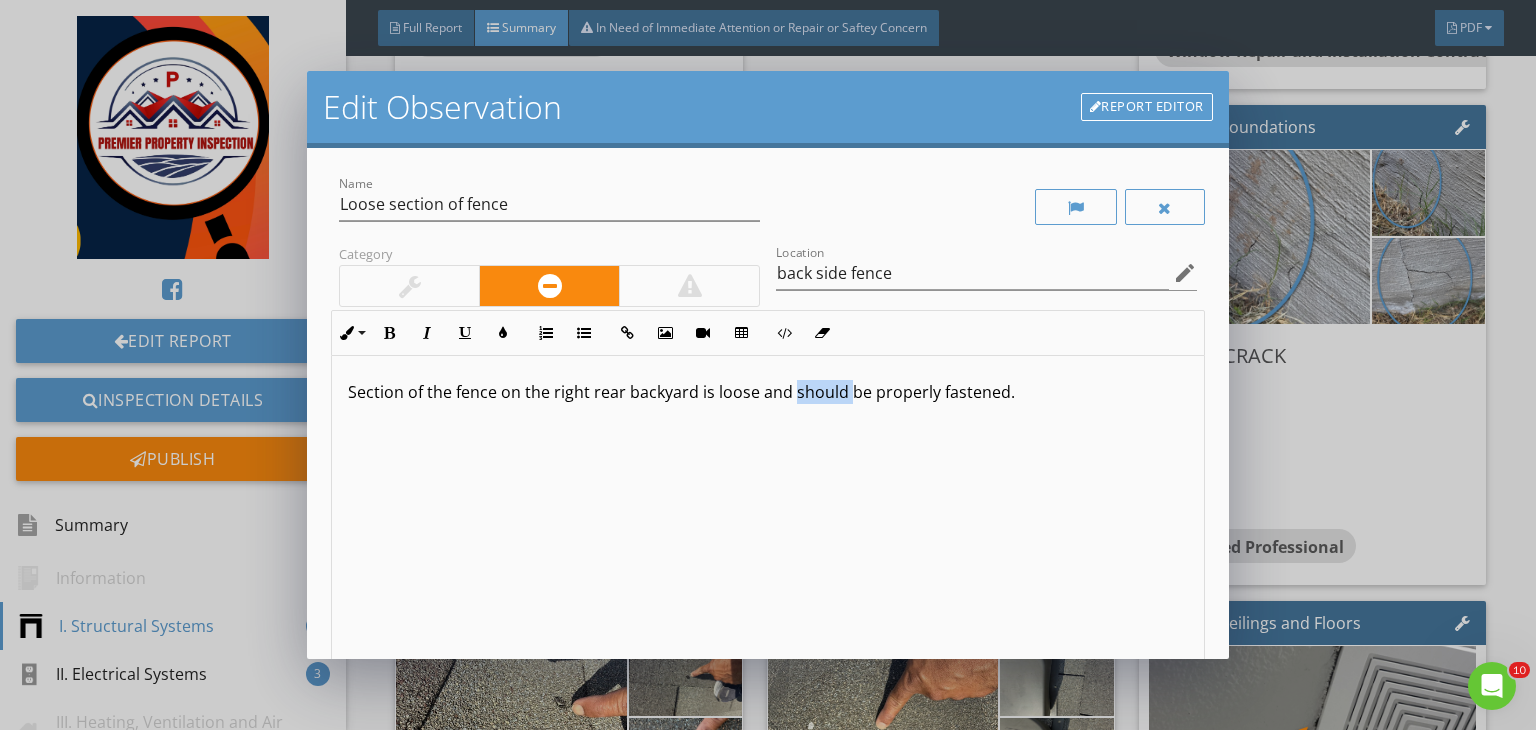 click on "Section of the fence on the right rear backyard is loose and should be properly fastened." at bounding box center (768, 392) 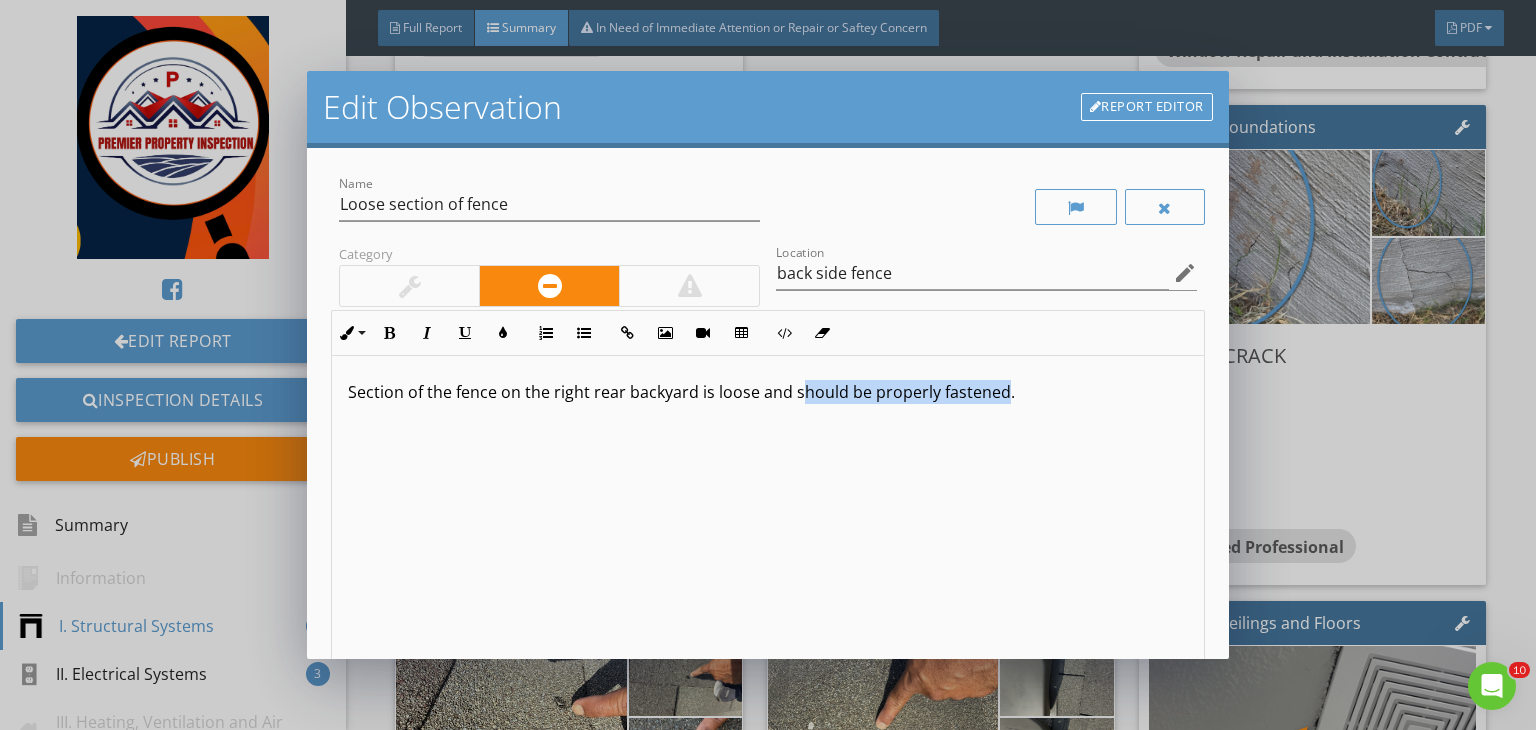 drag, startPoint x: 1000, startPoint y: 393, endPoint x: 795, endPoint y: 393, distance: 205 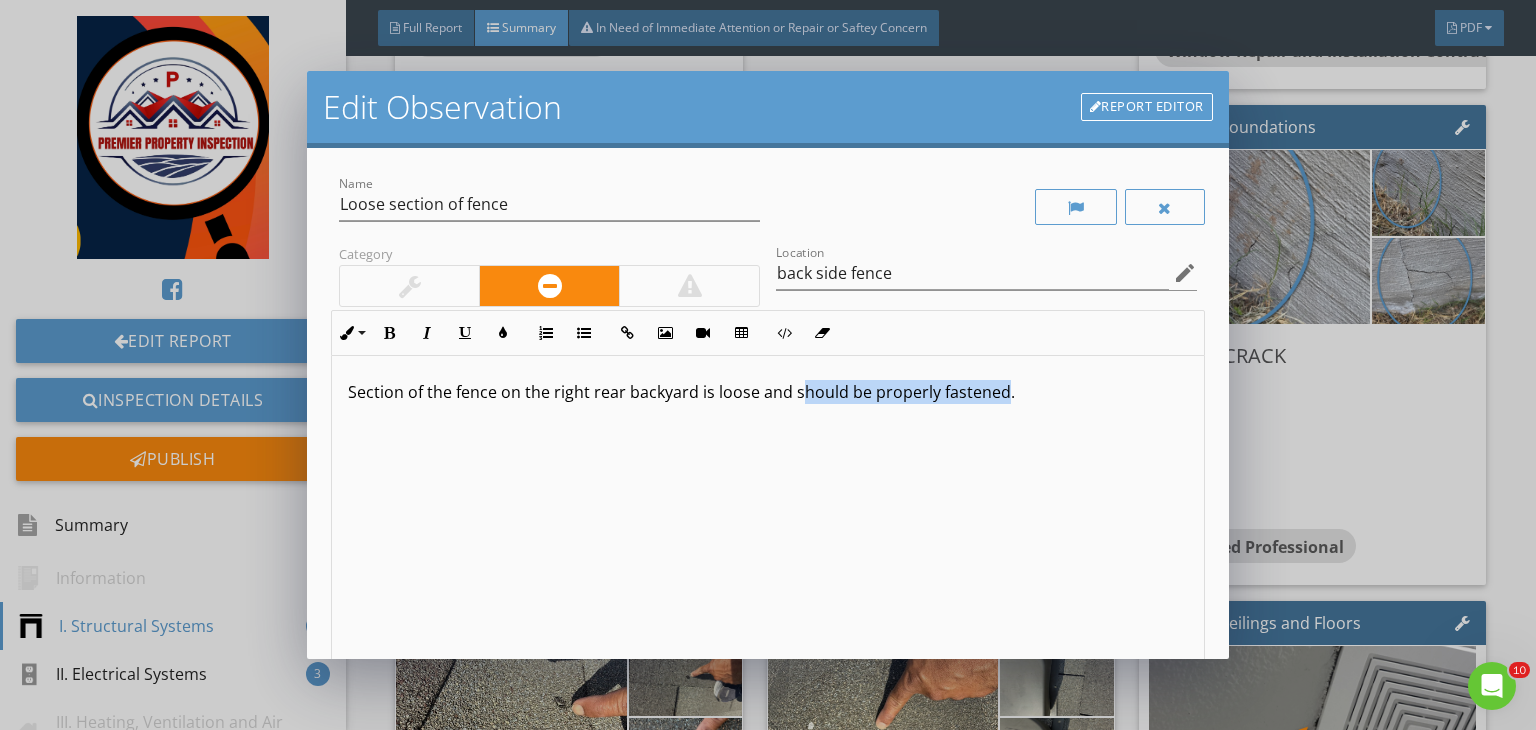 click on "Section of the fence on the right rear backyard is loose and should be properly fastened." at bounding box center (768, 392) 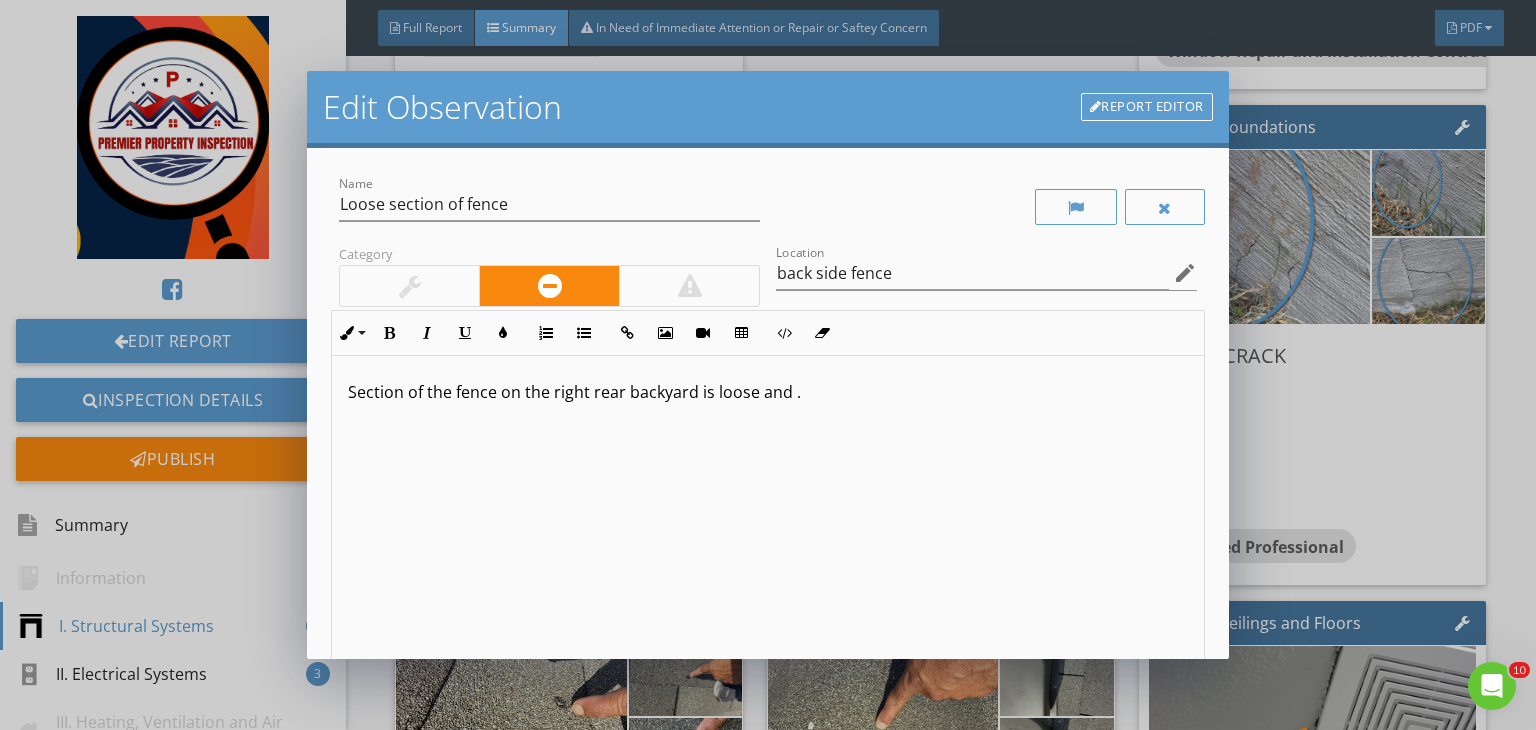 type 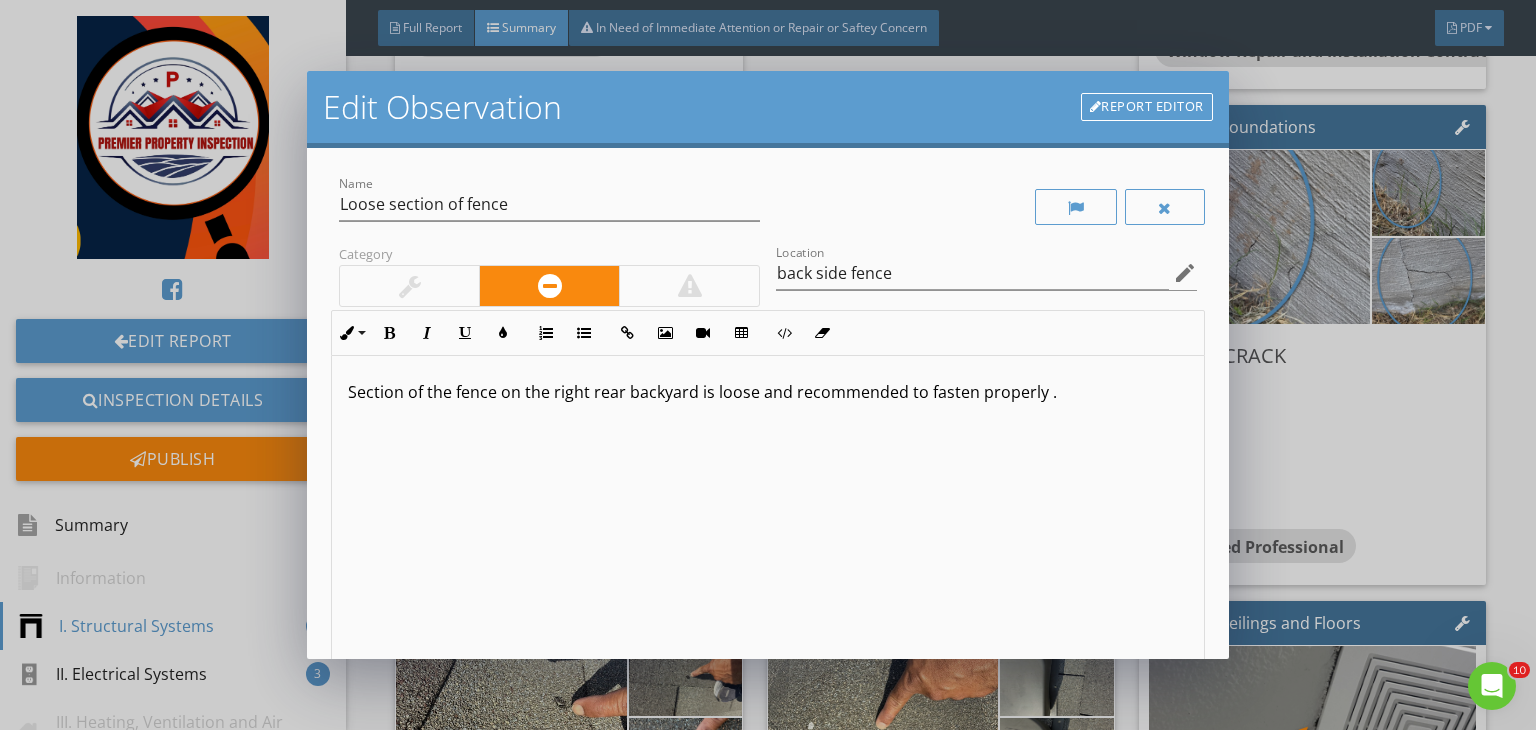 click on "Section of the fence on the right rear backyard is loose and recommended to fasten properly ." at bounding box center (768, 392) 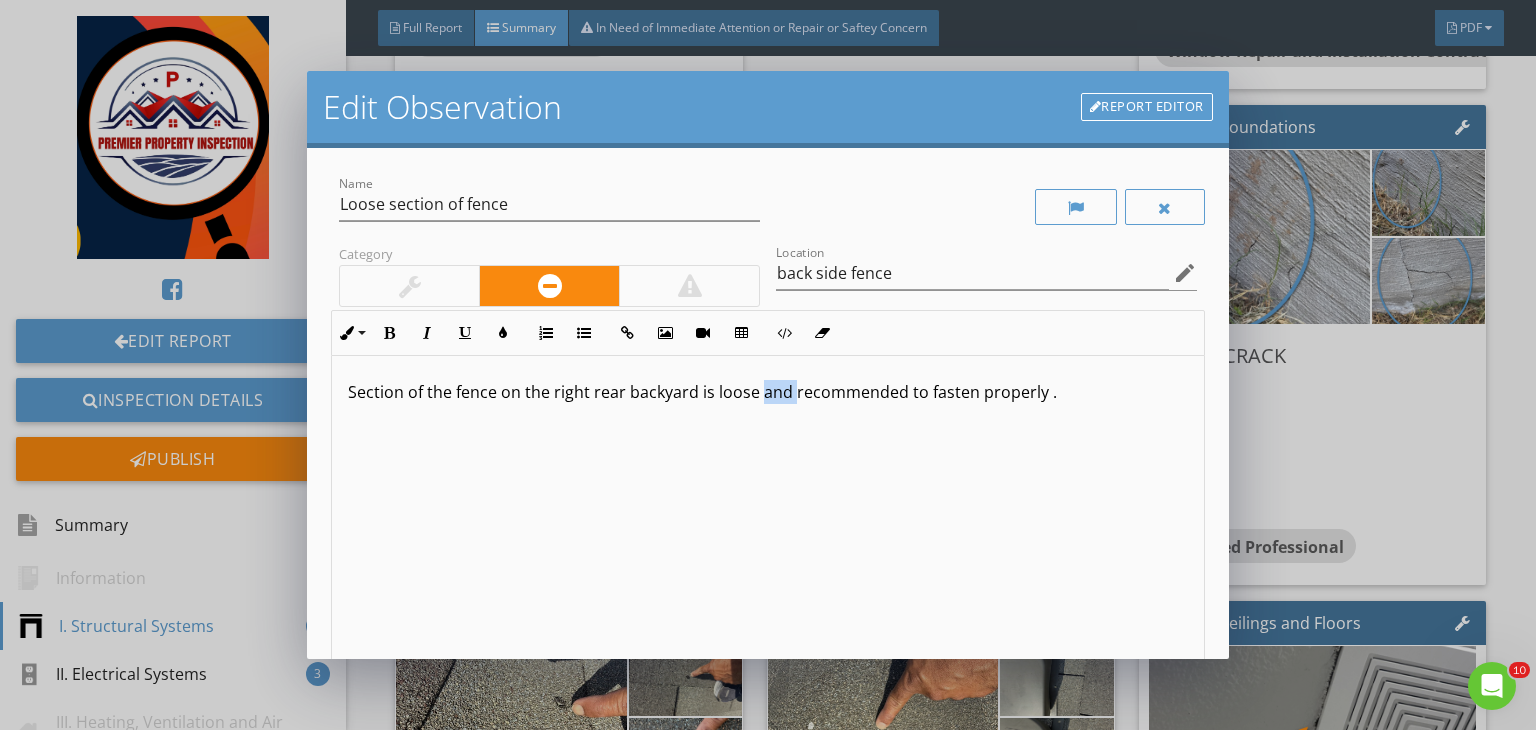 click on "Section of the fence on the right rear backyard is loose and recommended to fasten properly ." at bounding box center (768, 392) 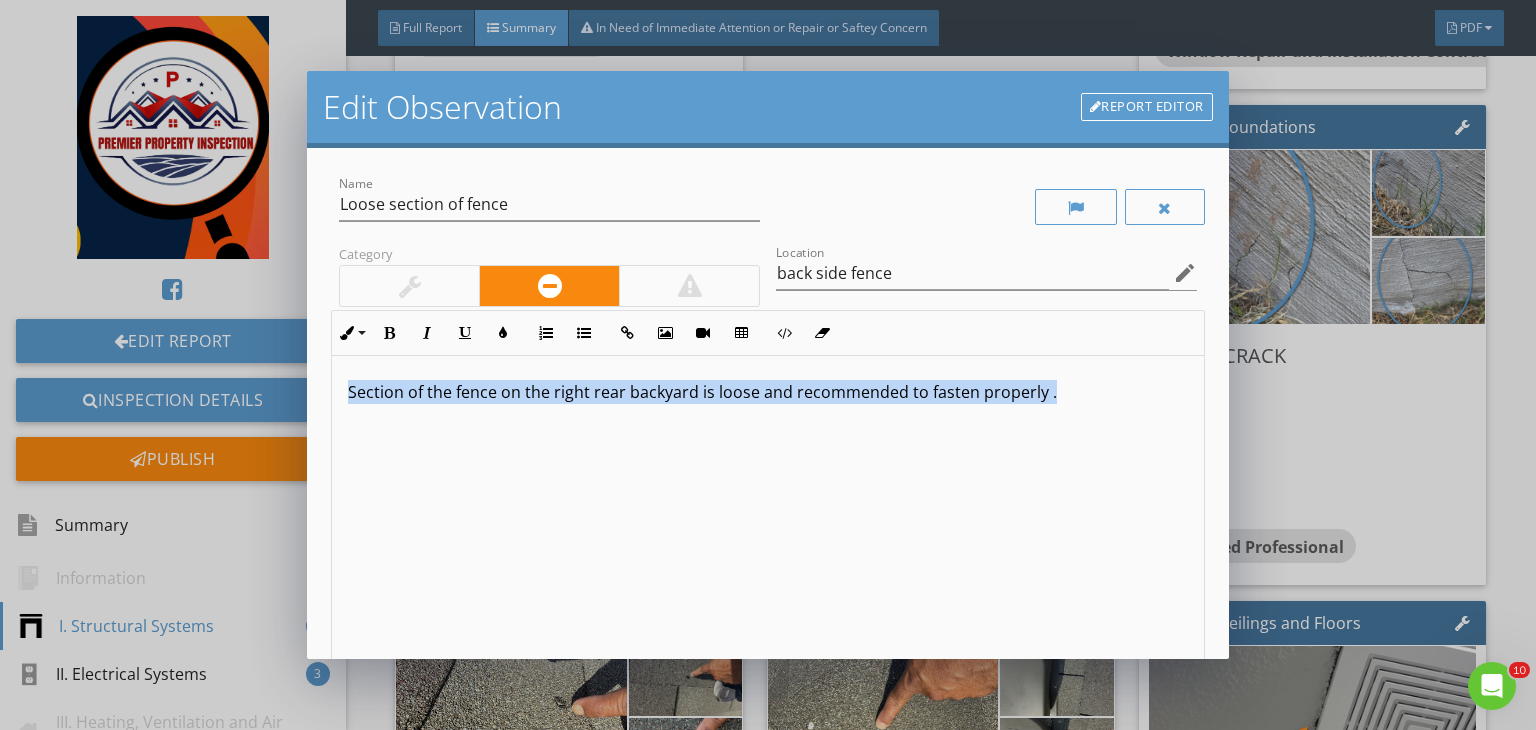 click on "Section of the fence on the right rear backyard is loose and recommended to fasten properly ." at bounding box center [768, 392] 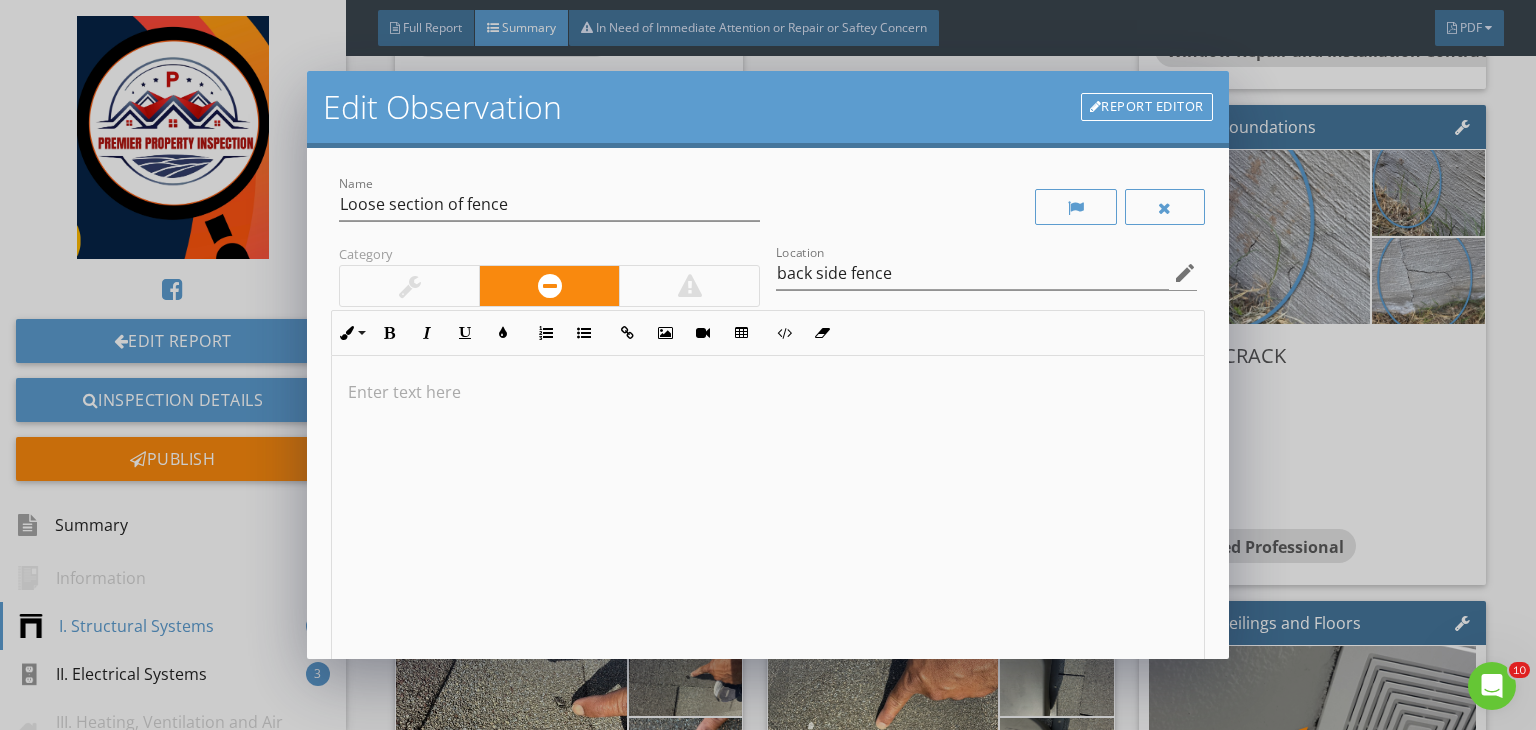 click at bounding box center [768, 514] 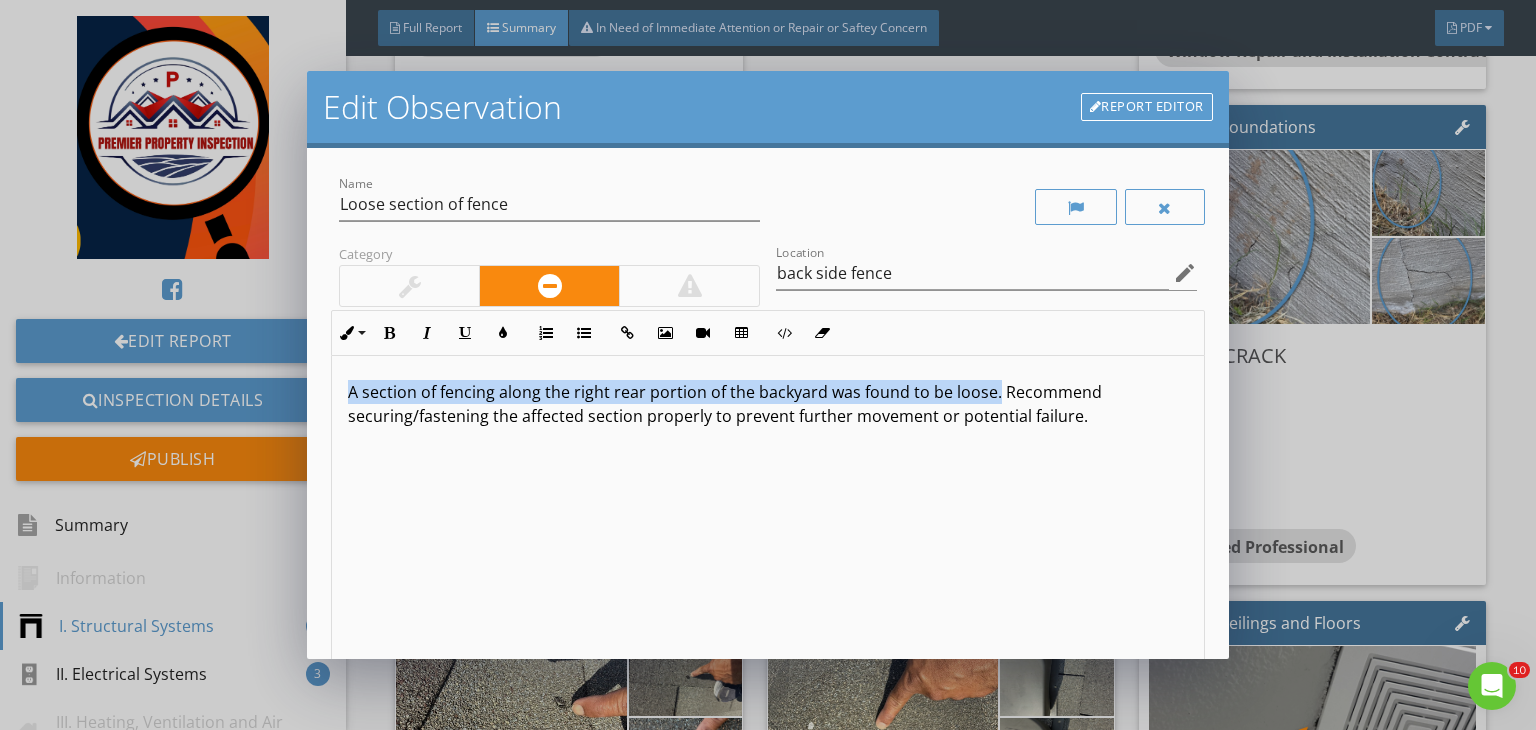 drag, startPoint x: 991, startPoint y: 392, endPoint x: 328, endPoint y: 370, distance: 663.3649 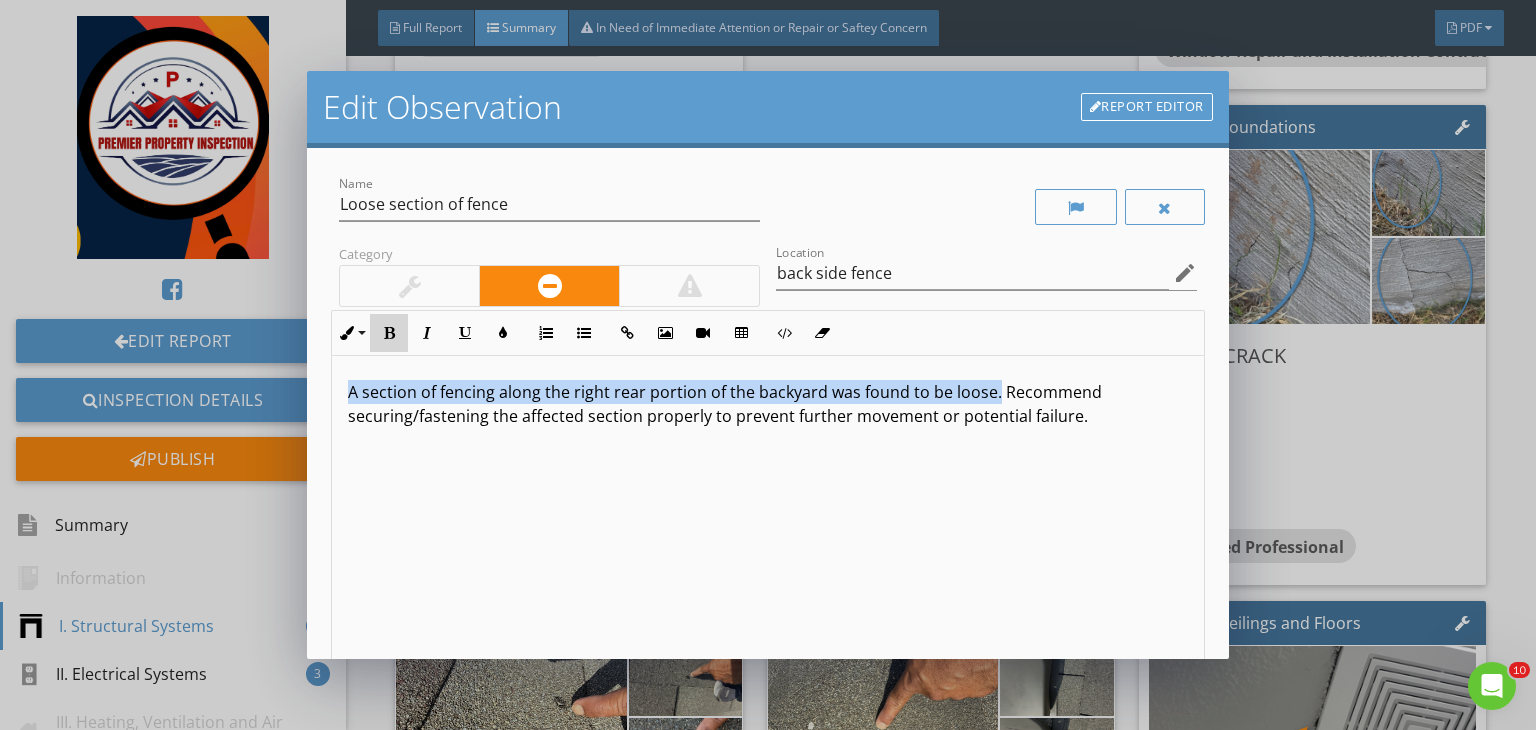 click on "Bold" at bounding box center [389, 333] 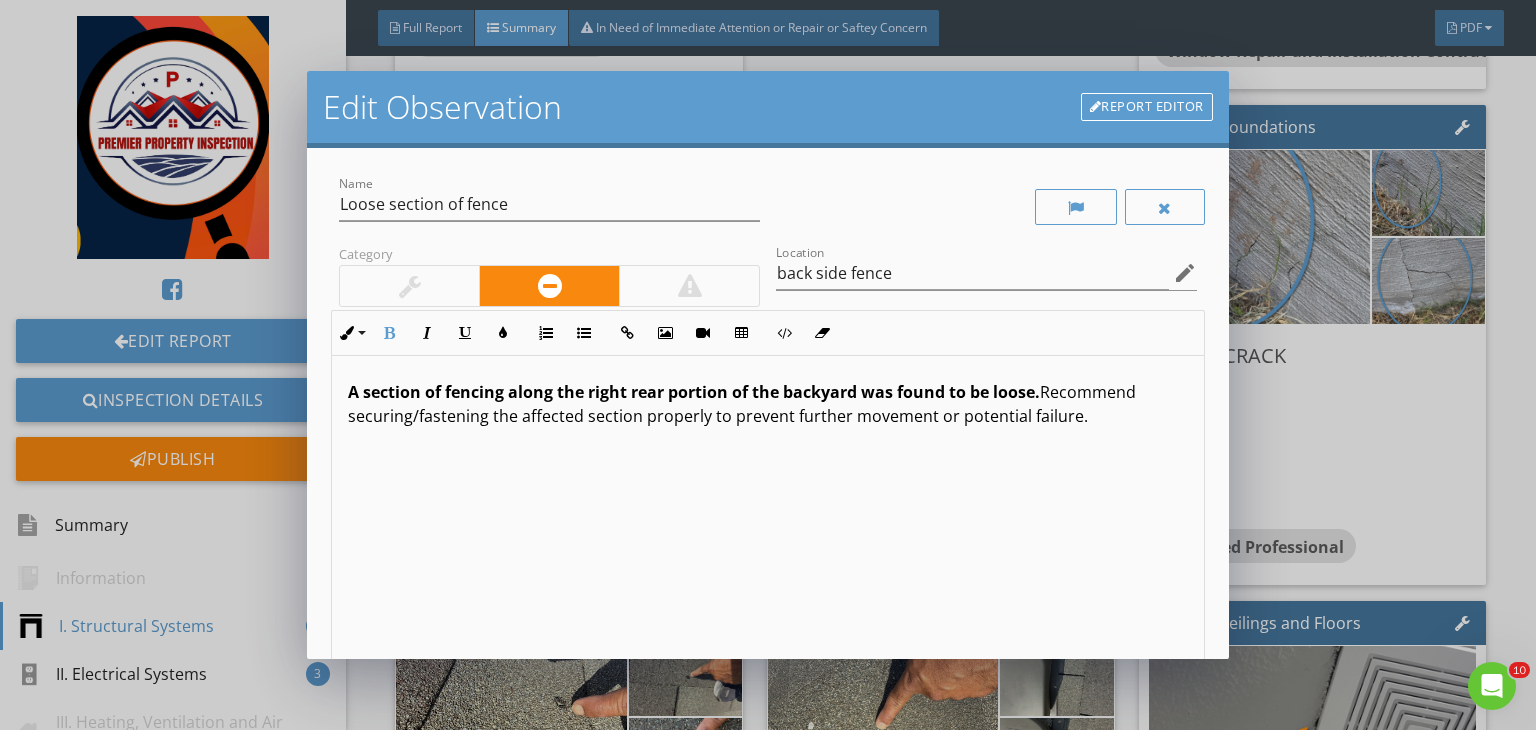 scroll, scrollTop: 0, scrollLeft: 0, axis: both 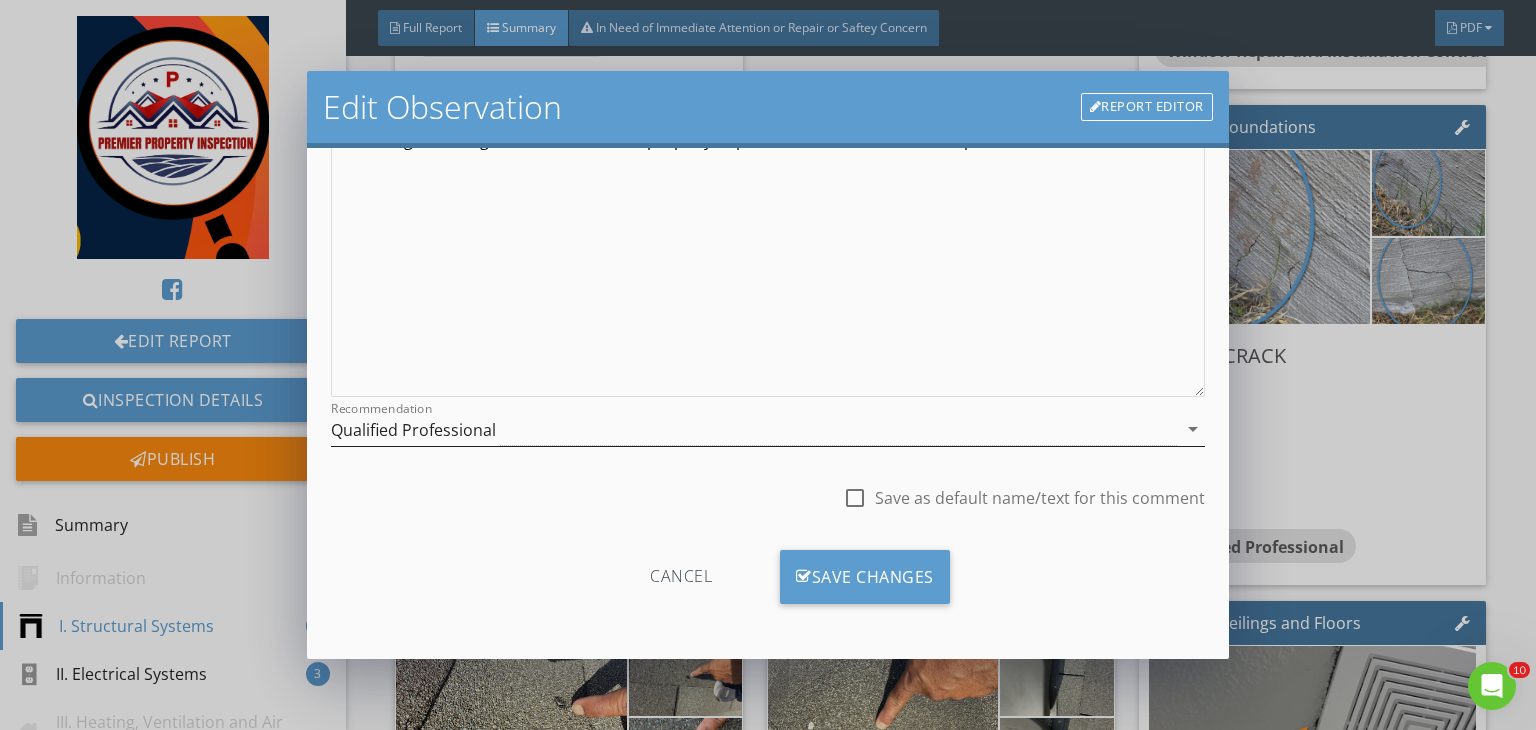 click on "Qualified Professional" at bounding box center (754, 429) 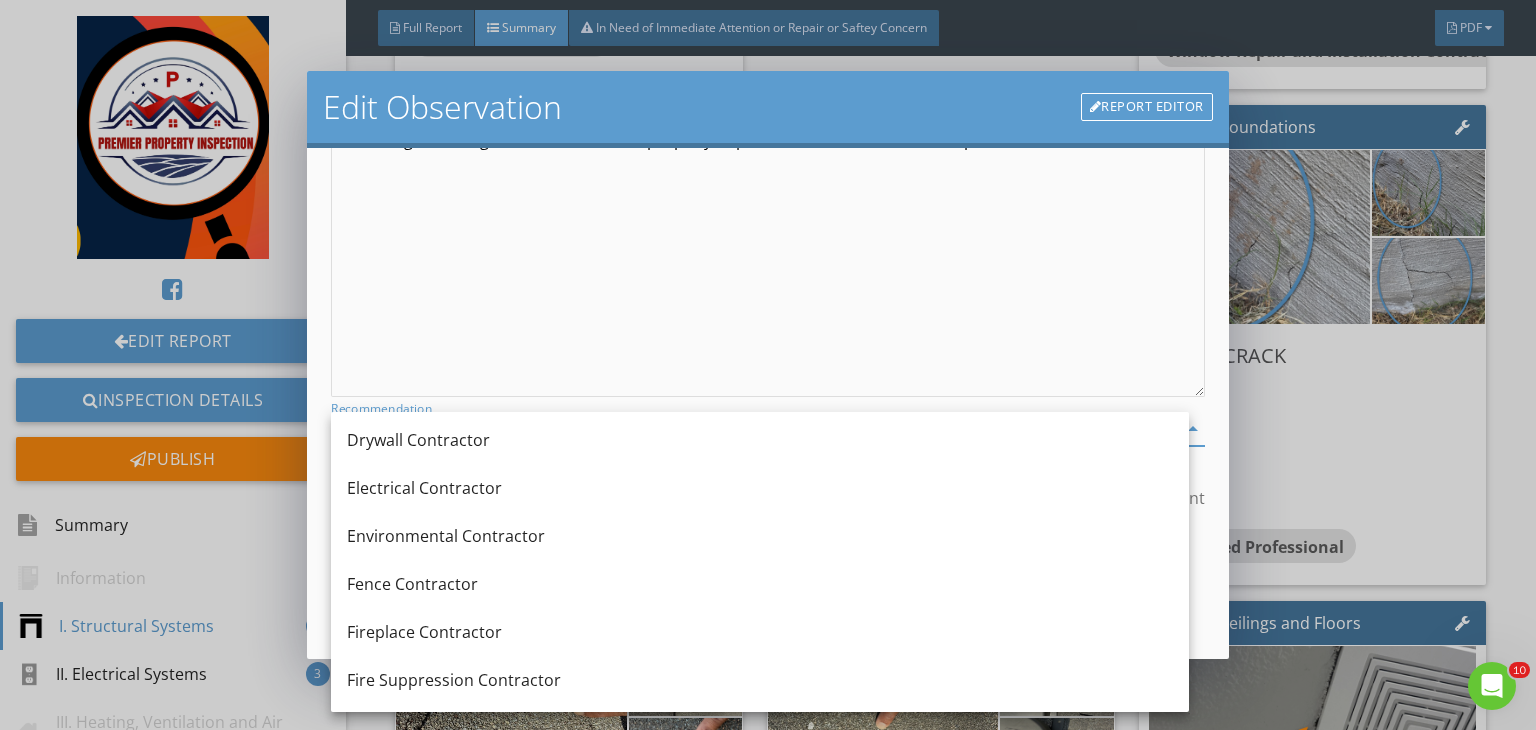 scroll, scrollTop: 676, scrollLeft: 0, axis: vertical 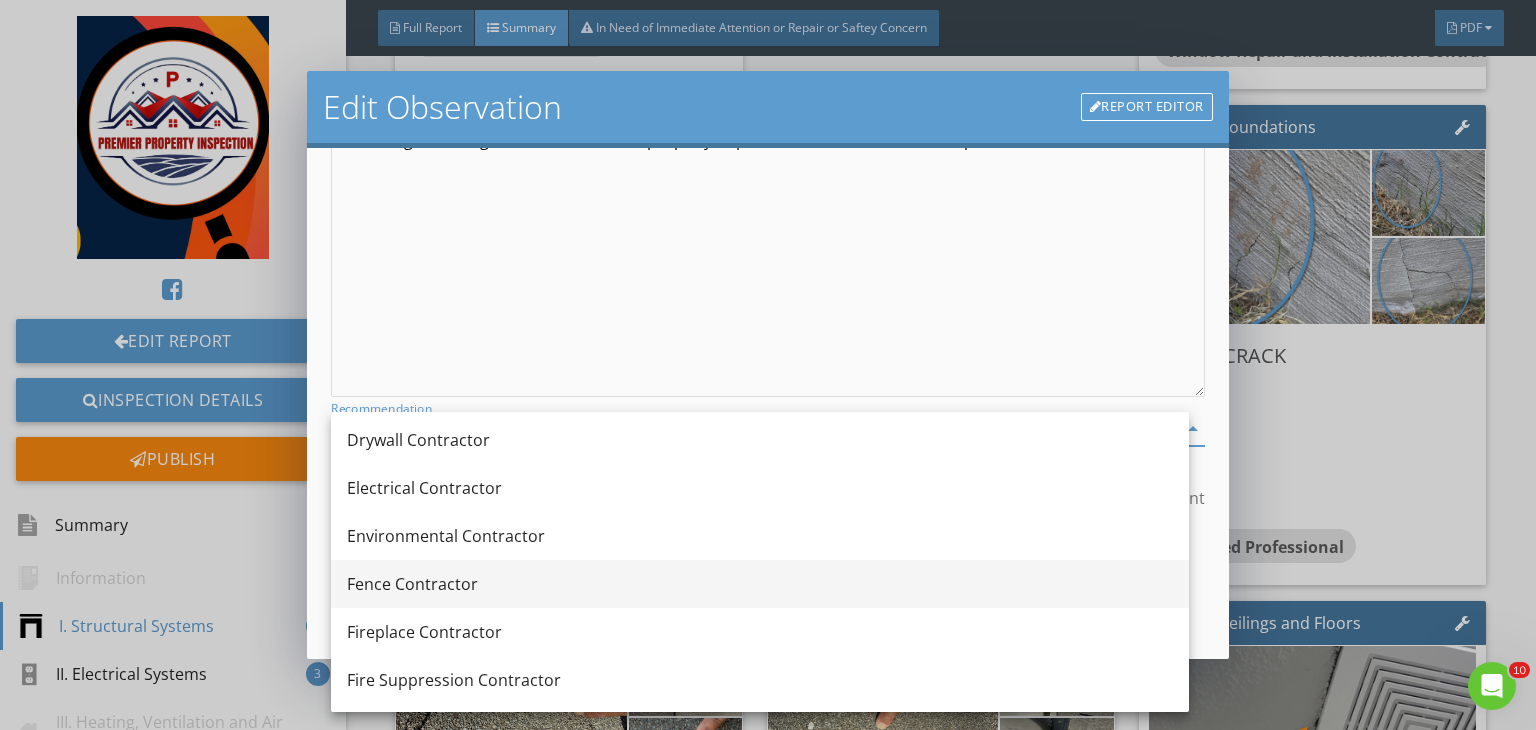 click on "Fence Contractor" at bounding box center [760, 584] 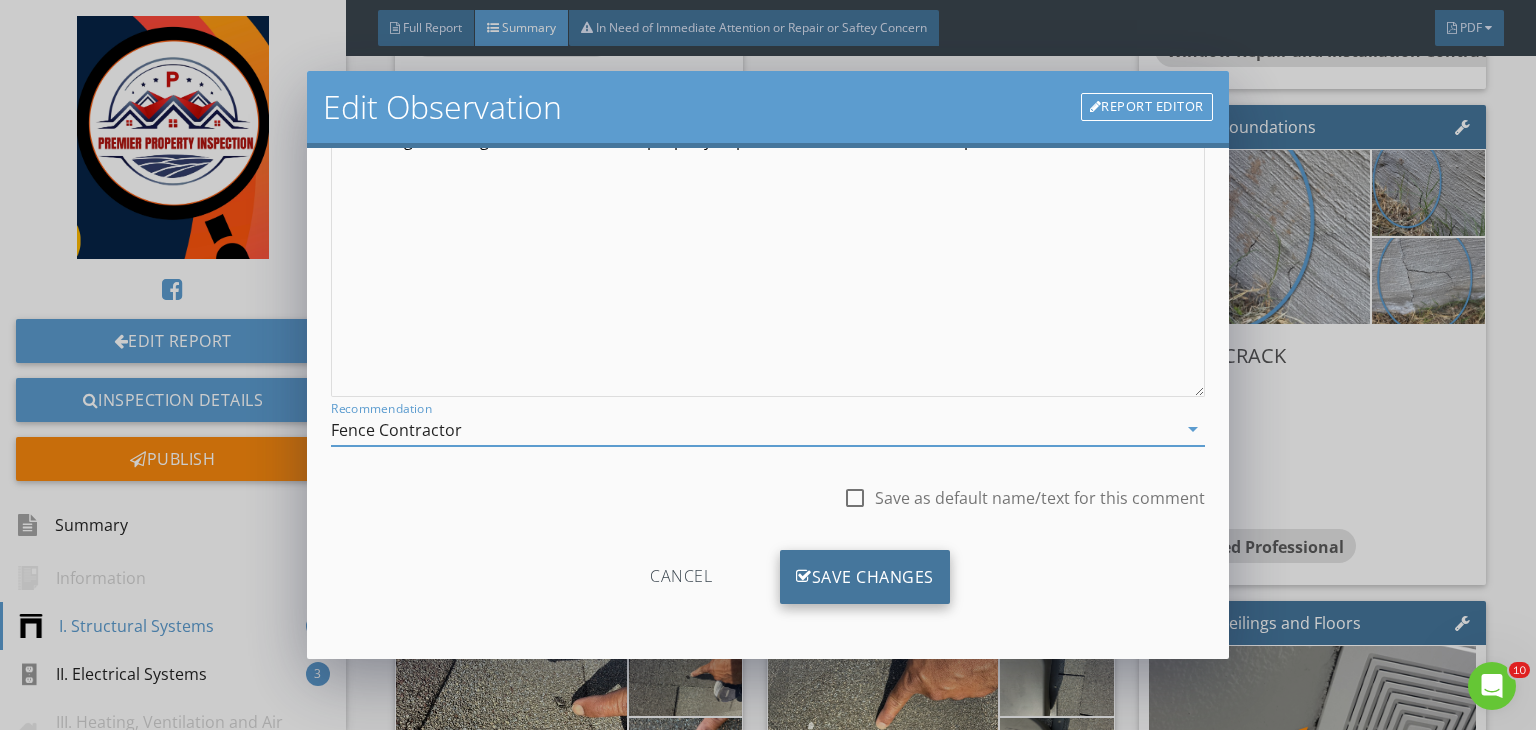 click on "Save Changes" at bounding box center (865, 577) 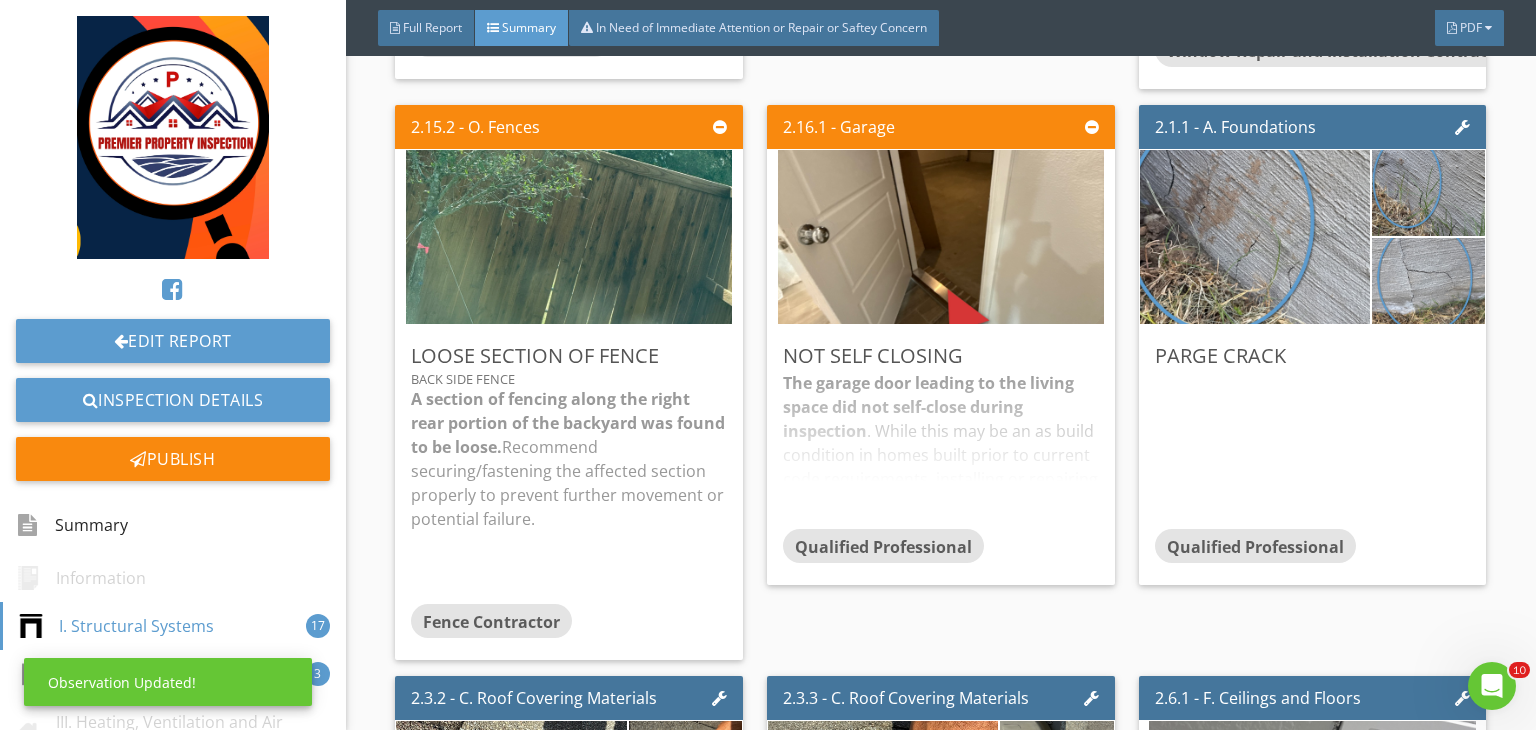 scroll, scrollTop: 0, scrollLeft: 0, axis: both 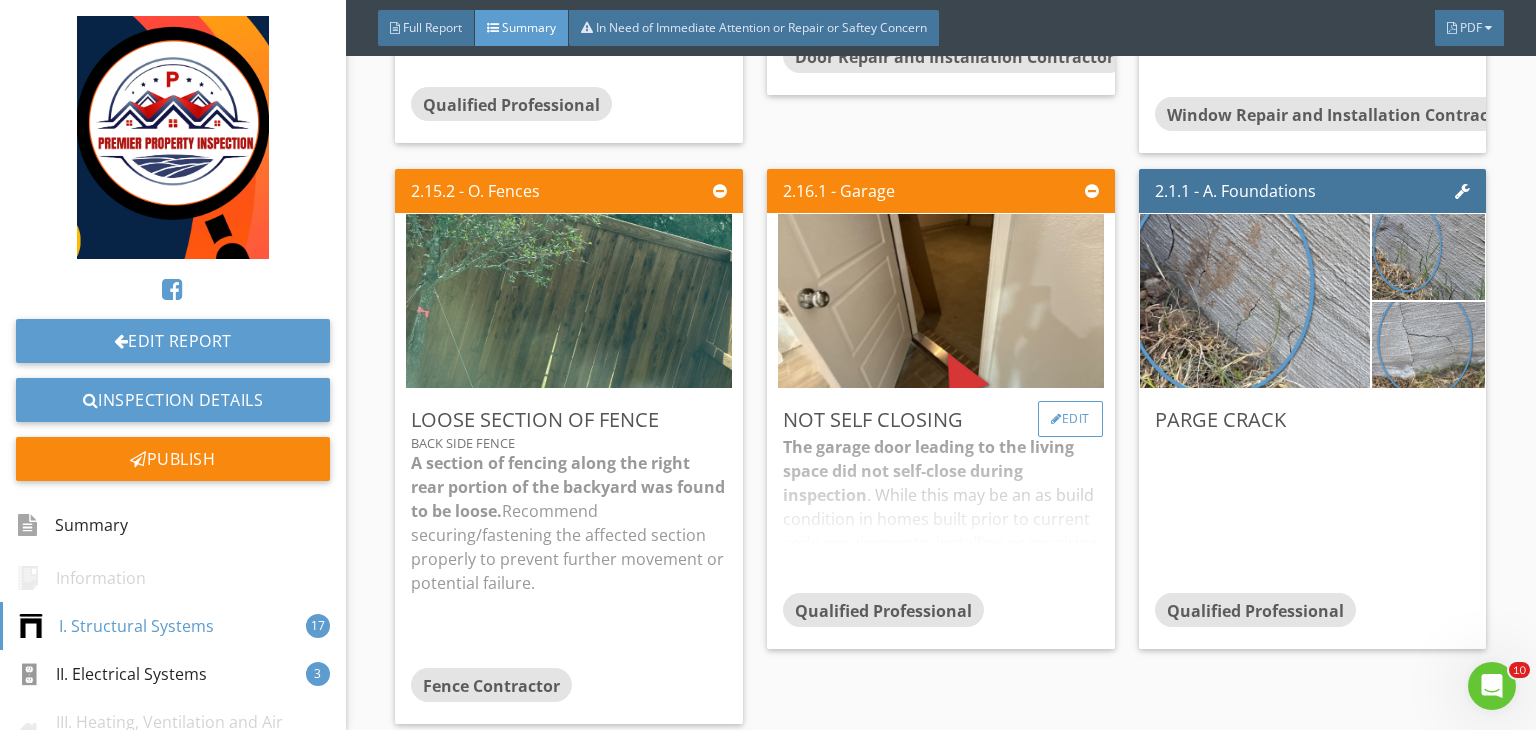 click on "Edit" at bounding box center (1070, 419) 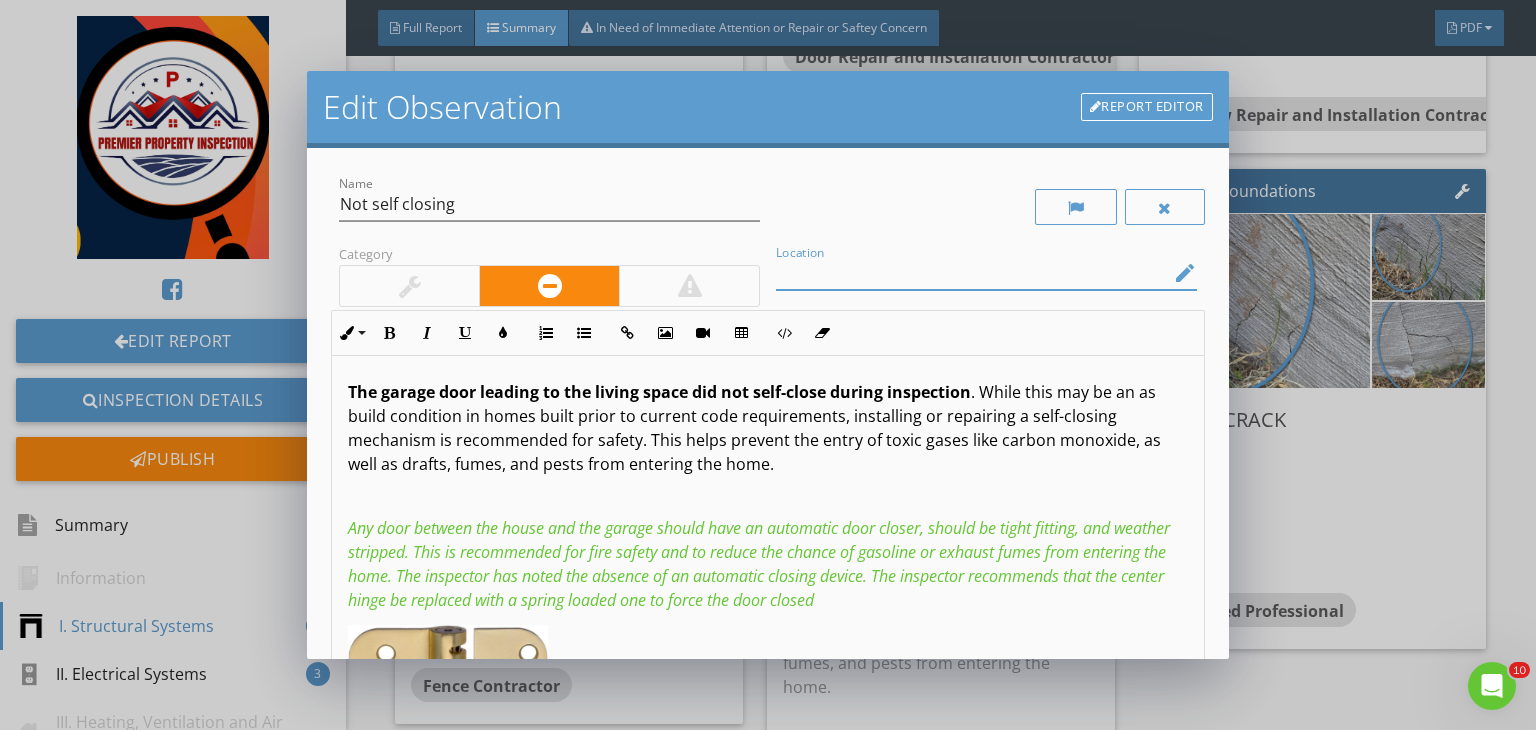 click at bounding box center [972, 273] 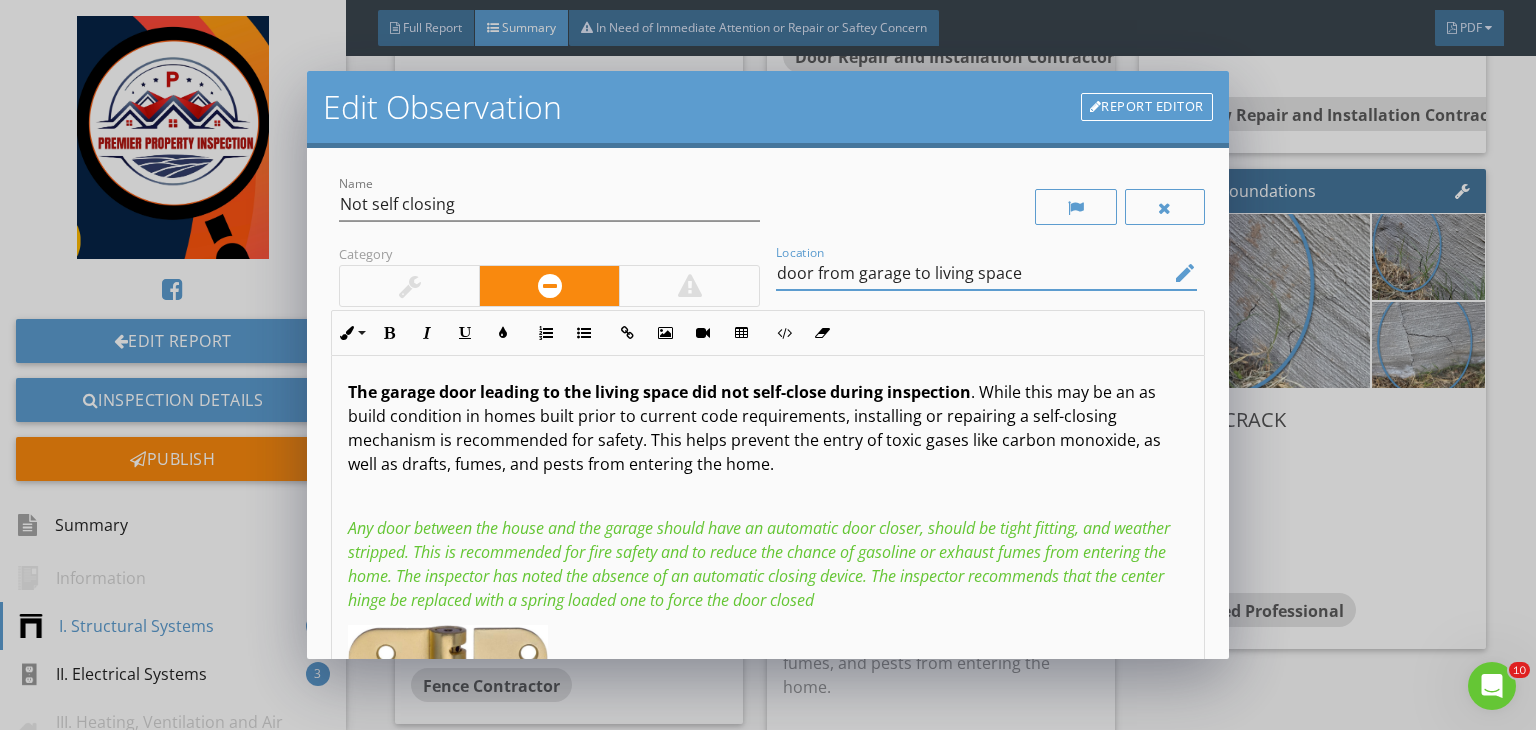 type on "door from garage to living space" 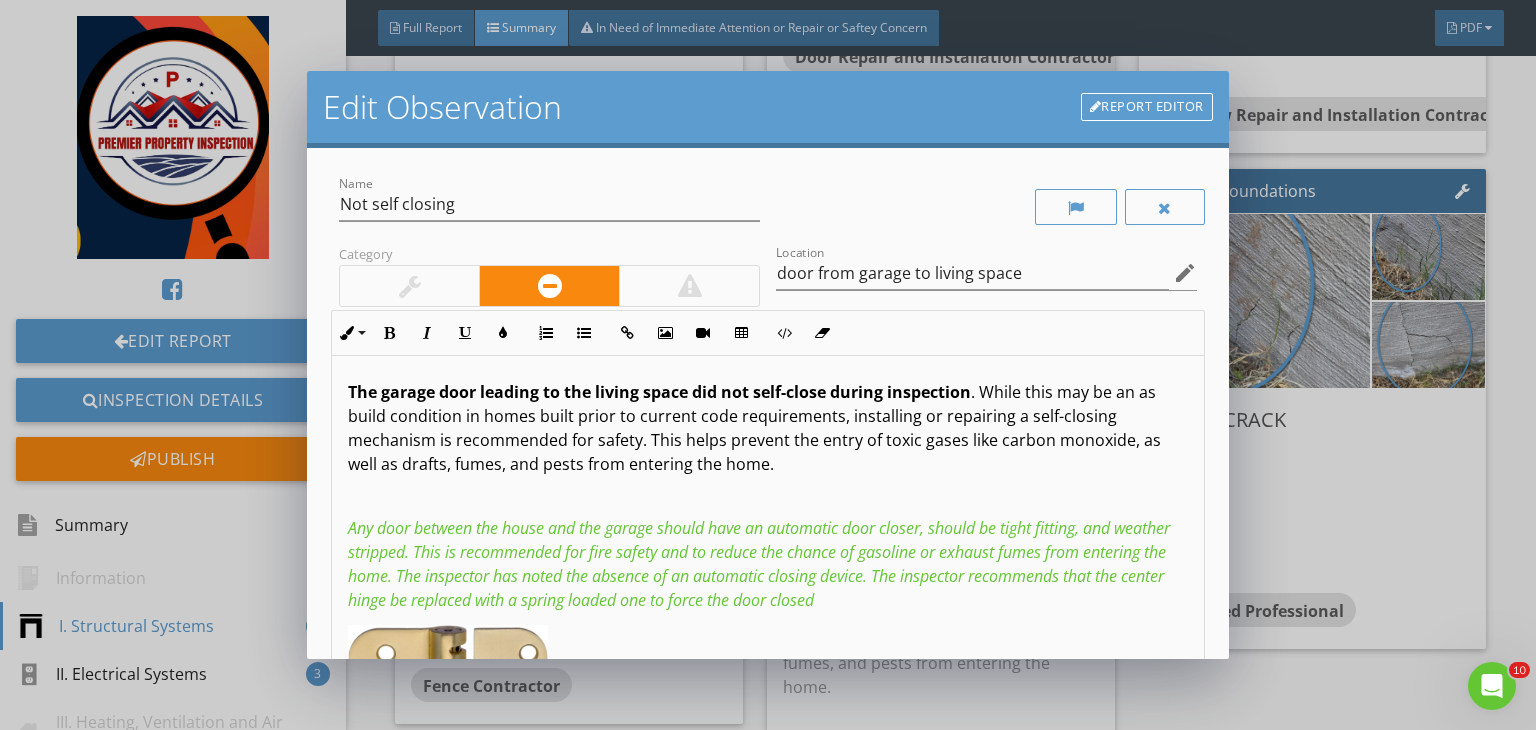 click on "The garage door leading to the living space did not self-close during inspection . While this may be an as build condition in homes built prior to current code requirements, installing or repairing a self-closing mechanism is recommended for safety. This helps prevent the entry of toxic gases like carbon monoxide, as well as drafts, fumes, and pests from entering the home." at bounding box center [768, 428] 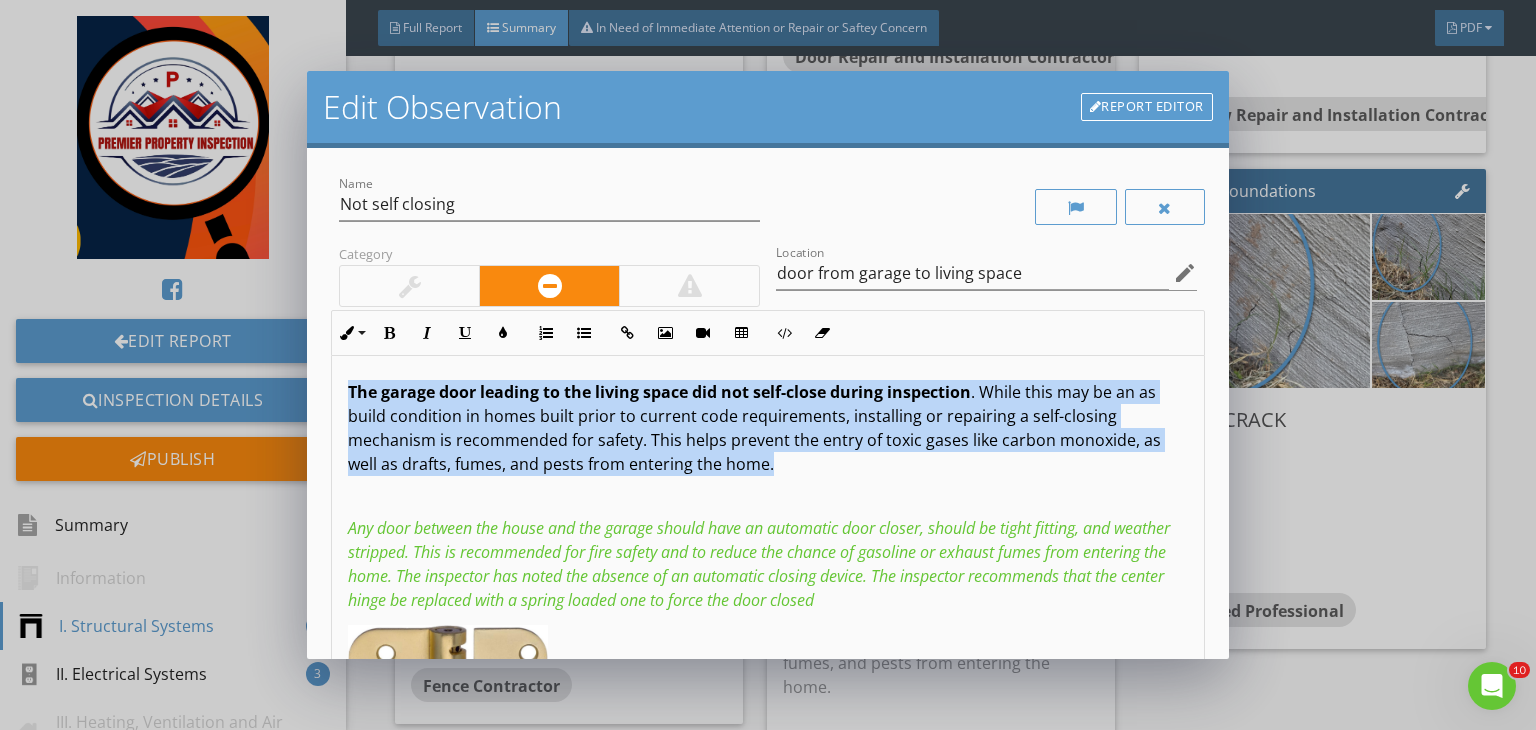 drag, startPoint x: 784, startPoint y: 474, endPoint x: 301, endPoint y: 379, distance: 492.254 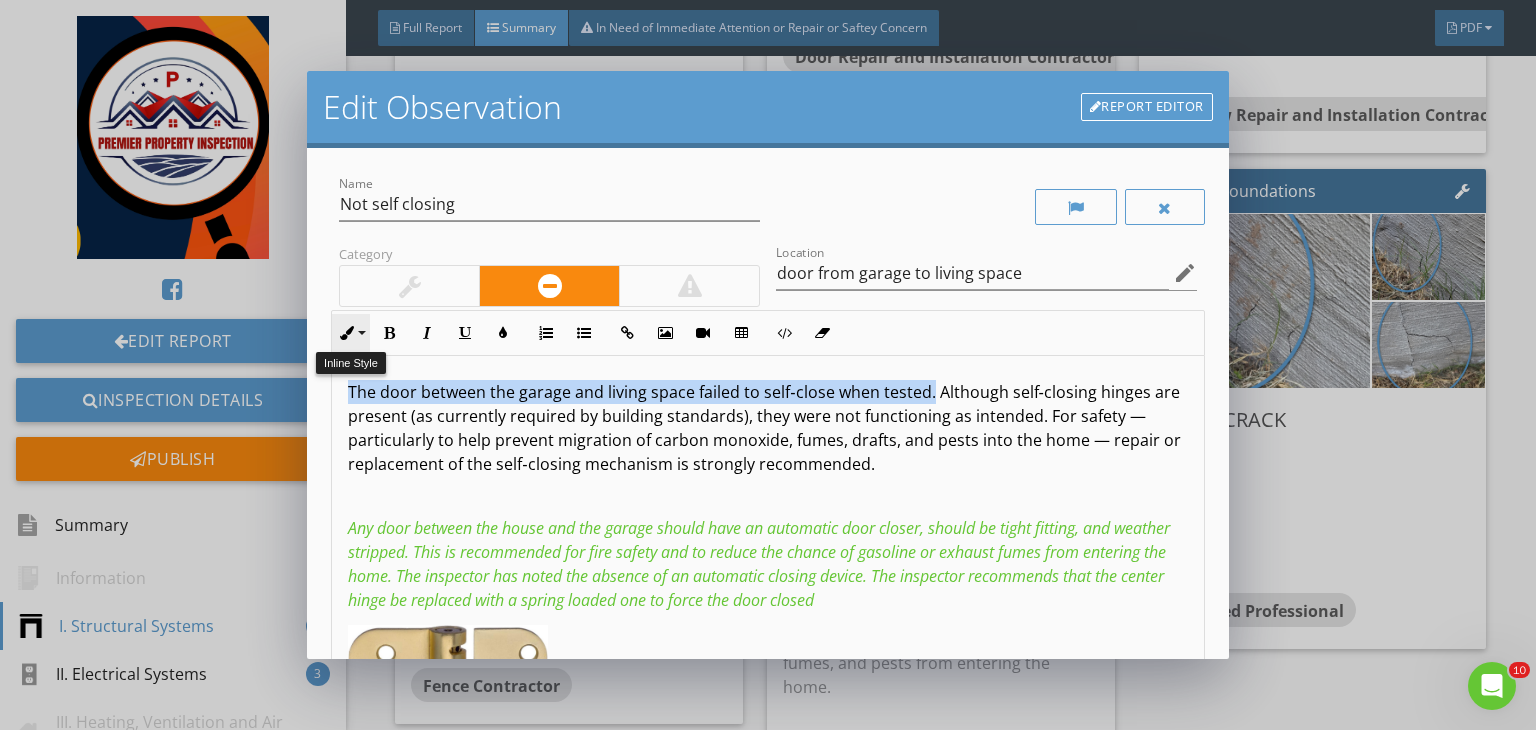 drag, startPoint x: 930, startPoint y: 389, endPoint x: 348, endPoint y: 343, distance: 583.81506 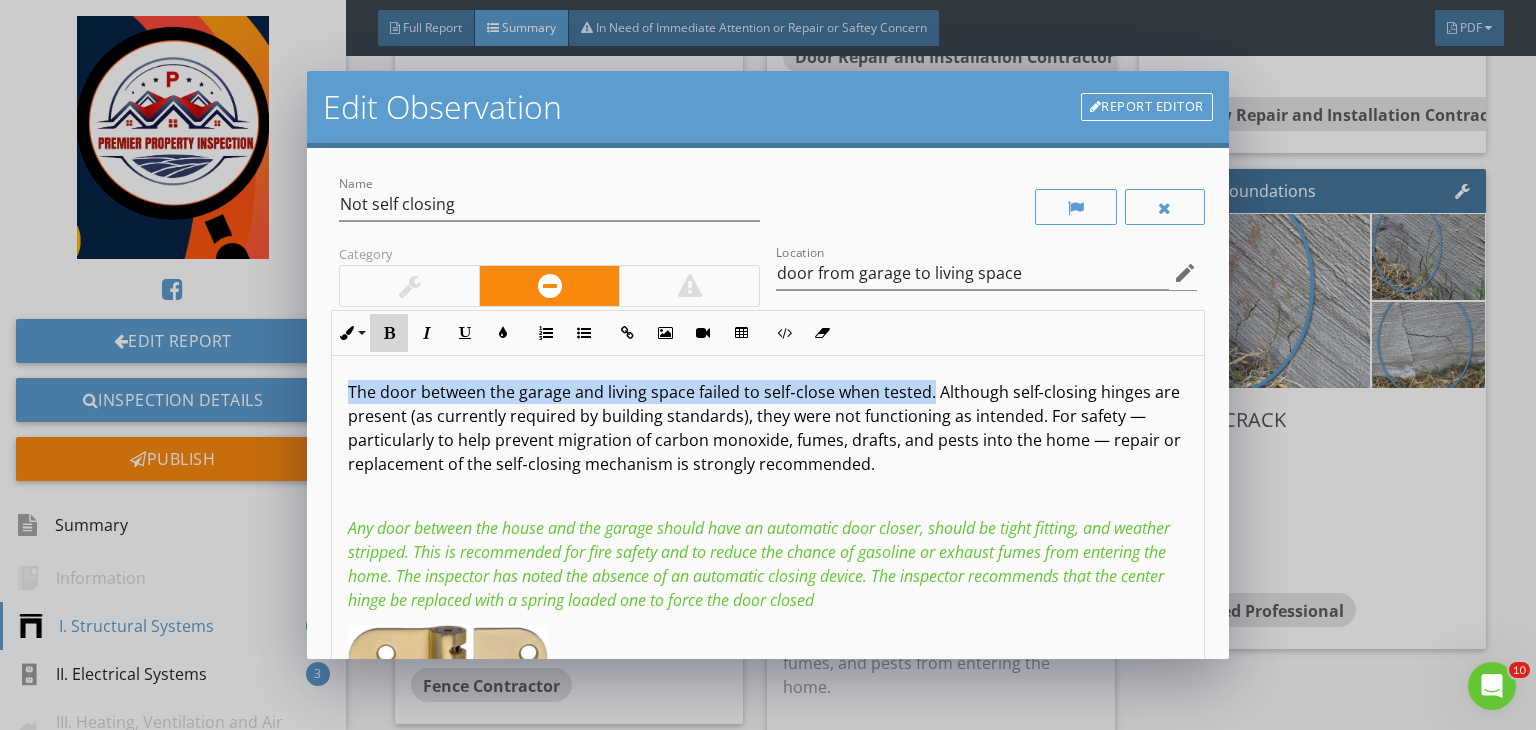 click at bounding box center [389, 333] 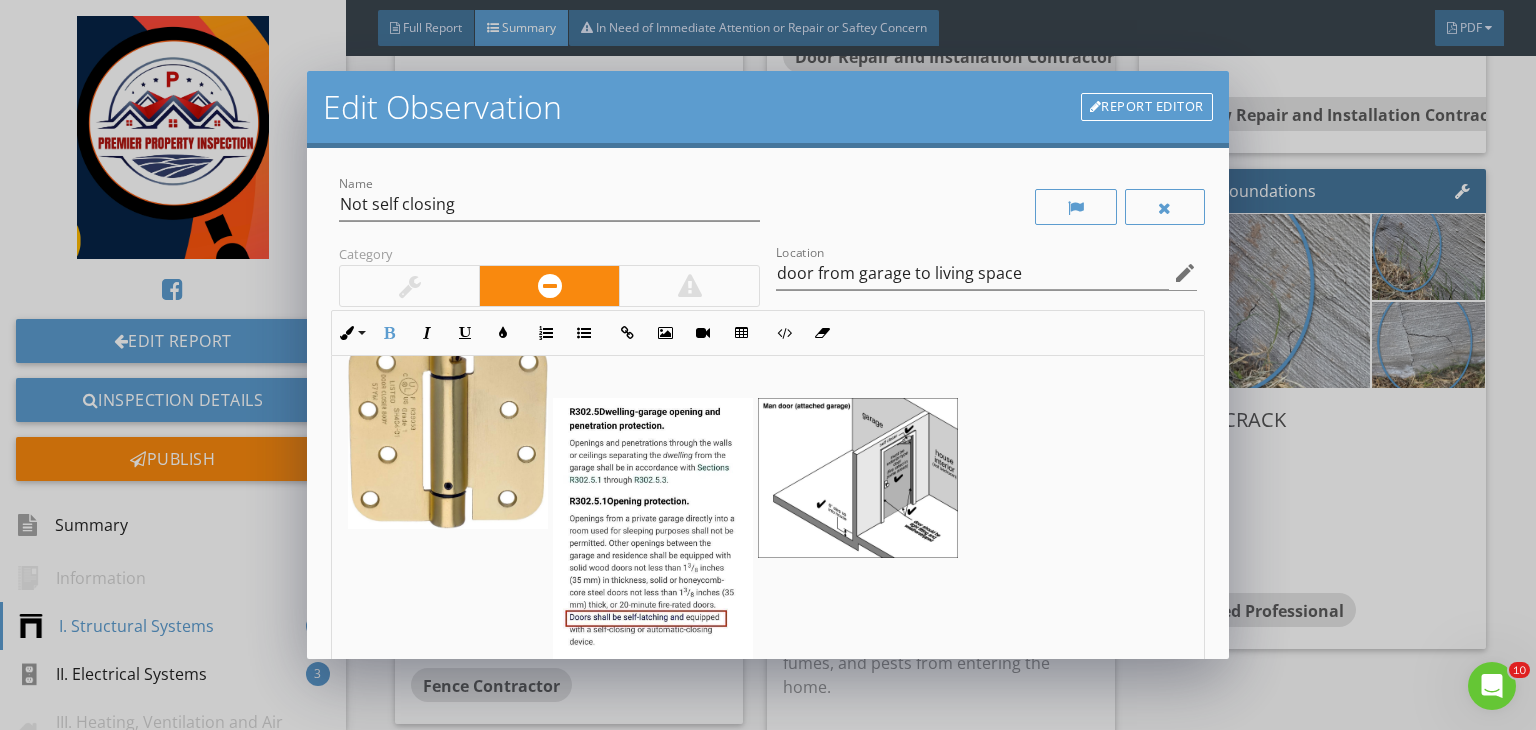scroll, scrollTop: 302, scrollLeft: 0, axis: vertical 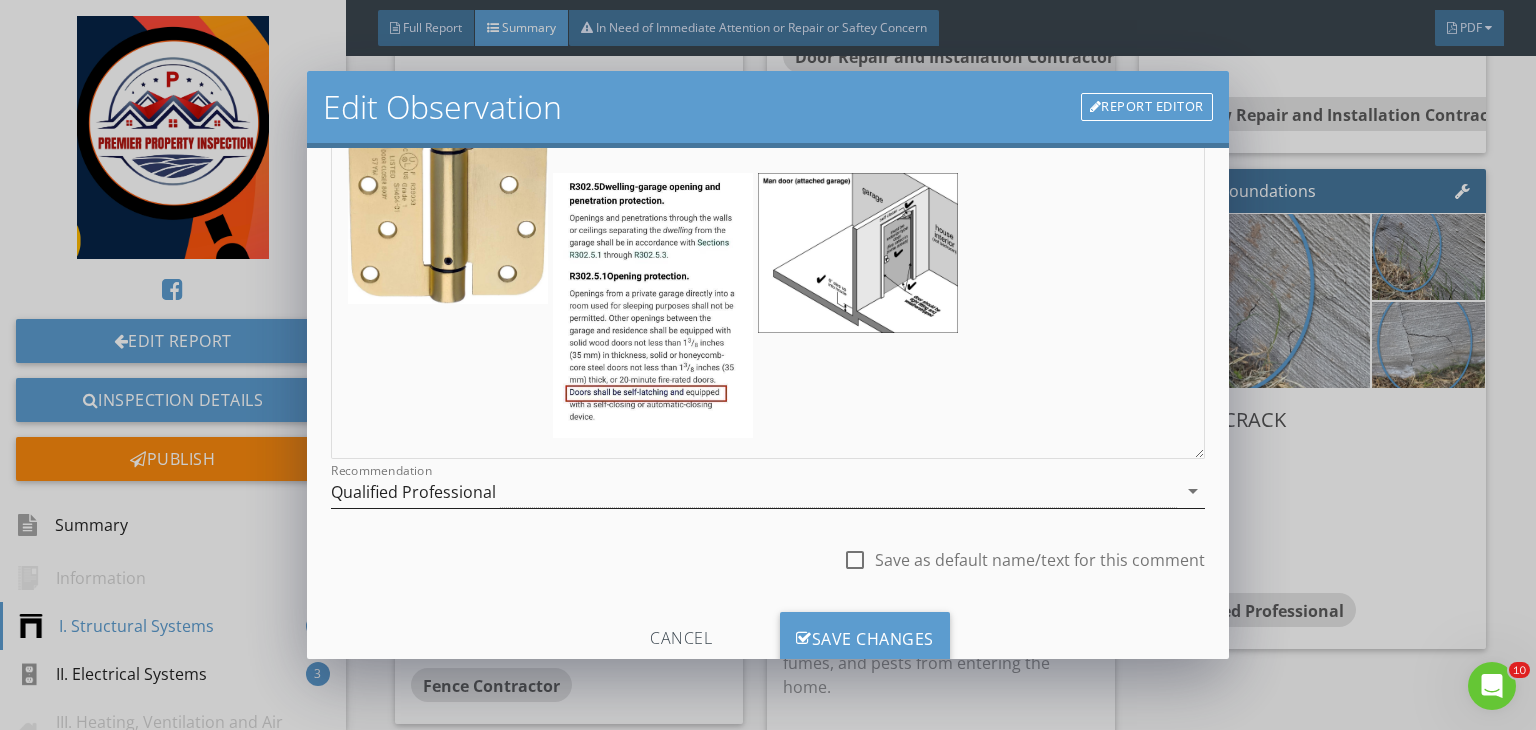 click on "Qualified Professional" at bounding box center [754, 491] 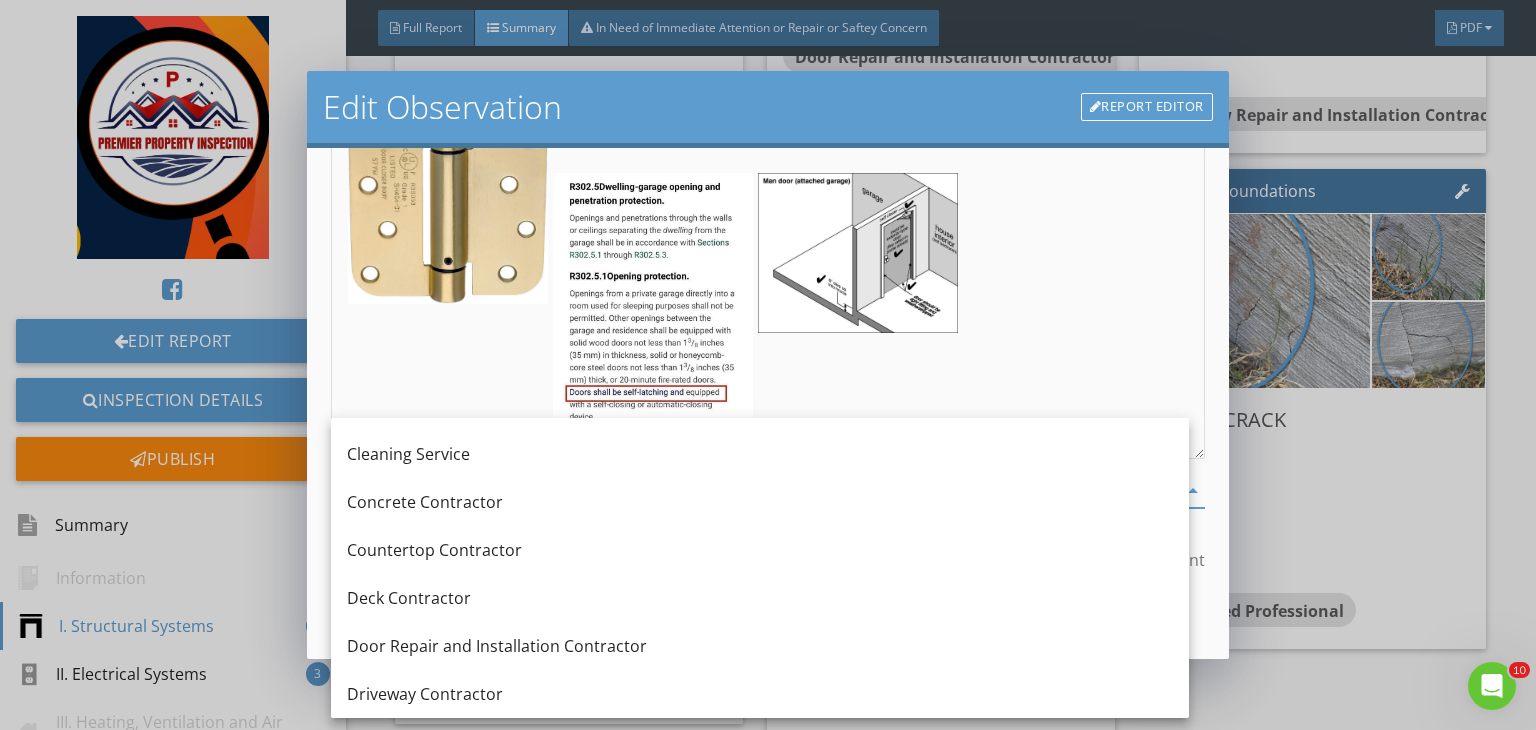 scroll, scrollTop: 384, scrollLeft: 0, axis: vertical 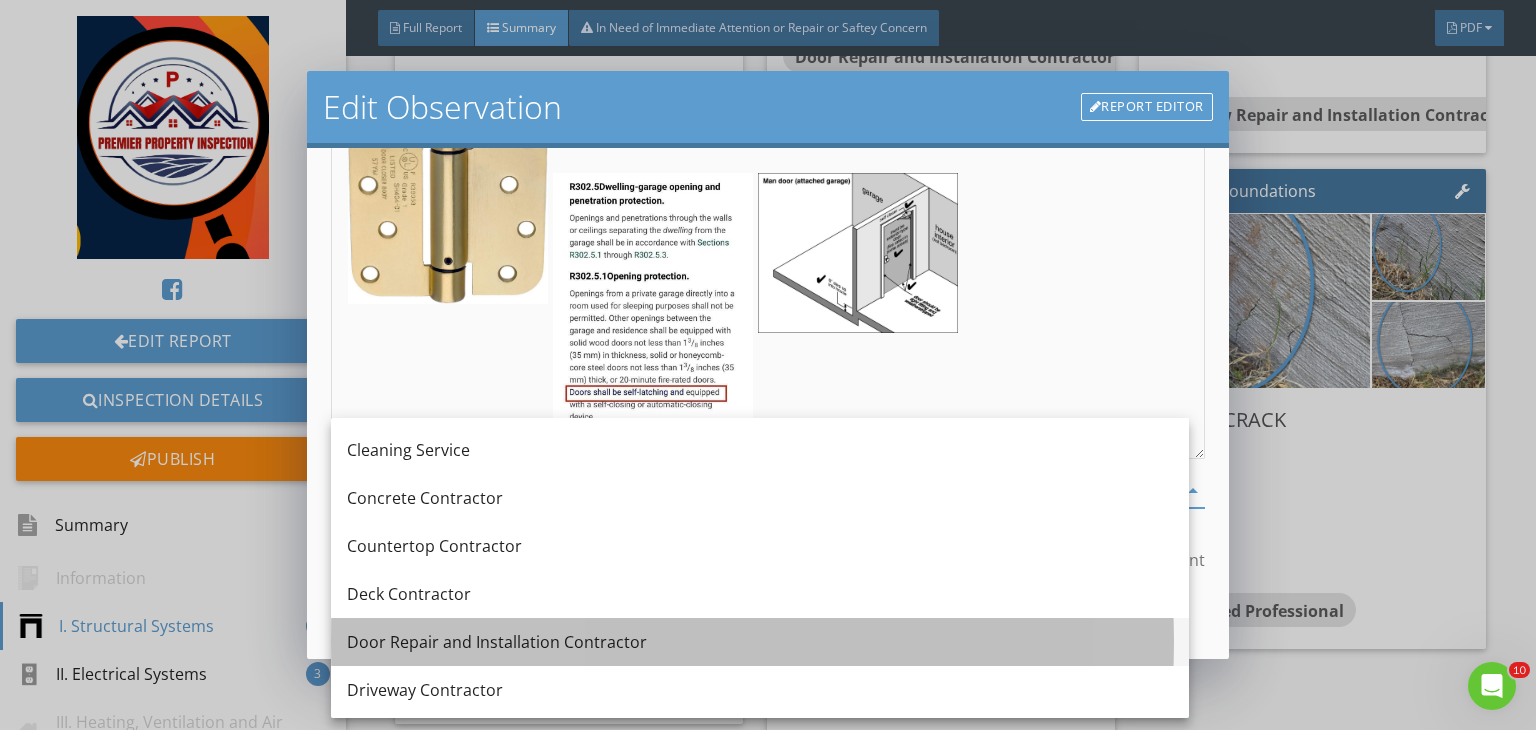 click on "Door Repair and Installation Contractor" at bounding box center (760, 642) 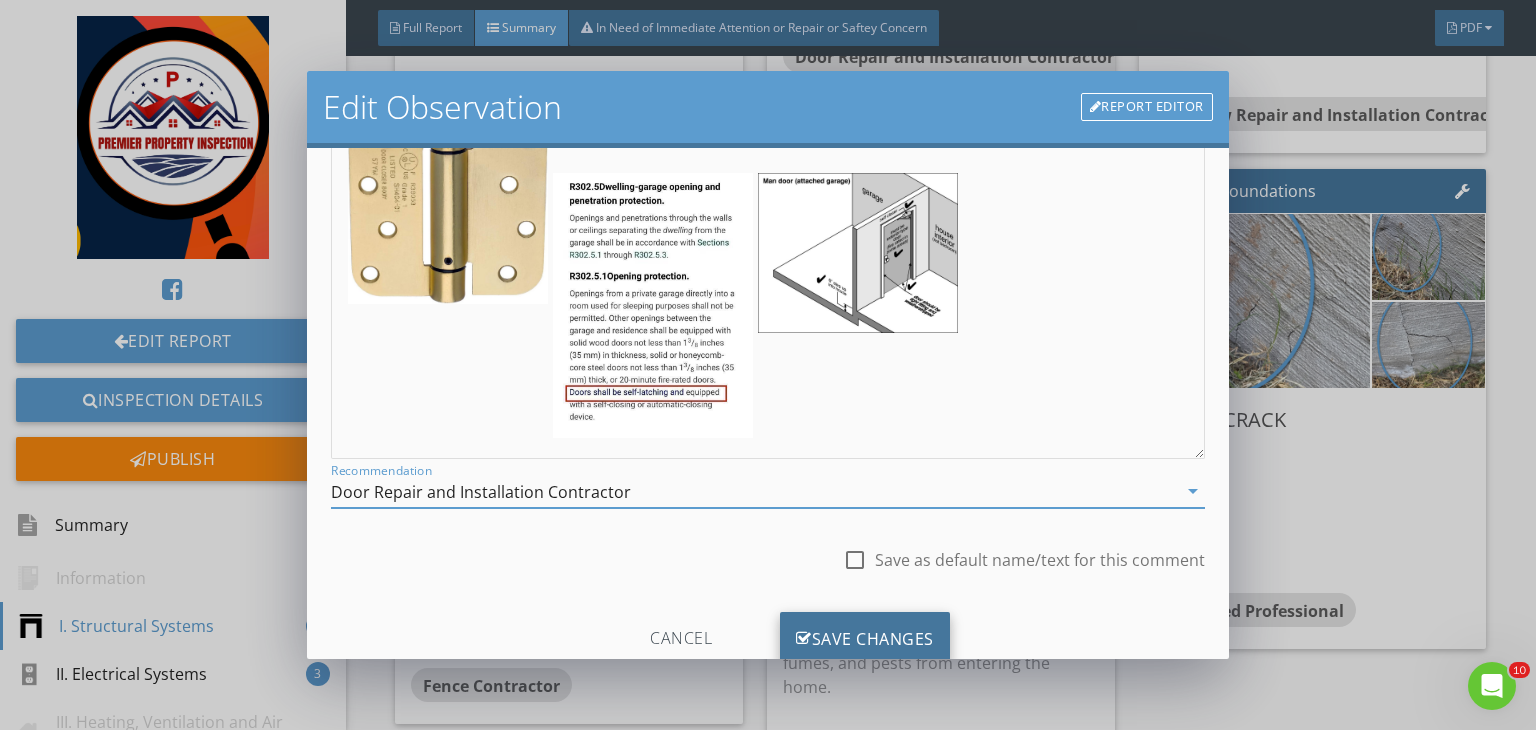 click on "Save Changes" at bounding box center (865, 639) 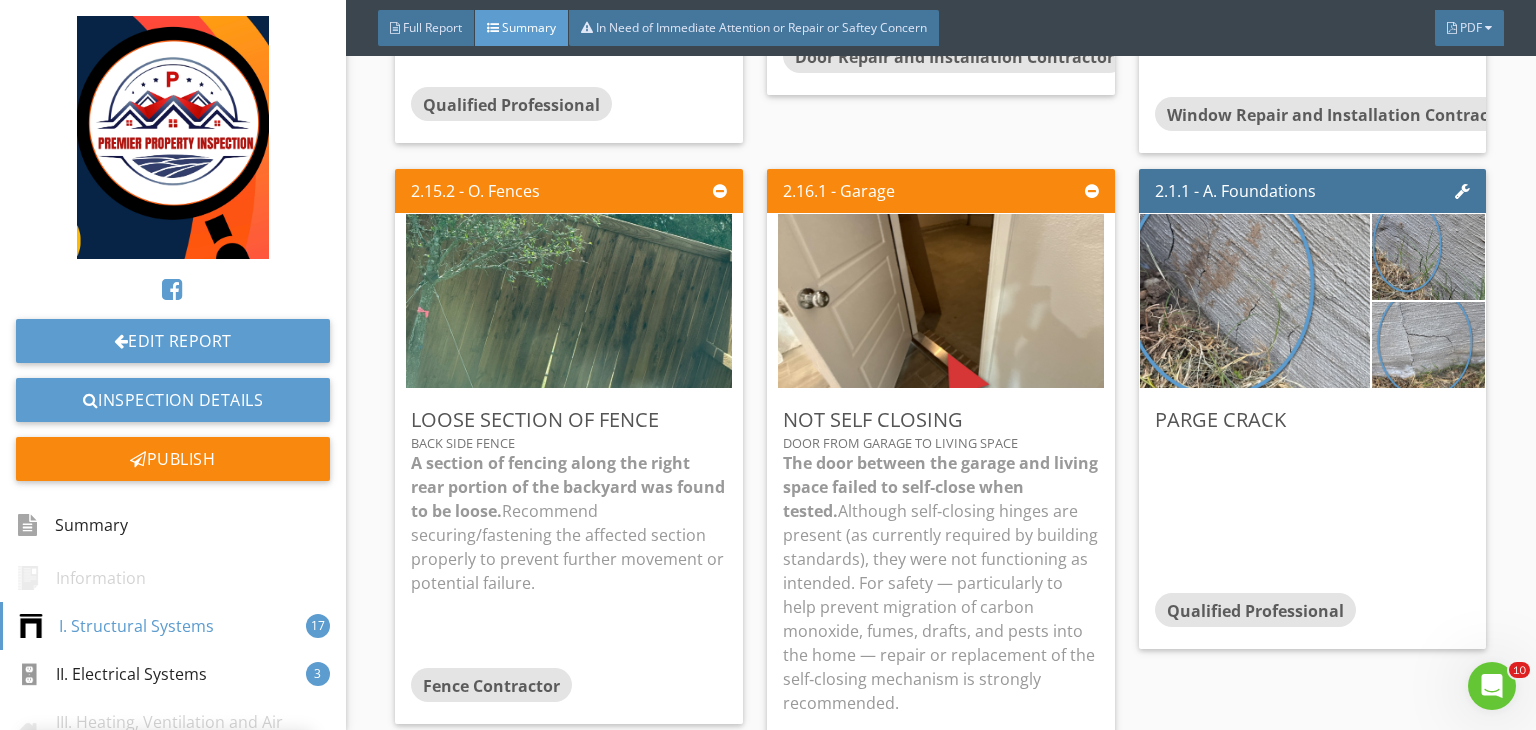 scroll, scrollTop: 39, scrollLeft: 0, axis: vertical 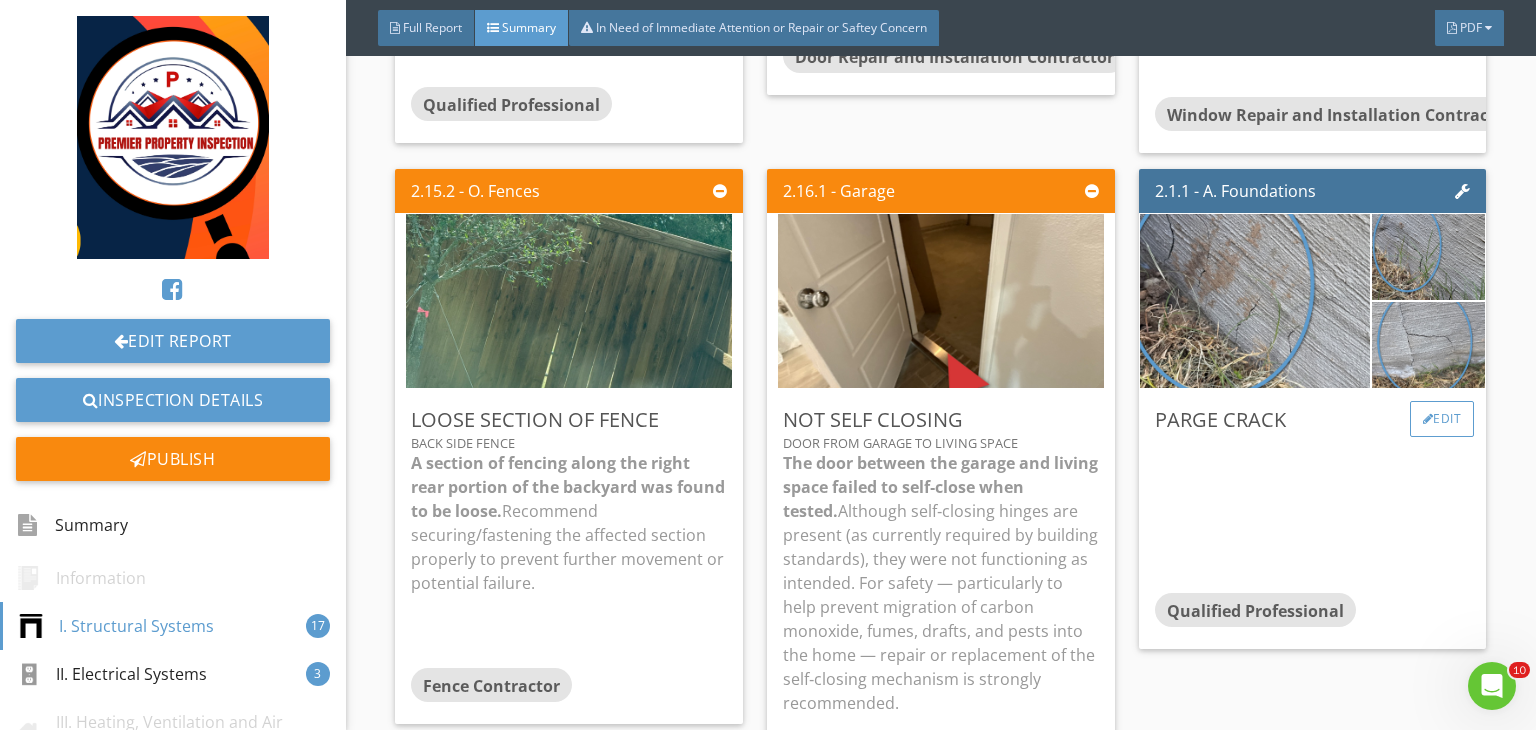 click on "Edit" at bounding box center [1442, 419] 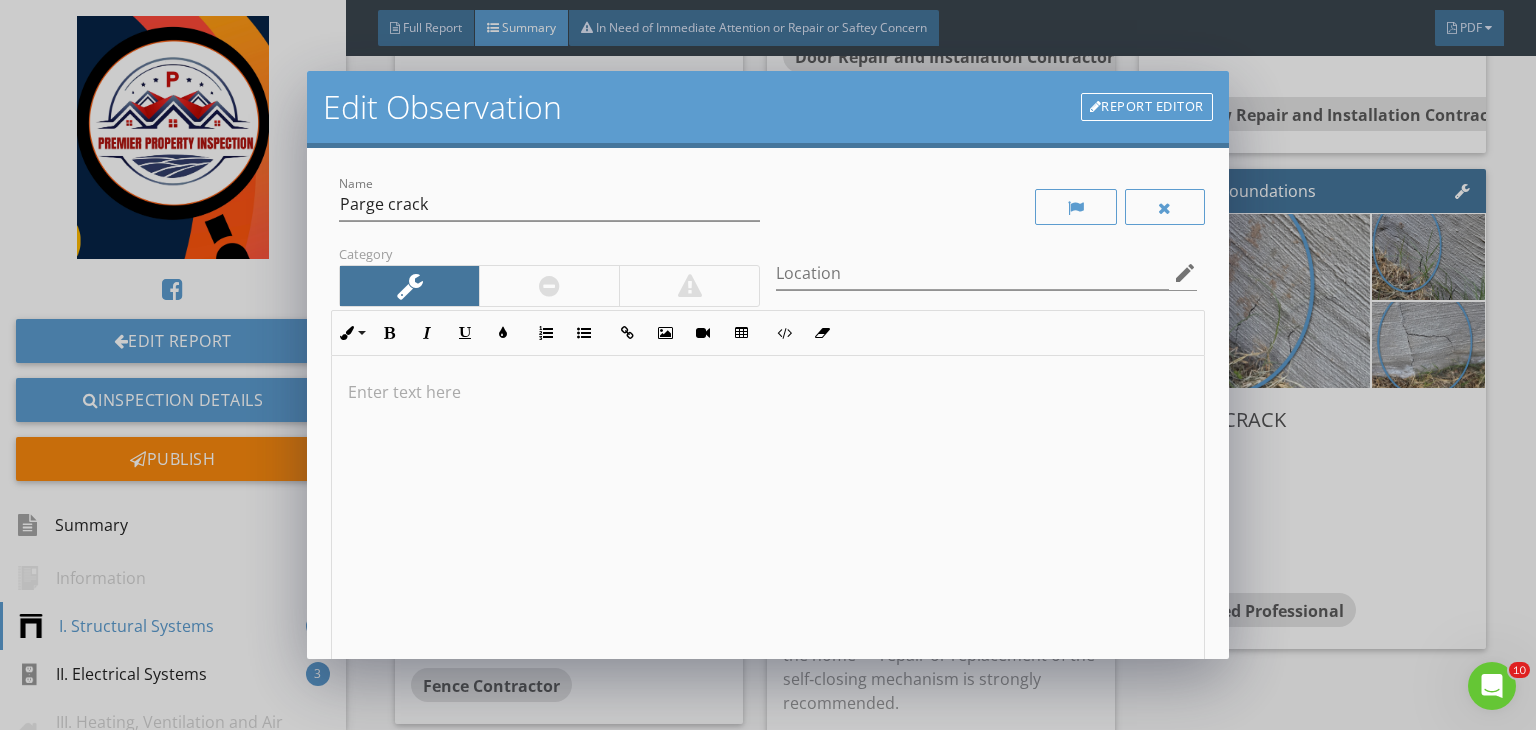 click at bounding box center [768, 392] 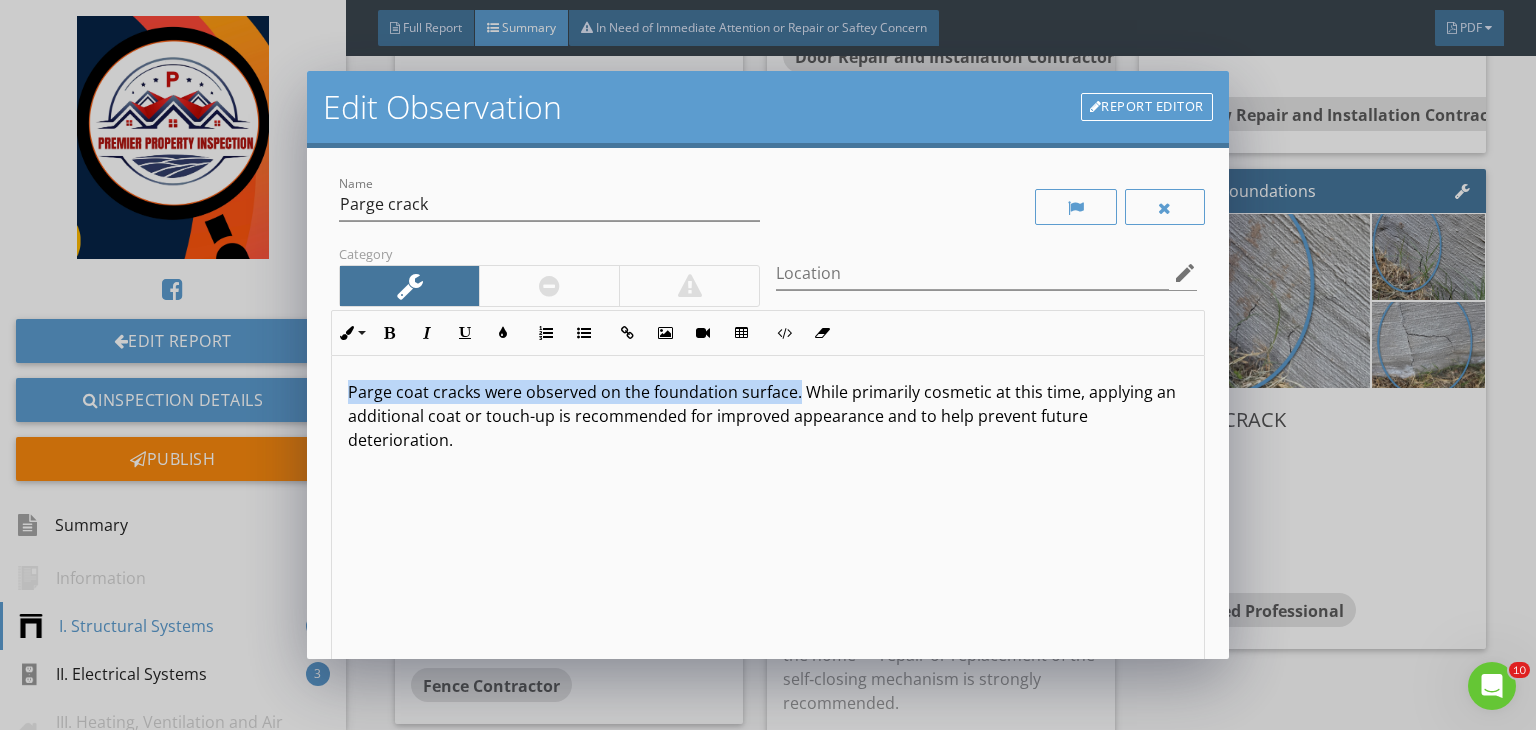 drag, startPoint x: 796, startPoint y: 389, endPoint x: 312, endPoint y: 344, distance: 486.08743 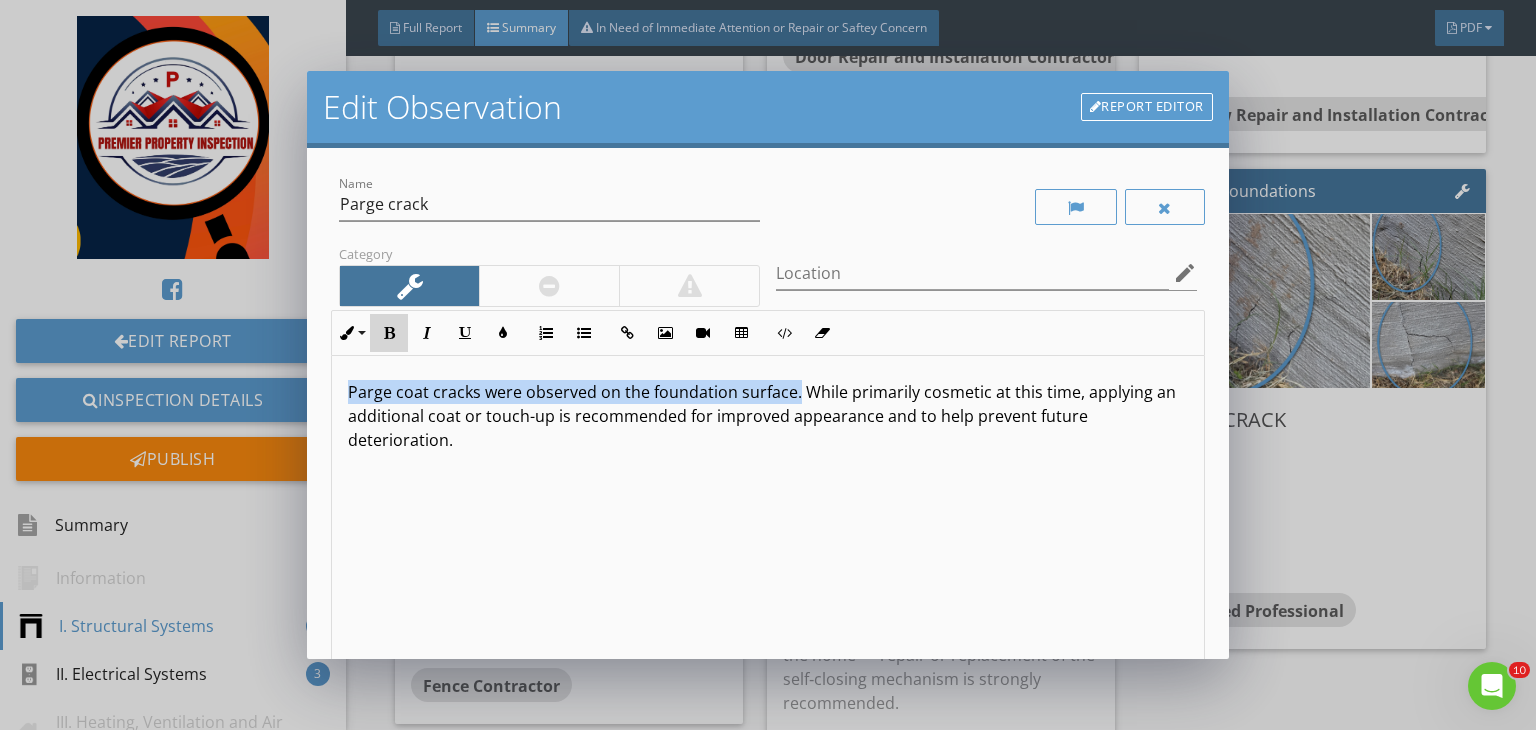 click on "Bold" at bounding box center (389, 333) 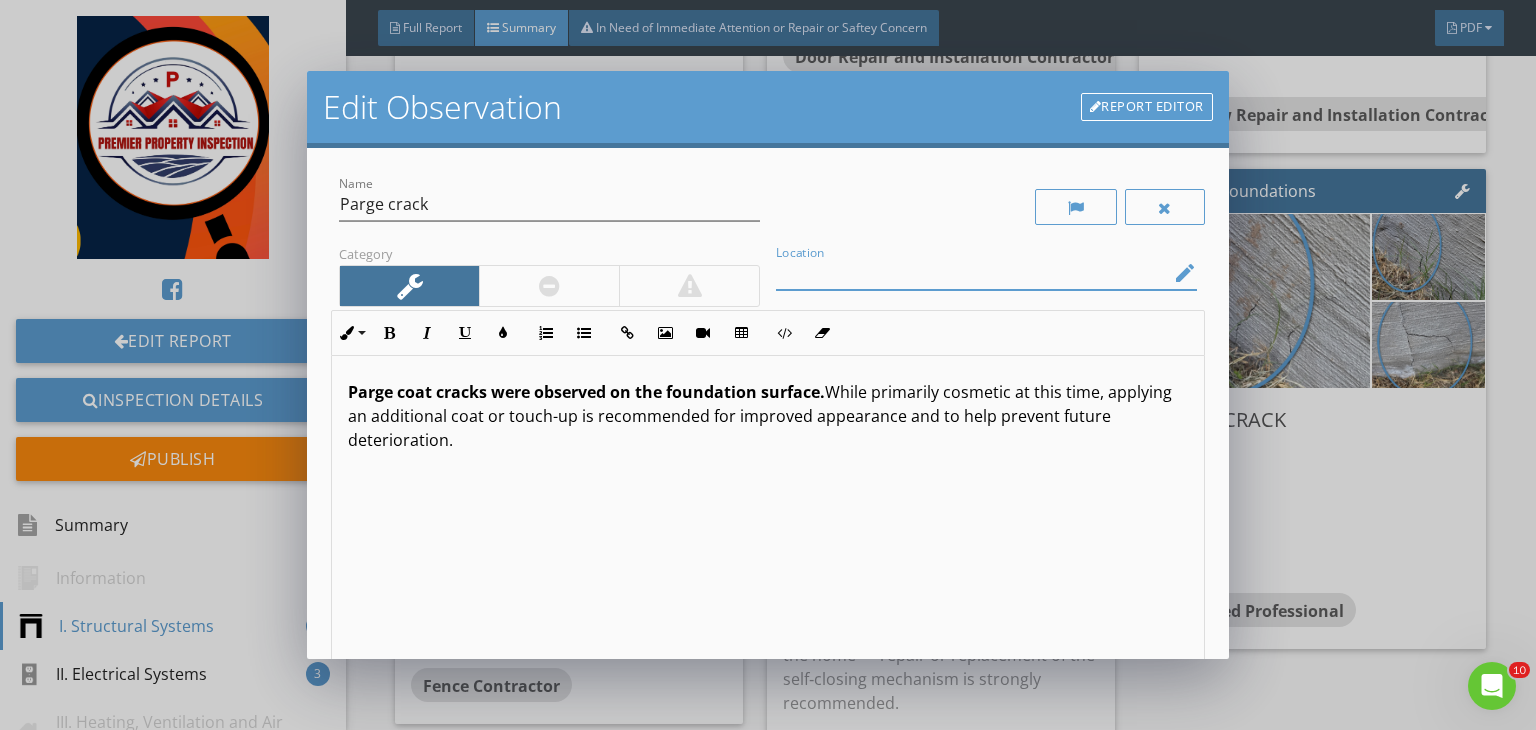 click at bounding box center [972, 273] 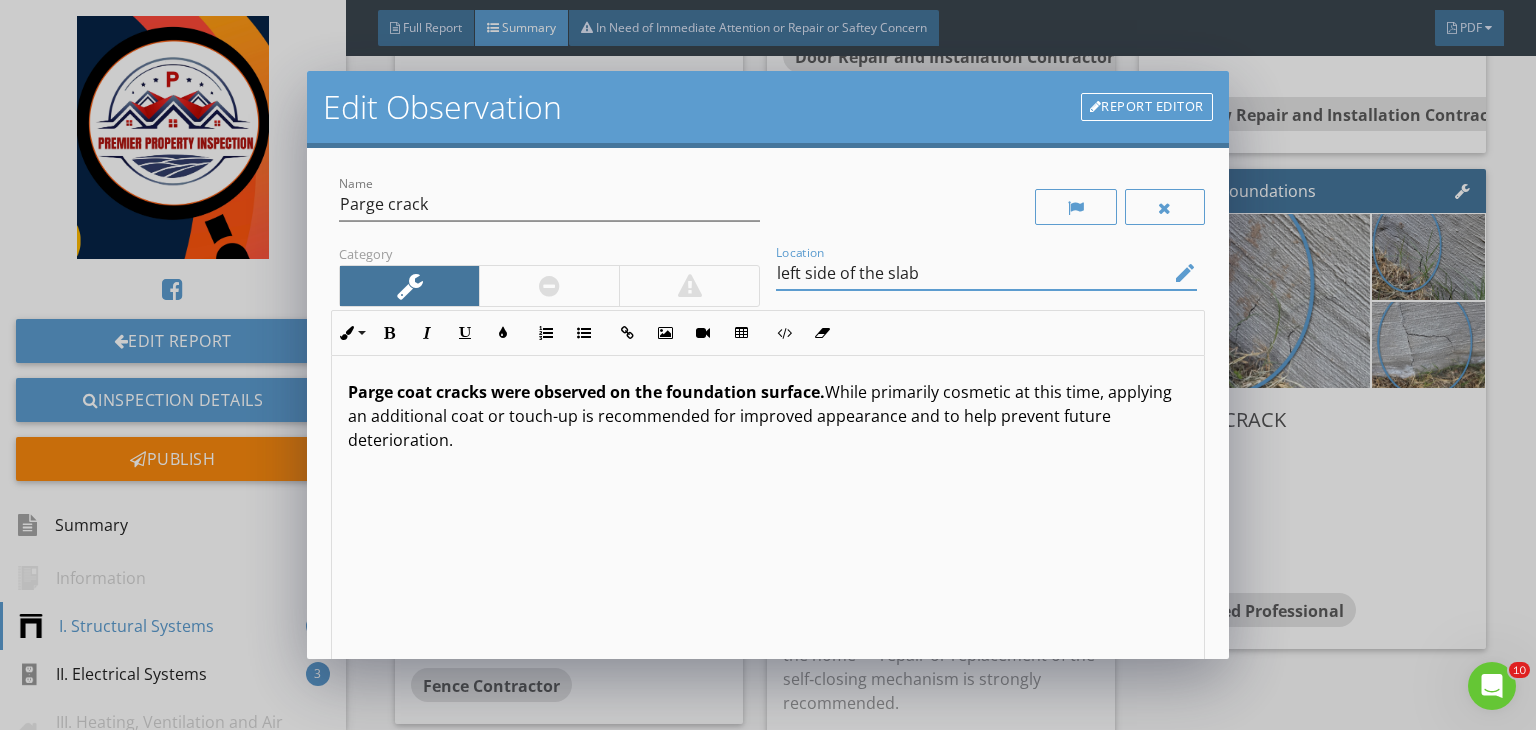 scroll, scrollTop: 0, scrollLeft: 0, axis: both 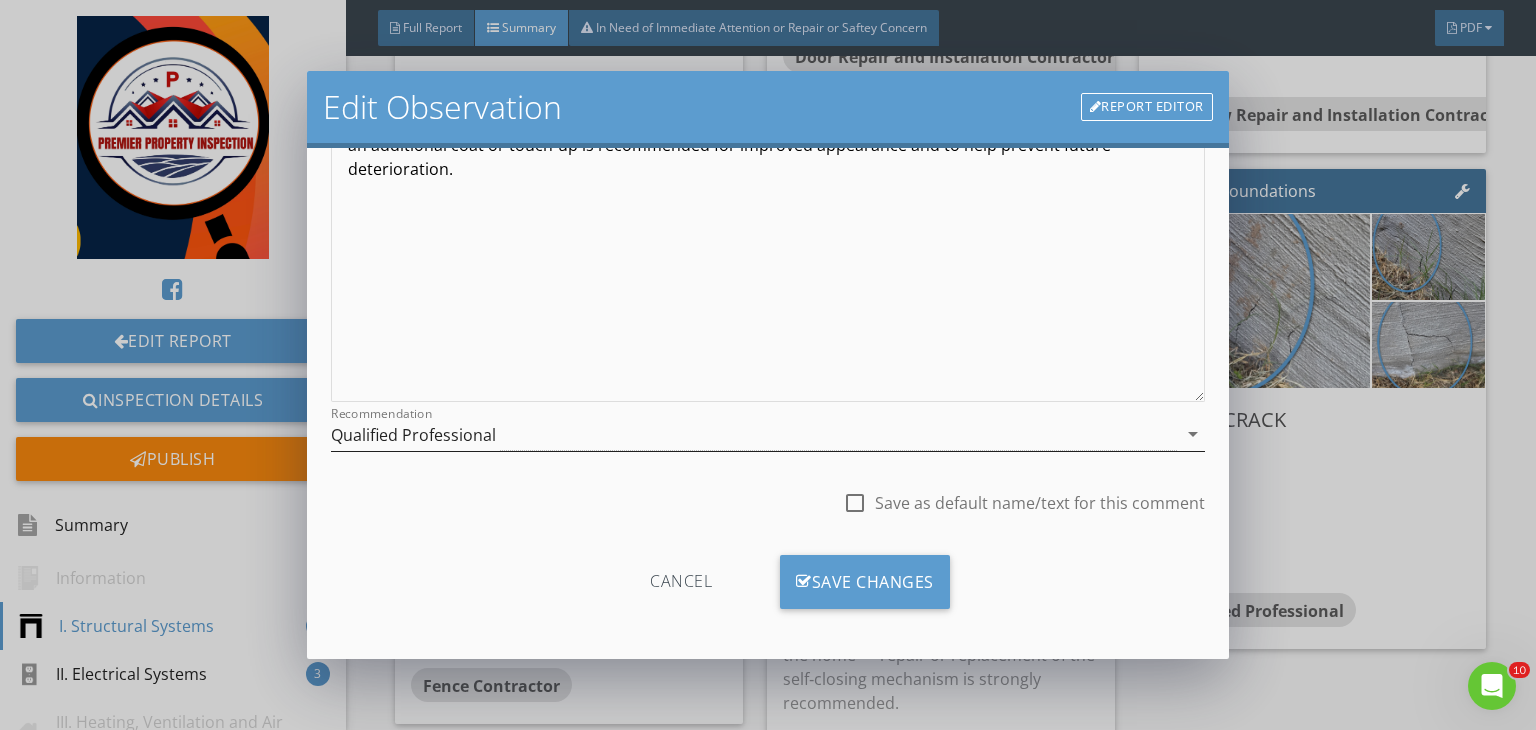 type on "left side of the slab" 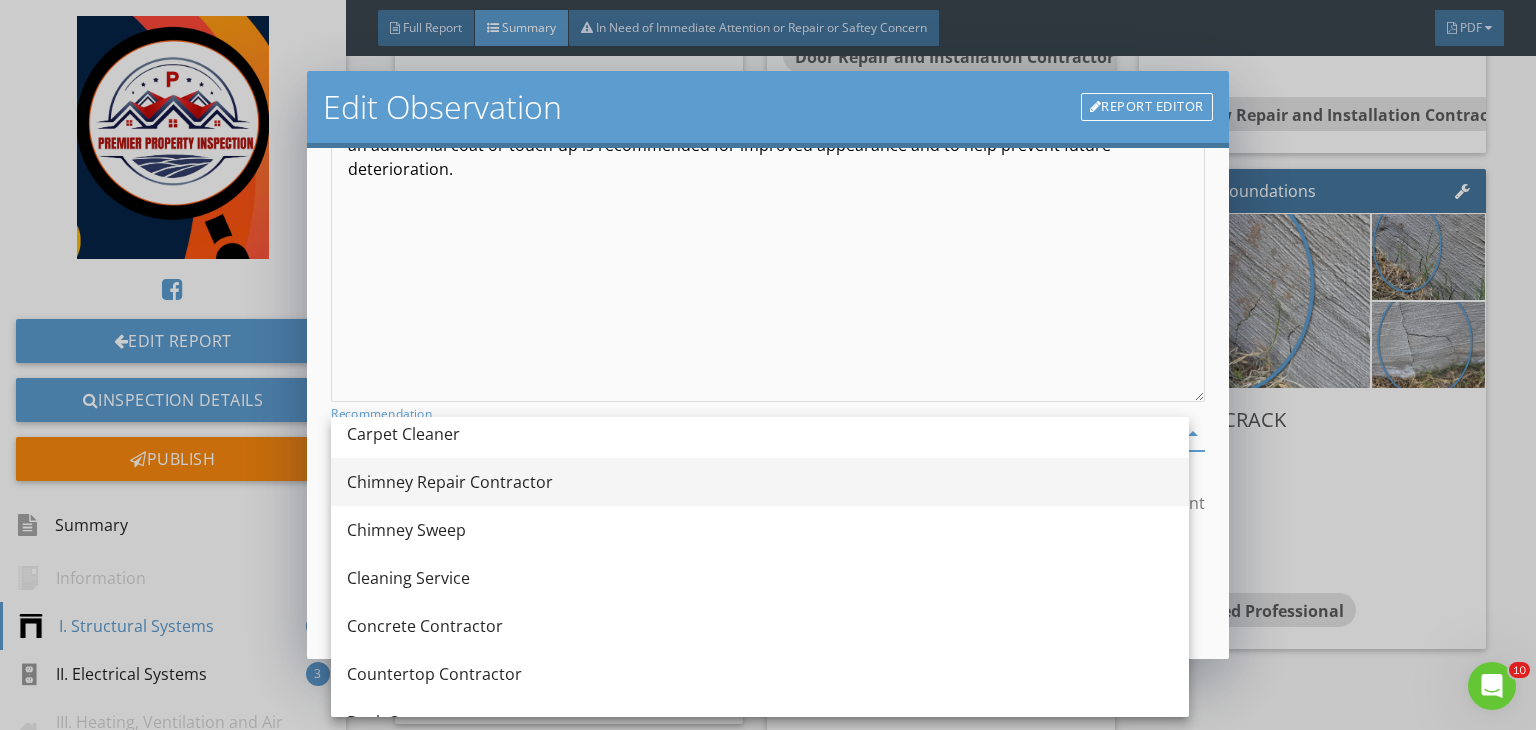 scroll, scrollTop: 256, scrollLeft: 0, axis: vertical 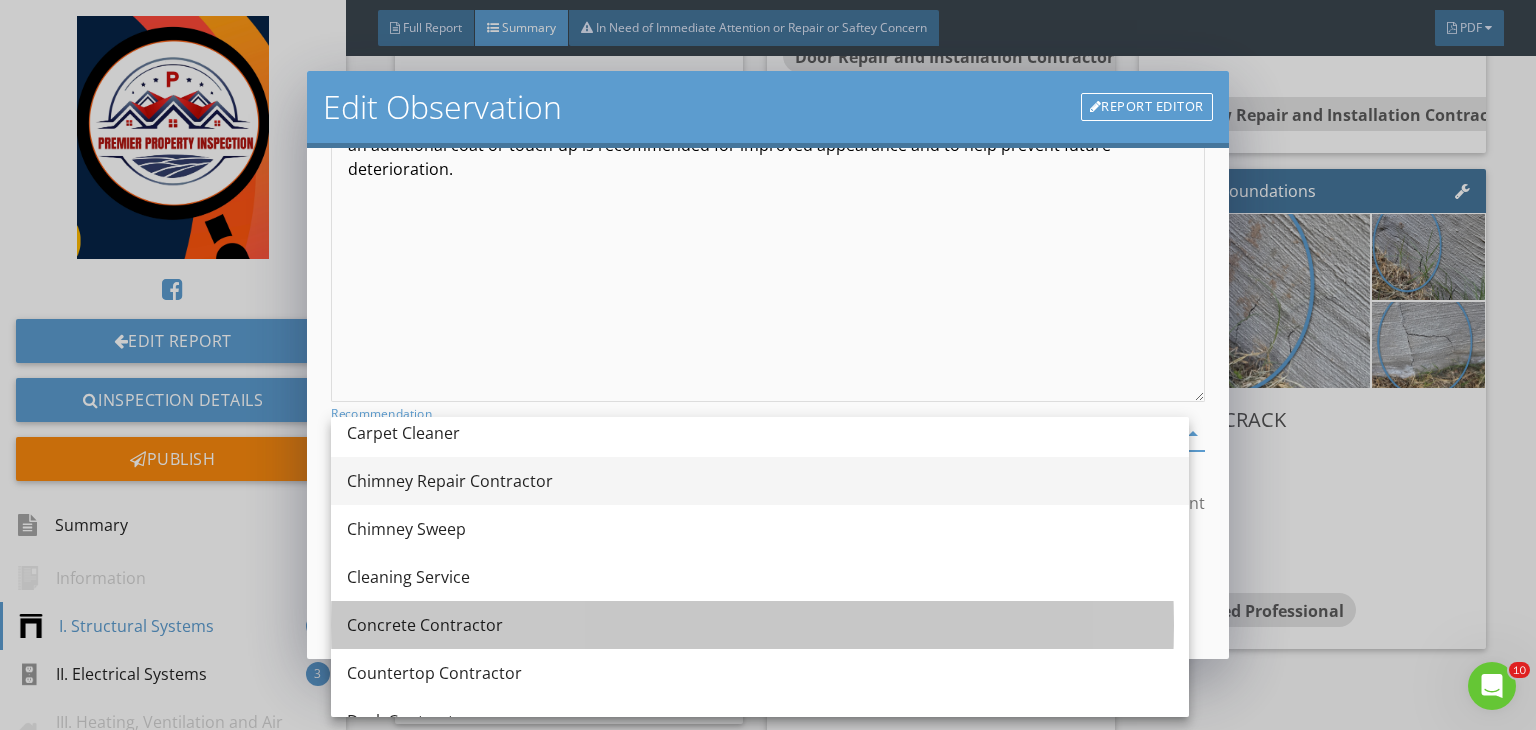 click on "Concrete Contractor" at bounding box center [760, 625] 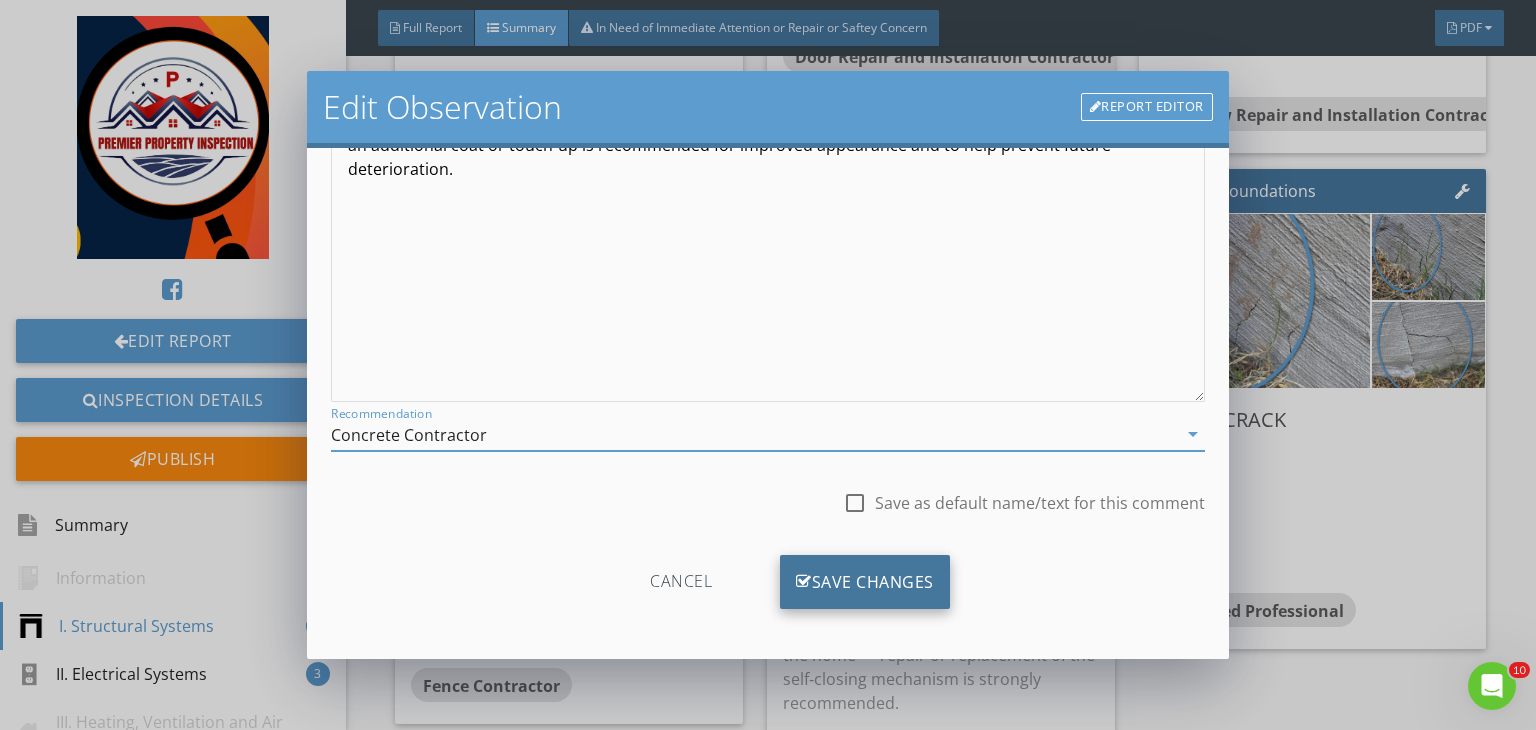 click on "Save Changes" at bounding box center (865, 582) 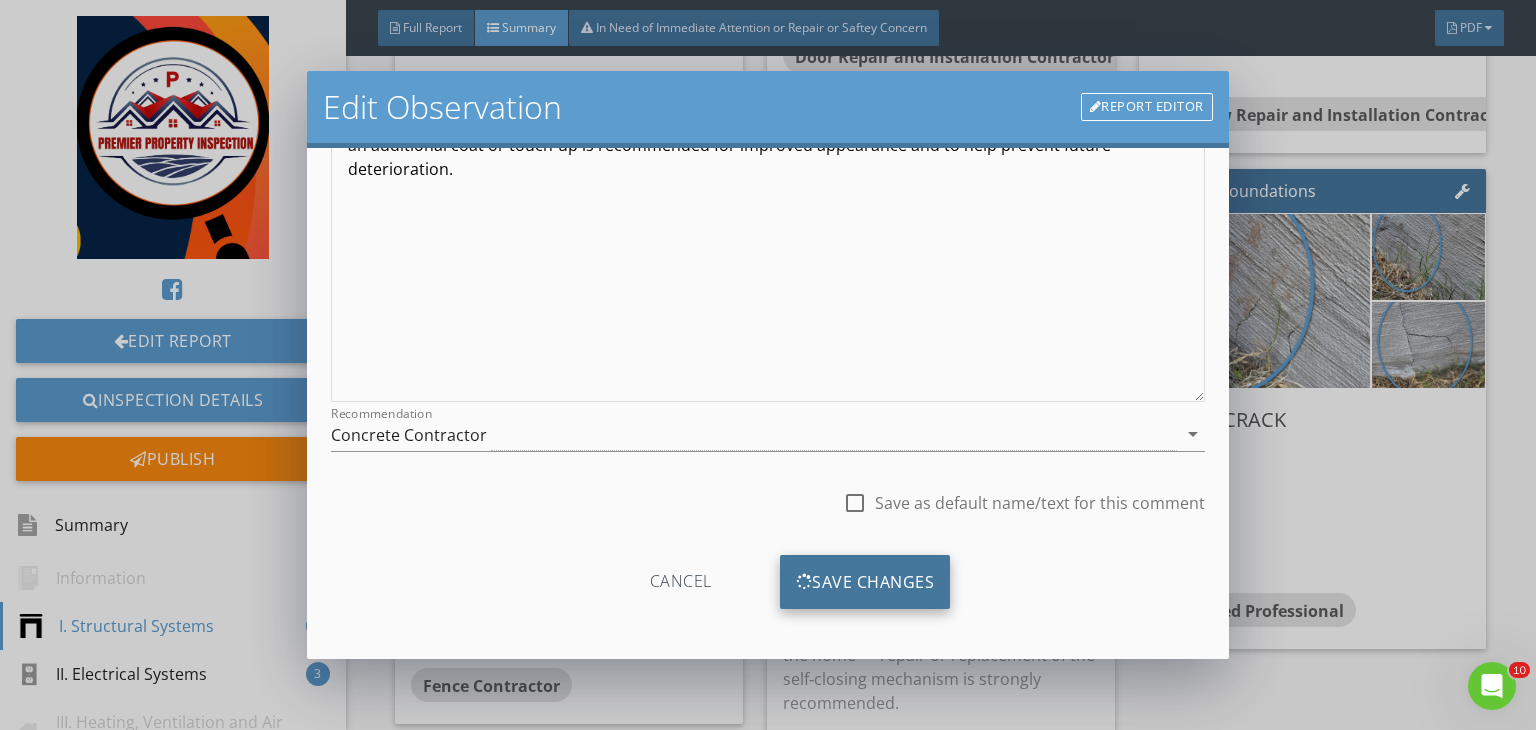 scroll, scrollTop: 39, scrollLeft: 0, axis: vertical 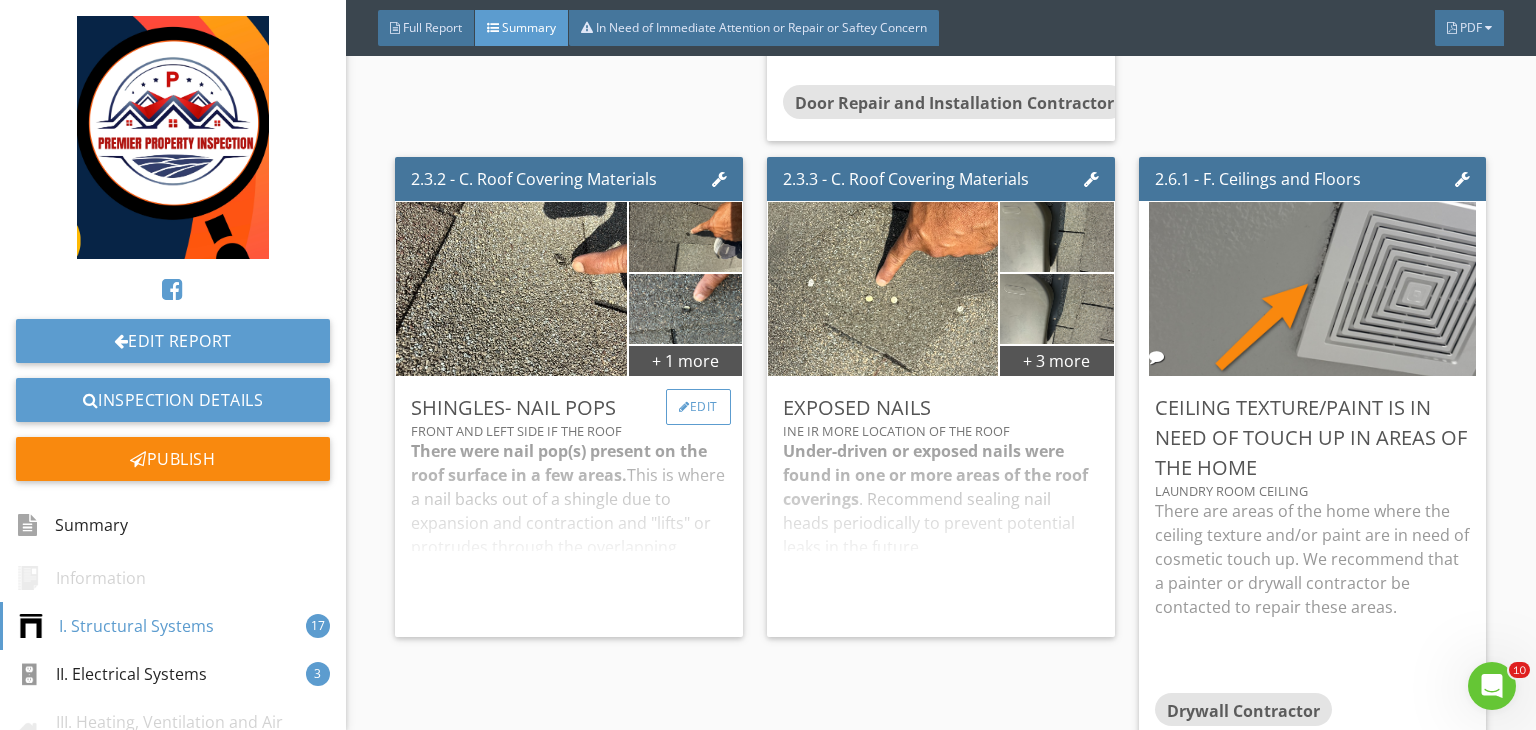 click on "Edit" at bounding box center (698, 407) 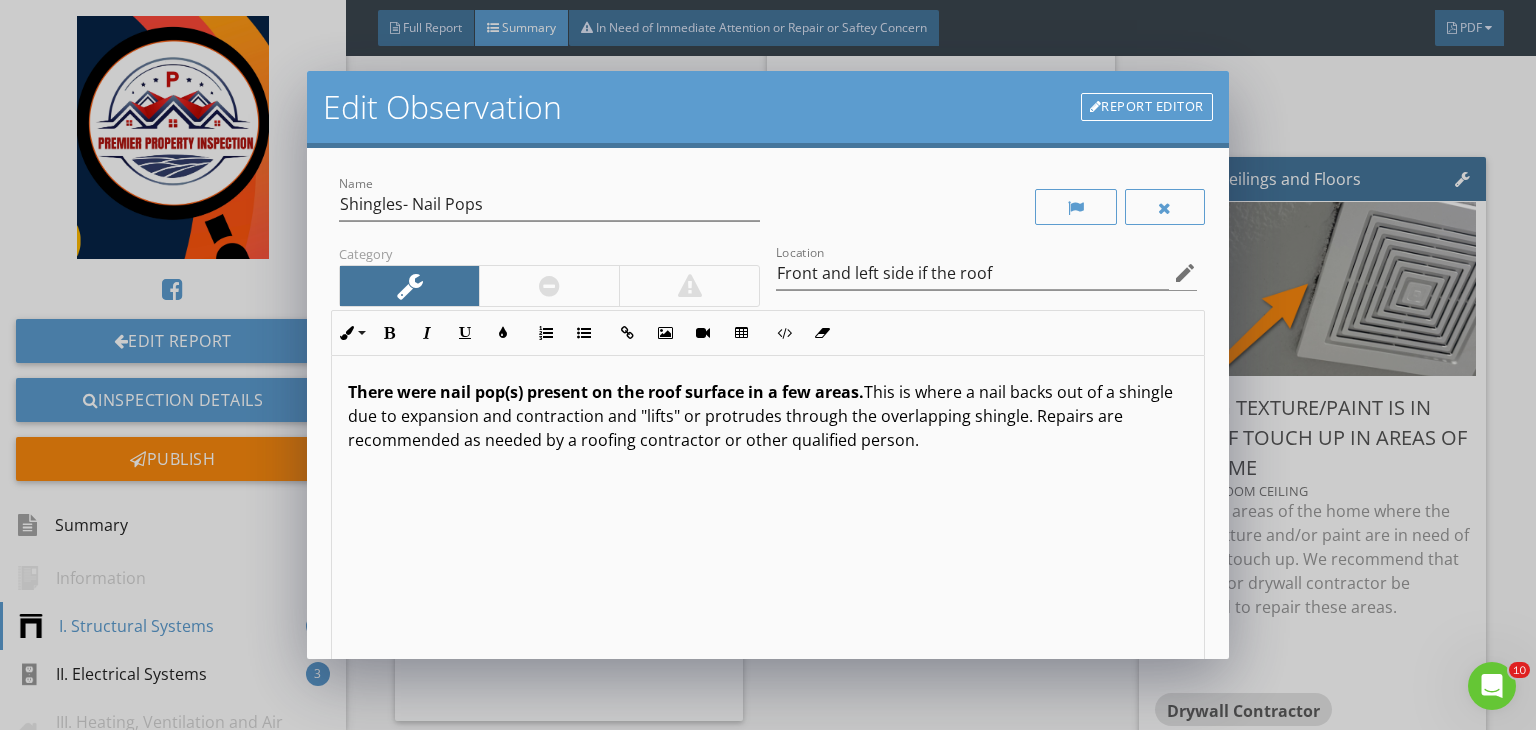 scroll, scrollTop: 0, scrollLeft: 0, axis: both 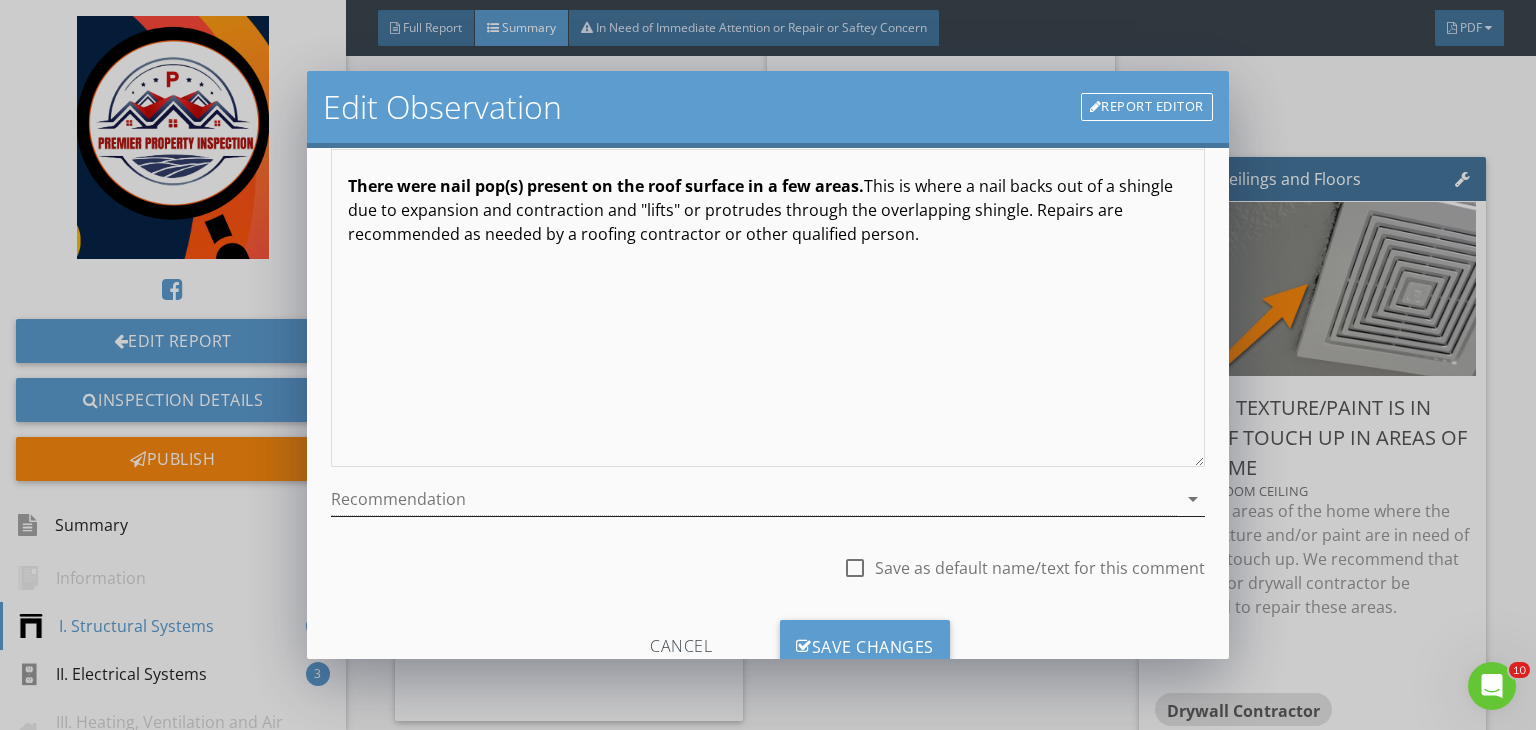 click at bounding box center (754, 499) 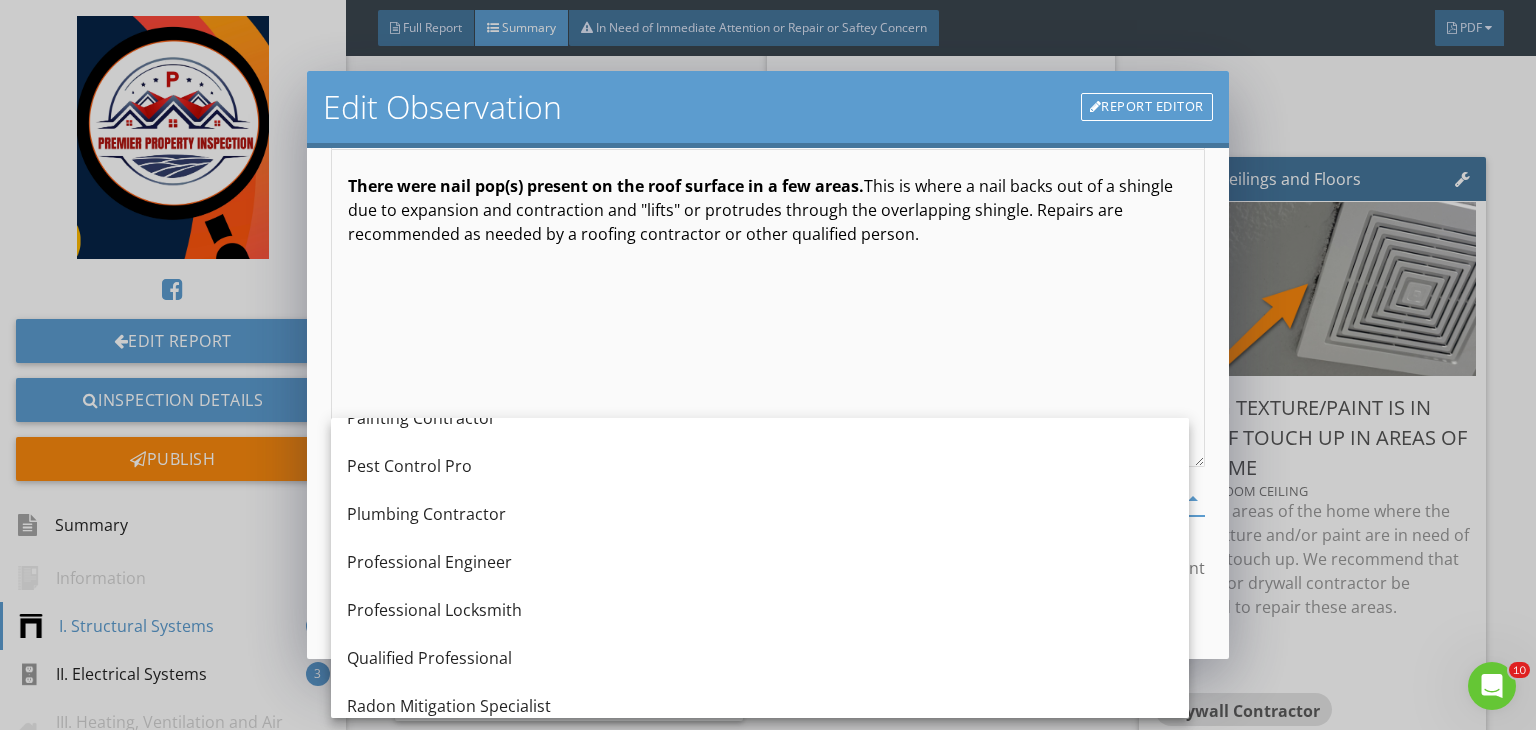 scroll, scrollTop: 2072, scrollLeft: 0, axis: vertical 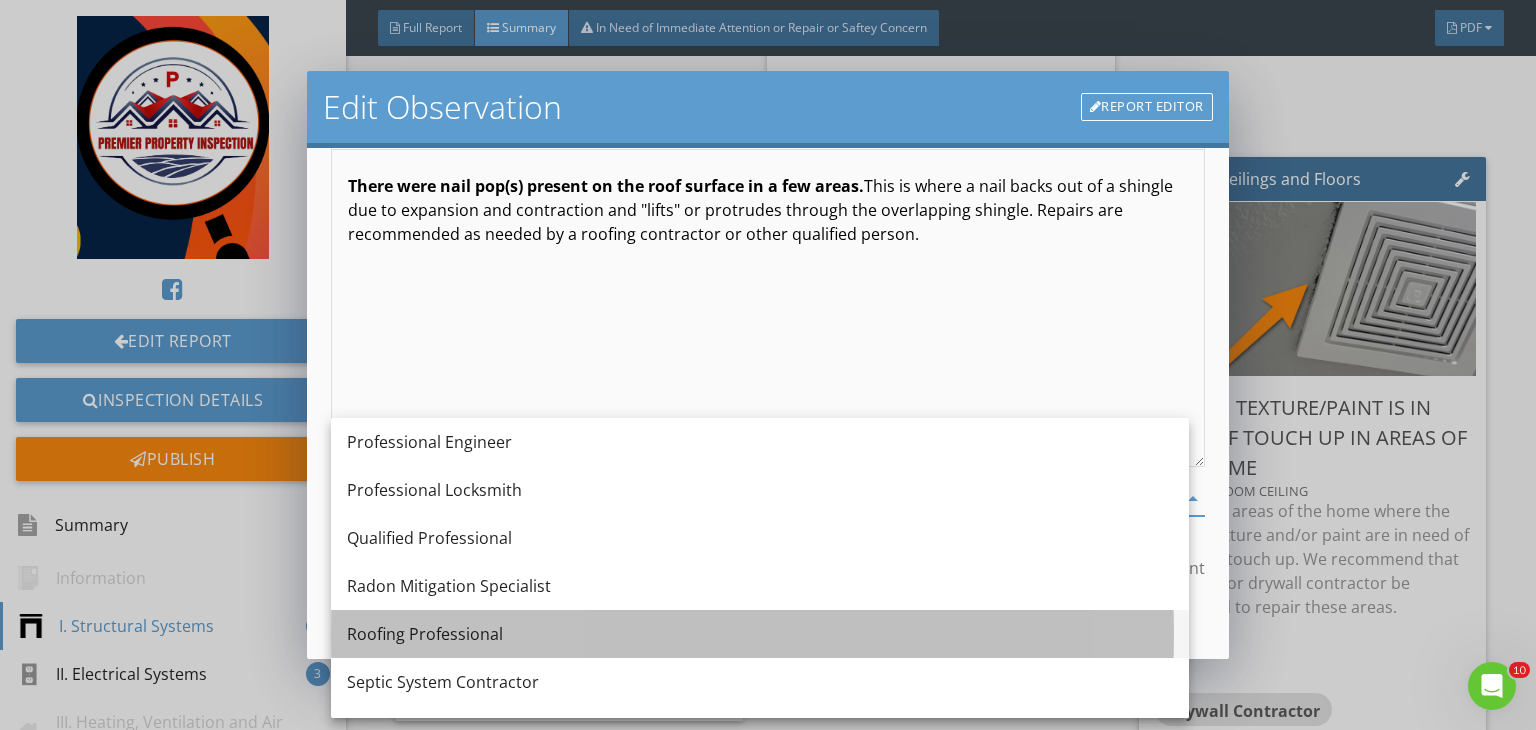 click on "Roofing Professional" at bounding box center (760, 634) 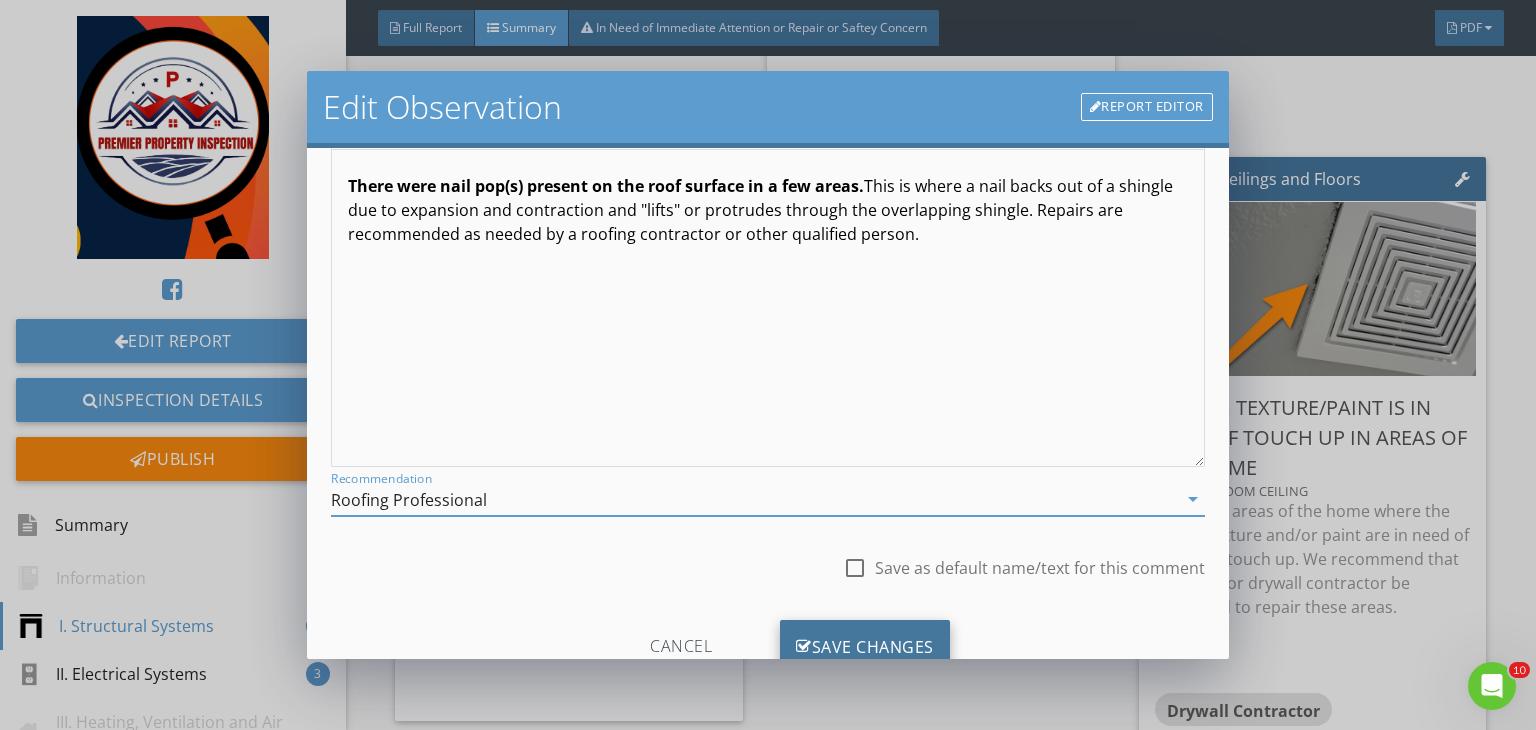 click on "Save Changes" at bounding box center [865, 647] 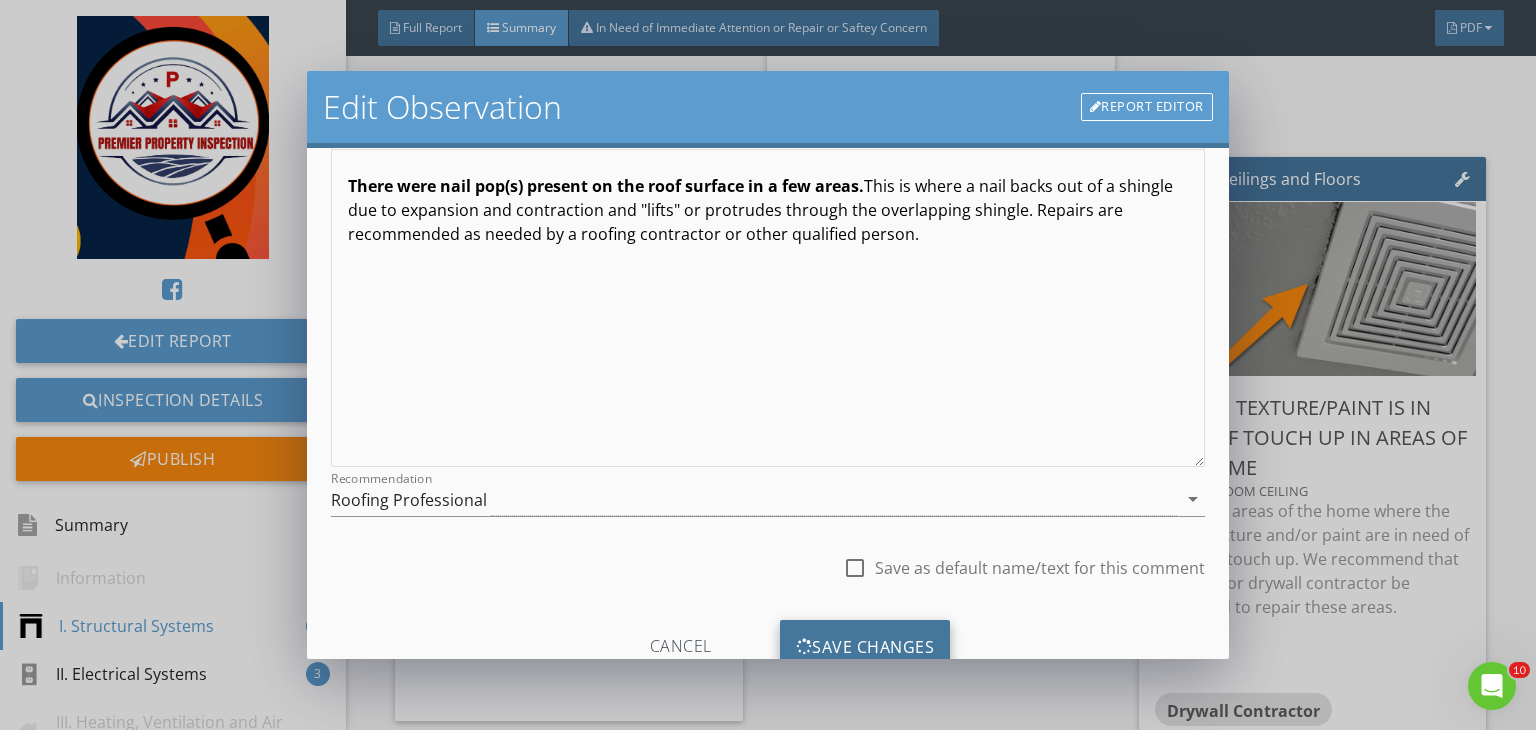 scroll, scrollTop: 39, scrollLeft: 0, axis: vertical 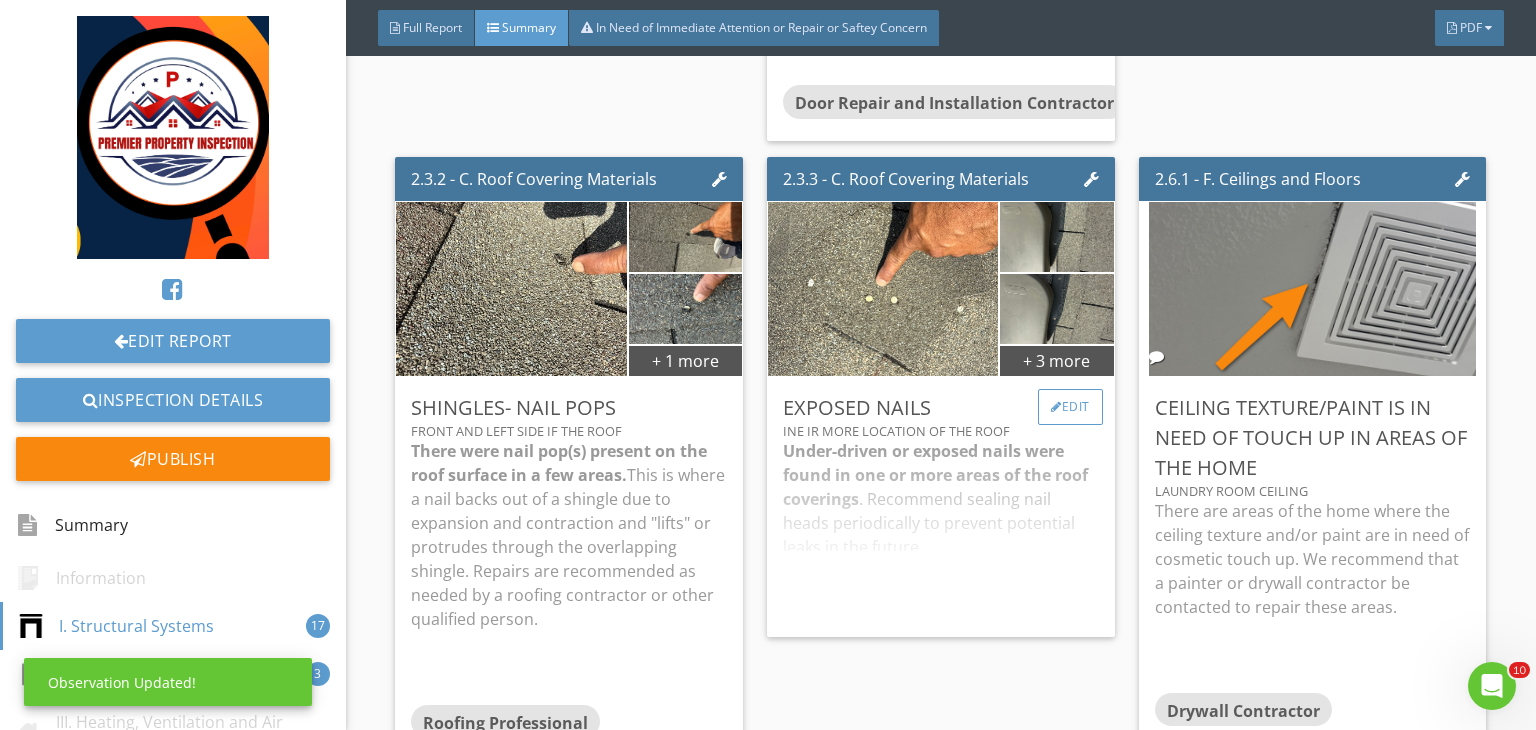 click on "Edit" at bounding box center [1070, 407] 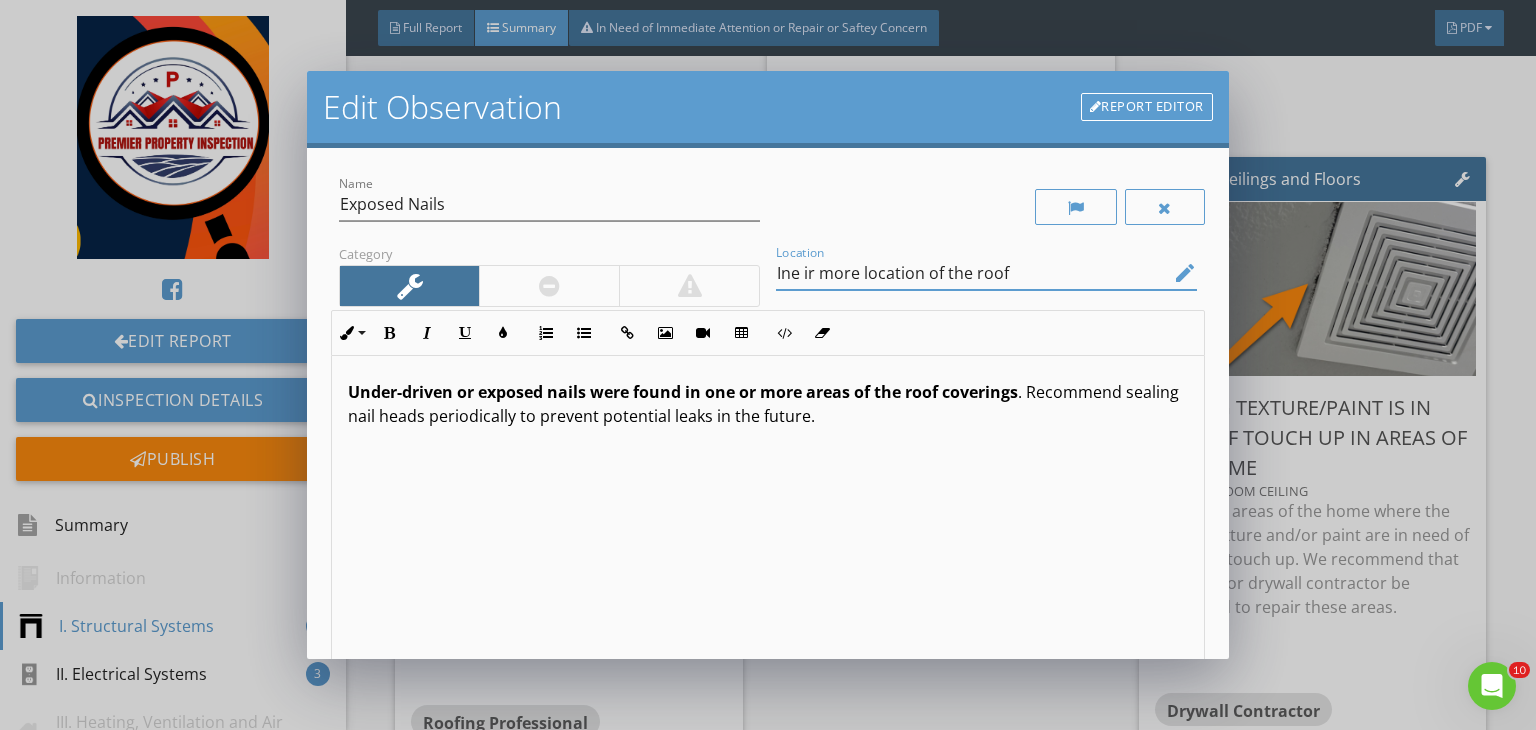 click on "Ine ir more location of the roof" at bounding box center (972, 273) 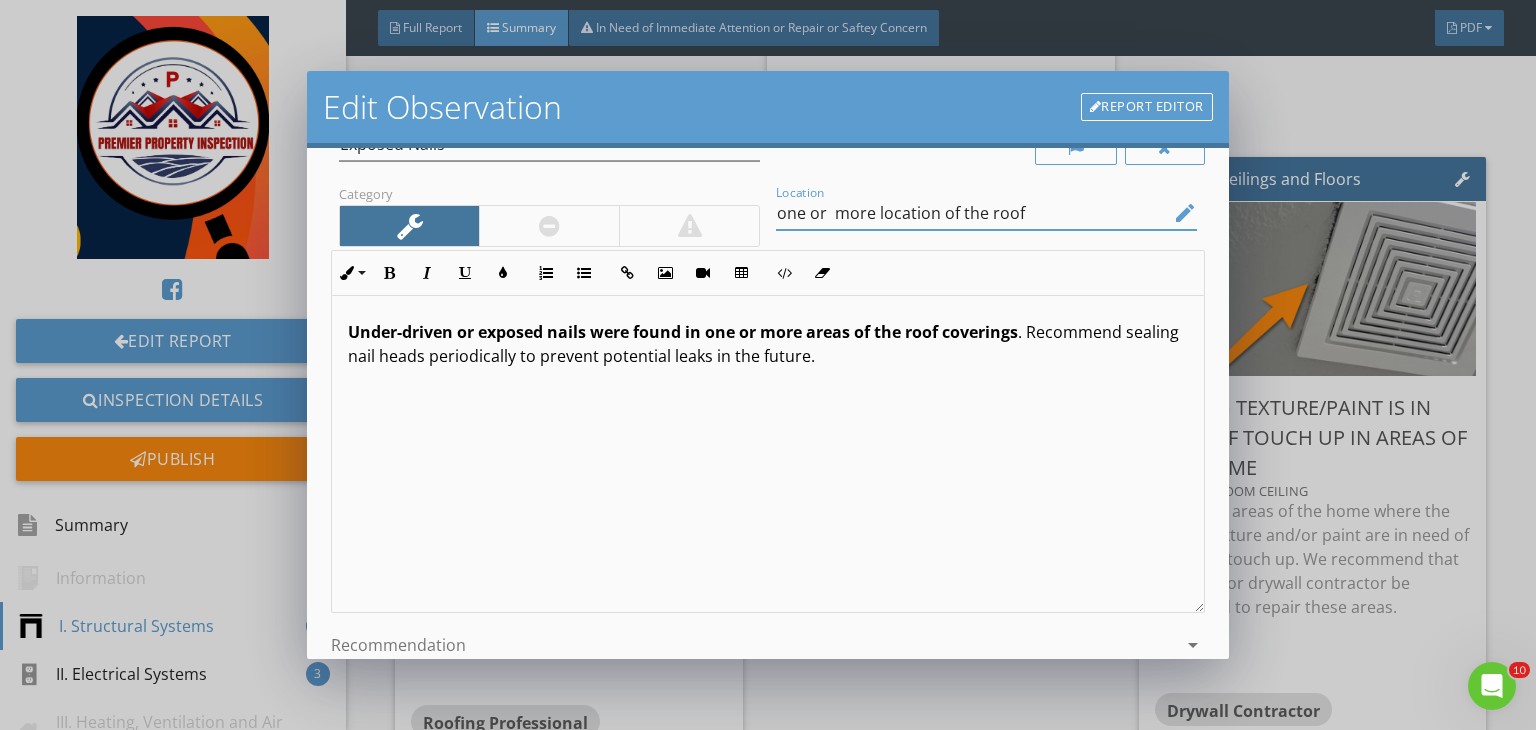 scroll, scrollTop: 56, scrollLeft: 0, axis: vertical 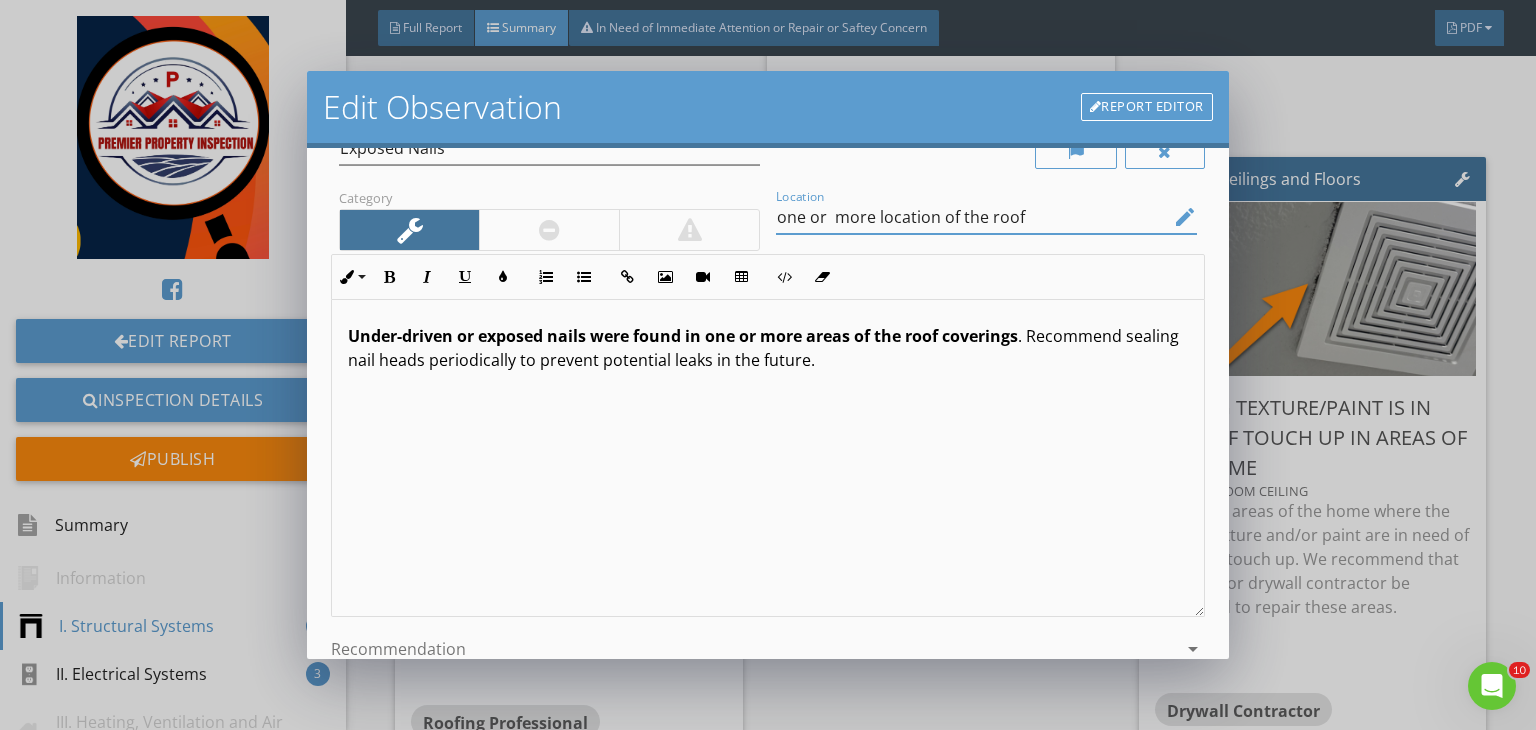 type on "one or  more location of the roof" 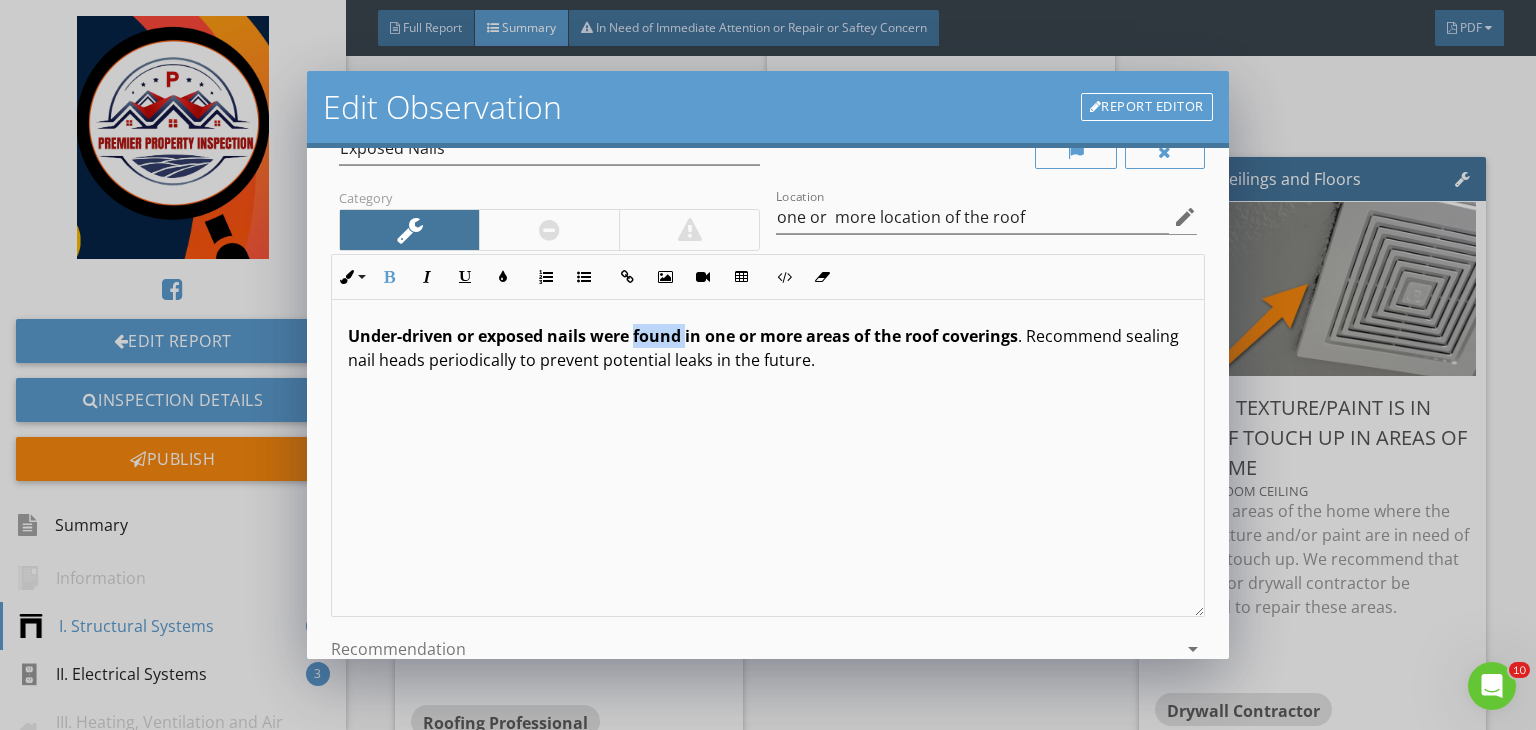 click on "Under-driven or exposed nails were found in one or more areas of the roof coverings" at bounding box center [683, 336] 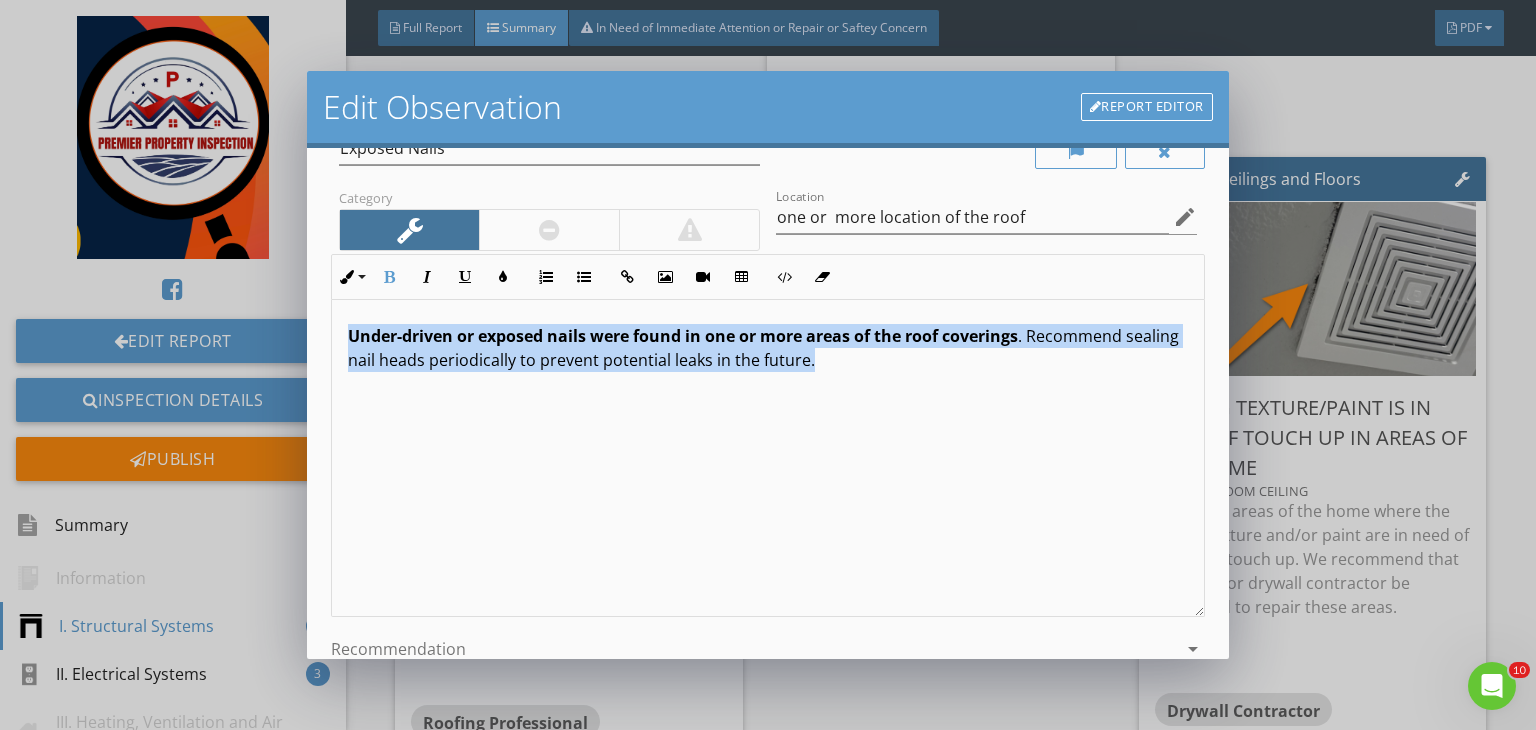 click on "Under-driven or exposed nails were found in one or more areas of the roof coverings" at bounding box center (683, 336) 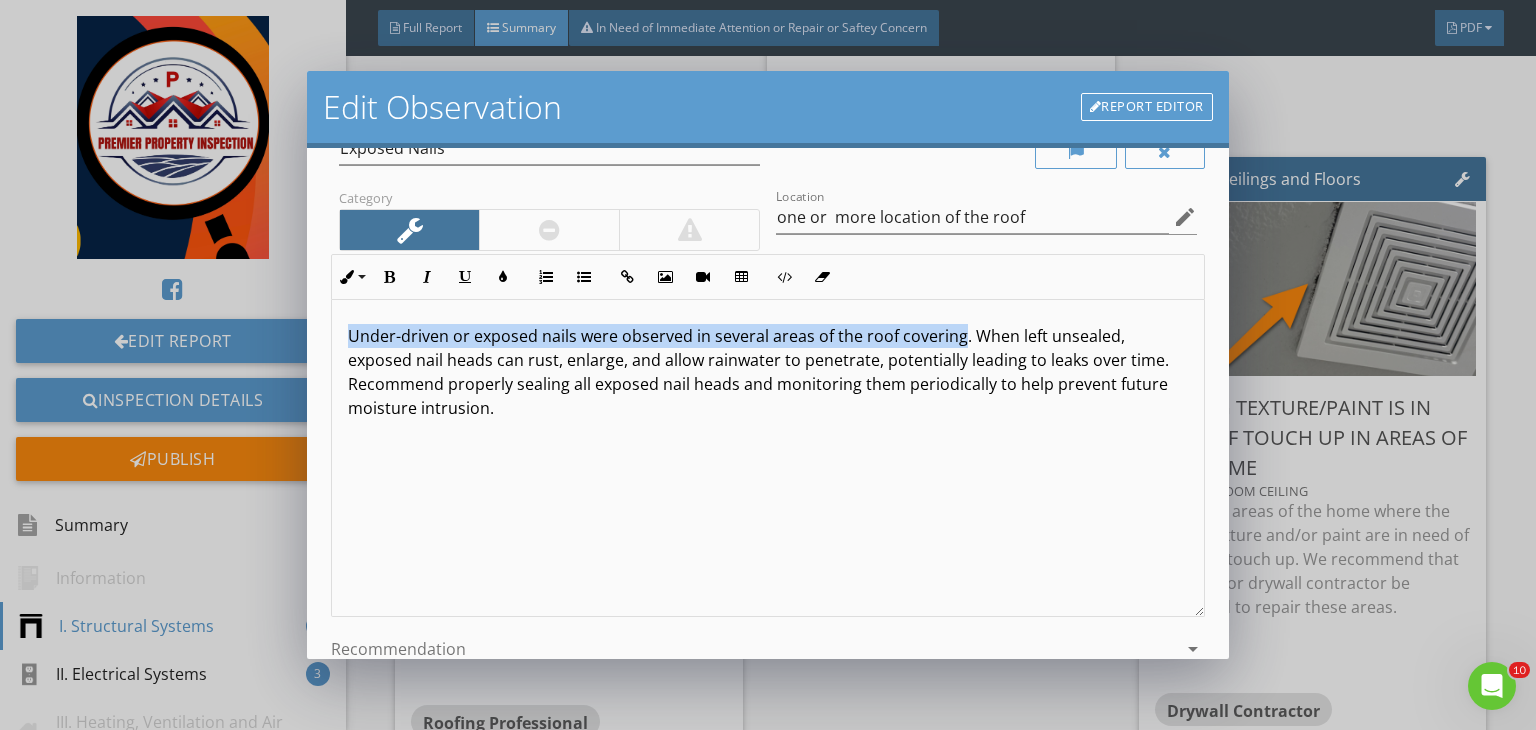 drag, startPoint x: 960, startPoint y: 336, endPoint x: 317, endPoint y: 317, distance: 643.28064 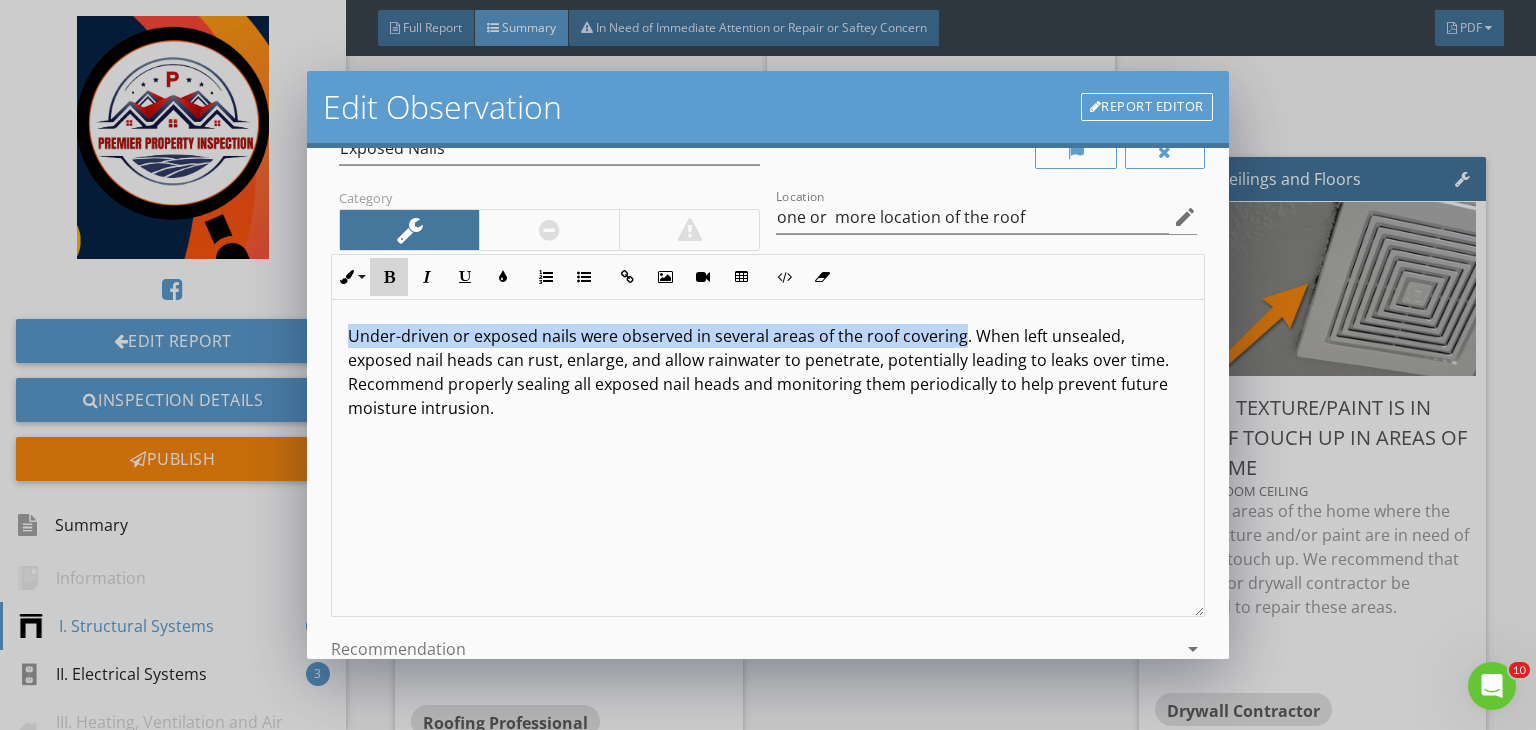 click at bounding box center [389, 277] 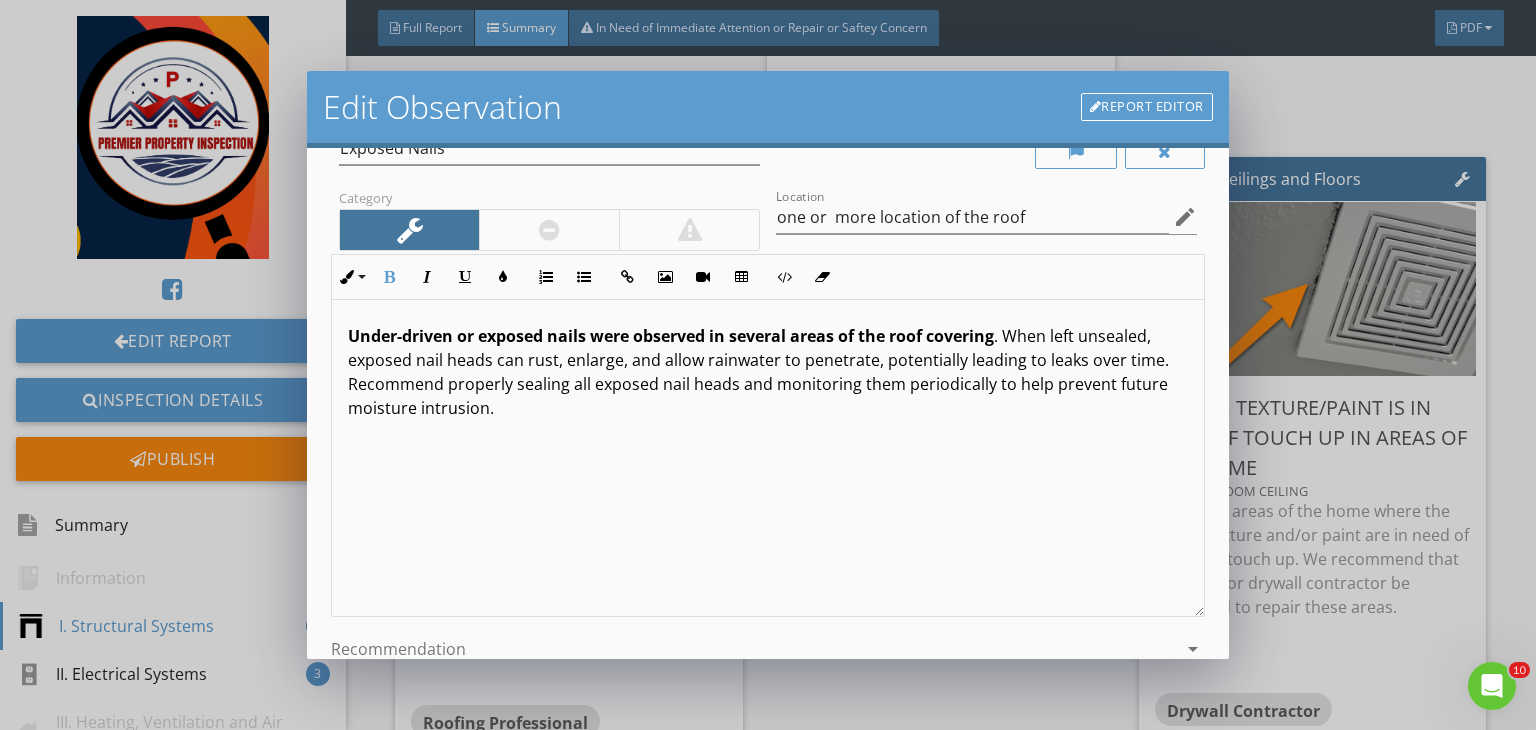 scroll, scrollTop: 0, scrollLeft: 0, axis: both 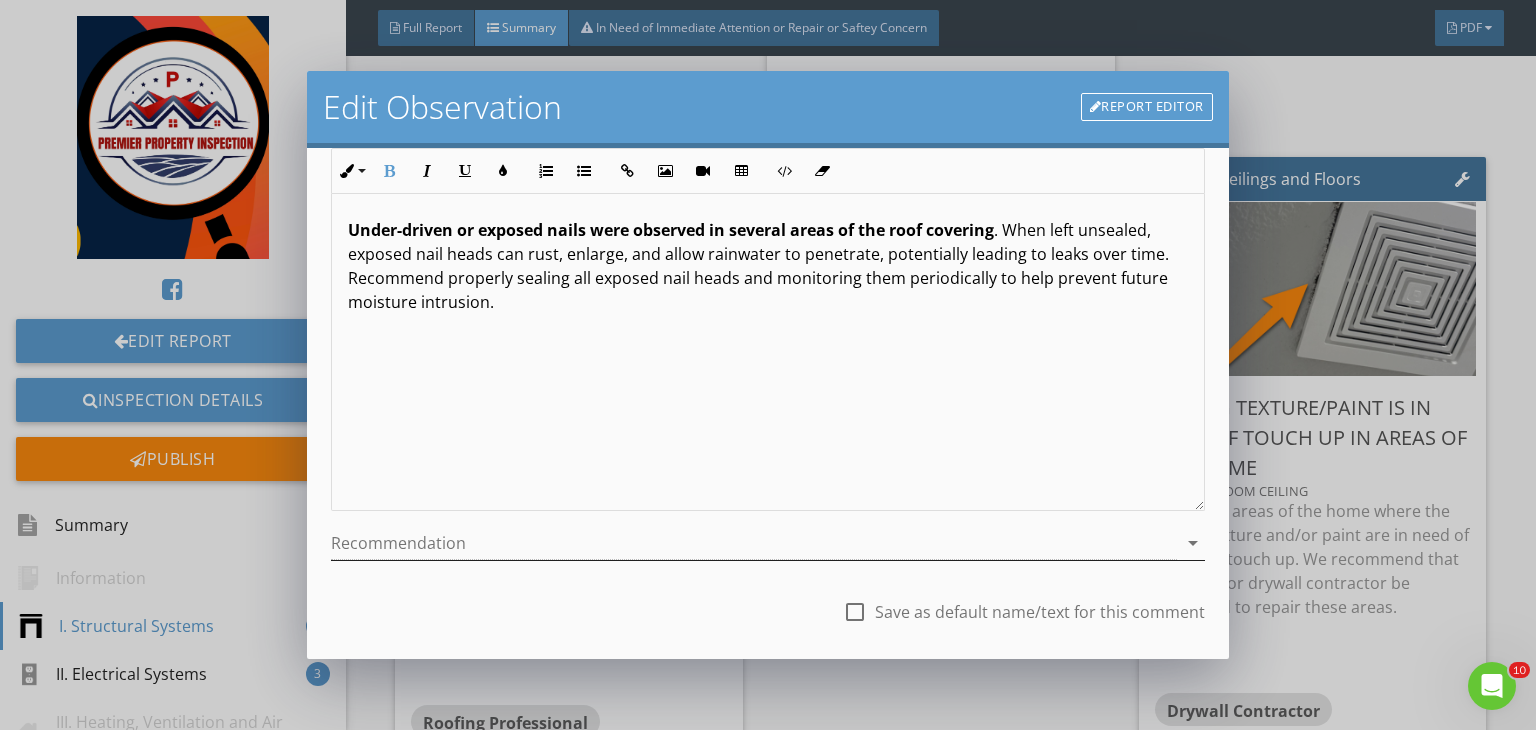 click at bounding box center [754, 543] 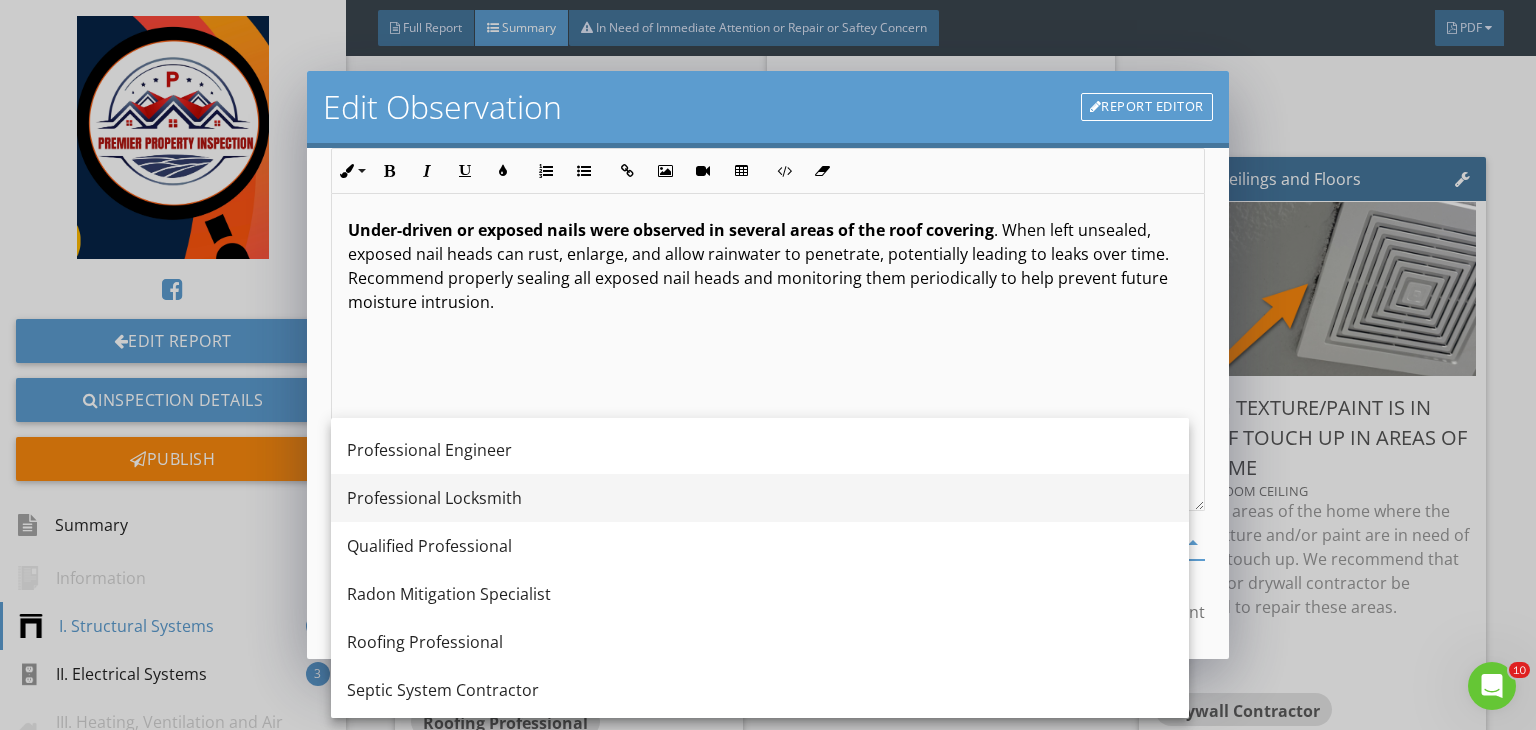 scroll, scrollTop: 2071, scrollLeft: 0, axis: vertical 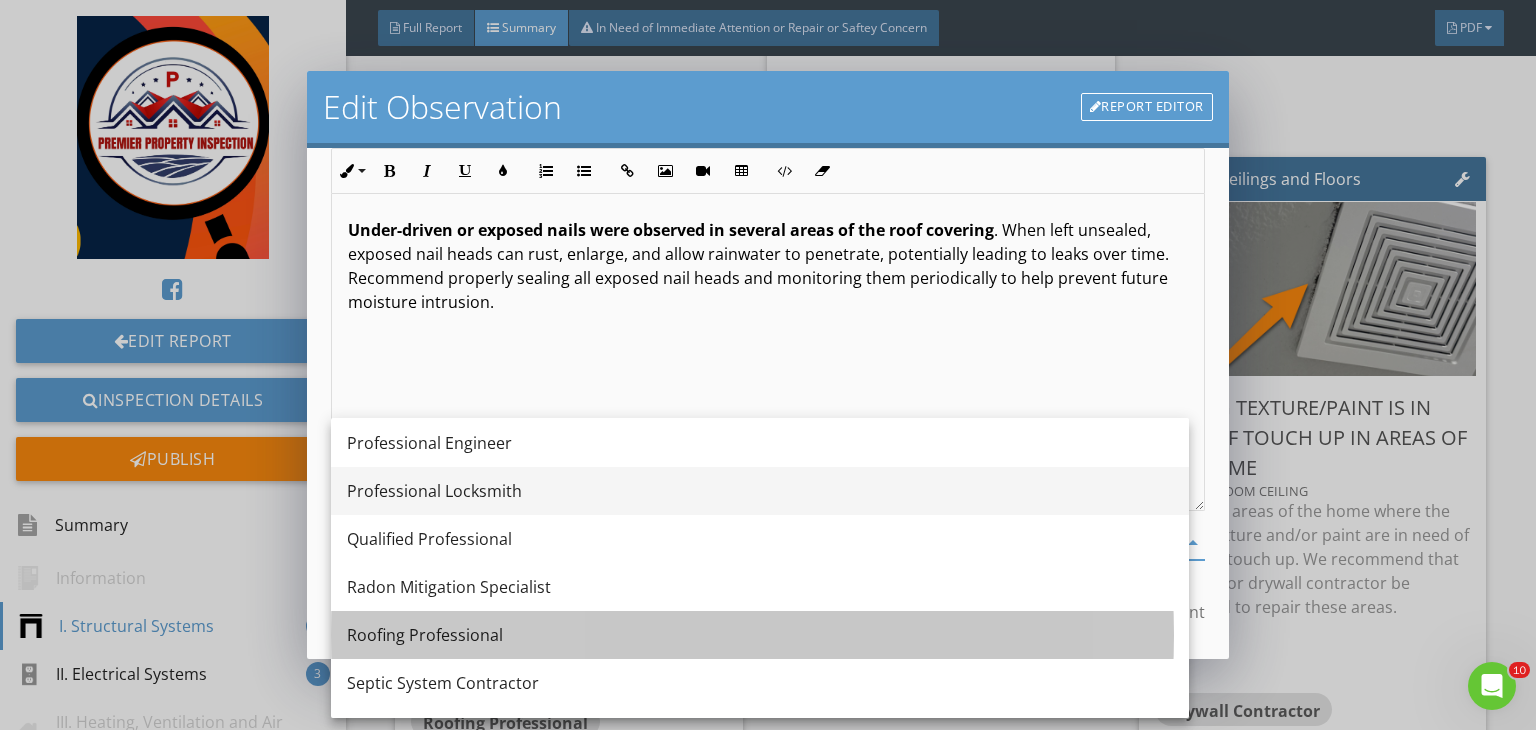 click on "Roofing Professional" at bounding box center (760, 635) 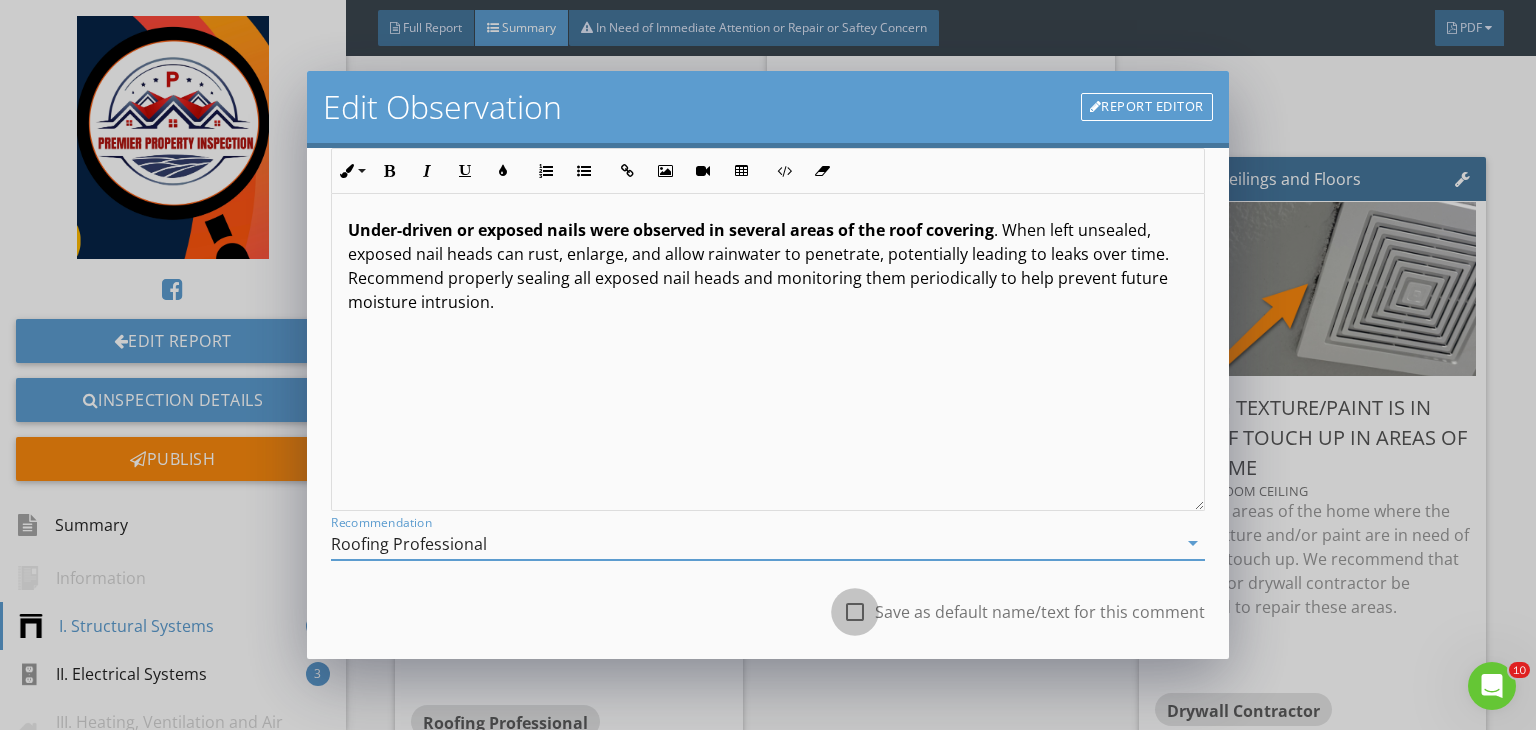 click at bounding box center (855, 612) 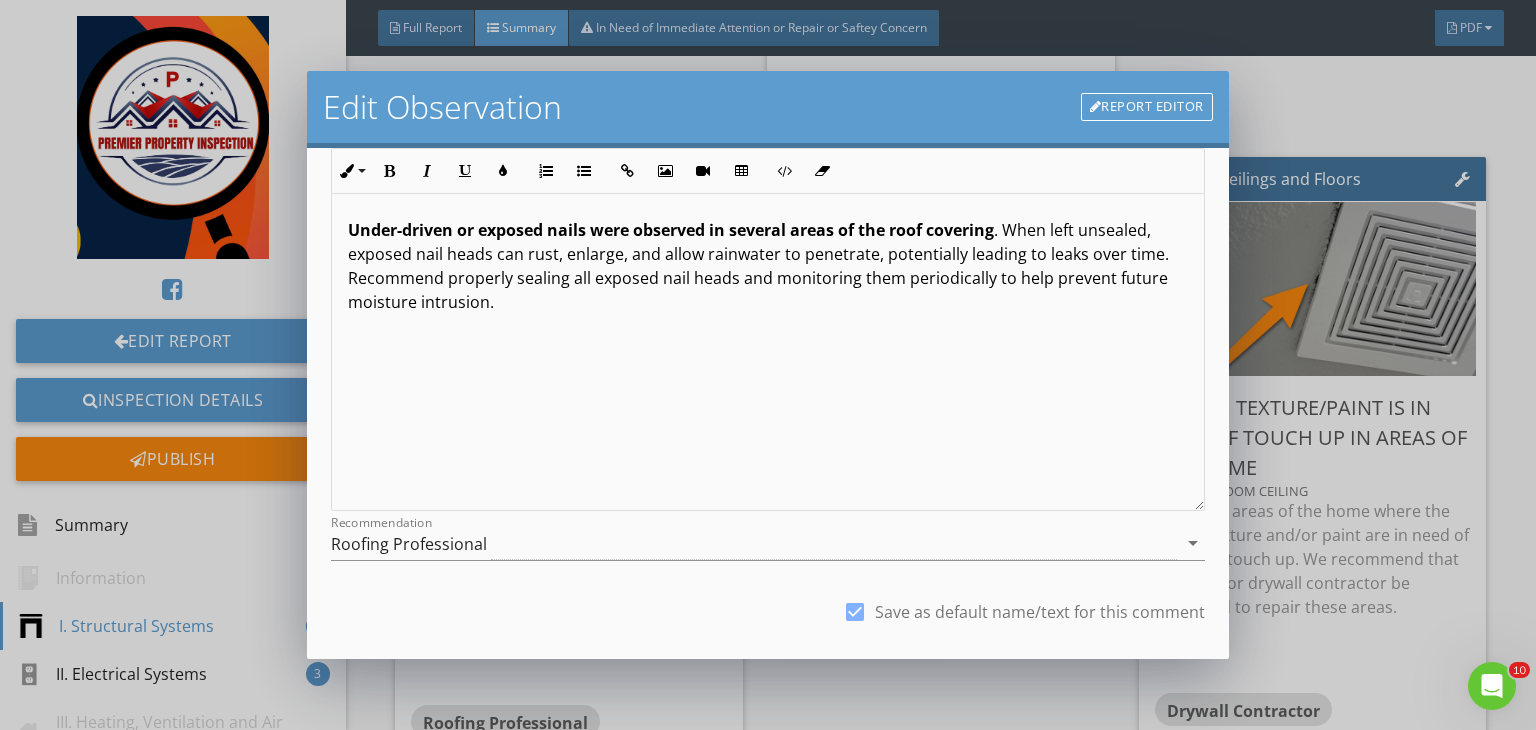 scroll, scrollTop: 276, scrollLeft: 0, axis: vertical 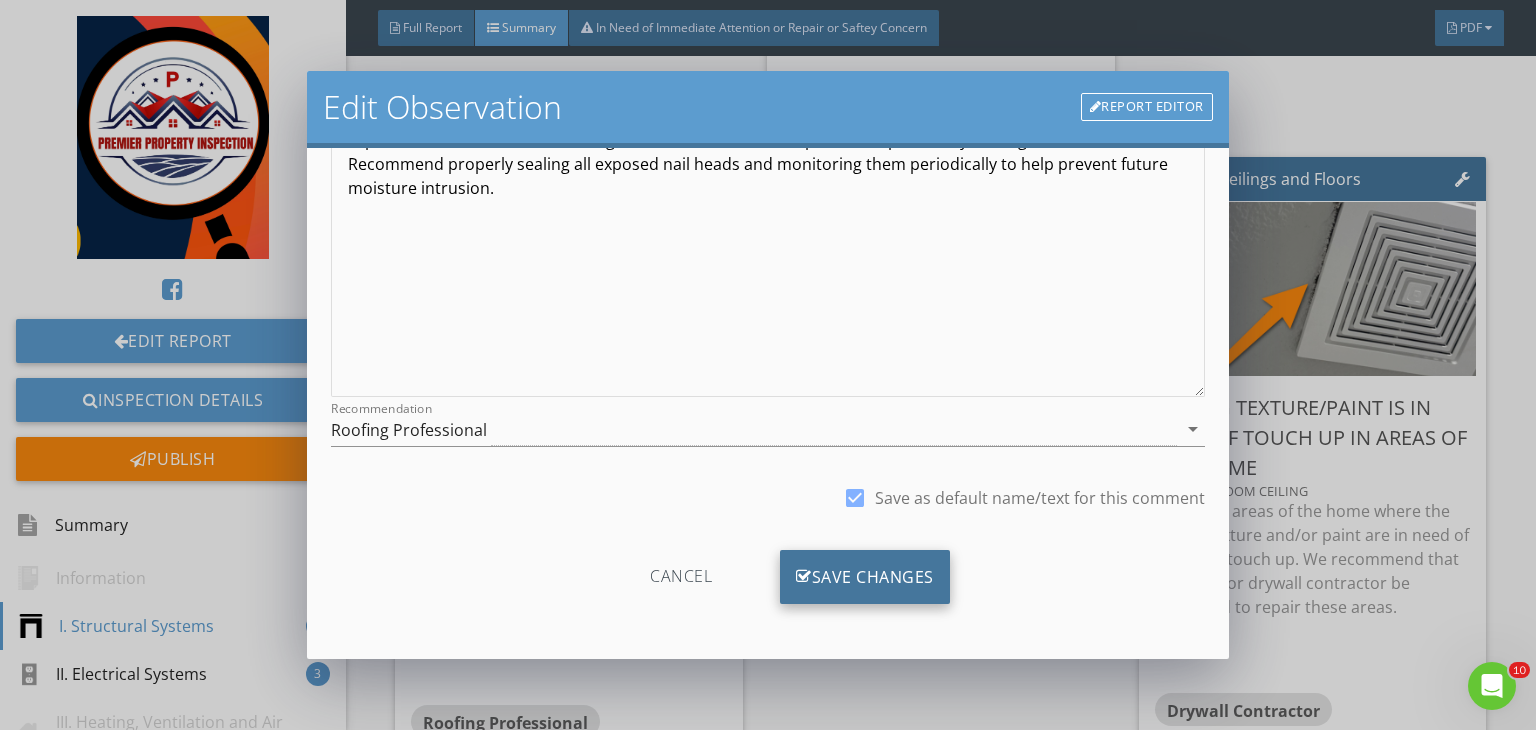 click on "Save Changes" at bounding box center (865, 577) 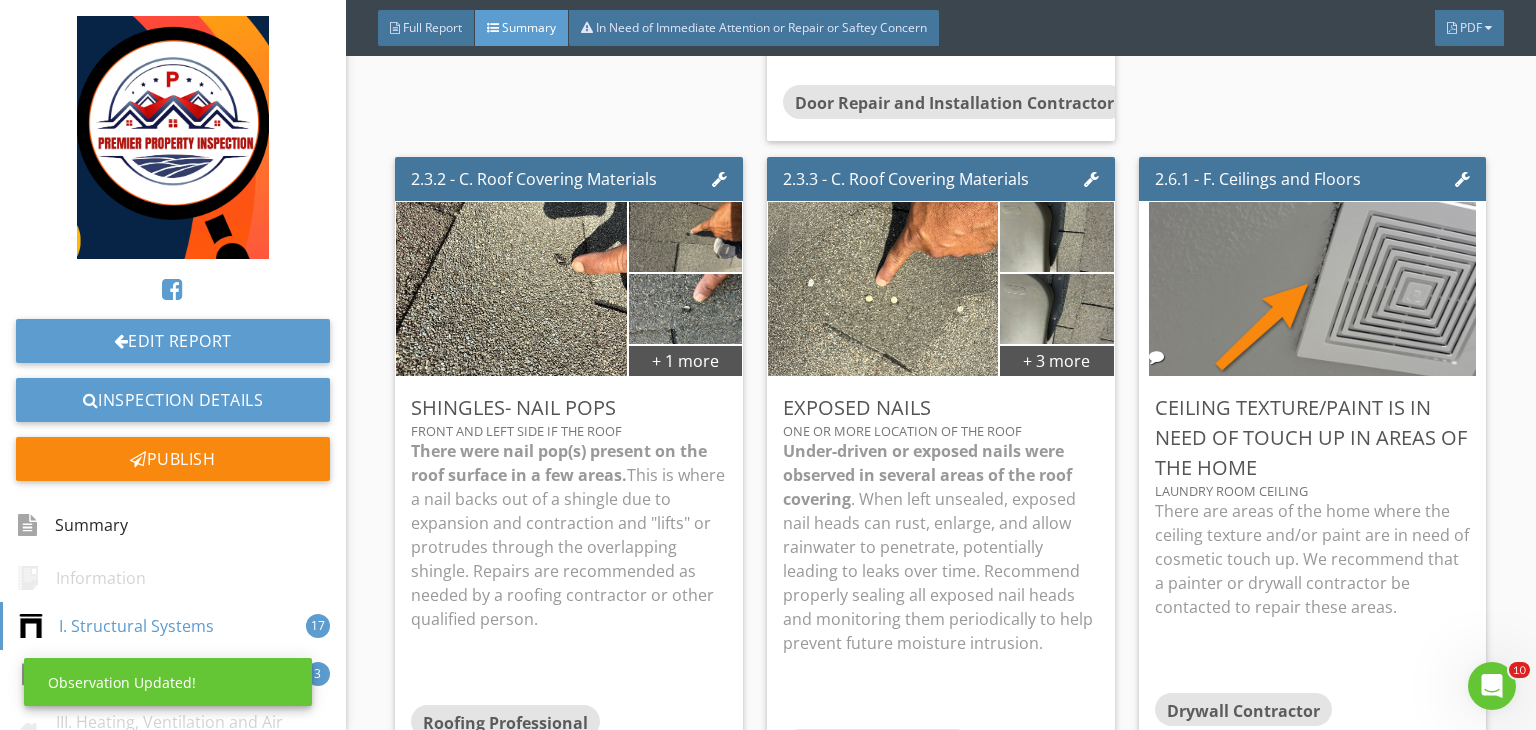scroll, scrollTop: 39, scrollLeft: 0, axis: vertical 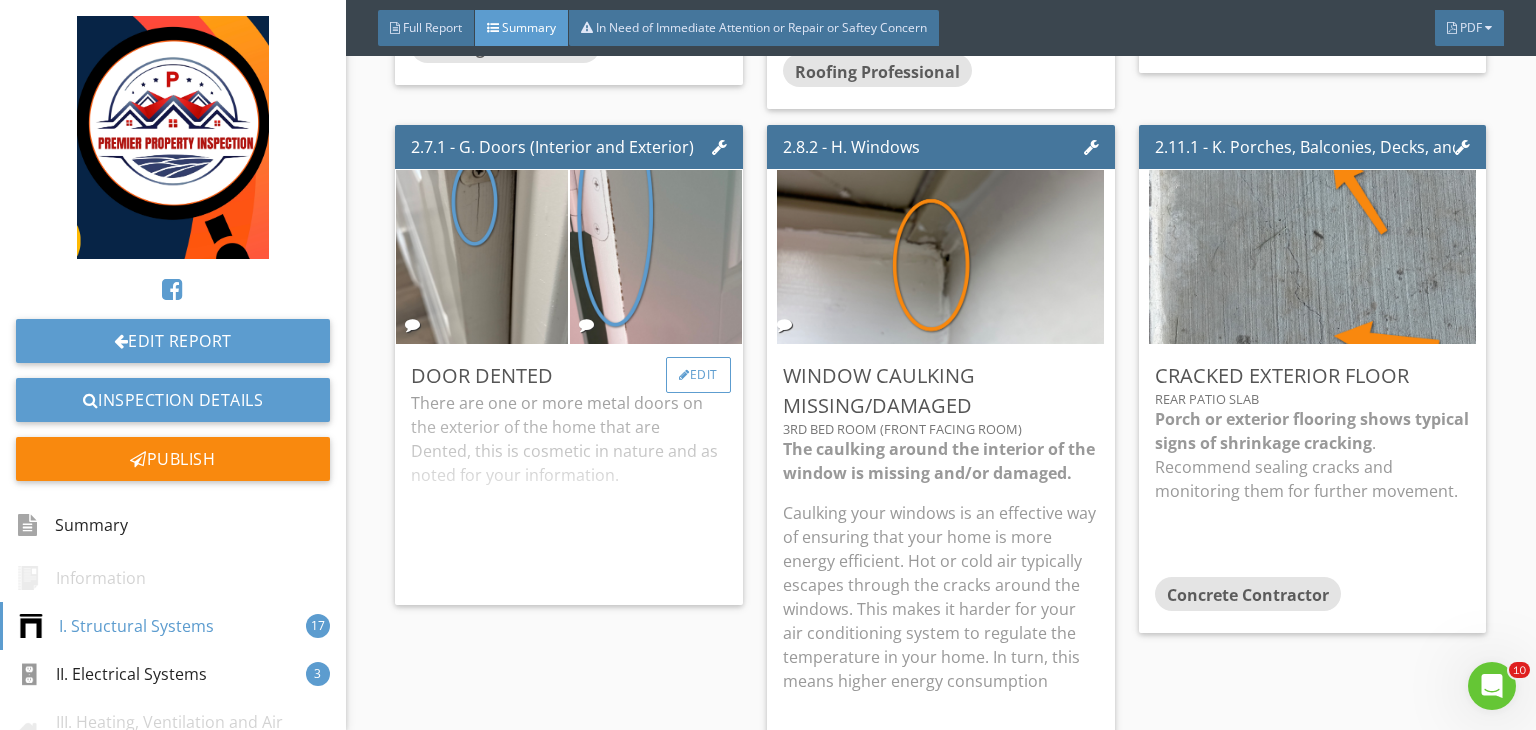 click on "Edit" at bounding box center [698, 375] 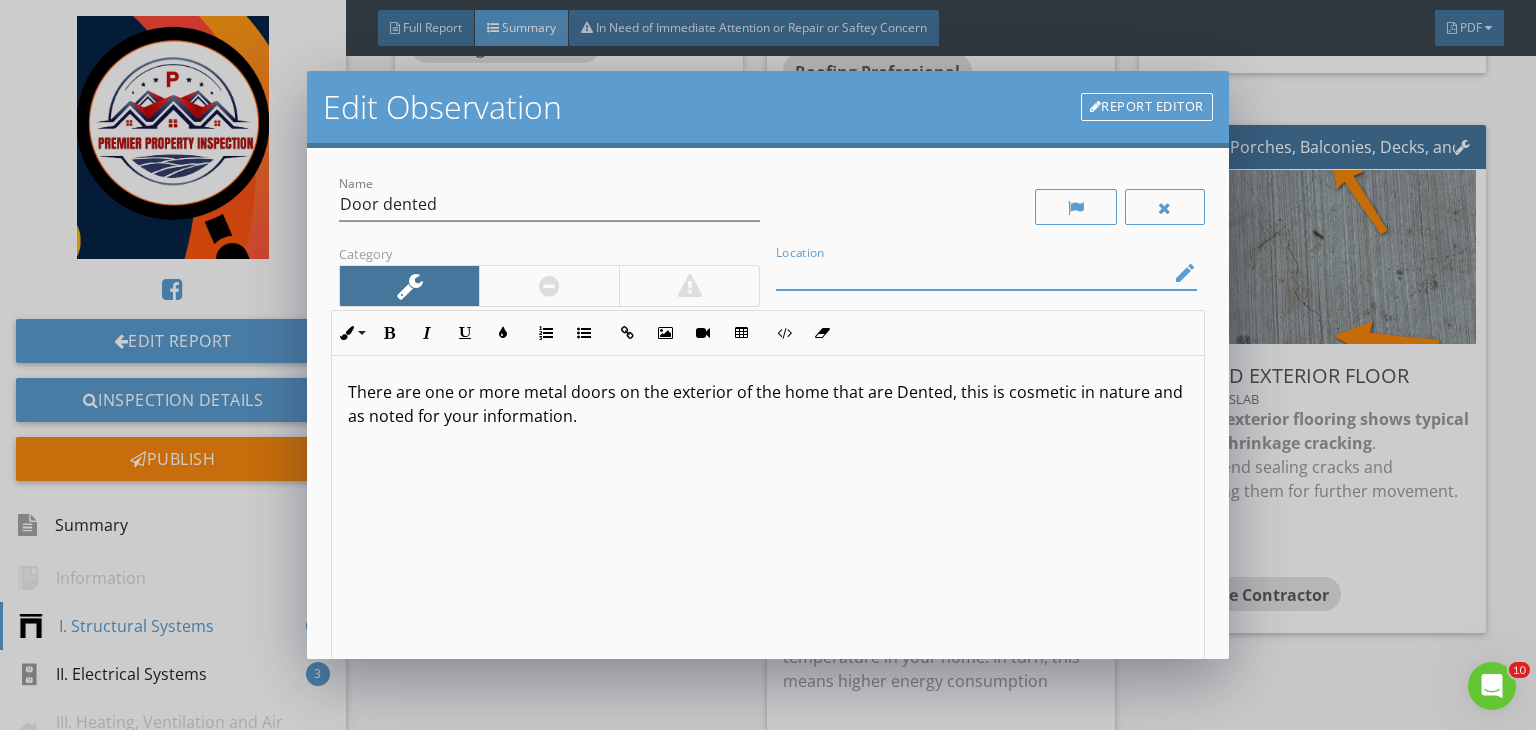 click at bounding box center [972, 273] 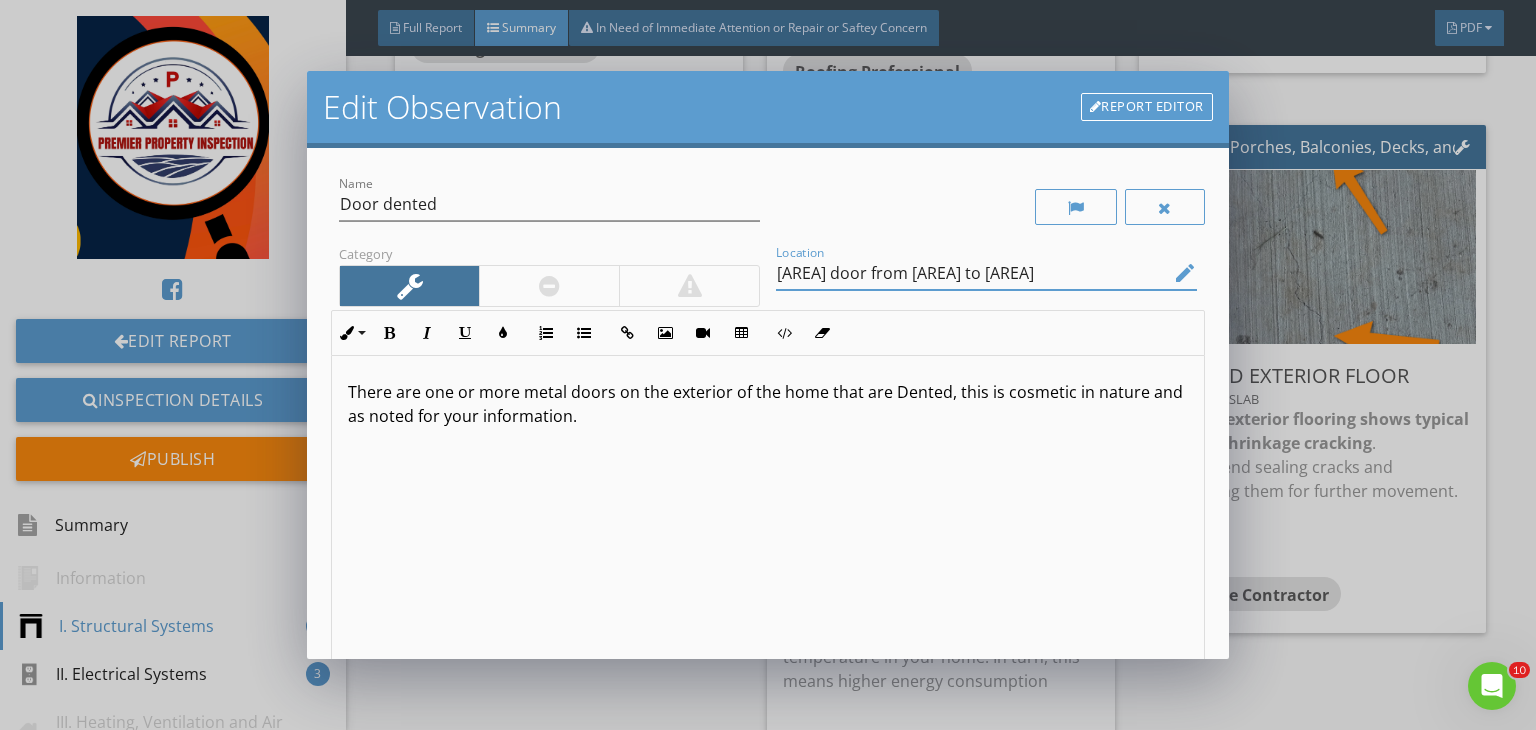scroll, scrollTop: 0, scrollLeft: 26, axis: horizontal 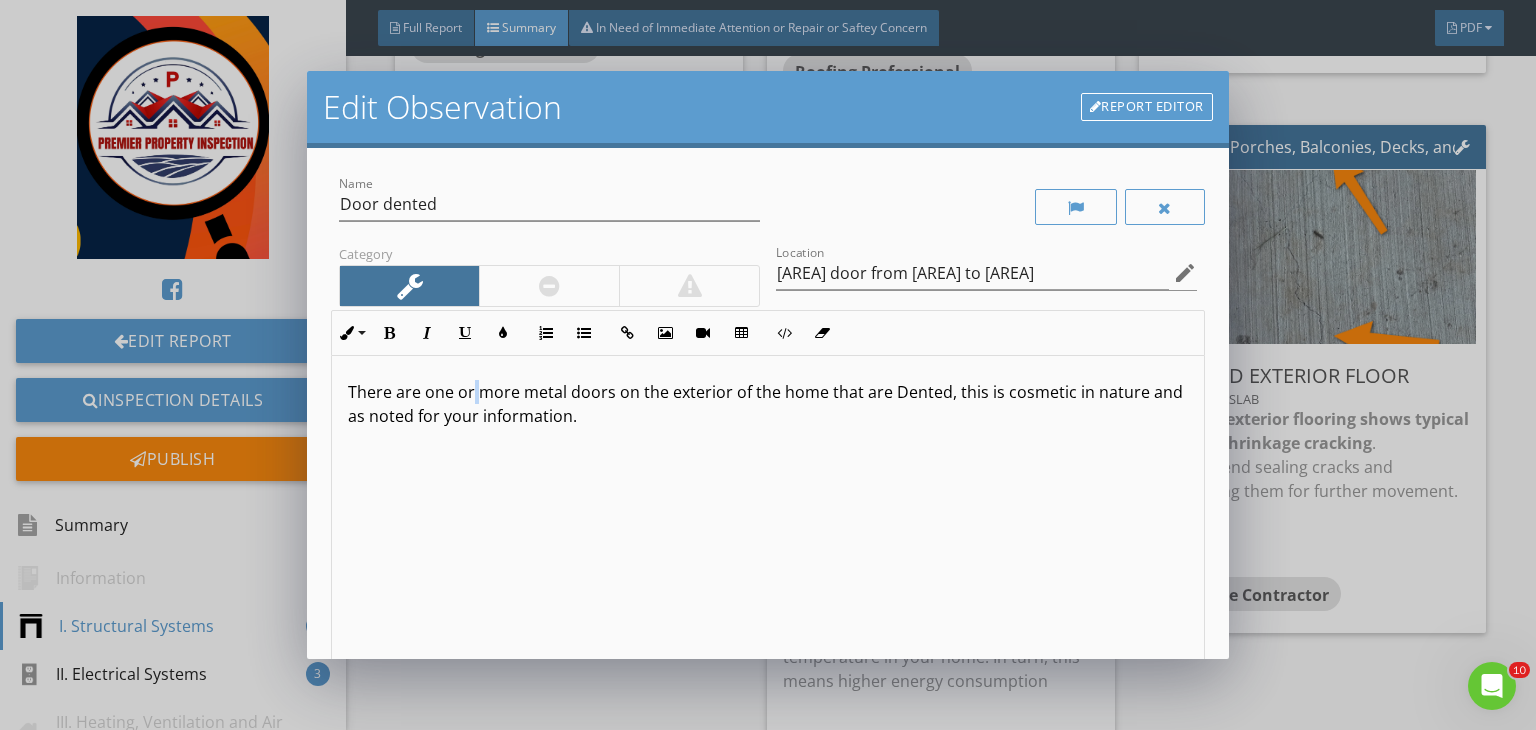 click on "There are one or more metal doors on the exterior of the home that are Dented, this is cosmetic in nature and as noted for your information." at bounding box center [768, 404] 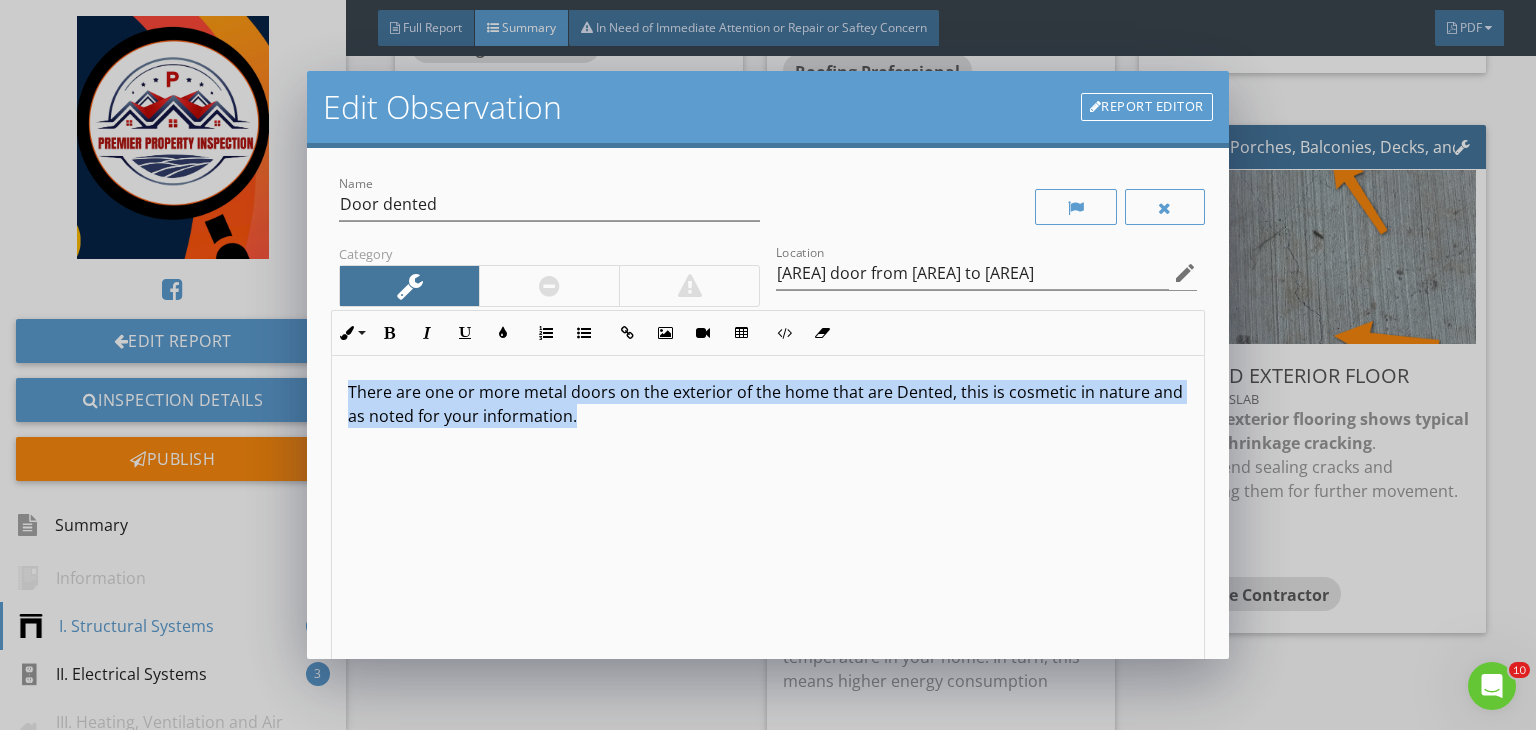 click on "There are one or more metal doors on the exterior of the home that are Dented, this is cosmetic in nature and as noted for your information." at bounding box center (768, 404) 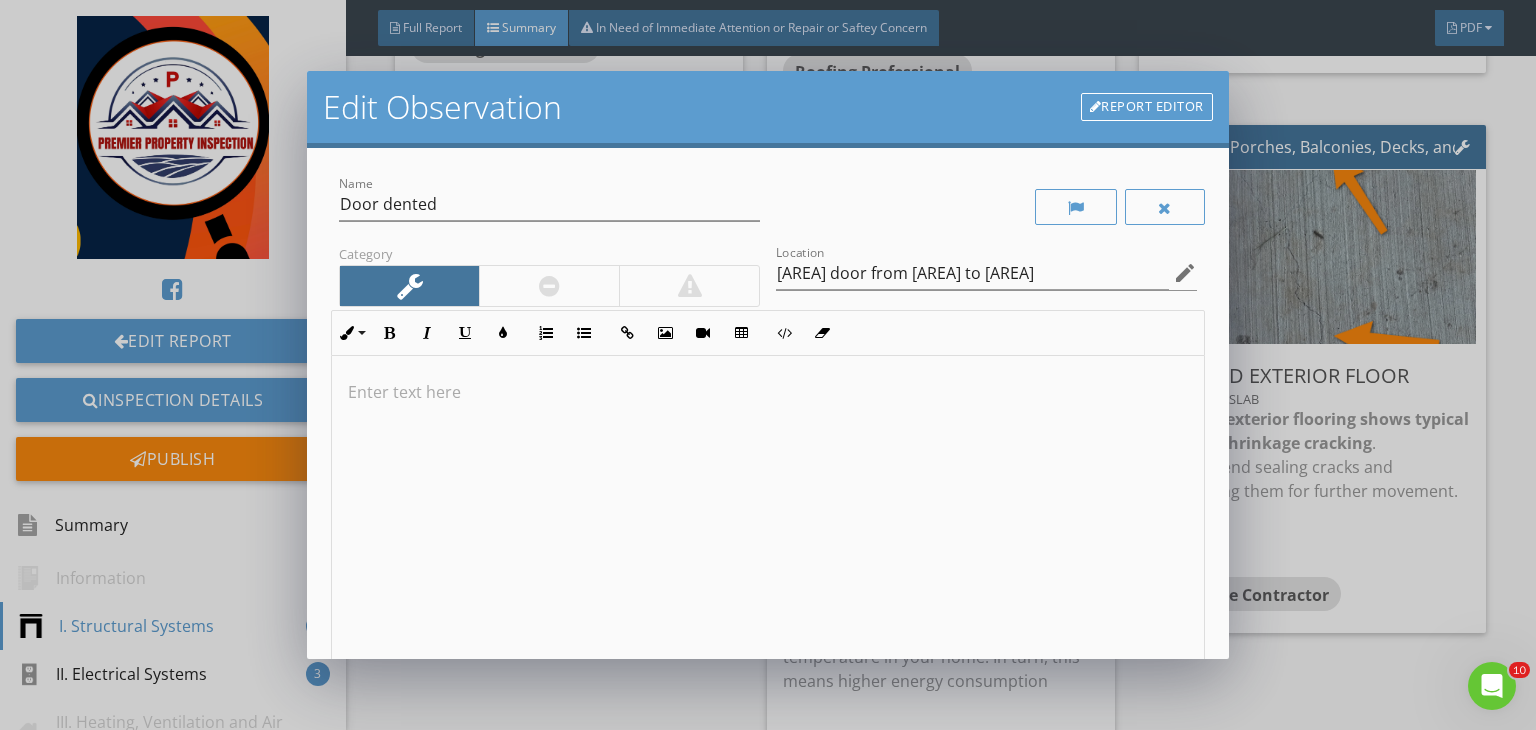 click at bounding box center (768, 514) 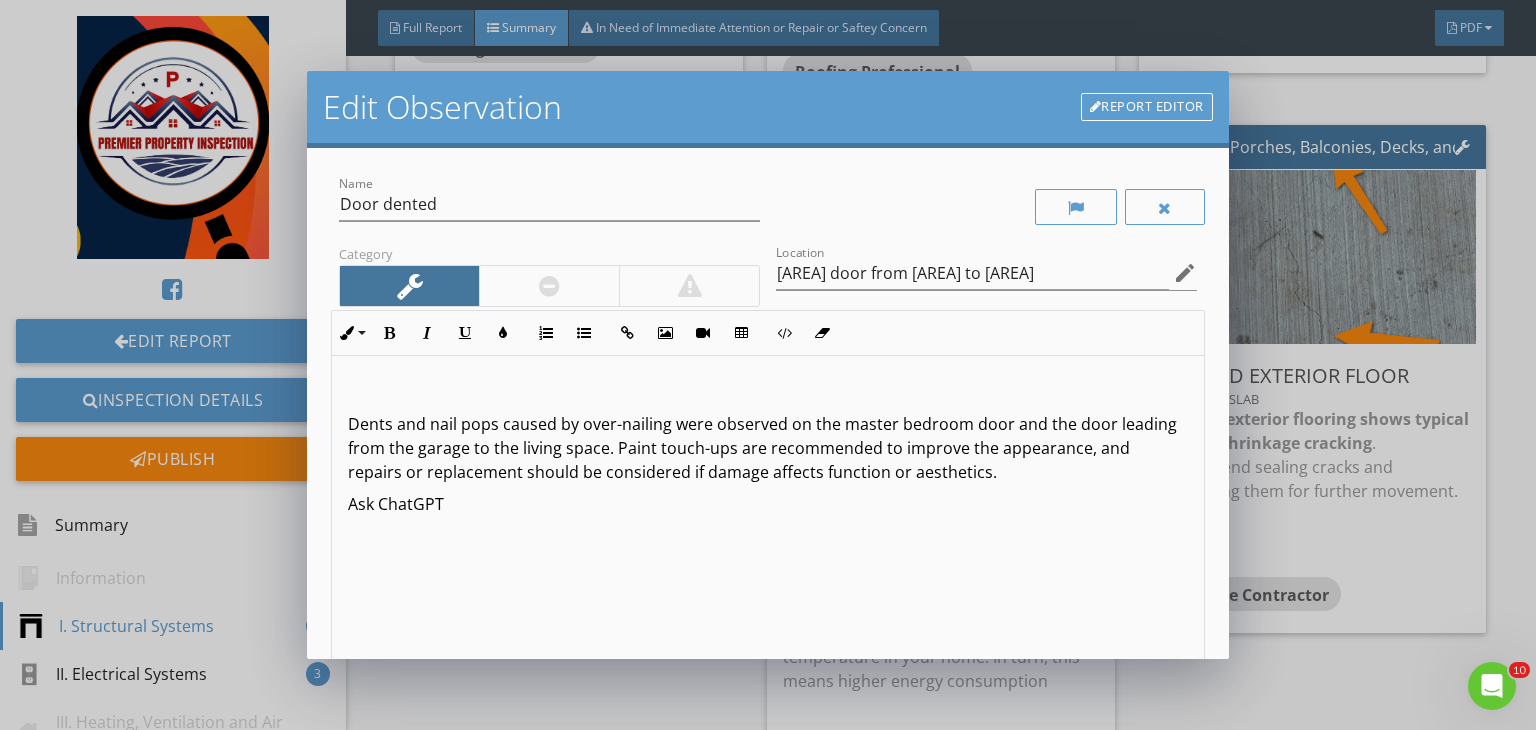 click on "Ask ChatGPT" at bounding box center (768, 504) 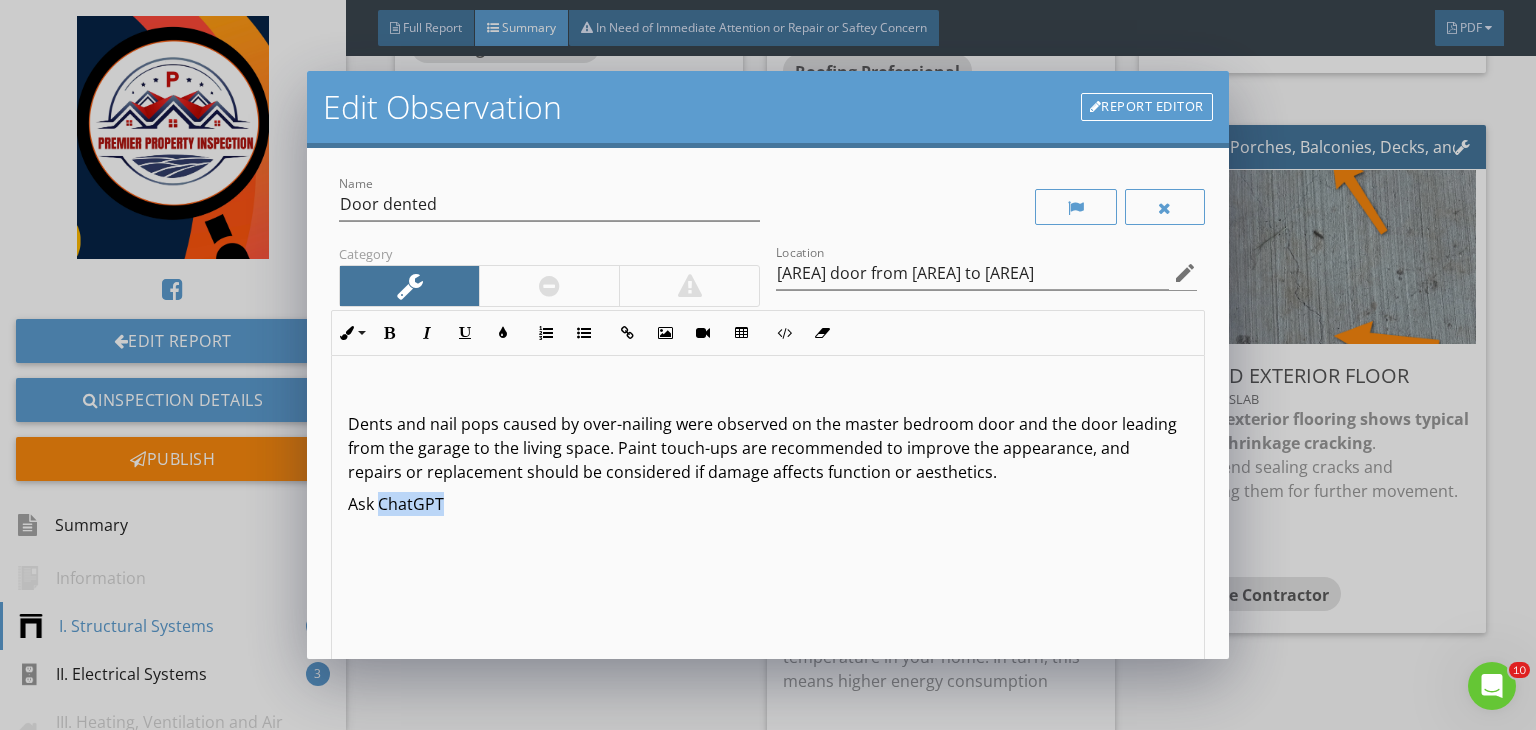 click on "Ask ChatGPT" at bounding box center [768, 504] 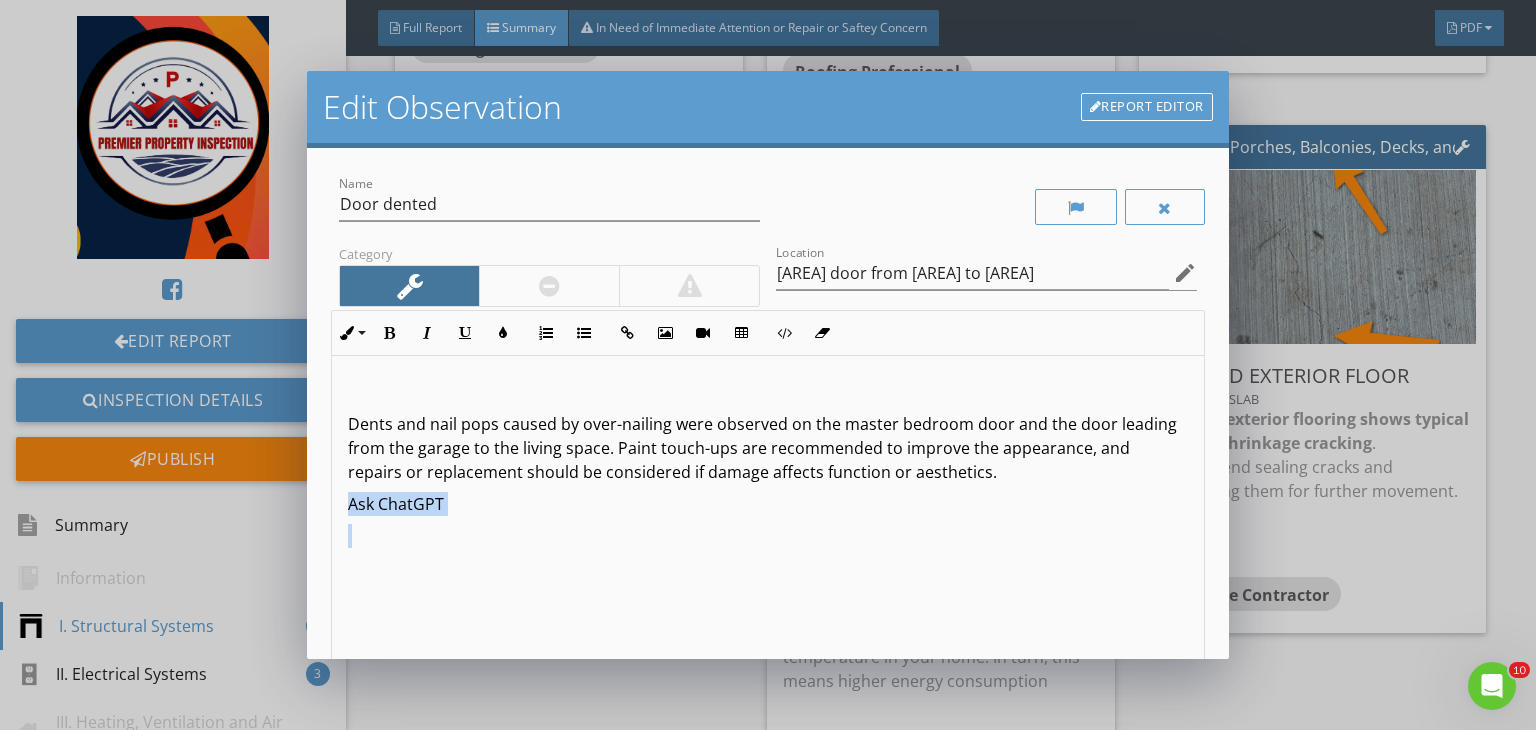 click on "Ask ChatGPT" at bounding box center (768, 504) 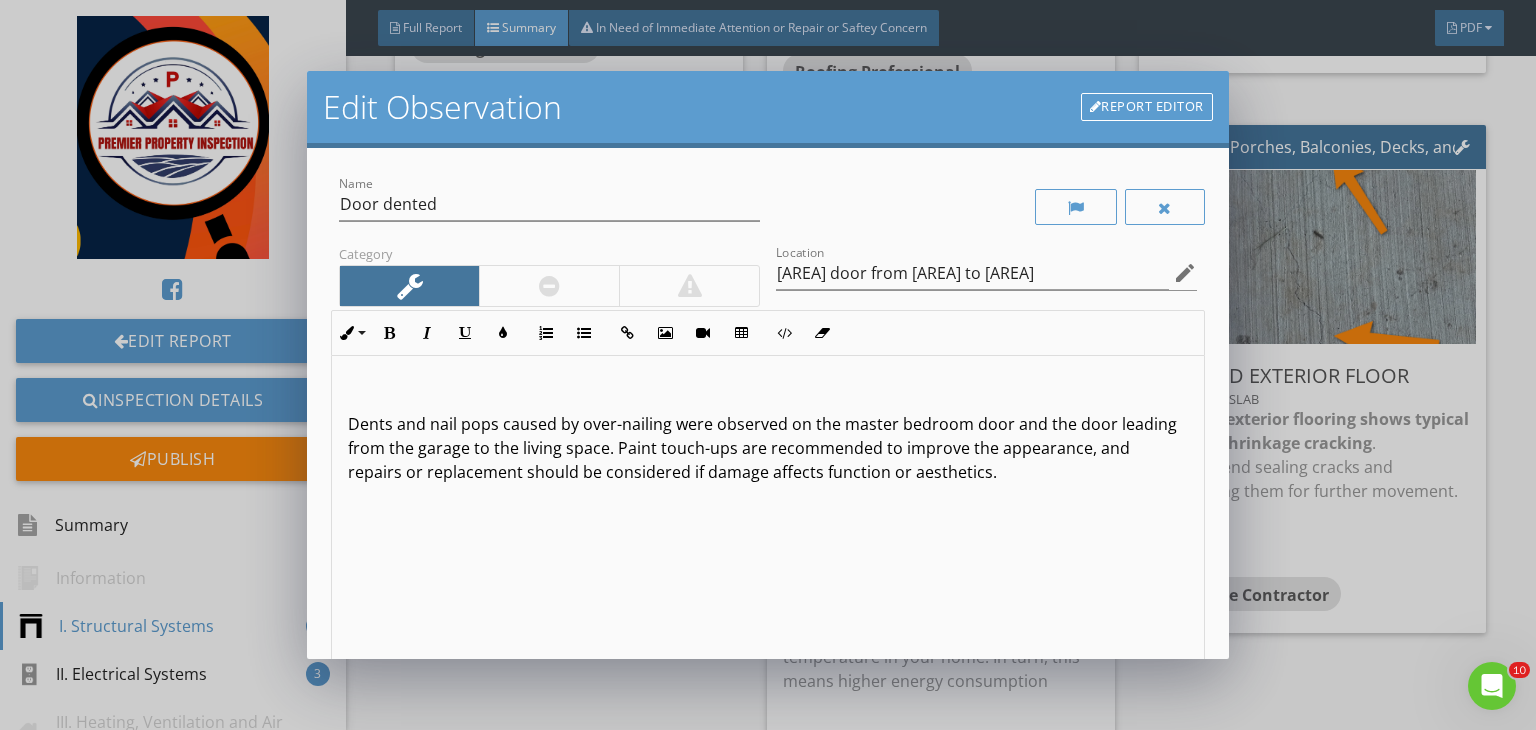 click on "Dents and nail pops caused by over-nailing were observed on the master bedroom door and the door leading from the garage to the living space. Paint touch-ups are recommended to improve the appearance, and repairs or replacement should be considered if damage affects function or aesthetics." at bounding box center (768, 514) 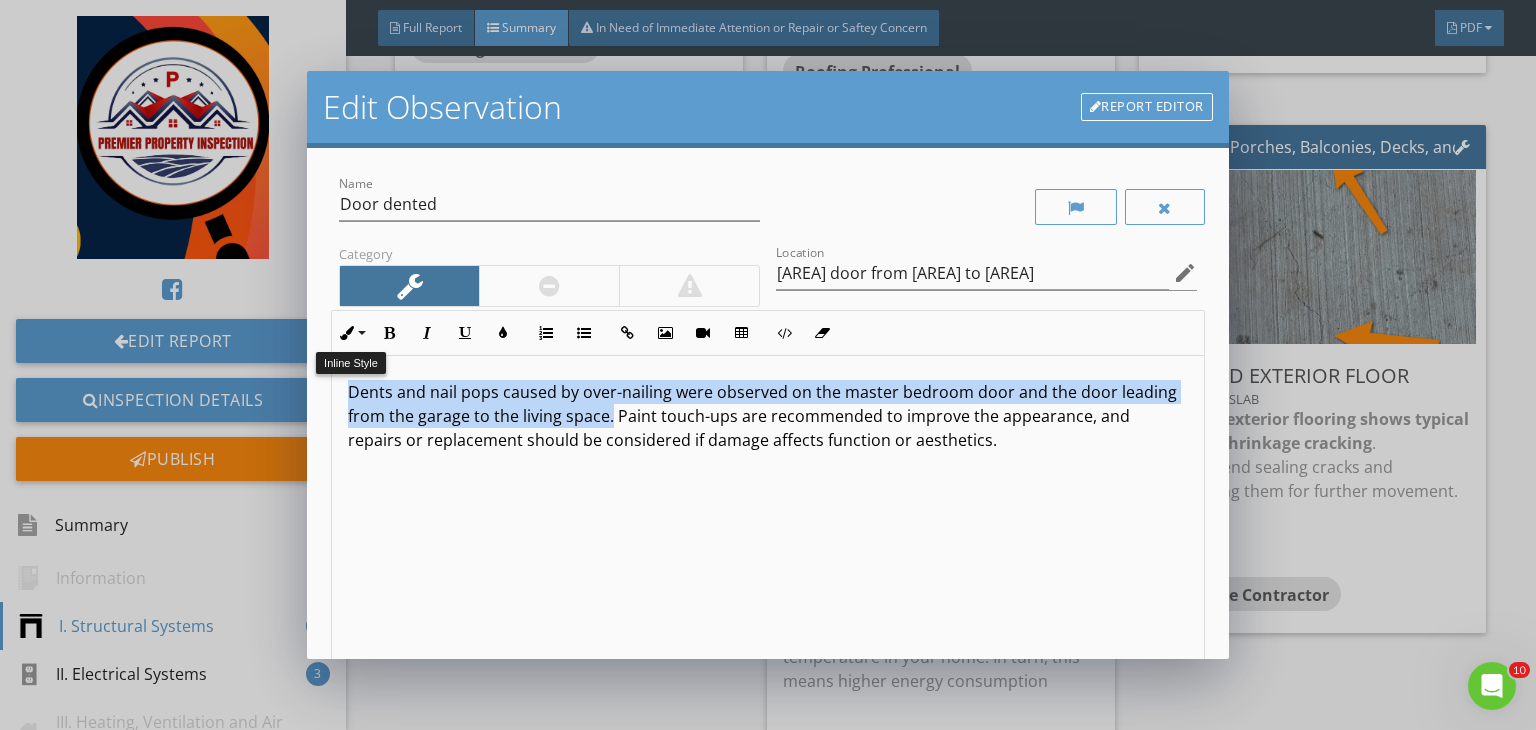 drag, startPoint x: 667, startPoint y: 419, endPoint x: 320, endPoint y: 330, distance: 358.23178 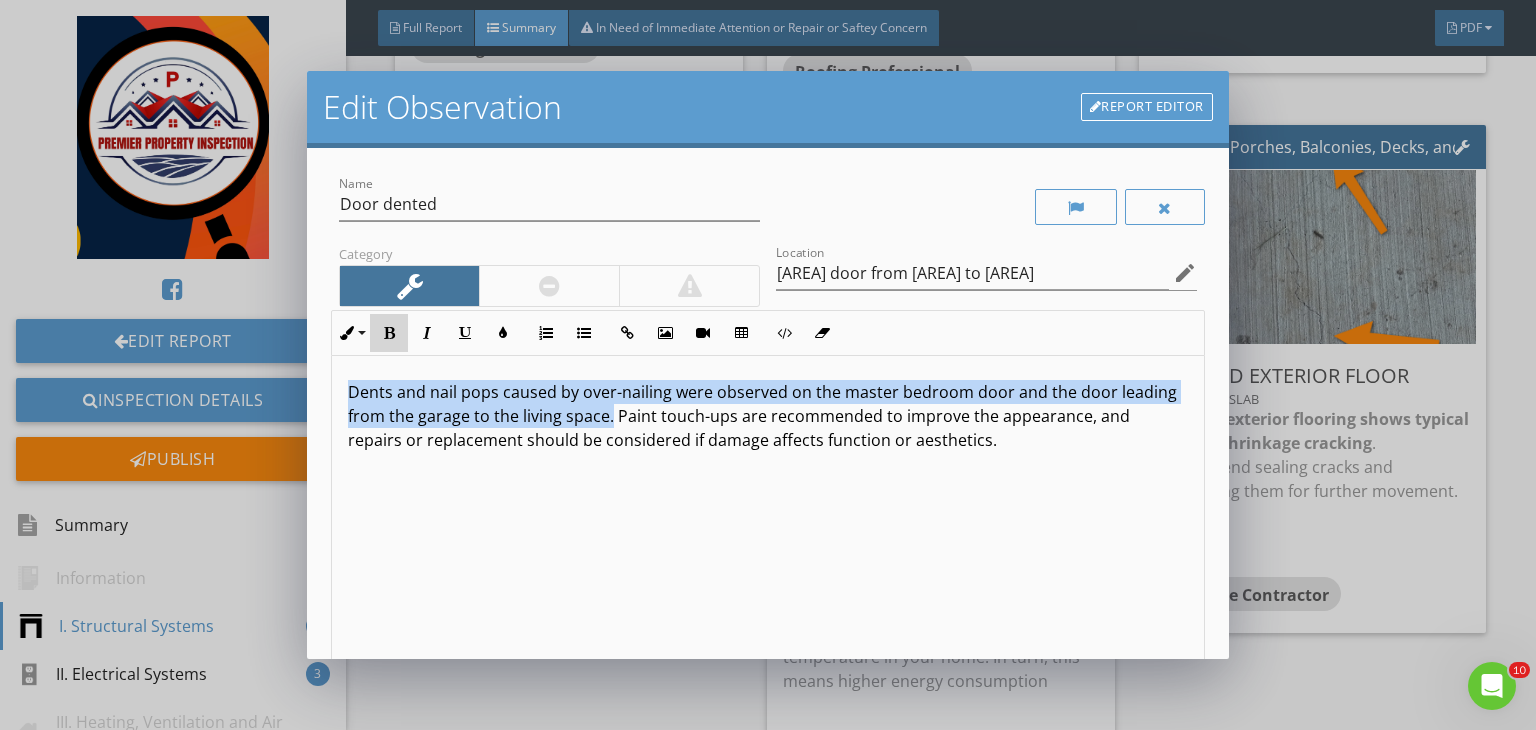 click on "Bold" at bounding box center [389, 333] 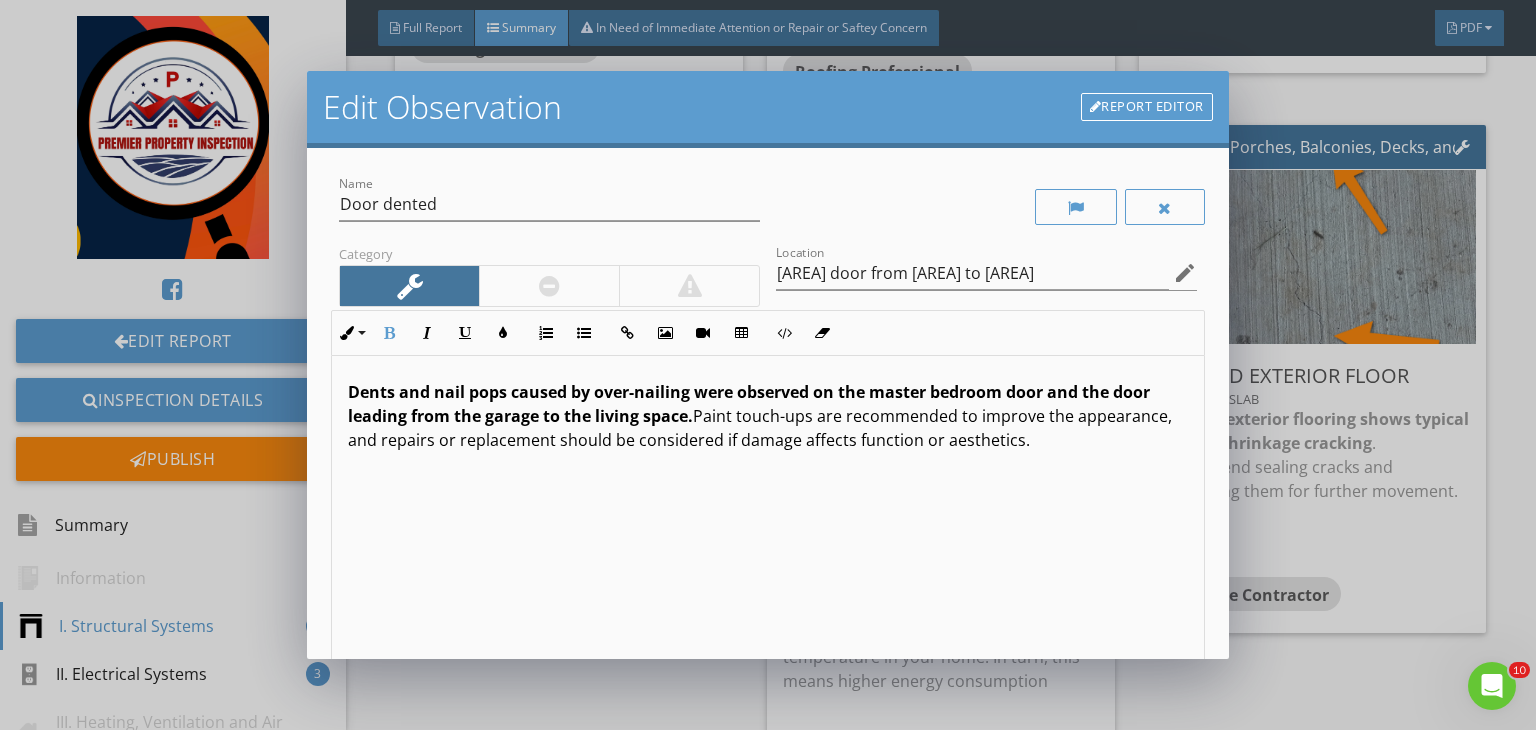 click on "Dents and nail pops caused by over-nailing were observed on the master bedroom door and the door leading from the garage to the living space.  Paint touch-ups are recommended to improve the appearance, and repairs or replacement should be considered if damage affects function or aesthetics." at bounding box center (768, 514) 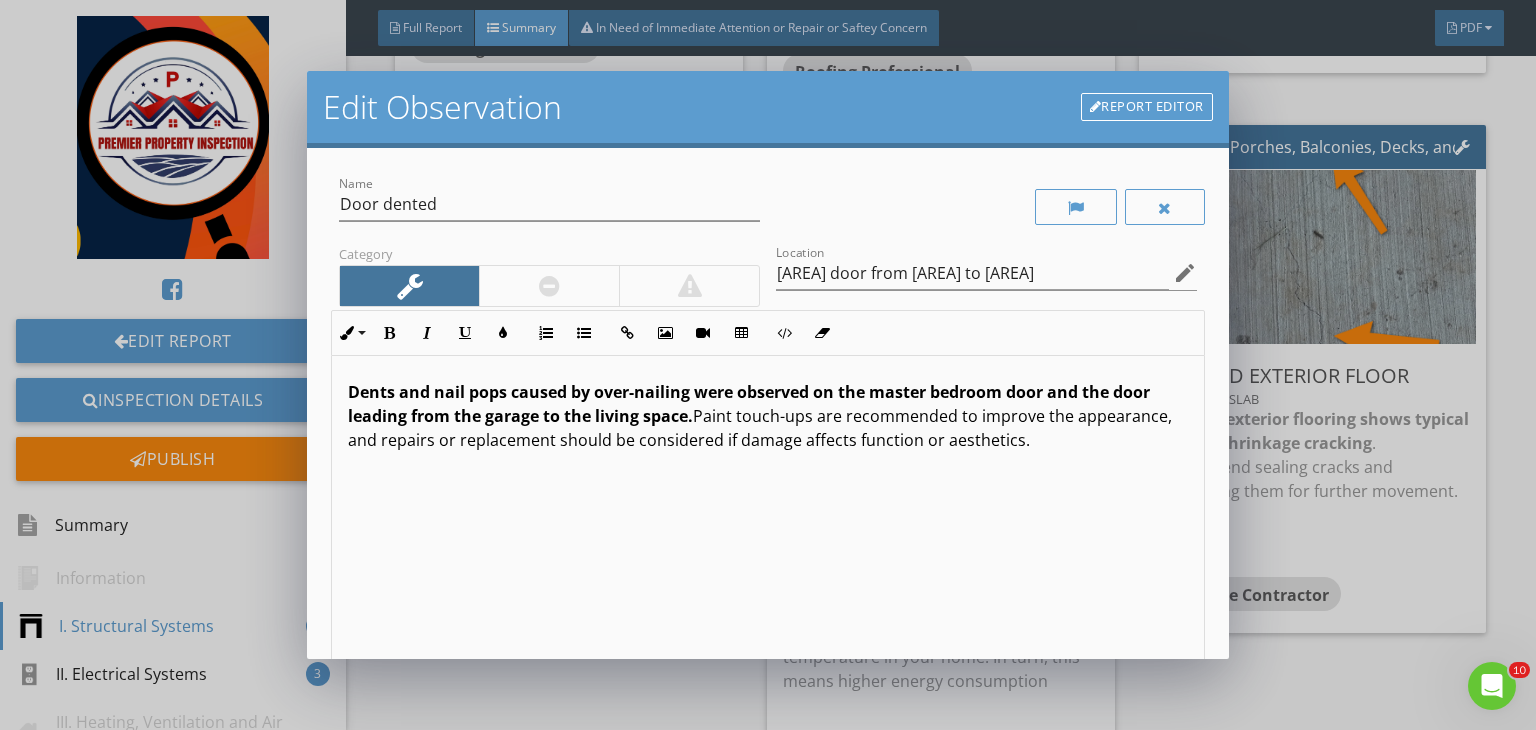 scroll, scrollTop: 0, scrollLeft: 0, axis: both 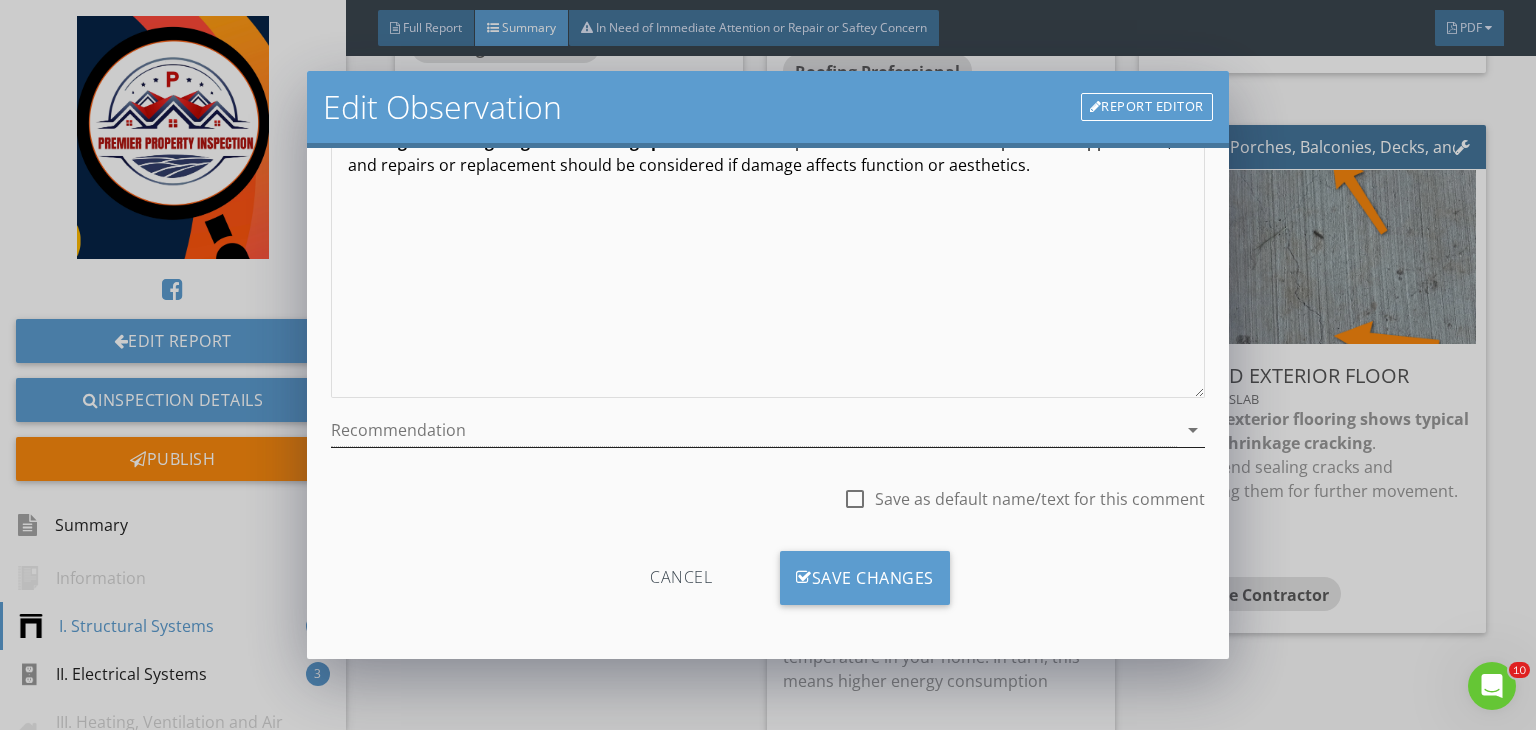 click at bounding box center [754, 430] 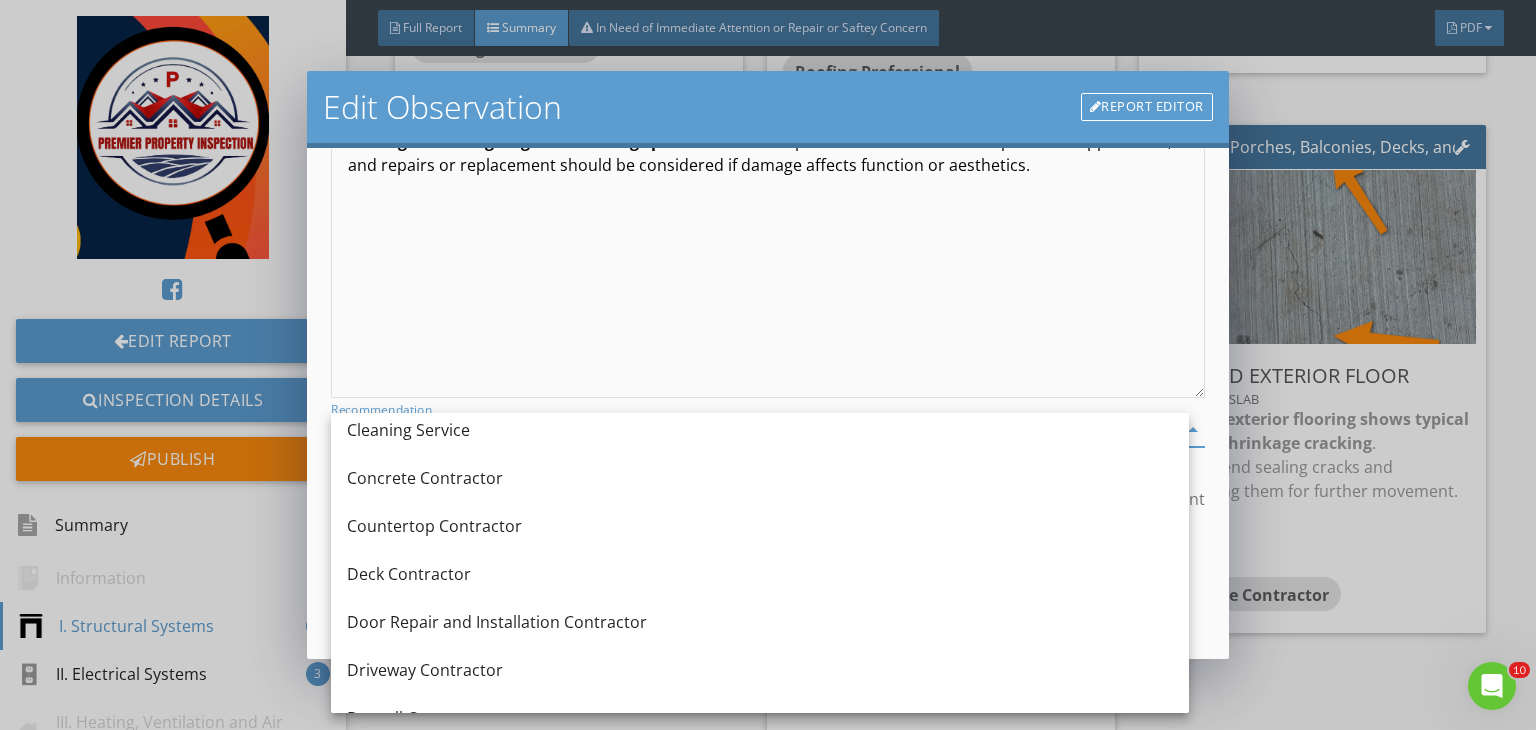 scroll, scrollTop: 400, scrollLeft: 0, axis: vertical 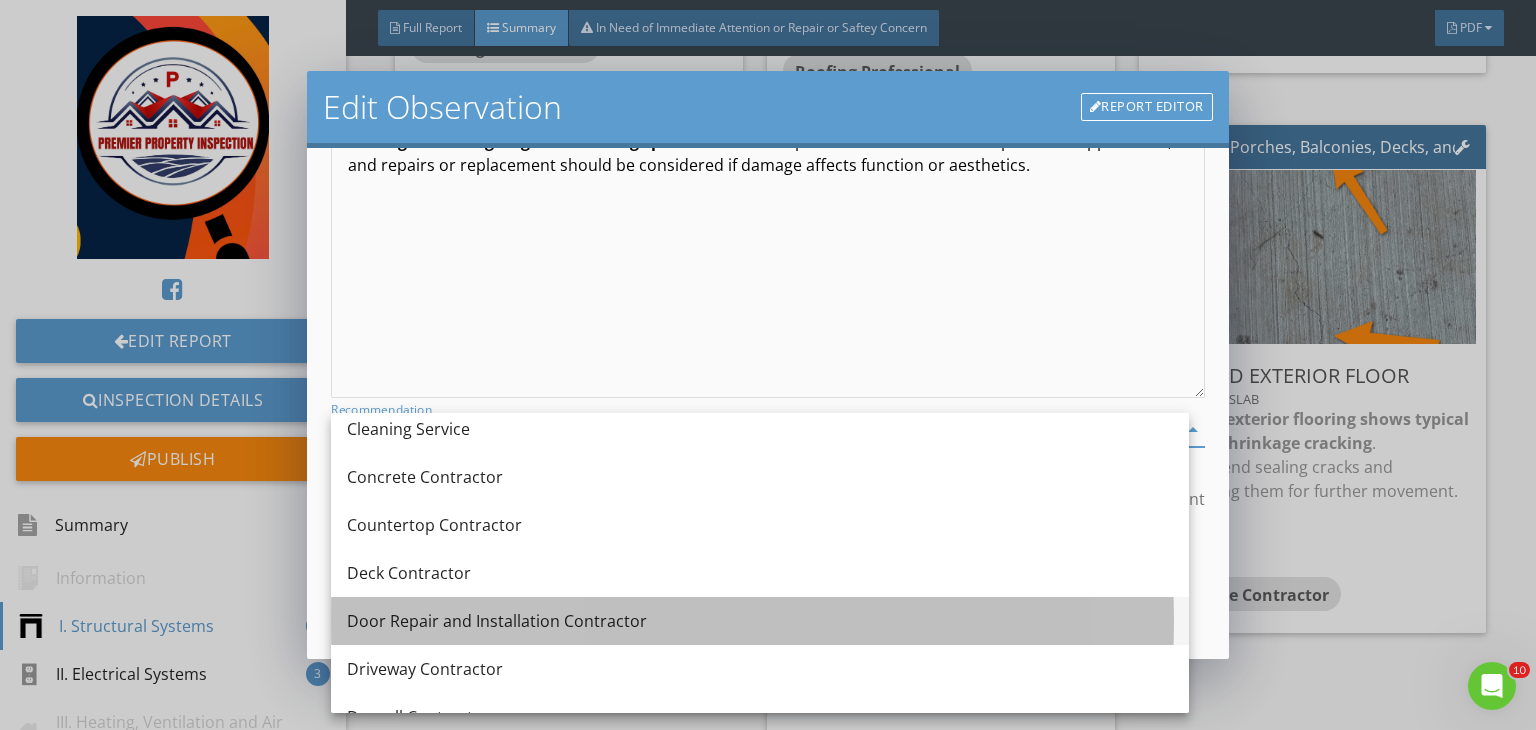 click on "Door Repair and Installation Contractor" at bounding box center (760, 621) 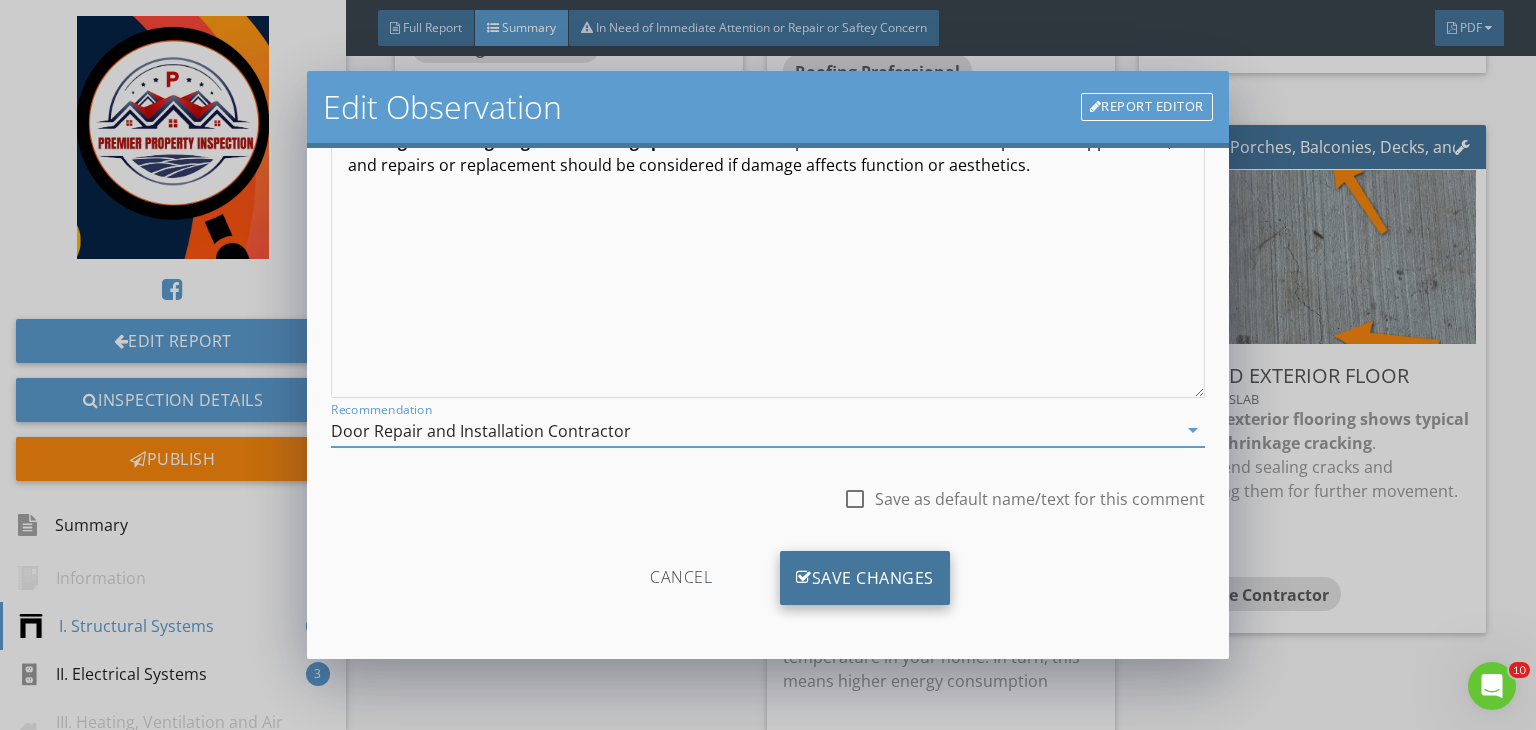 click on "Save Changes" at bounding box center (865, 578) 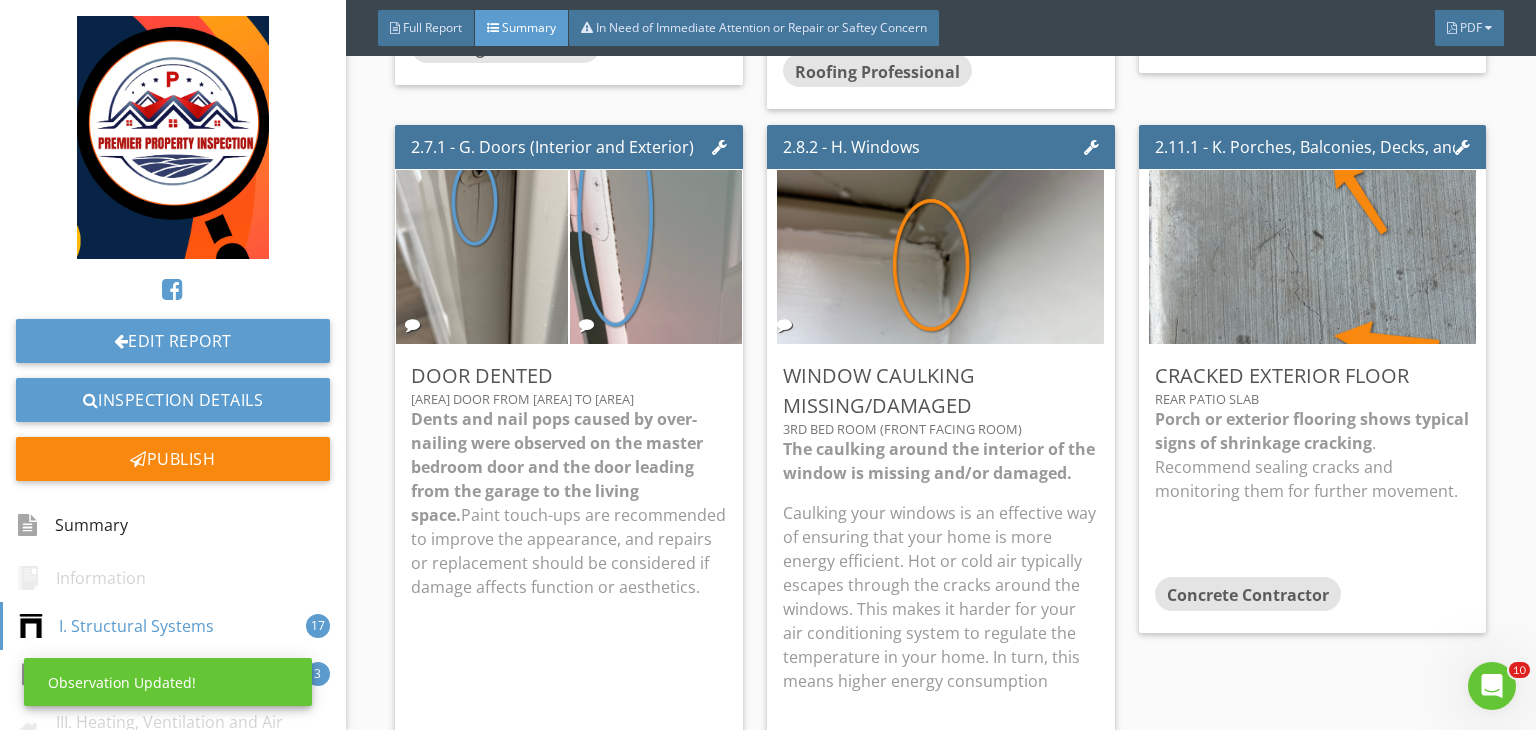 scroll, scrollTop: 39, scrollLeft: 0, axis: vertical 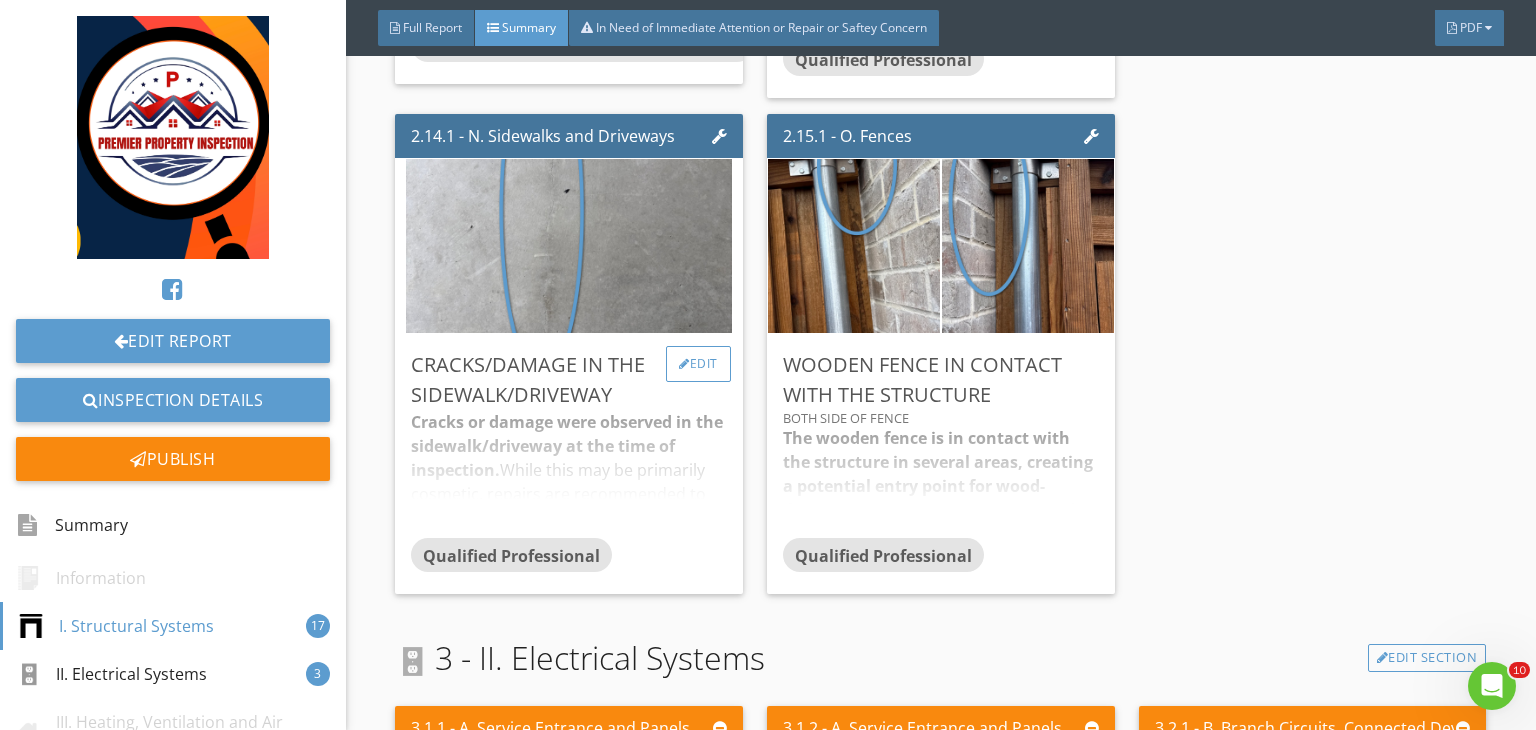 click on "Edit" at bounding box center (698, 364) 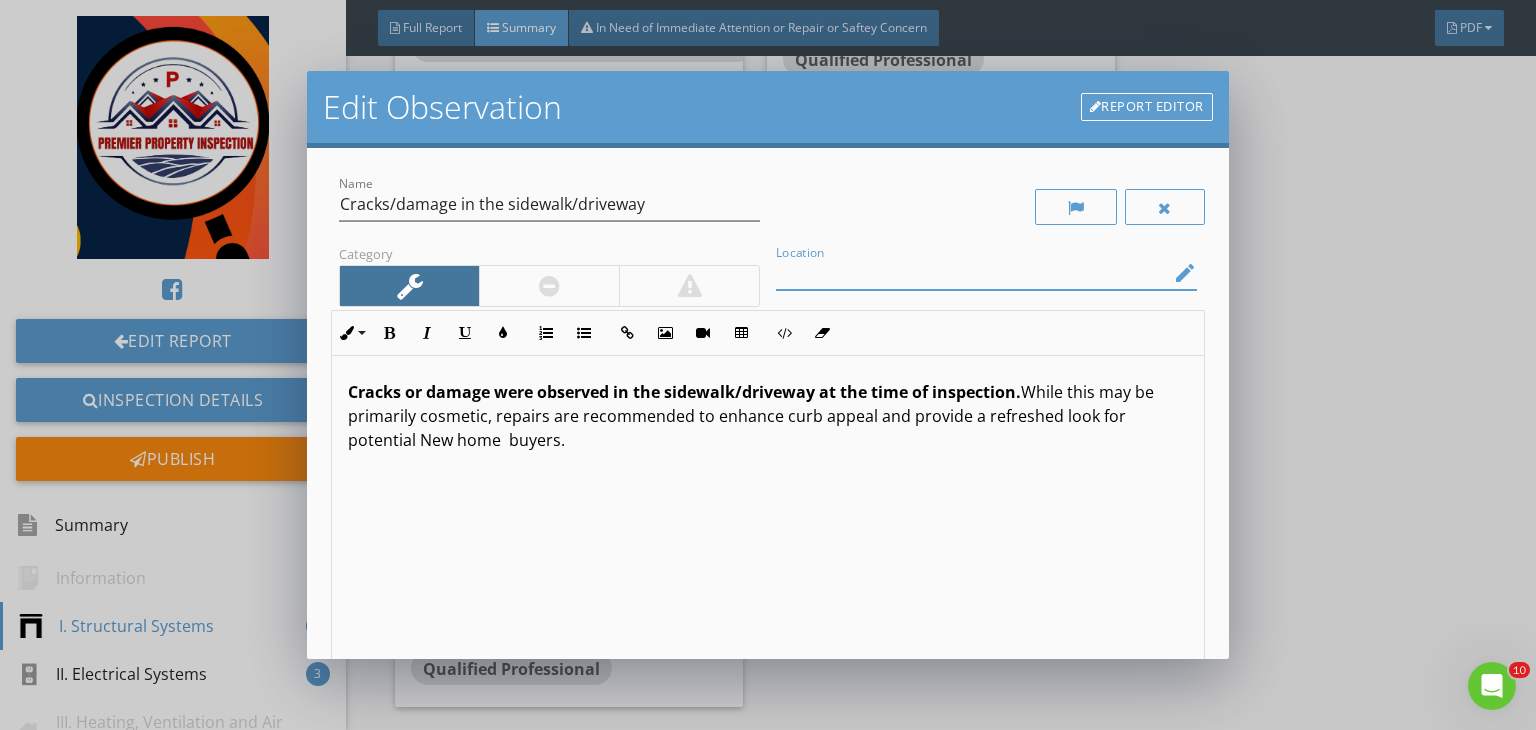 click at bounding box center (972, 273) 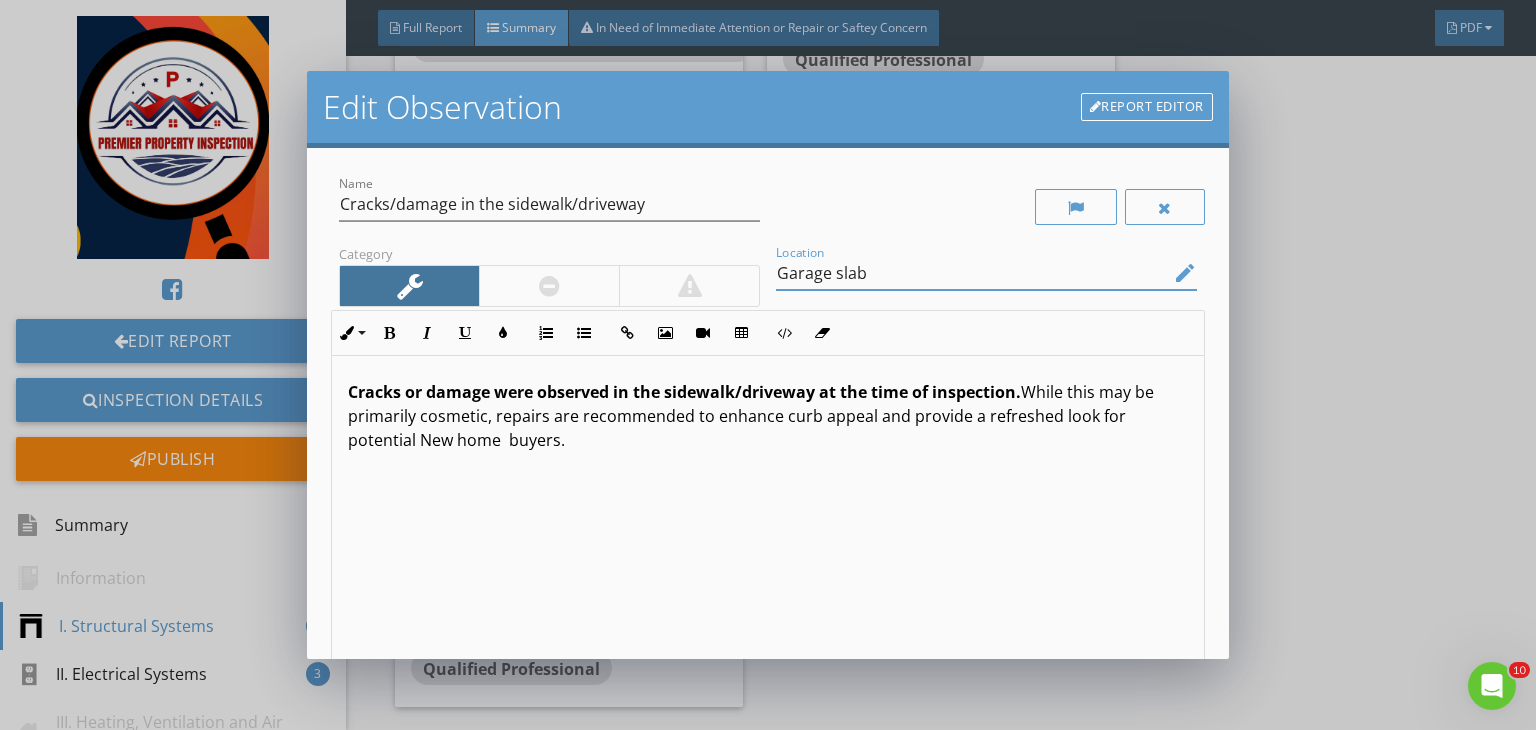 type on "Garage slab" 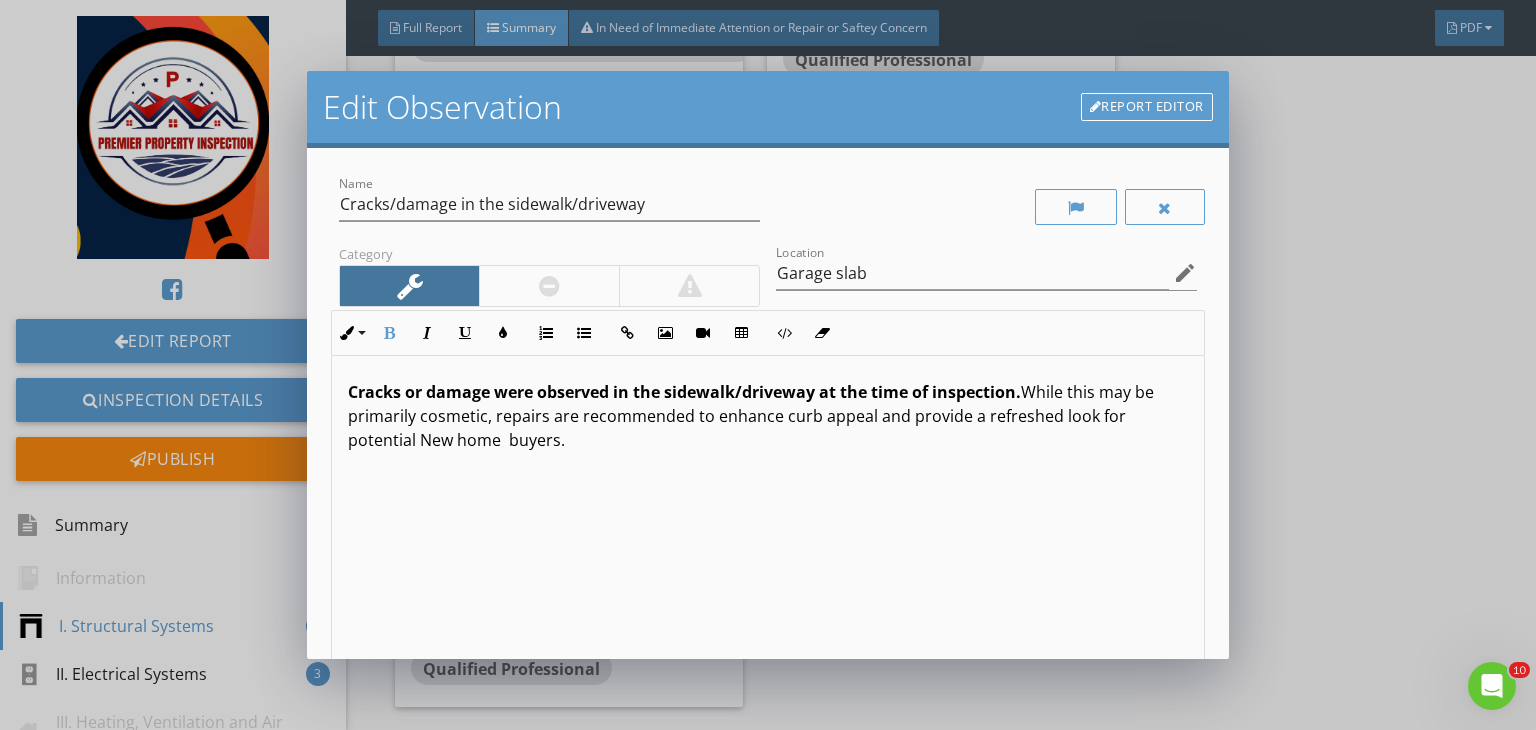 click on "Cracks or damage were observed in the sidewalk/driveway at the time of inspection." at bounding box center [684, 392] 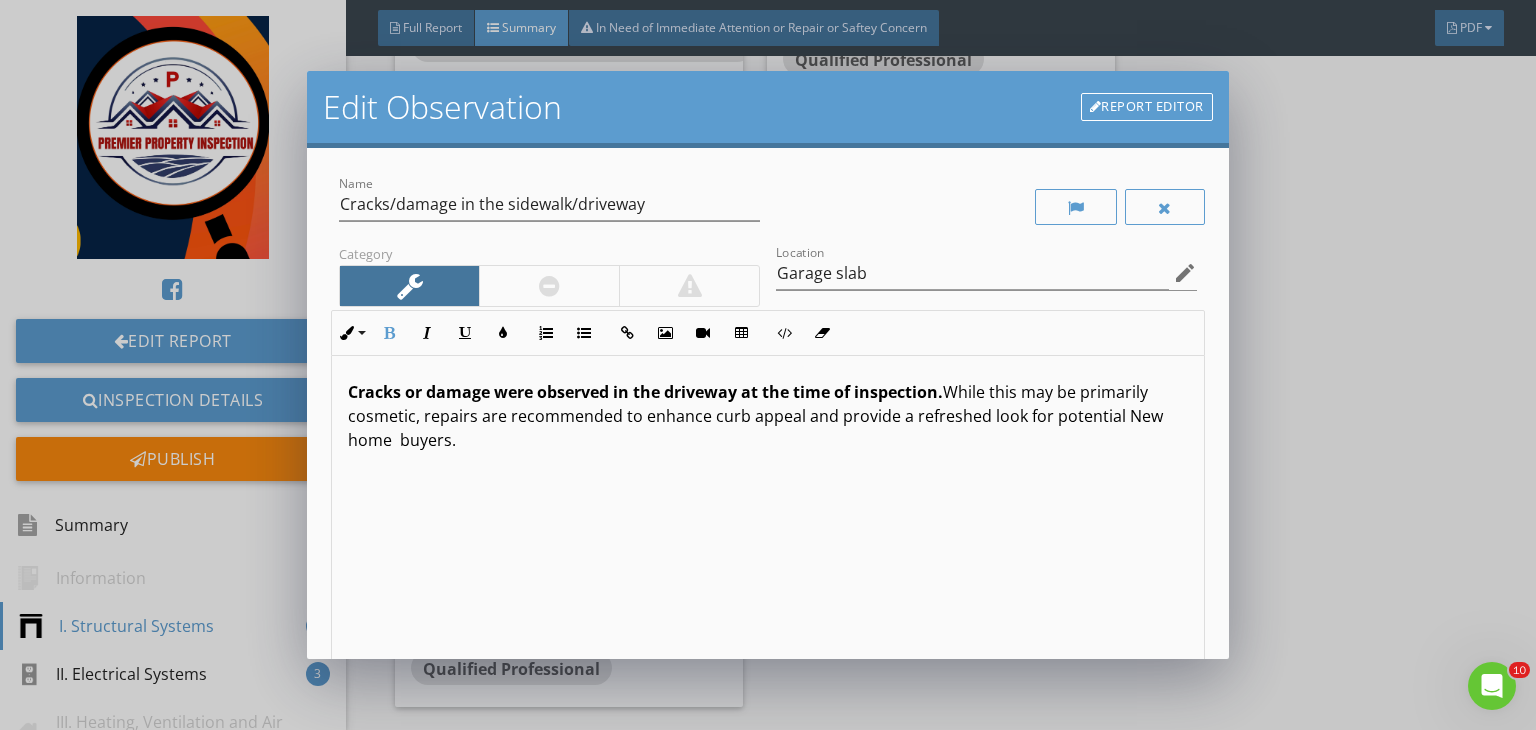 scroll, scrollTop: 0, scrollLeft: 0, axis: both 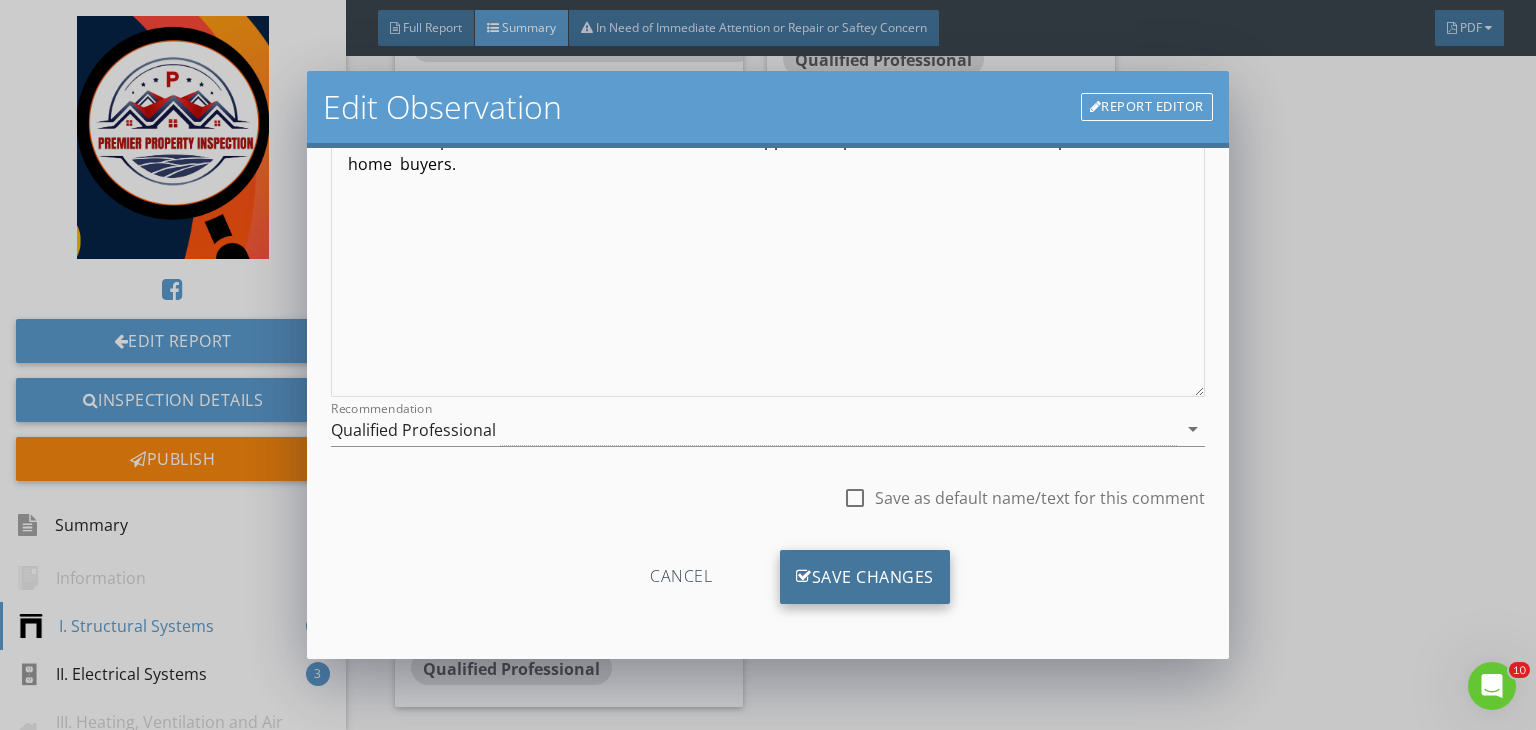 click on "Save Changes" at bounding box center (865, 577) 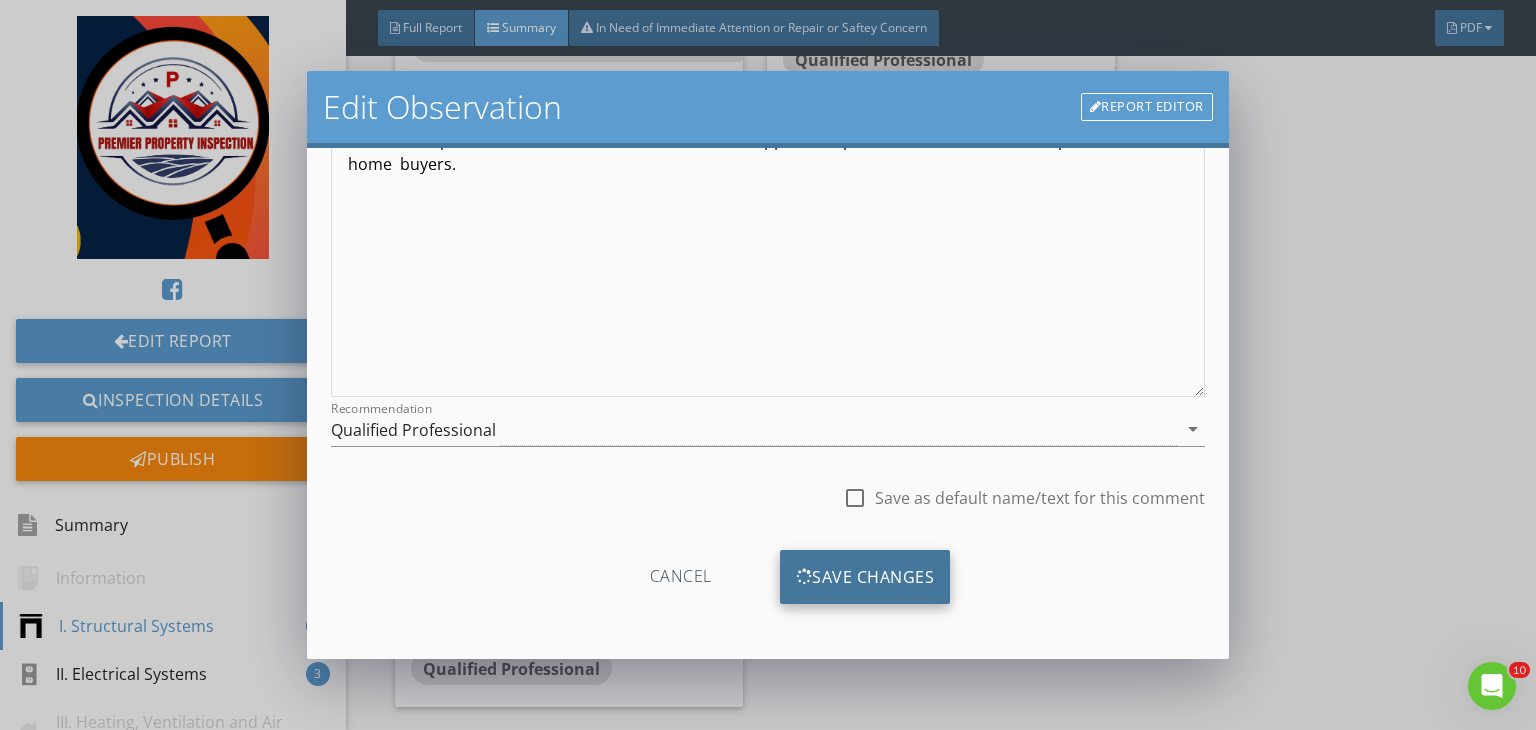 scroll, scrollTop: 39, scrollLeft: 0, axis: vertical 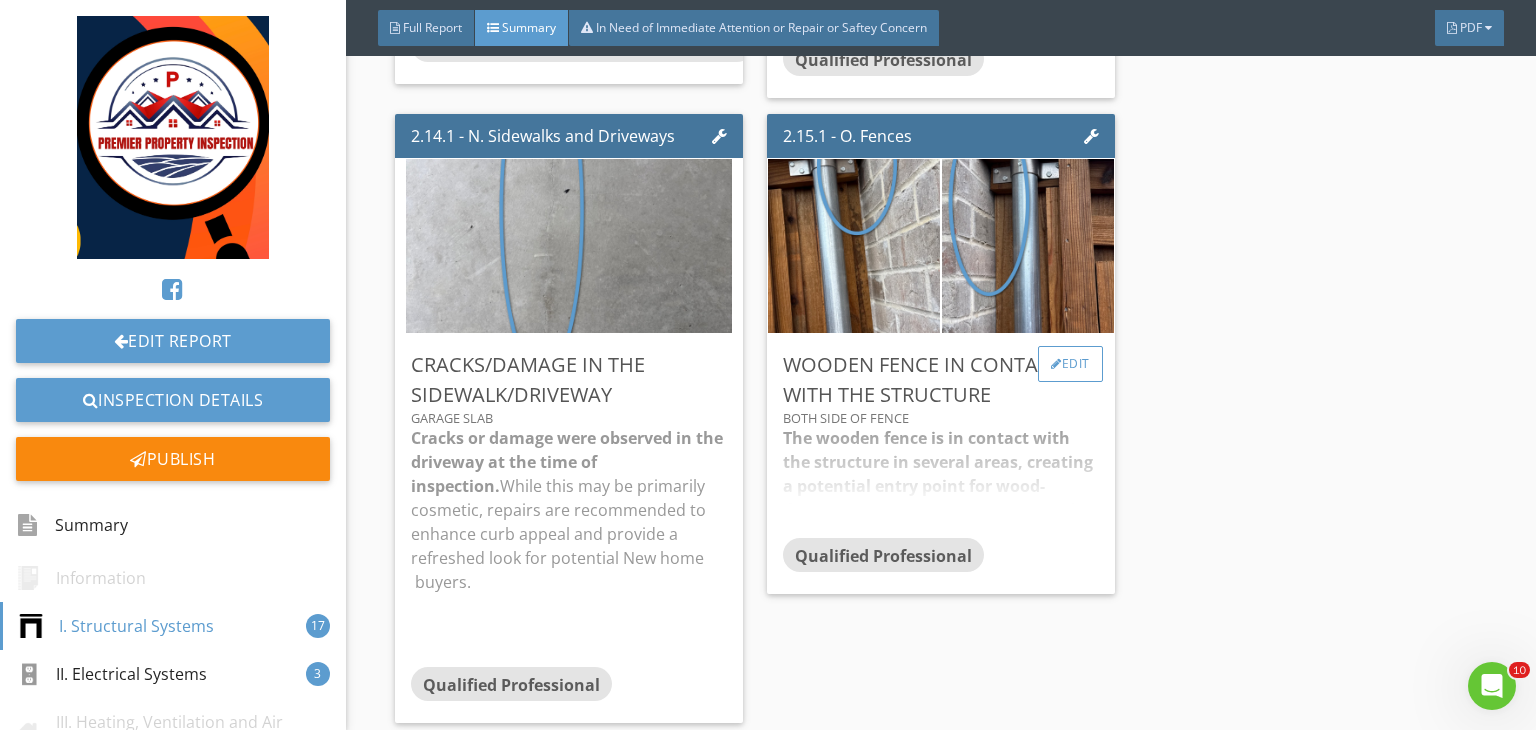 click on "Edit" at bounding box center (1070, 364) 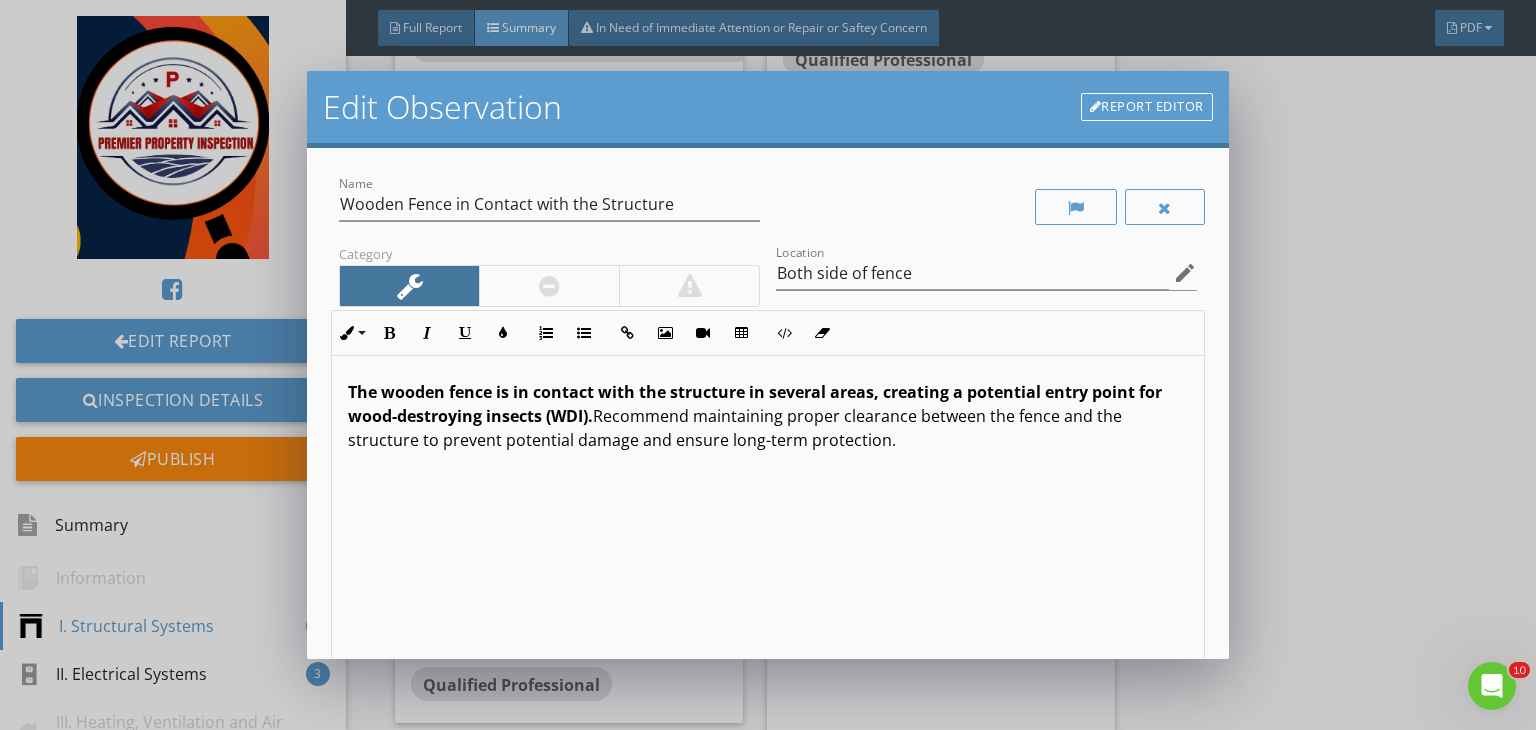 scroll, scrollTop: 0, scrollLeft: 0, axis: both 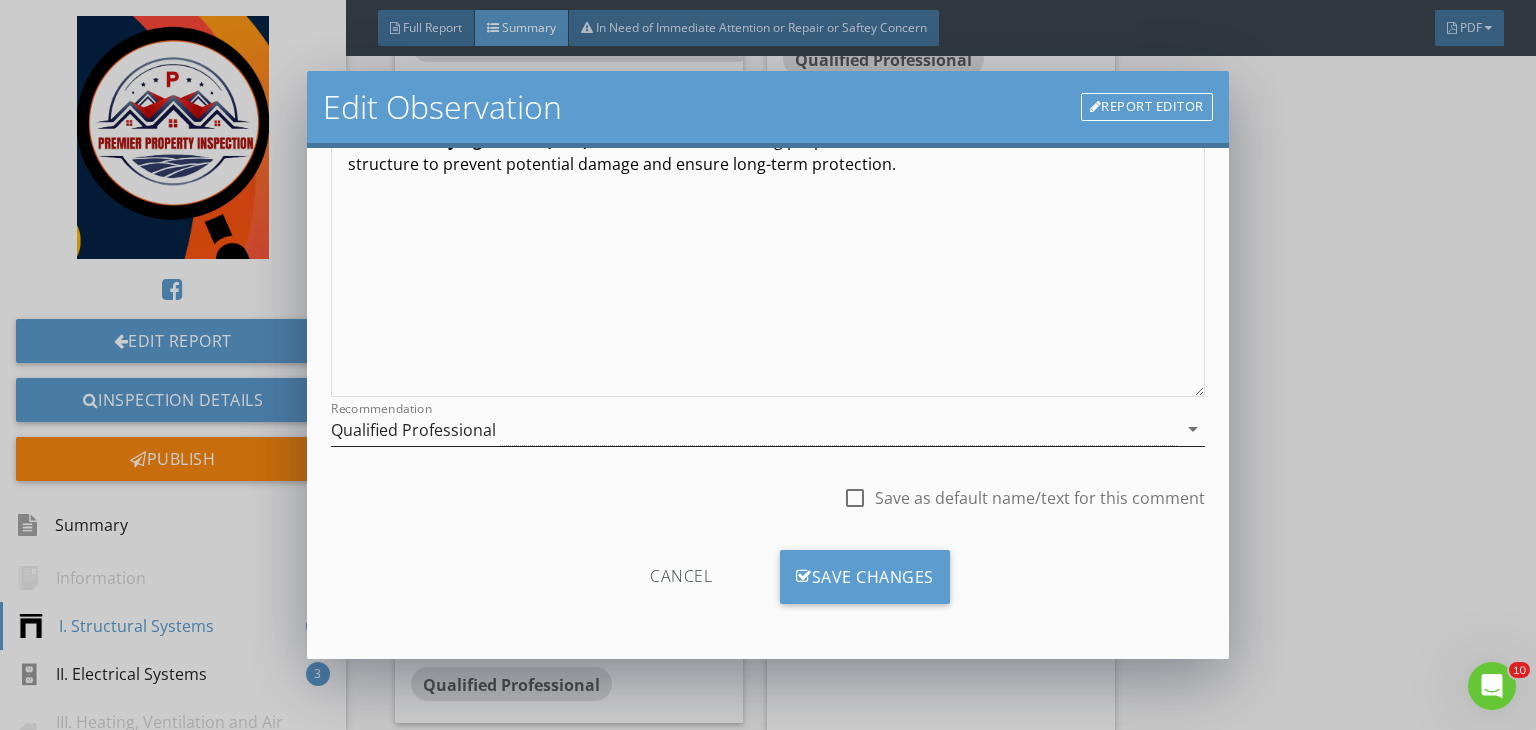 click on "Qualified Professional" at bounding box center (754, 429) 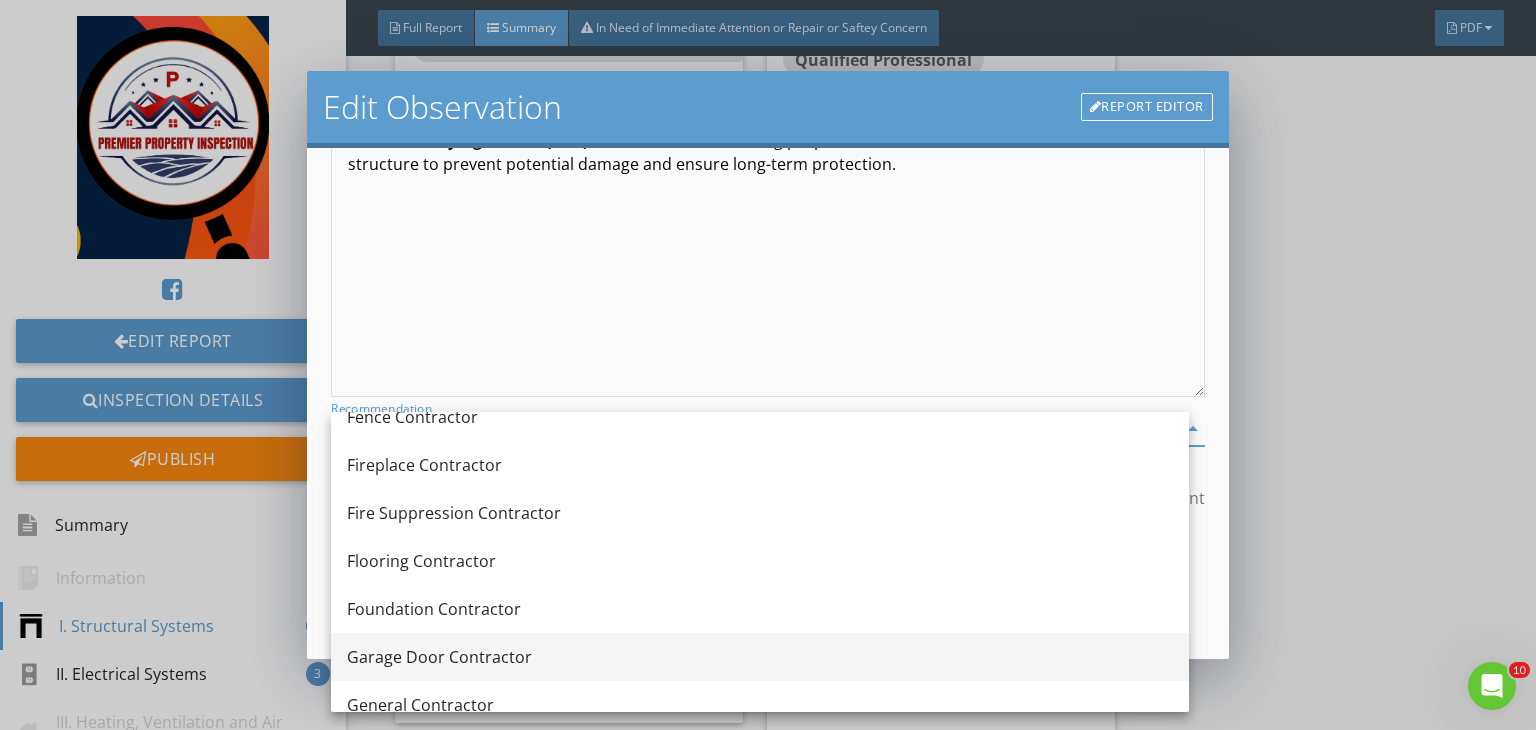 scroll, scrollTop: 763, scrollLeft: 0, axis: vertical 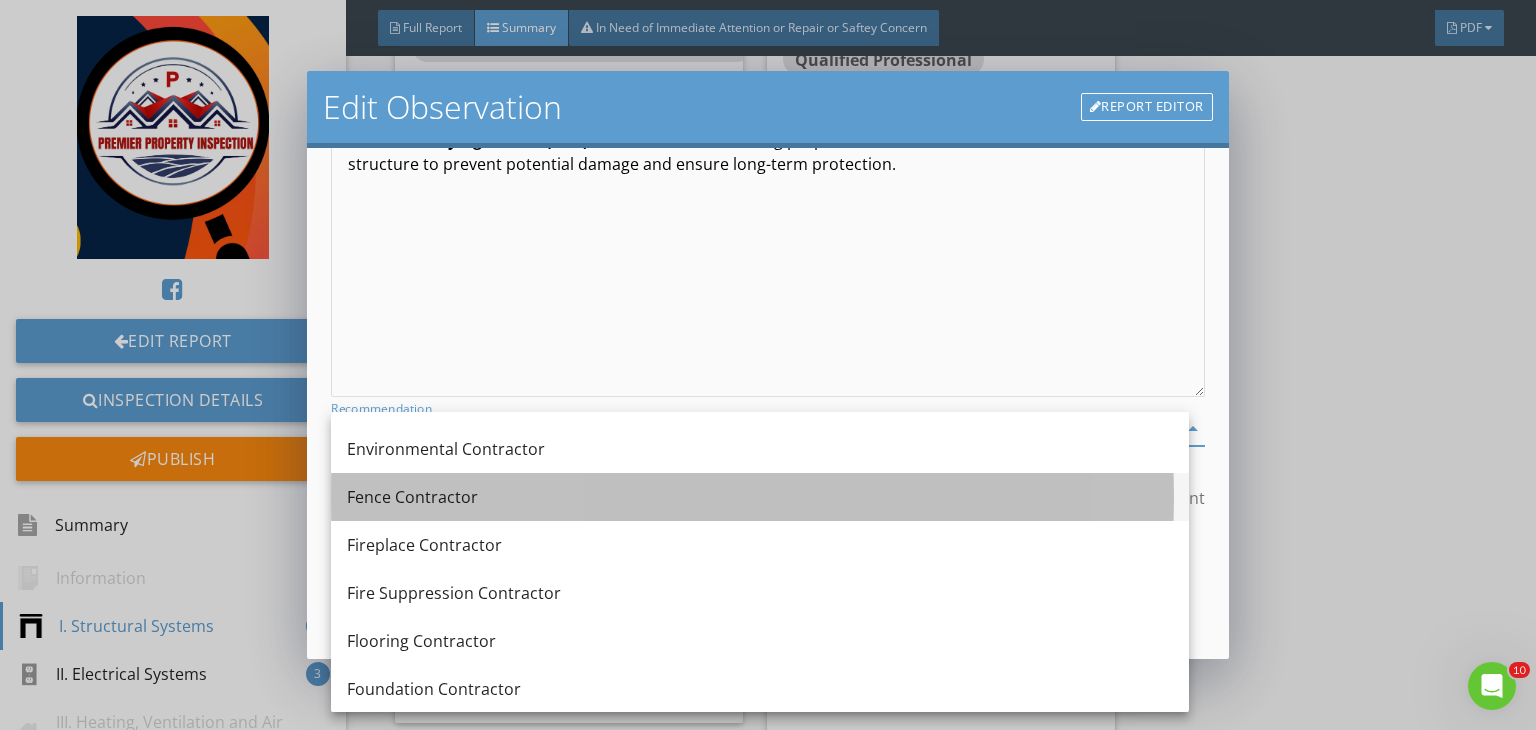 click on "Fence Contractor" at bounding box center [760, 497] 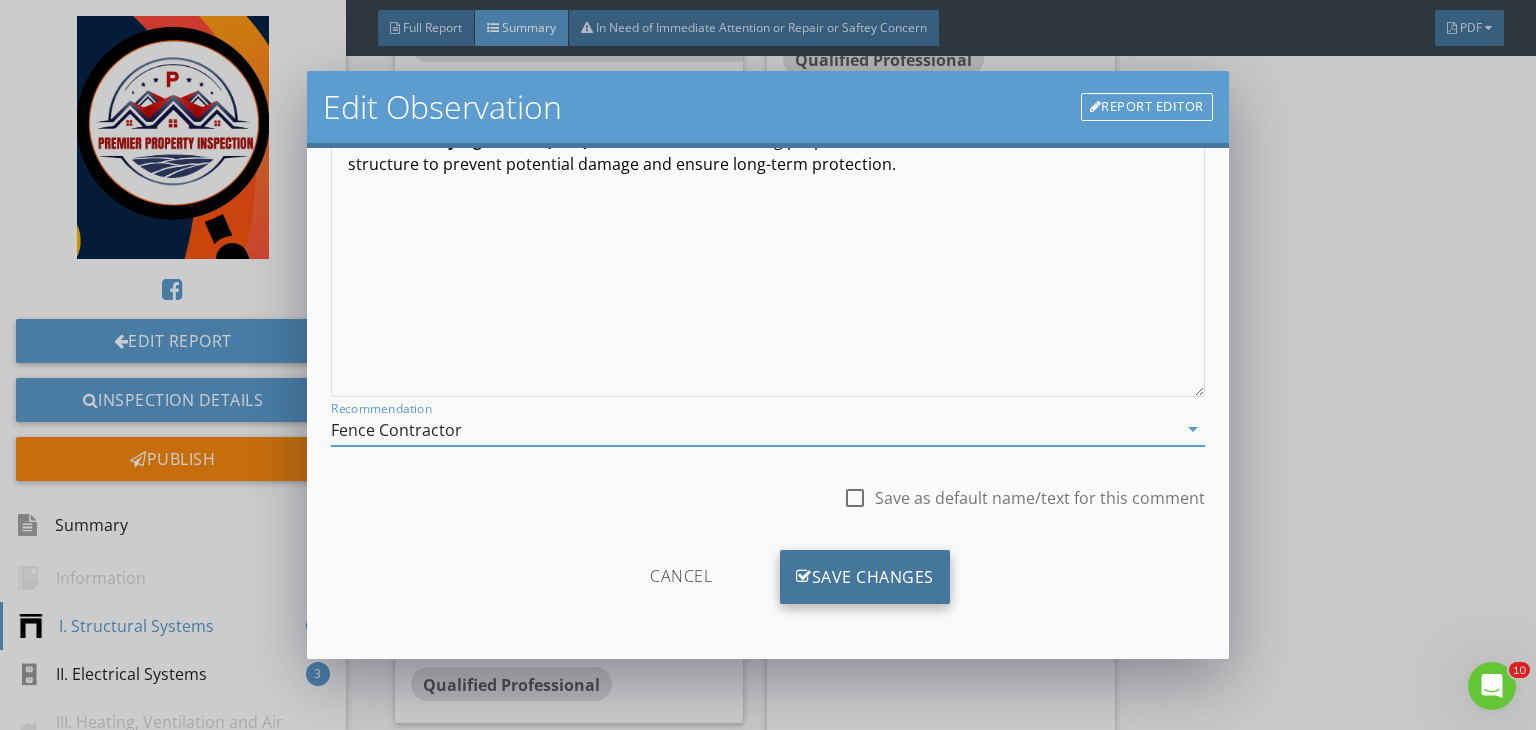 click on "Save Changes" at bounding box center [865, 577] 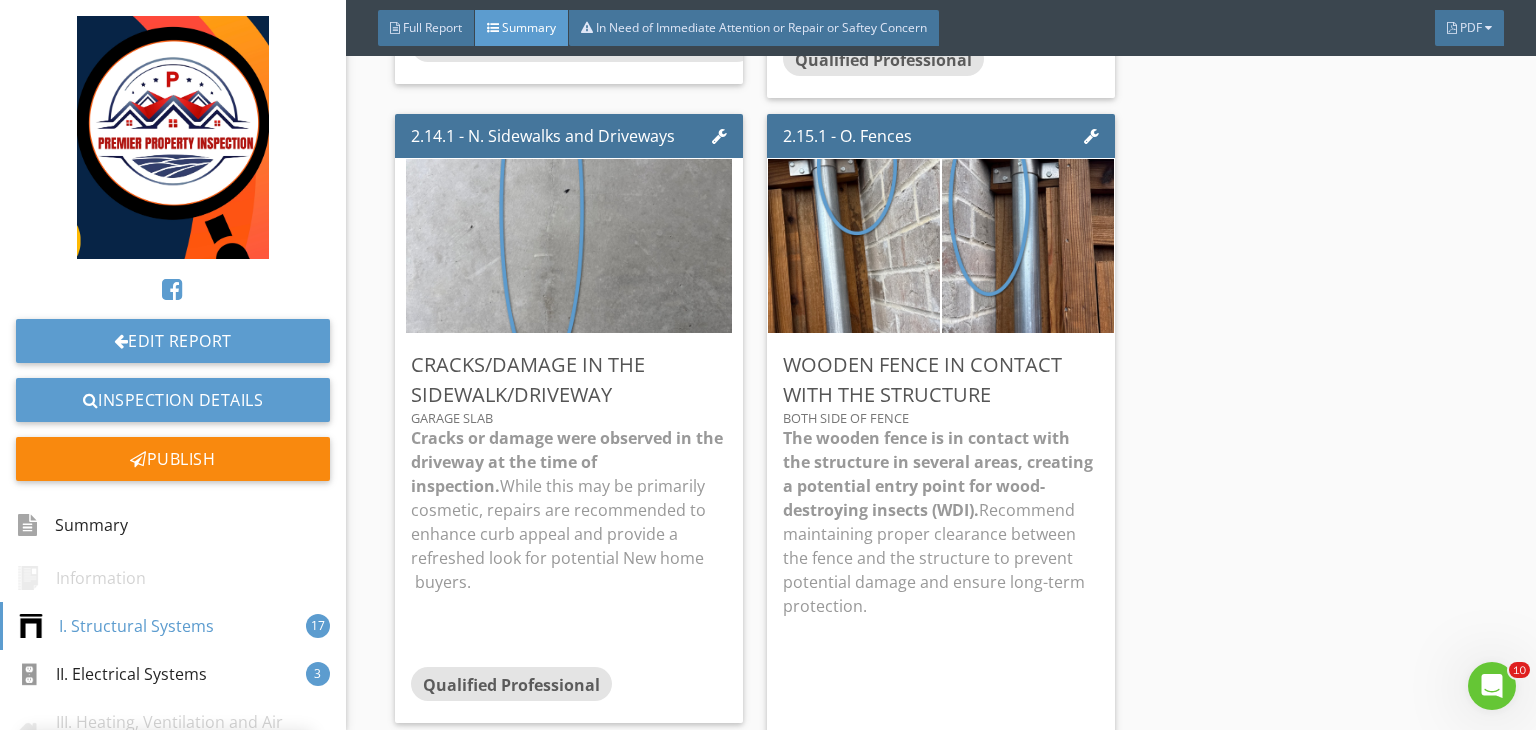 scroll, scrollTop: 39, scrollLeft: 0, axis: vertical 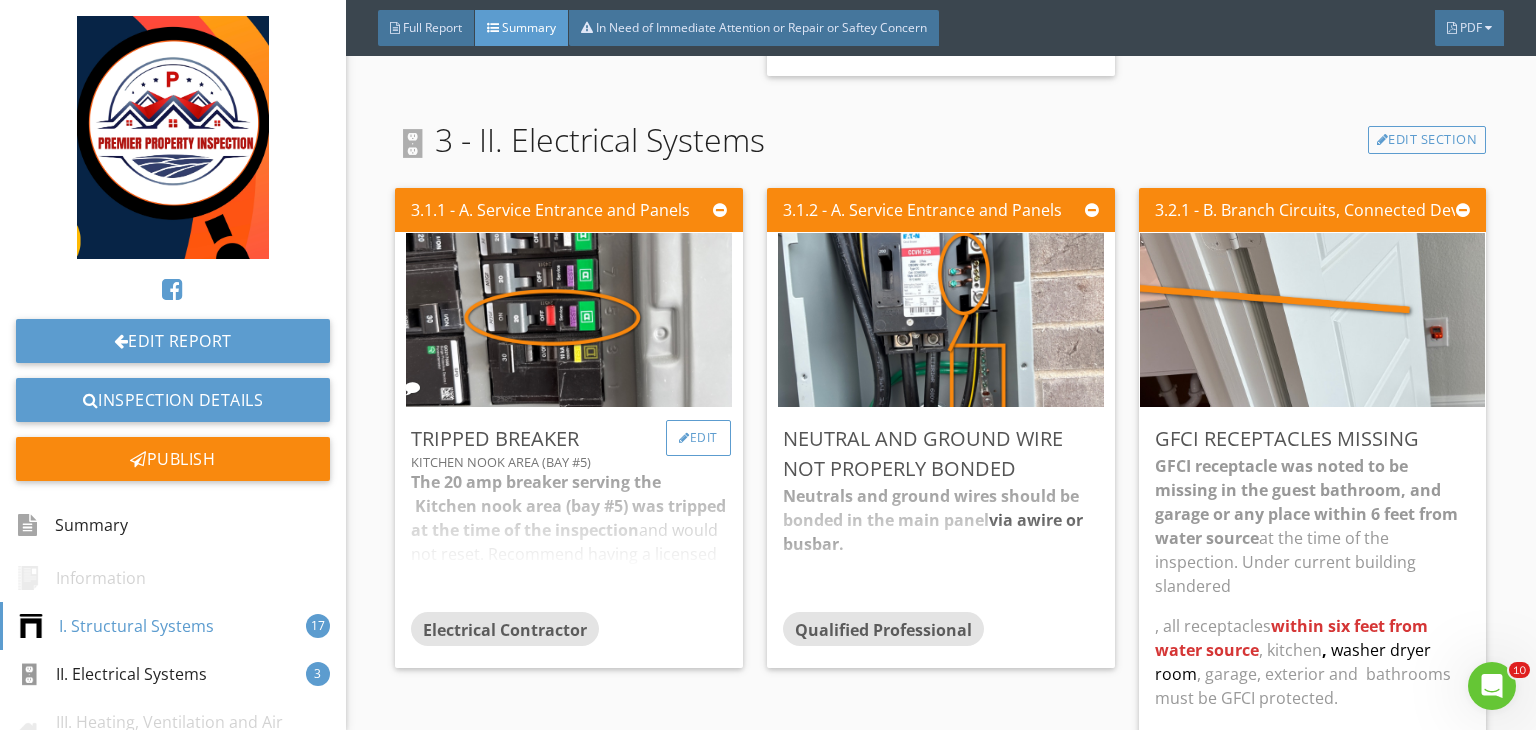 click on "Edit" at bounding box center (698, 438) 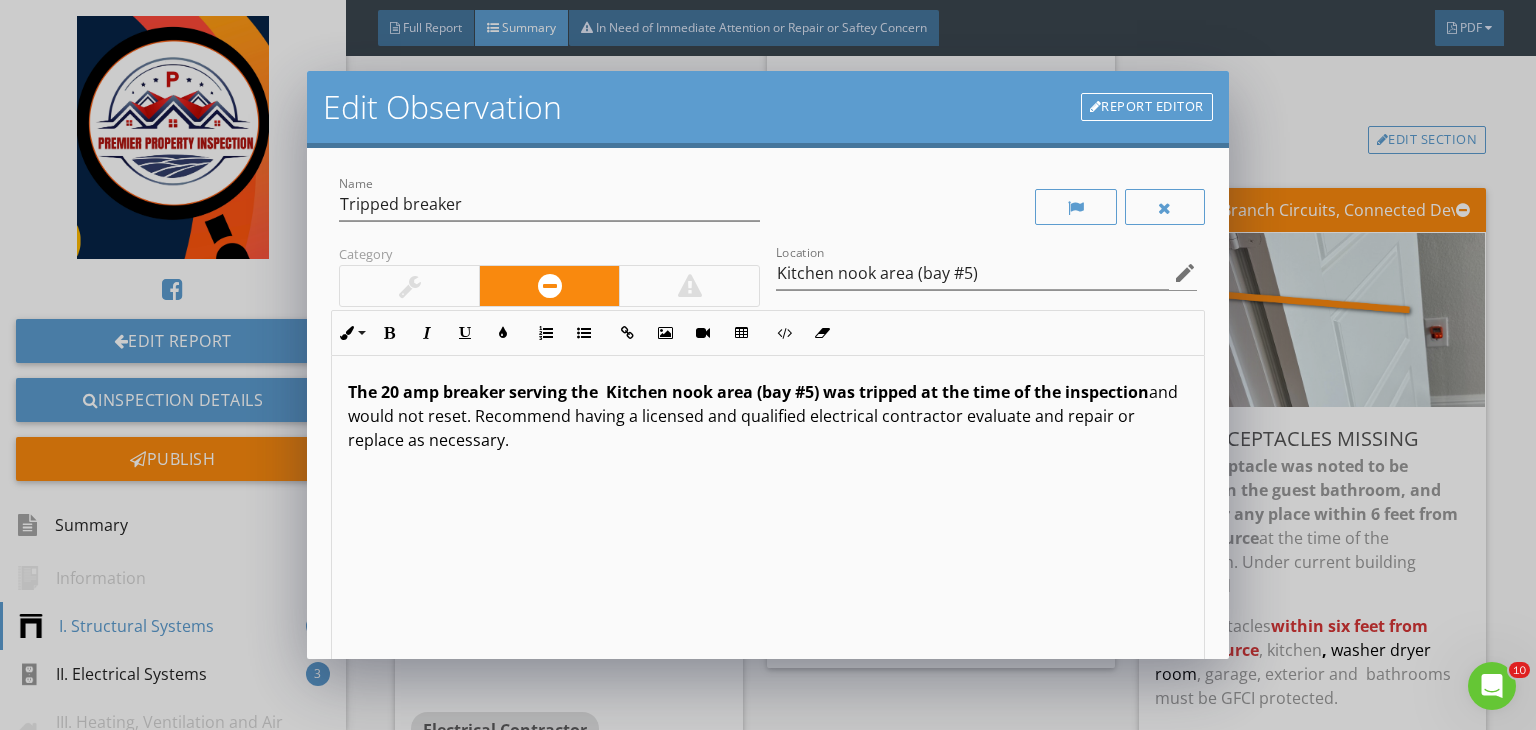 scroll, scrollTop: 0, scrollLeft: 0, axis: both 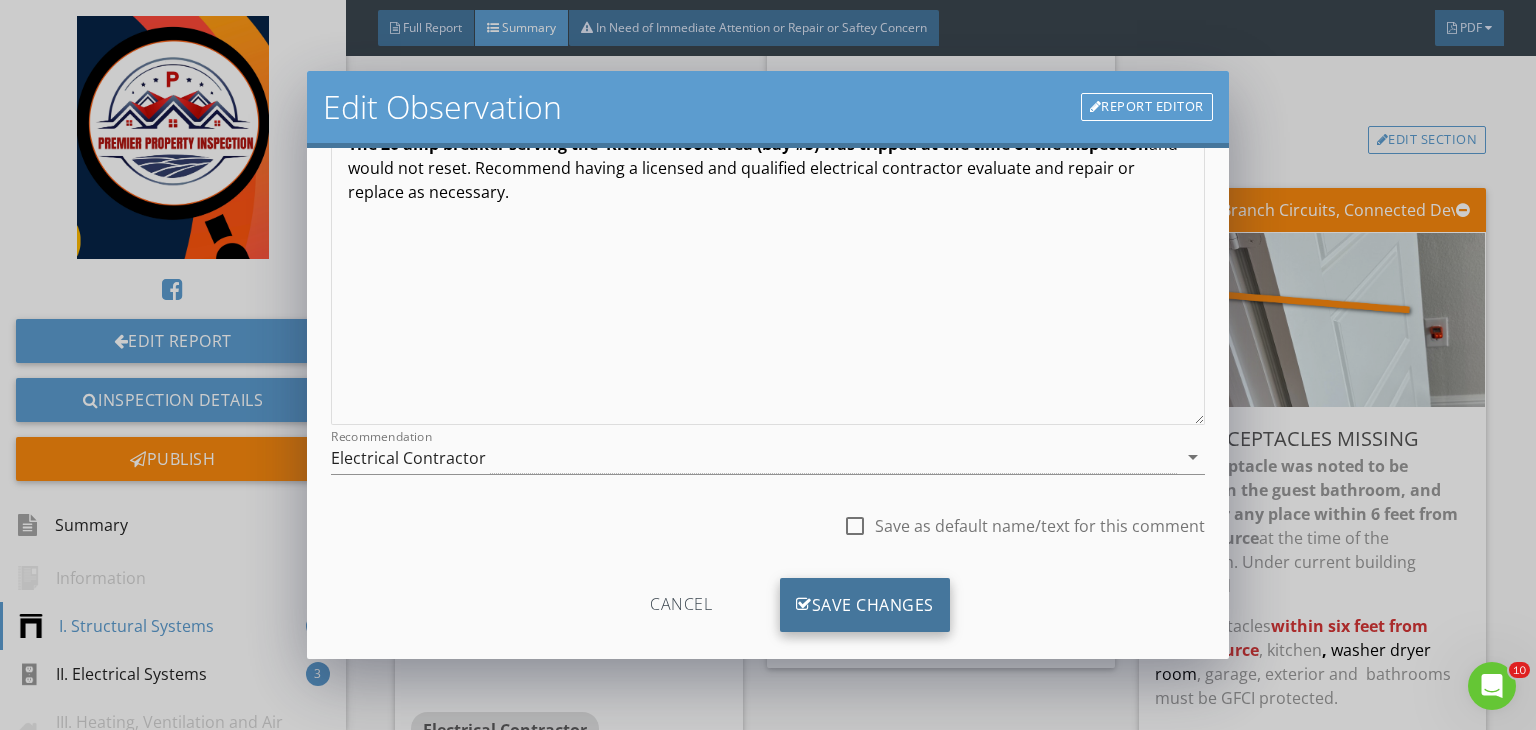 click on "Save Changes" at bounding box center [865, 605] 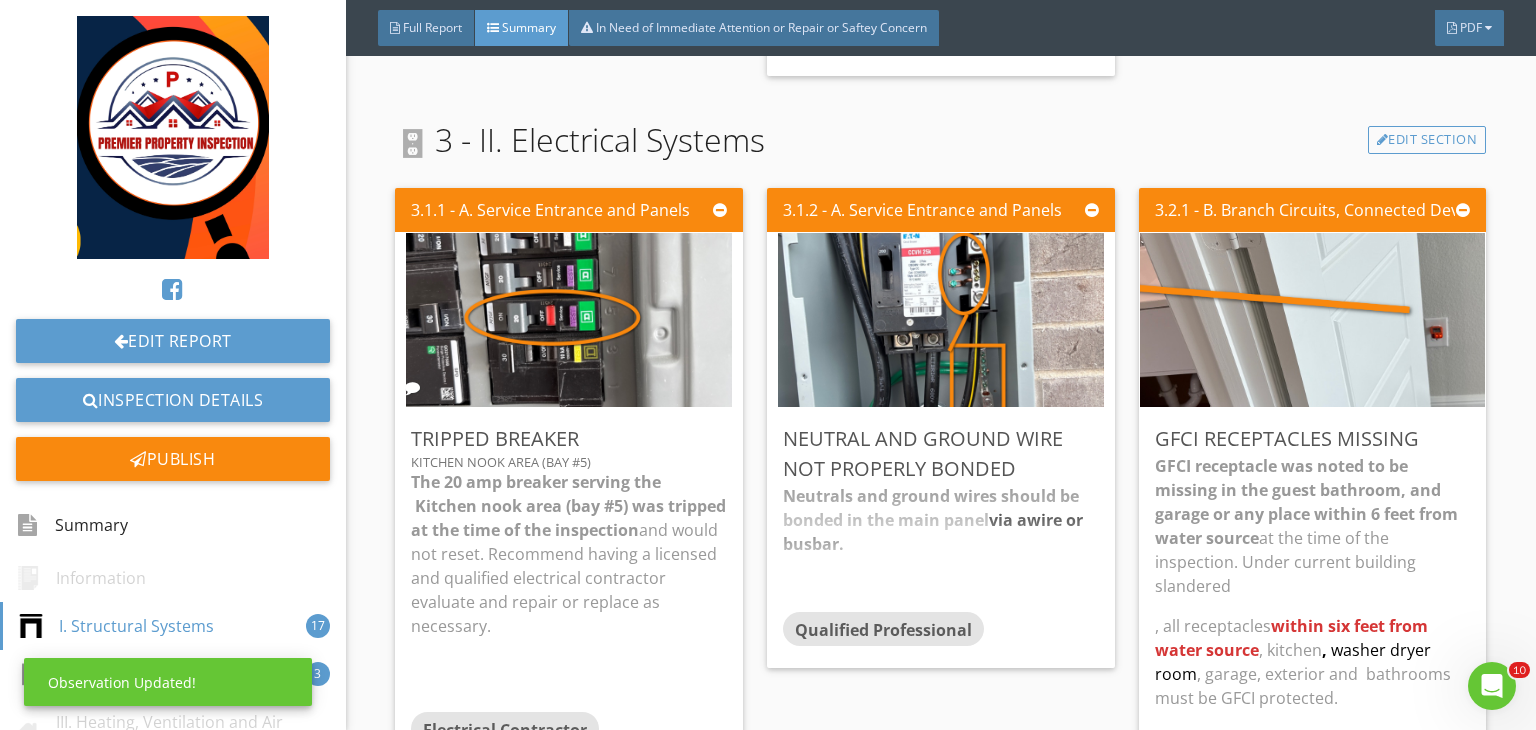 scroll, scrollTop: 39, scrollLeft: 0, axis: vertical 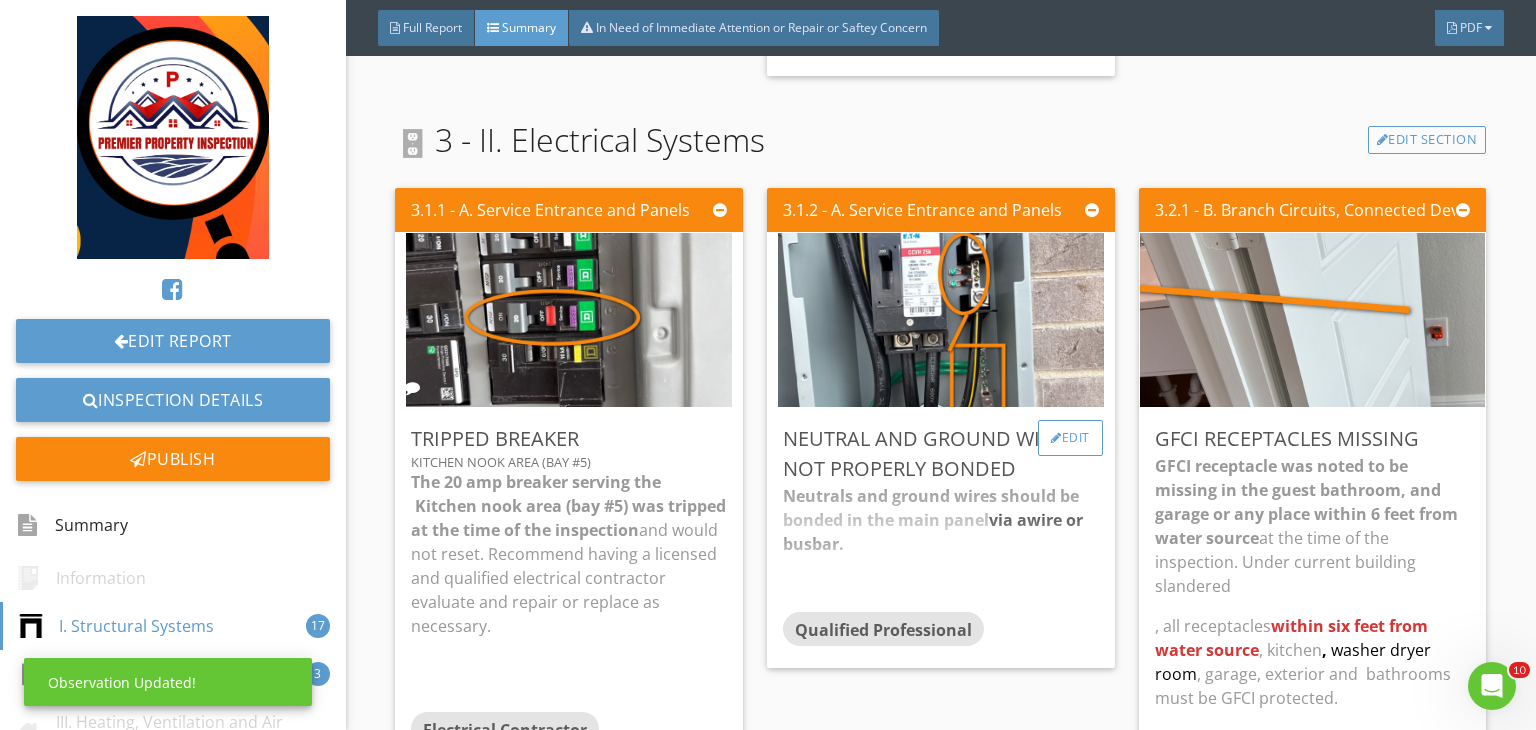 click on "Edit" at bounding box center [1070, 438] 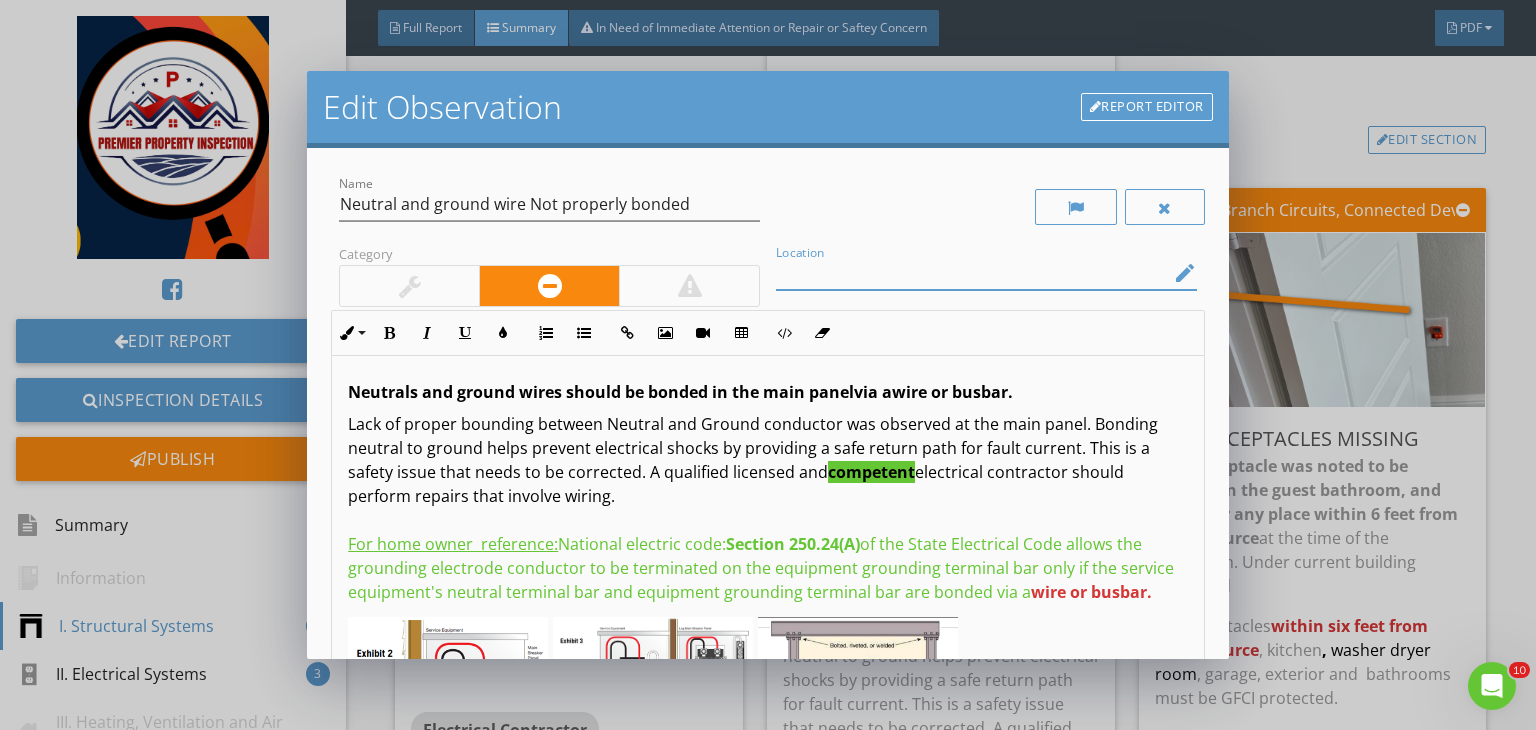 click at bounding box center (972, 273) 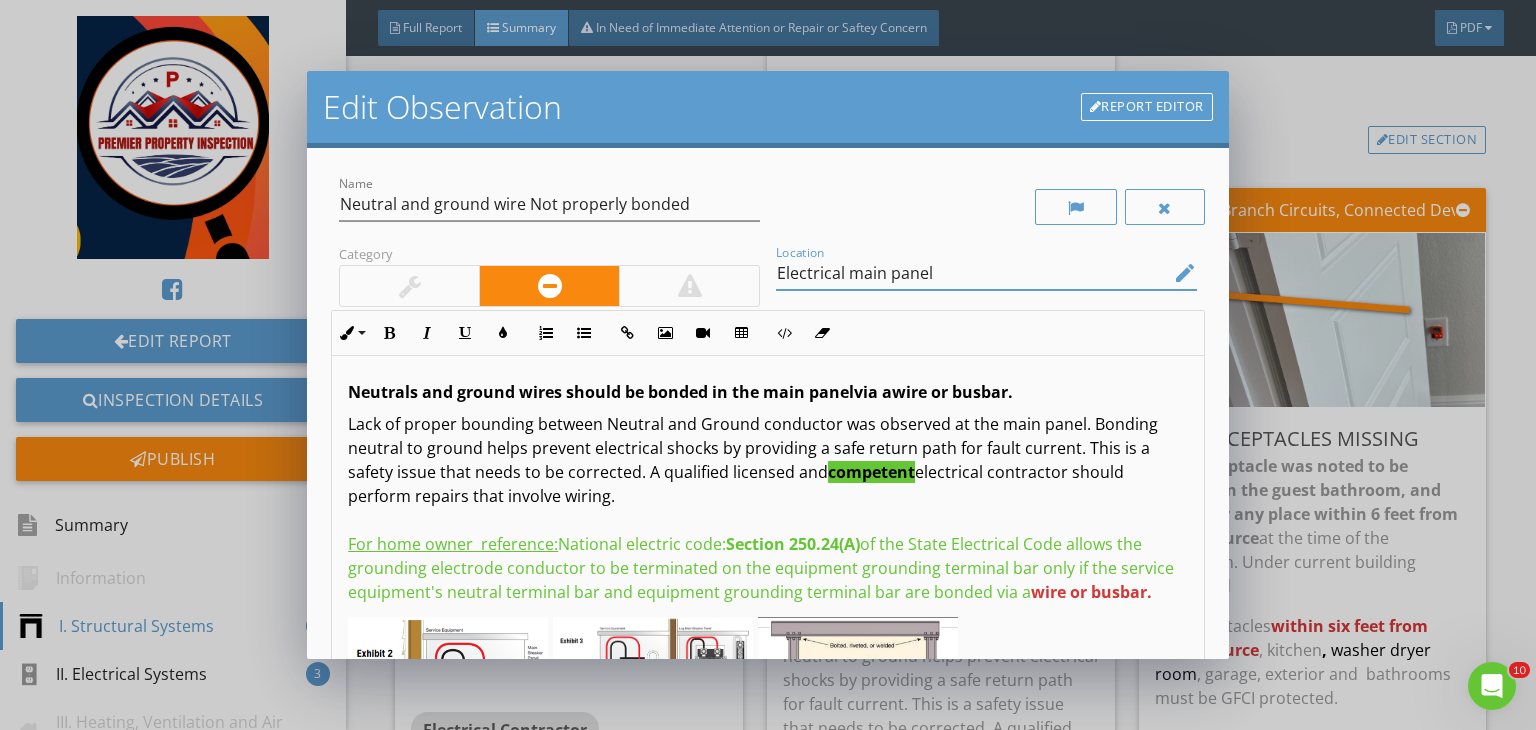 scroll, scrollTop: 253, scrollLeft: 0, axis: vertical 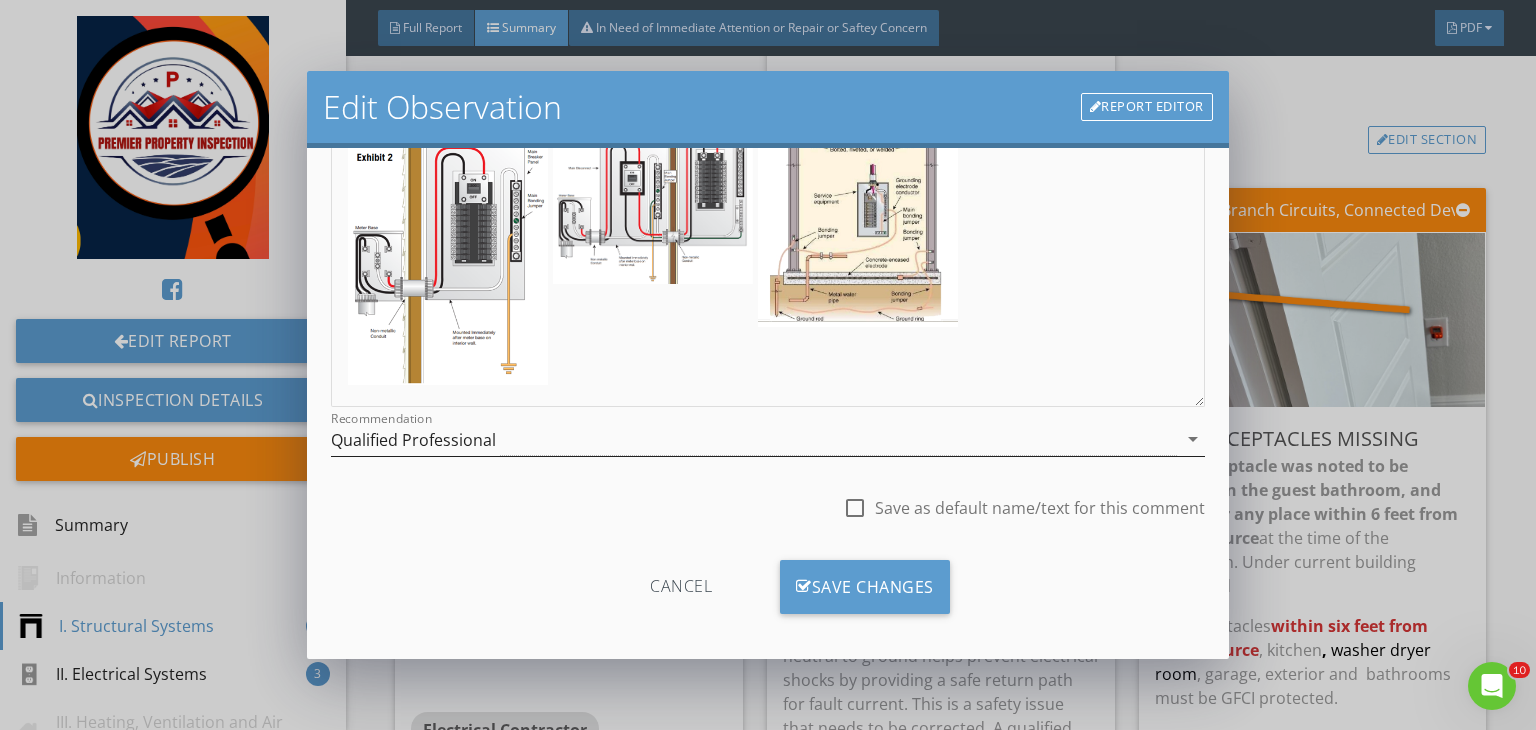 type on "Electrical main panel" 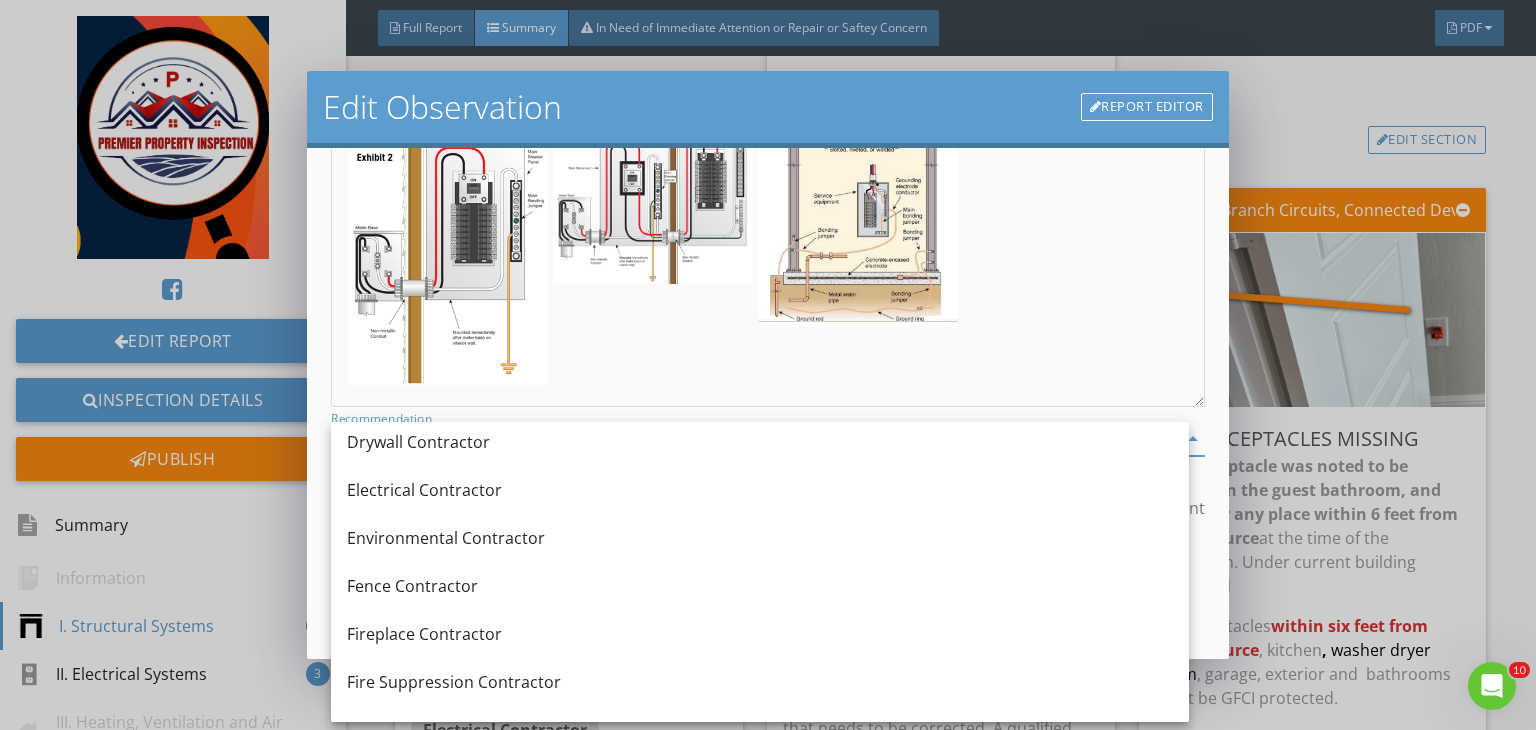 scroll, scrollTop: 686, scrollLeft: 0, axis: vertical 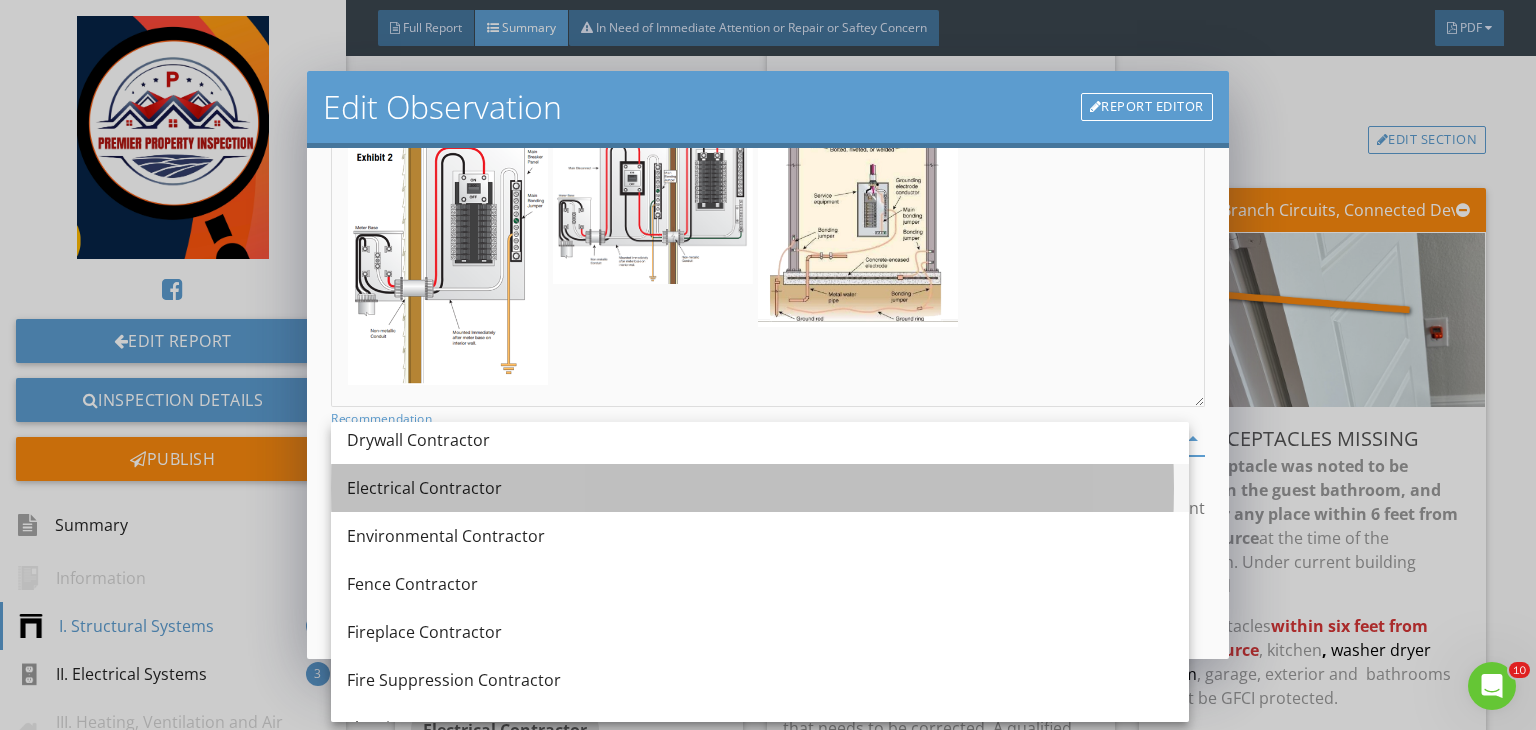 click on "Electrical Contractor" at bounding box center (760, 488) 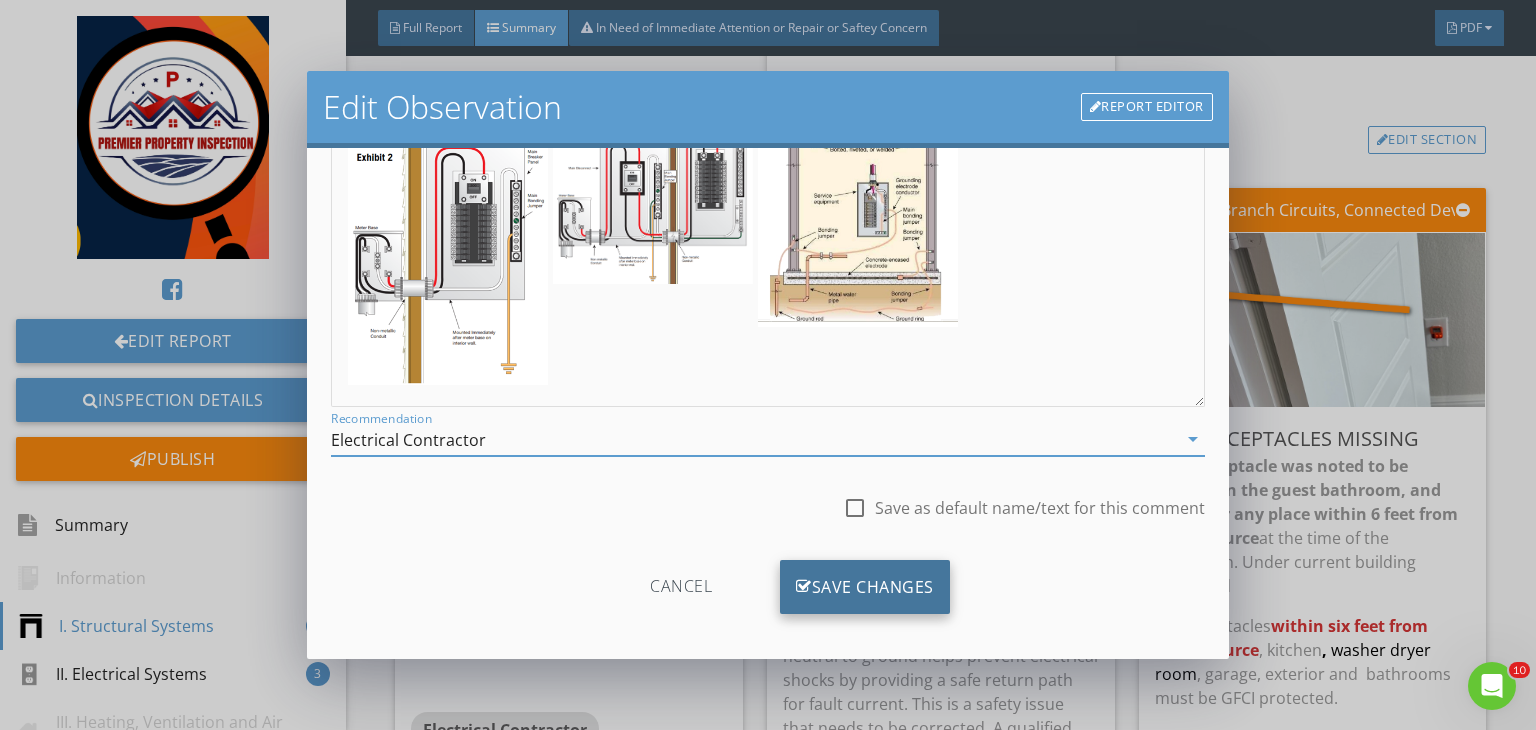 click on "Save Changes" at bounding box center [865, 587] 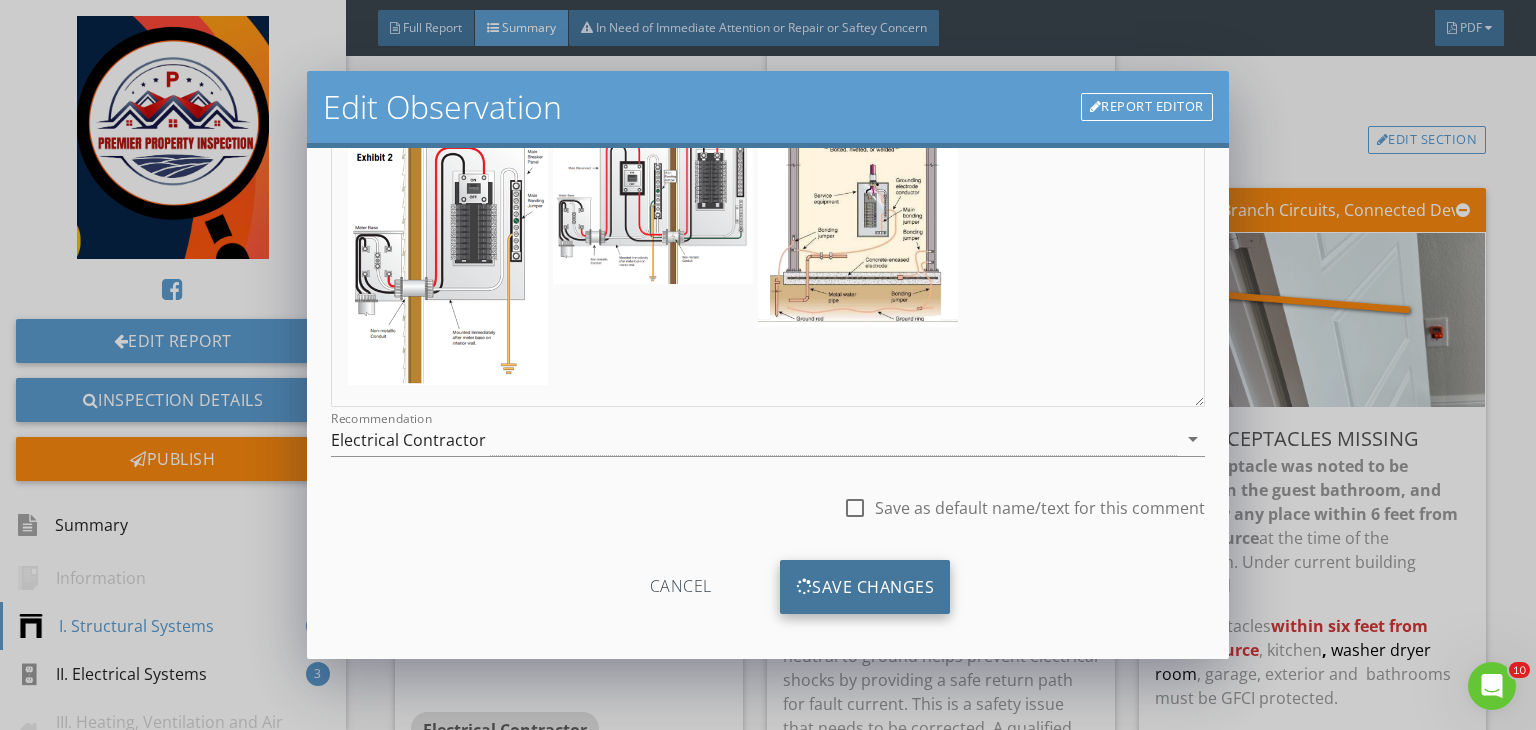 scroll, scrollTop: 39, scrollLeft: 0, axis: vertical 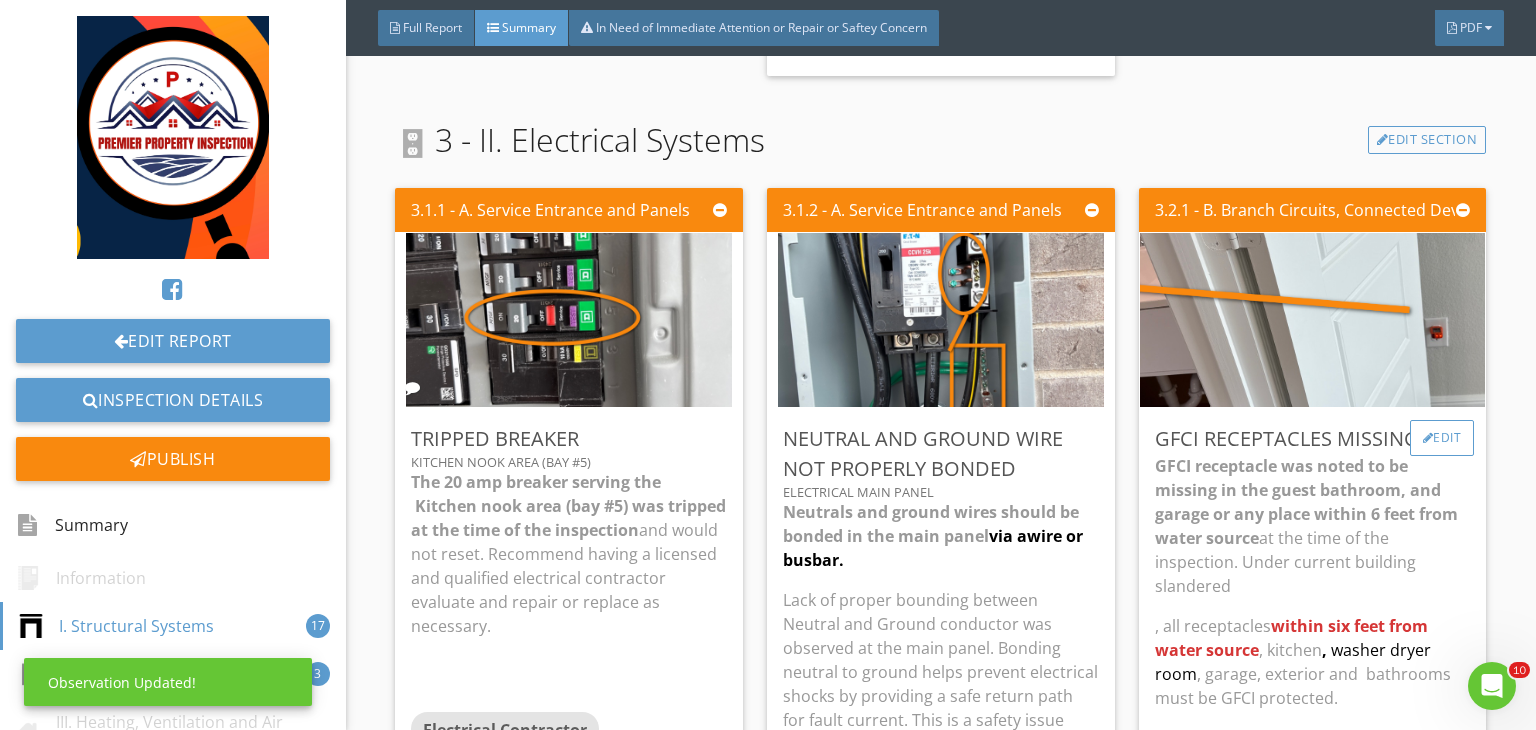 click on "Edit" at bounding box center (1442, 438) 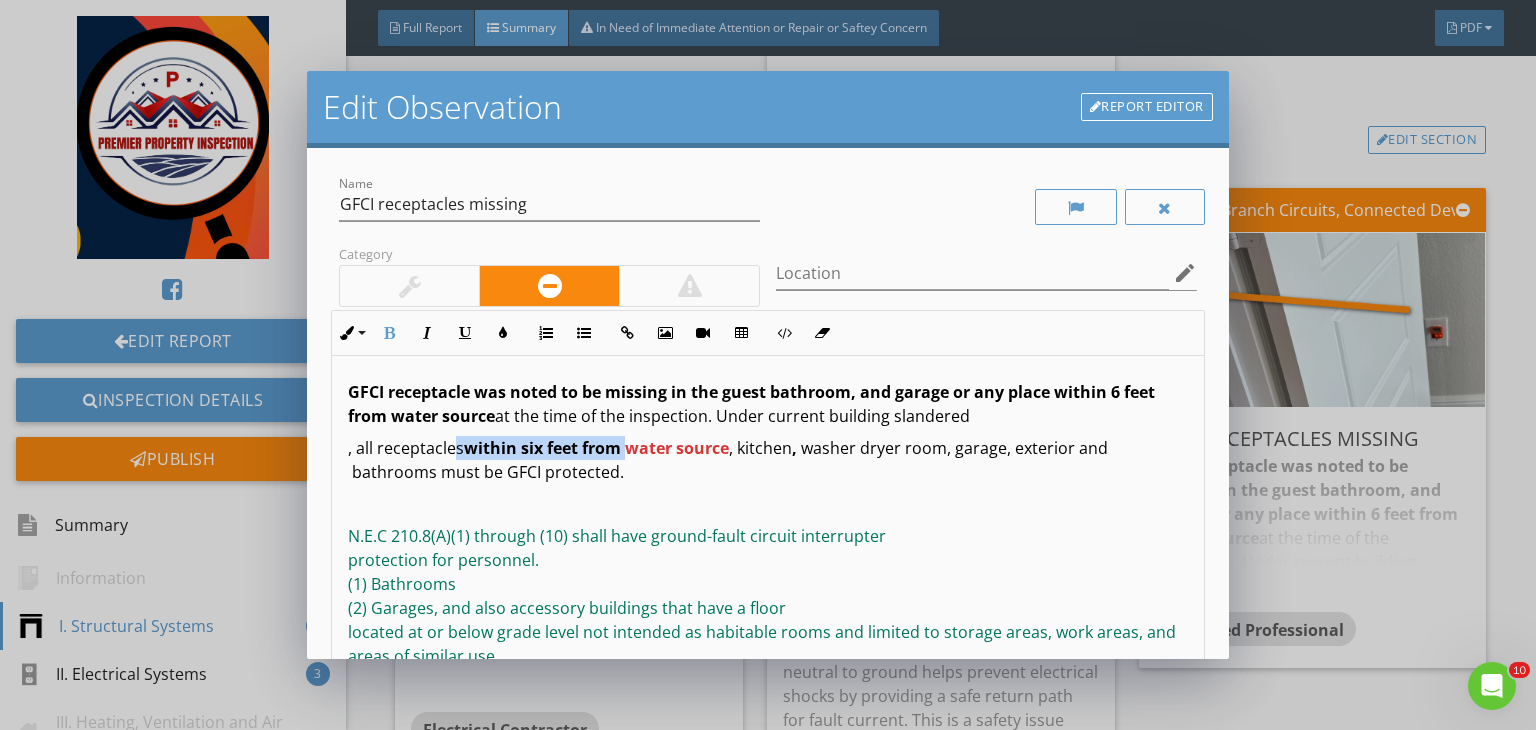 drag, startPoint x: 626, startPoint y: 445, endPoint x: 456, endPoint y: 435, distance: 170.29387 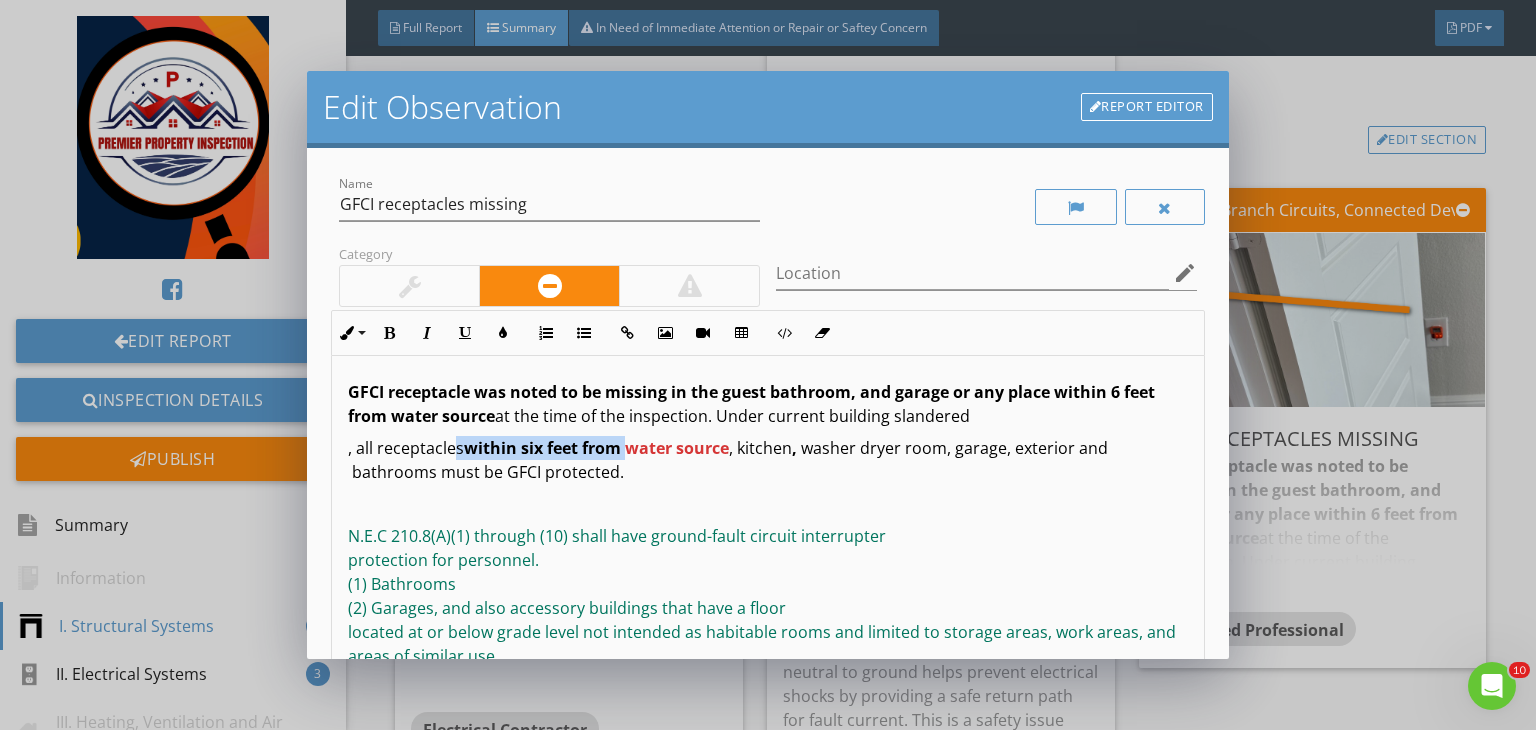 copy on "s  within six feet from" 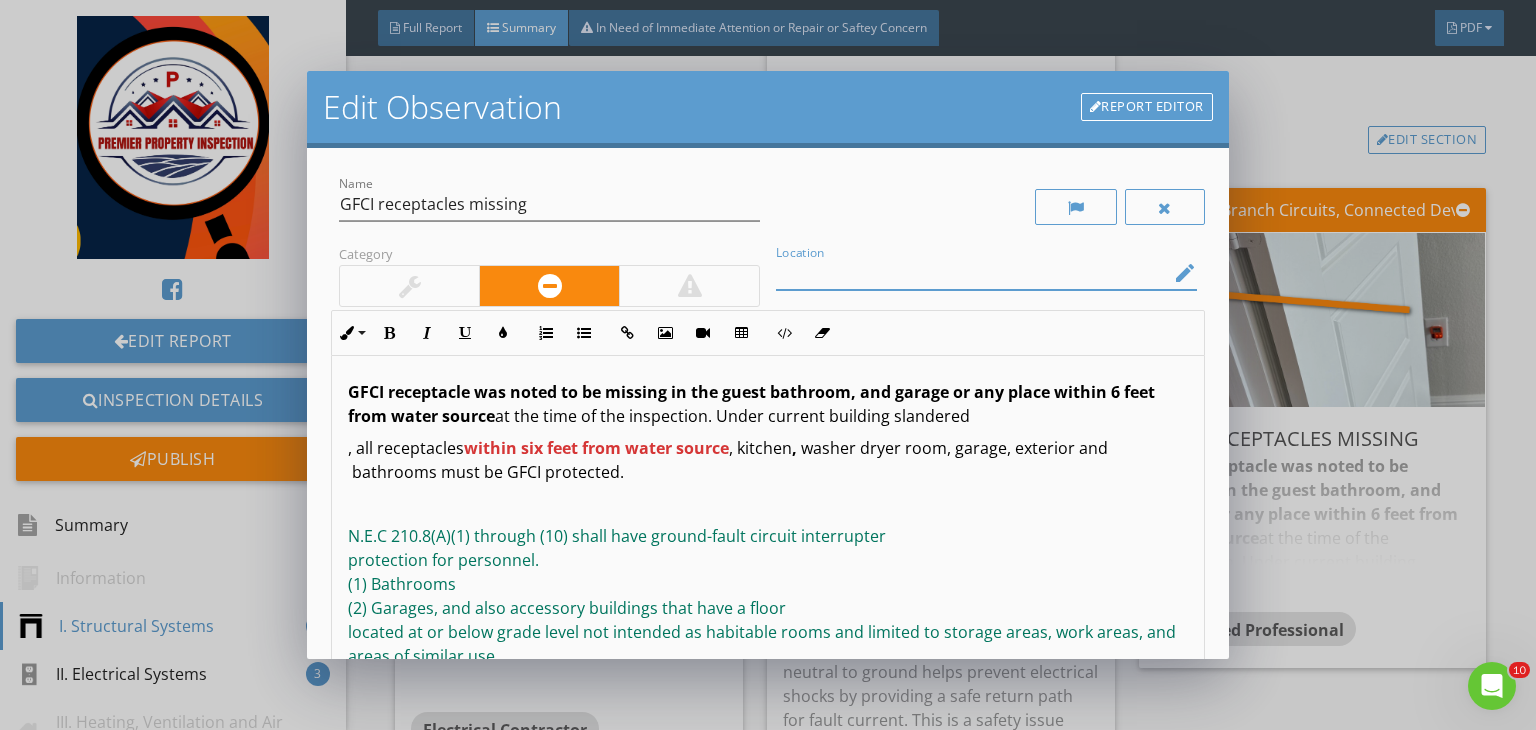 click at bounding box center (972, 273) 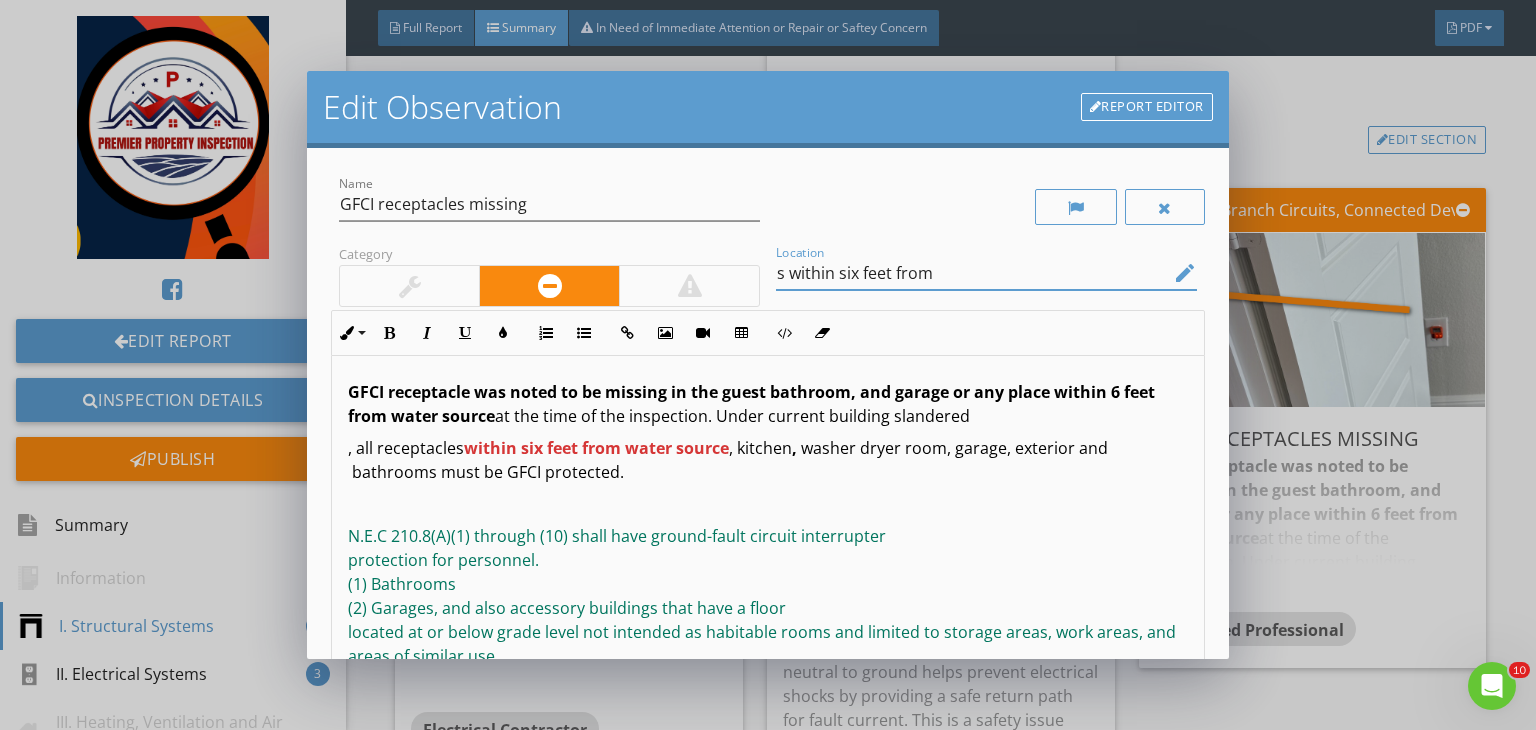 click on "s within six feet from" at bounding box center [972, 273] 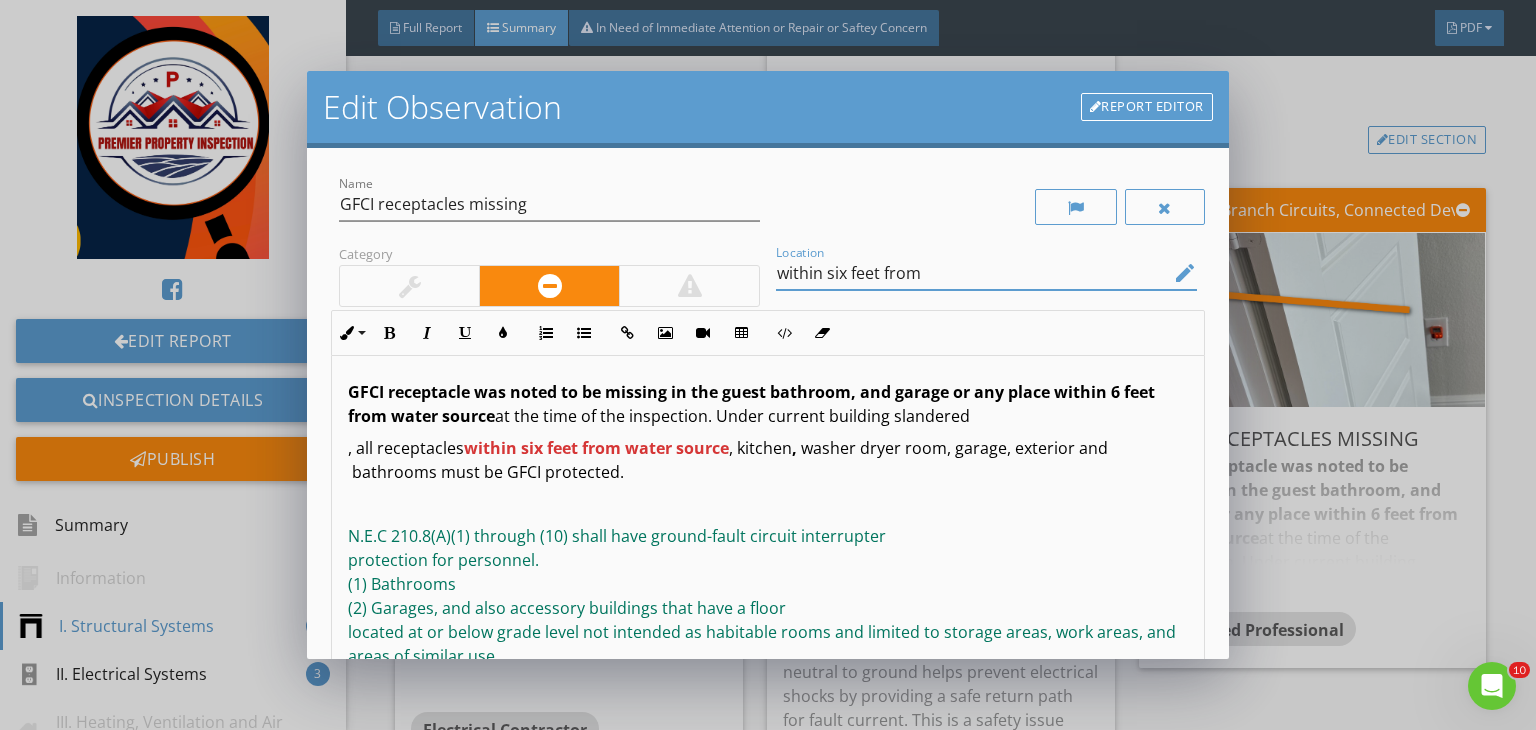 click on "within six feet from" at bounding box center (972, 273) 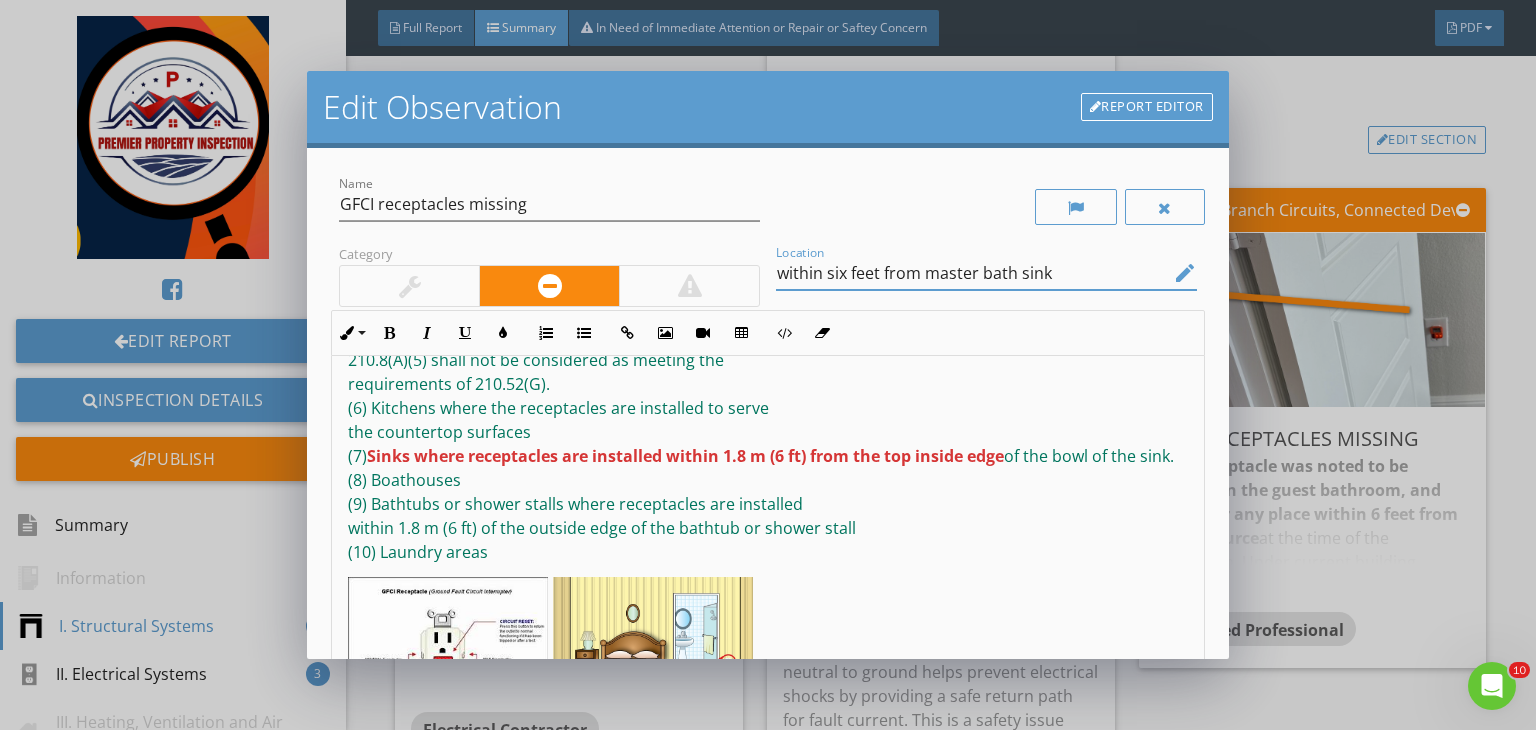 scroll, scrollTop: 548, scrollLeft: 0, axis: vertical 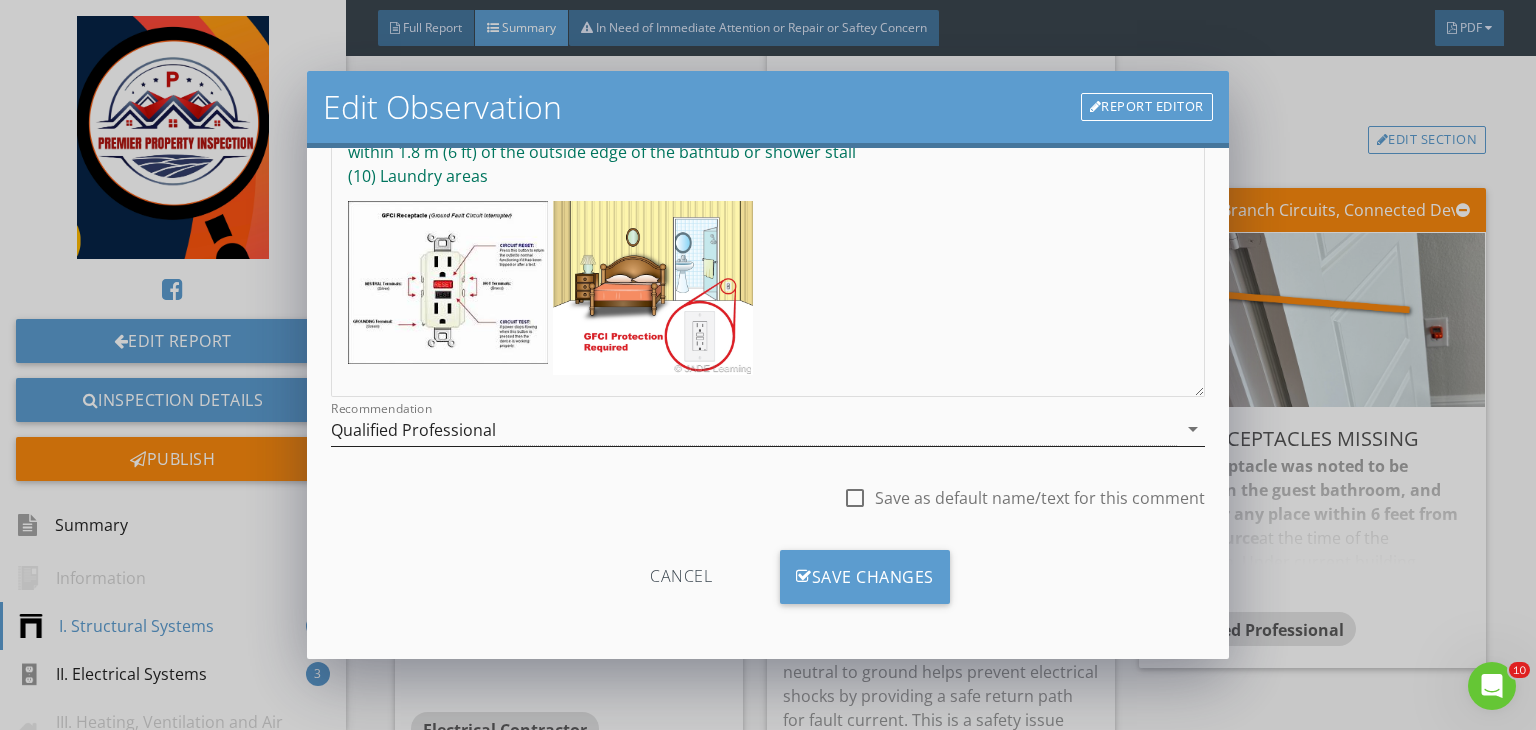 type on "within six feet from master bath sink" 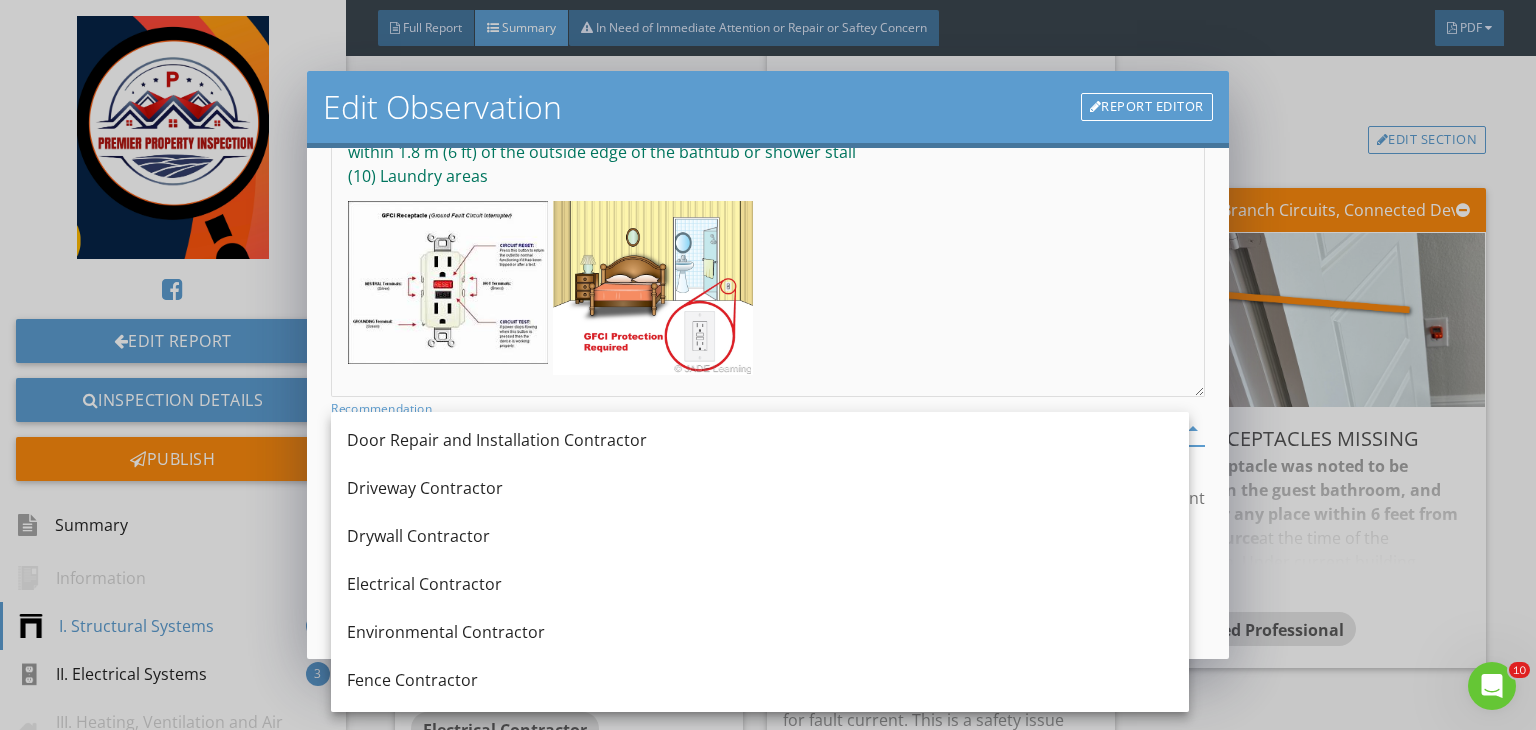 scroll, scrollTop: 584, scrollLeft: 0, axis: vertical 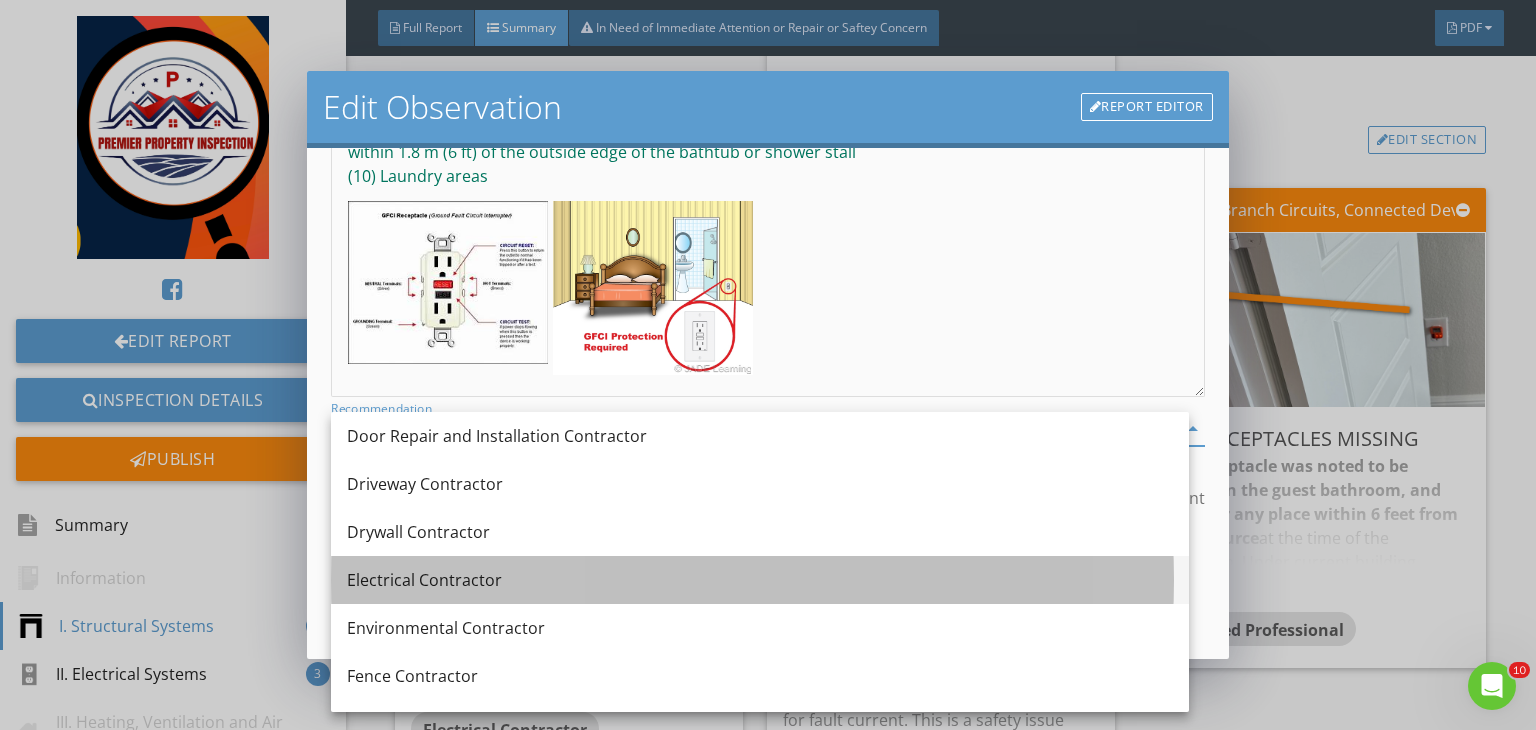 click on "Electrical Contractor" at bounding box center [760, 580] 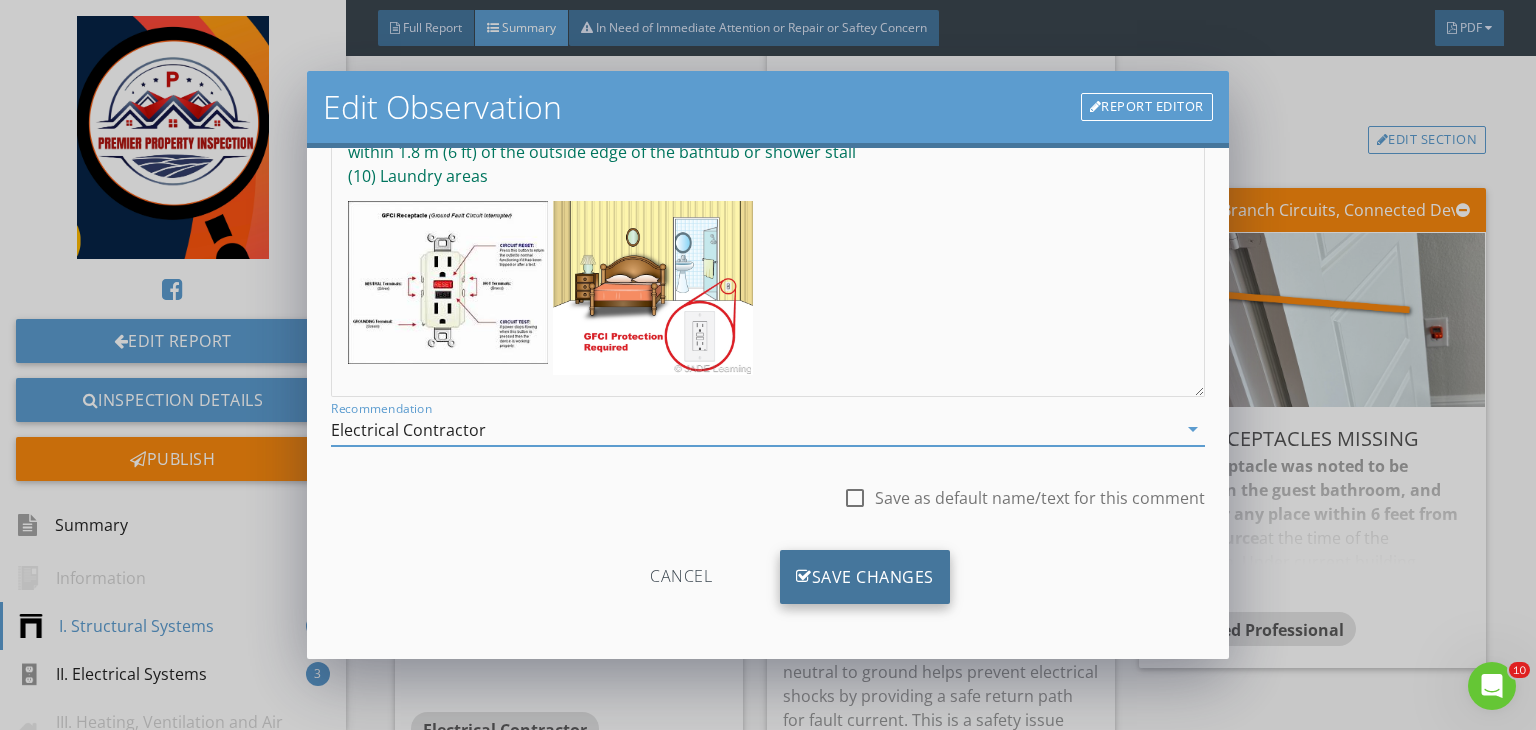 click on "Save Changes" at bounding box center (865, 577) 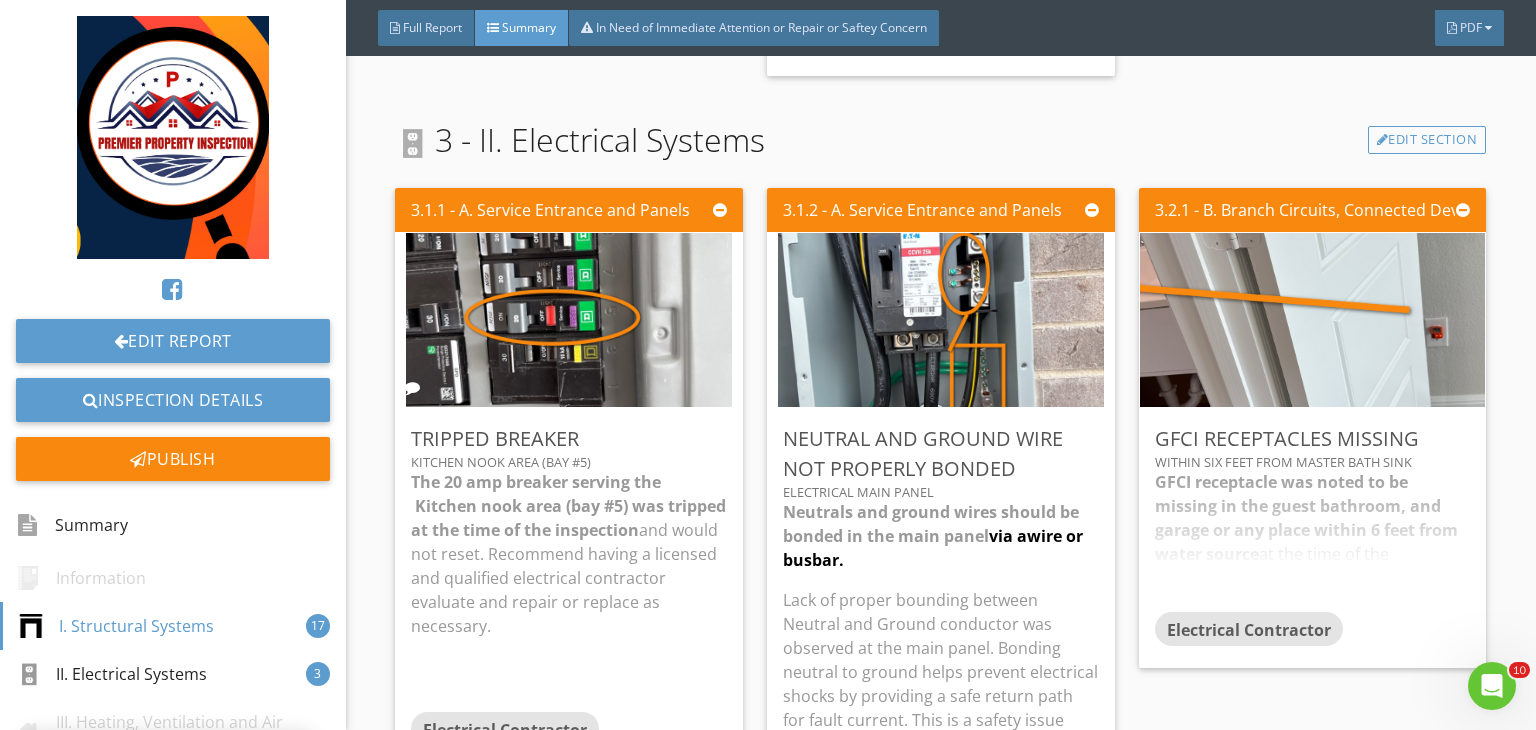 scroll, scrollTop: 39, scrollLeft: 0, axis: vertical 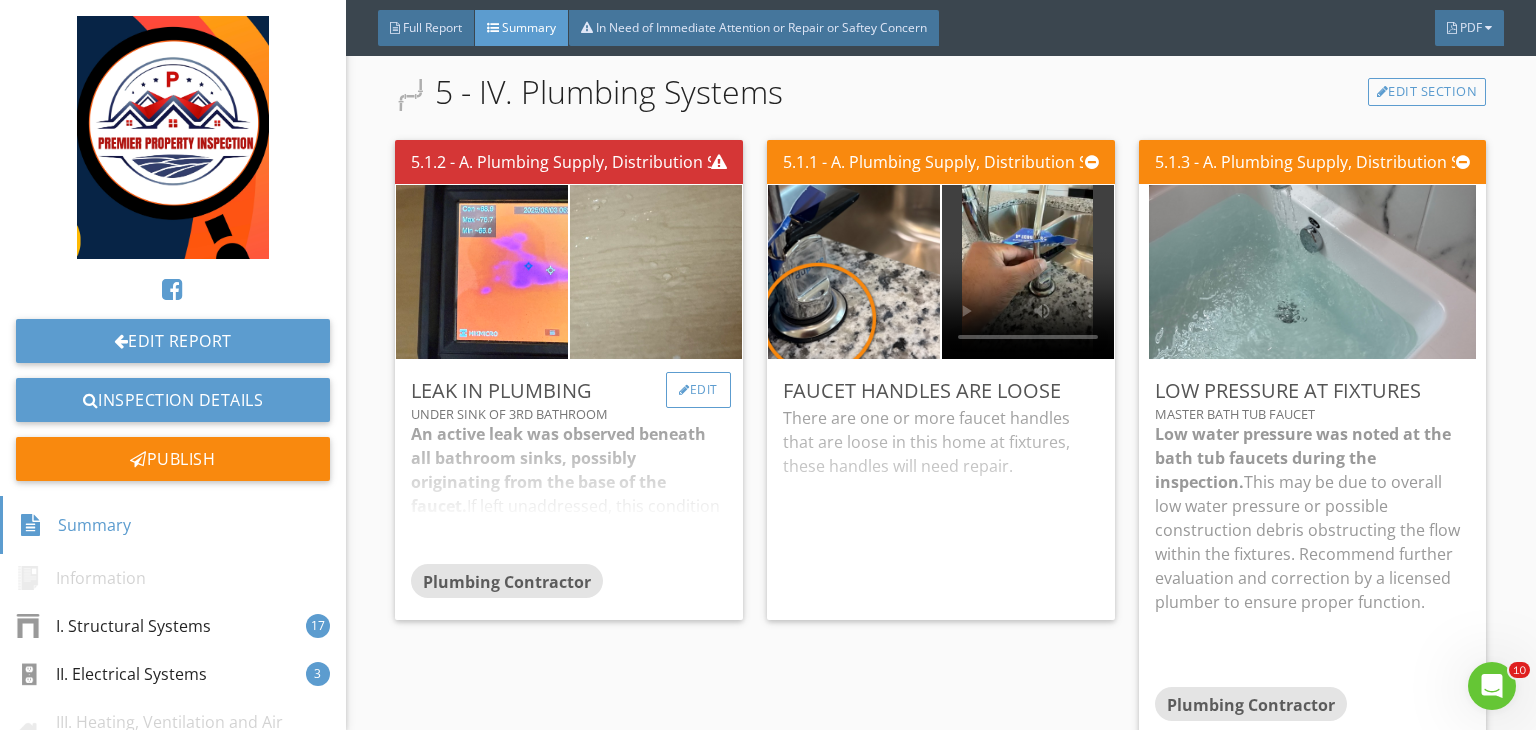 click on "Edit" at bounding box center (698, 390) 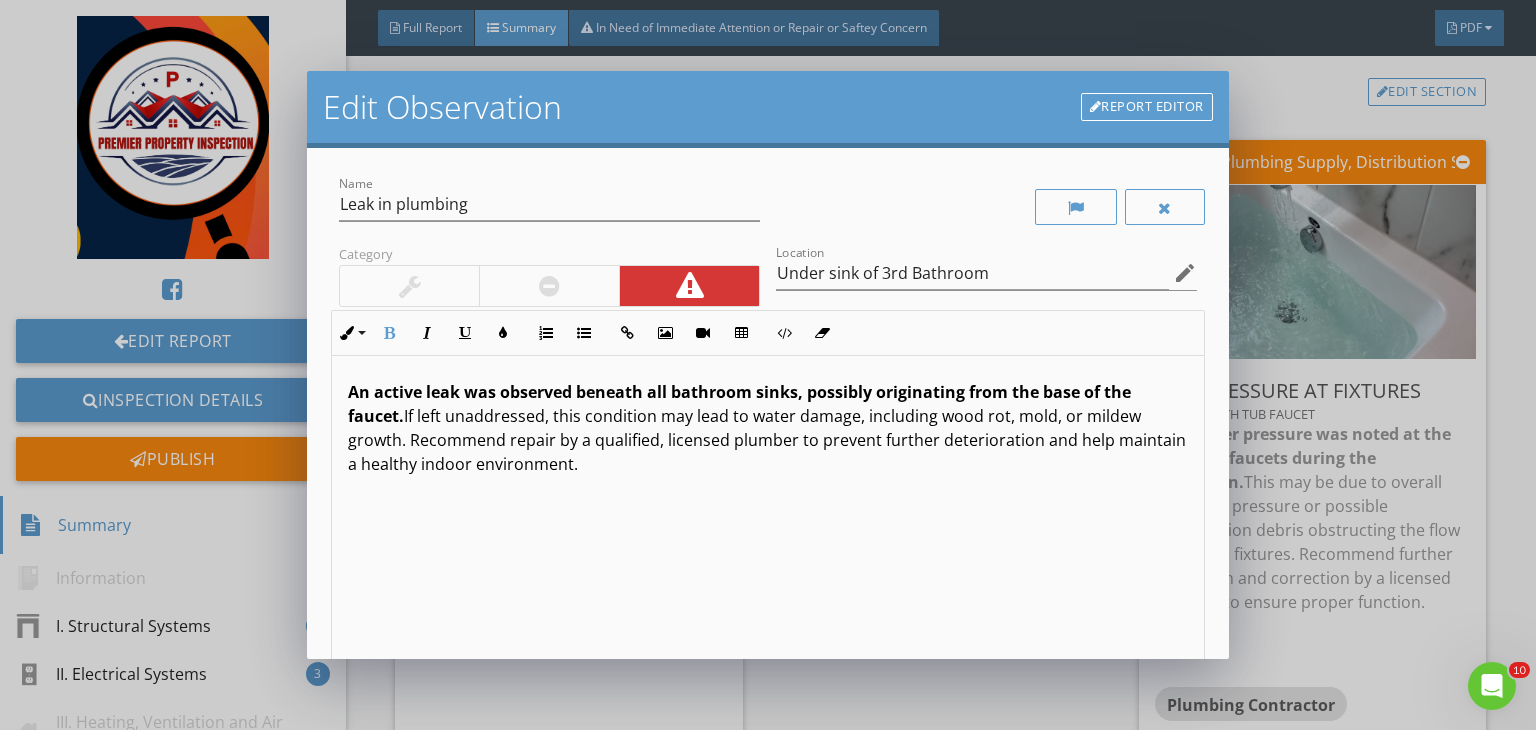 click on "An active leak was observed beneath all bathroom sinks, possibly originating from the base of the faucet." at bounding box center (739, 404) 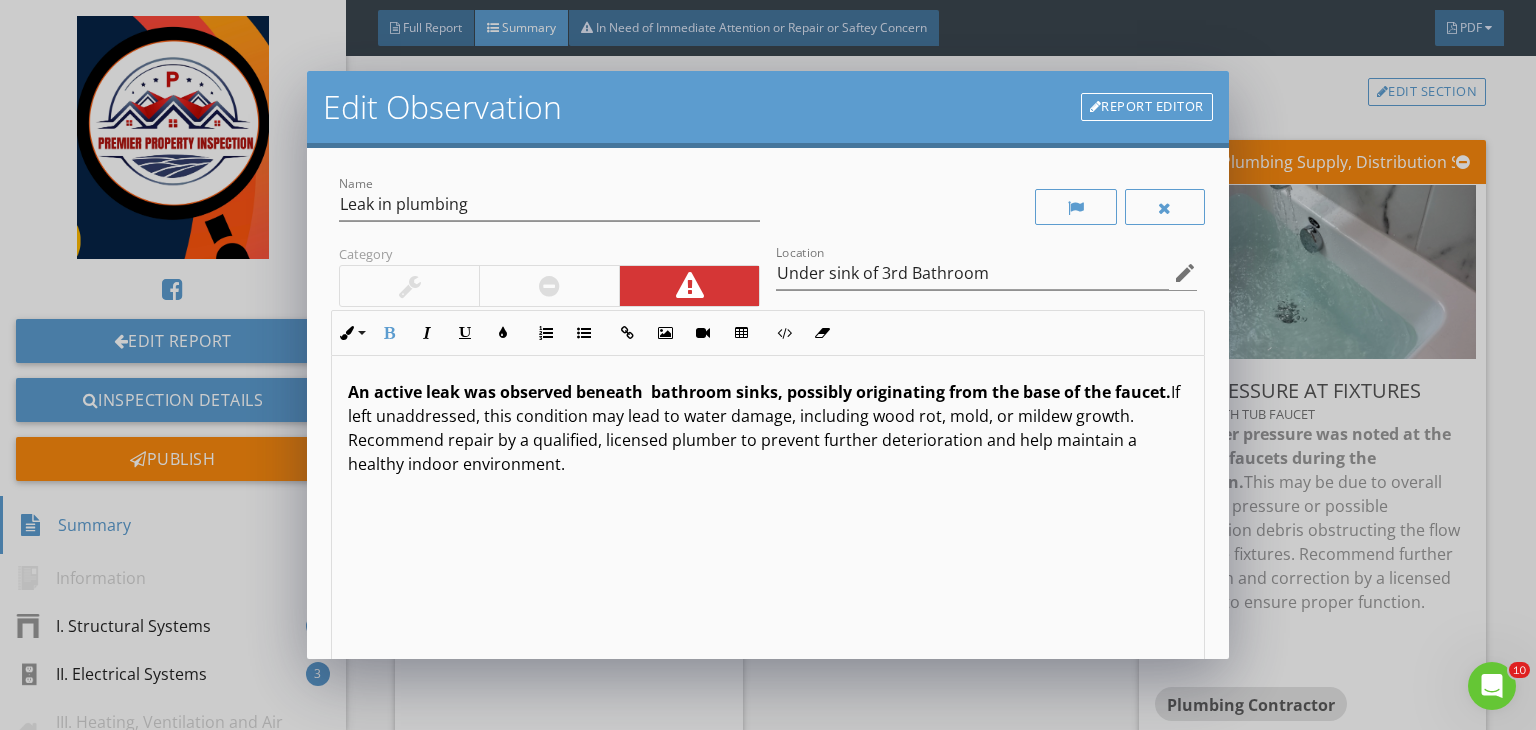 type 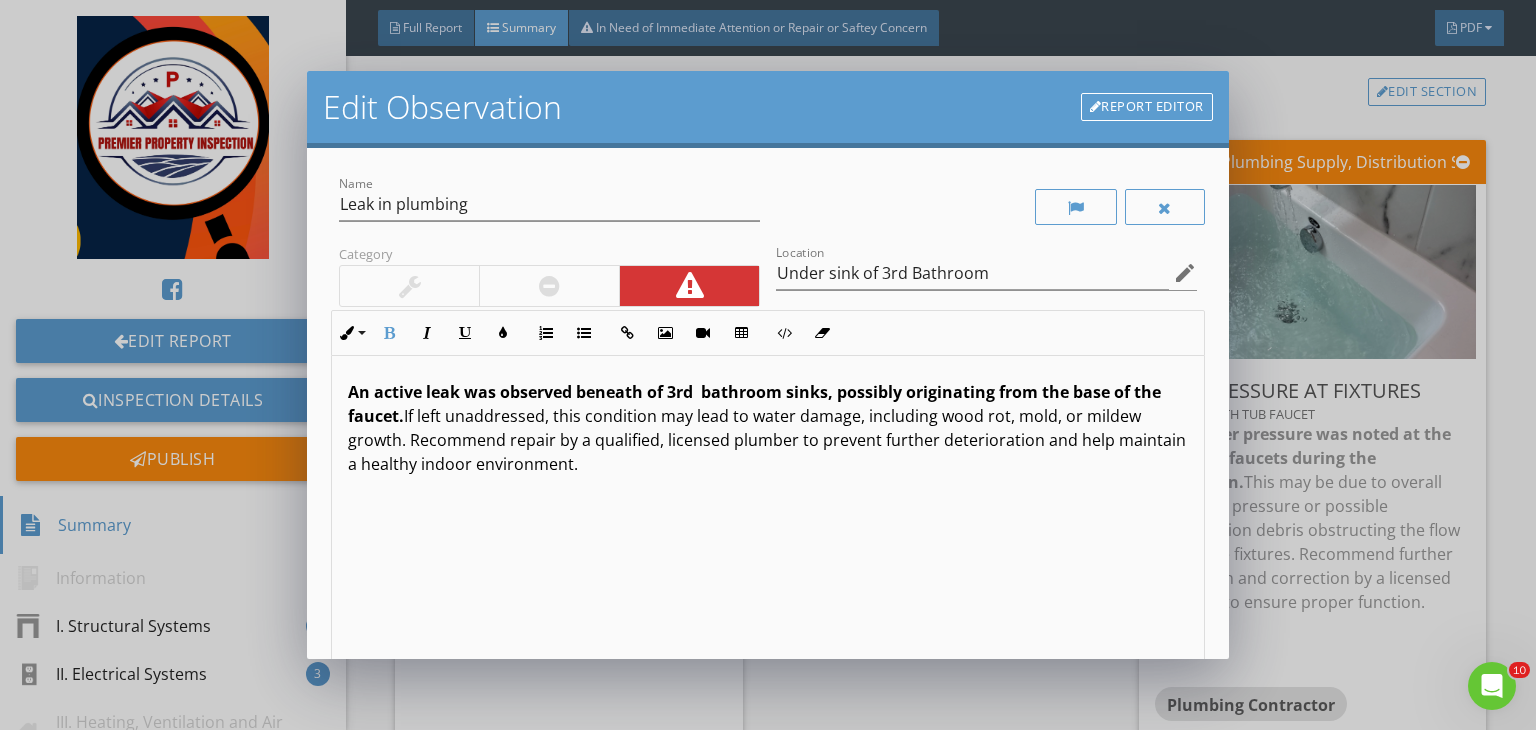 scroll, scrollTop: 0, scrollLeft: 0, axis: both 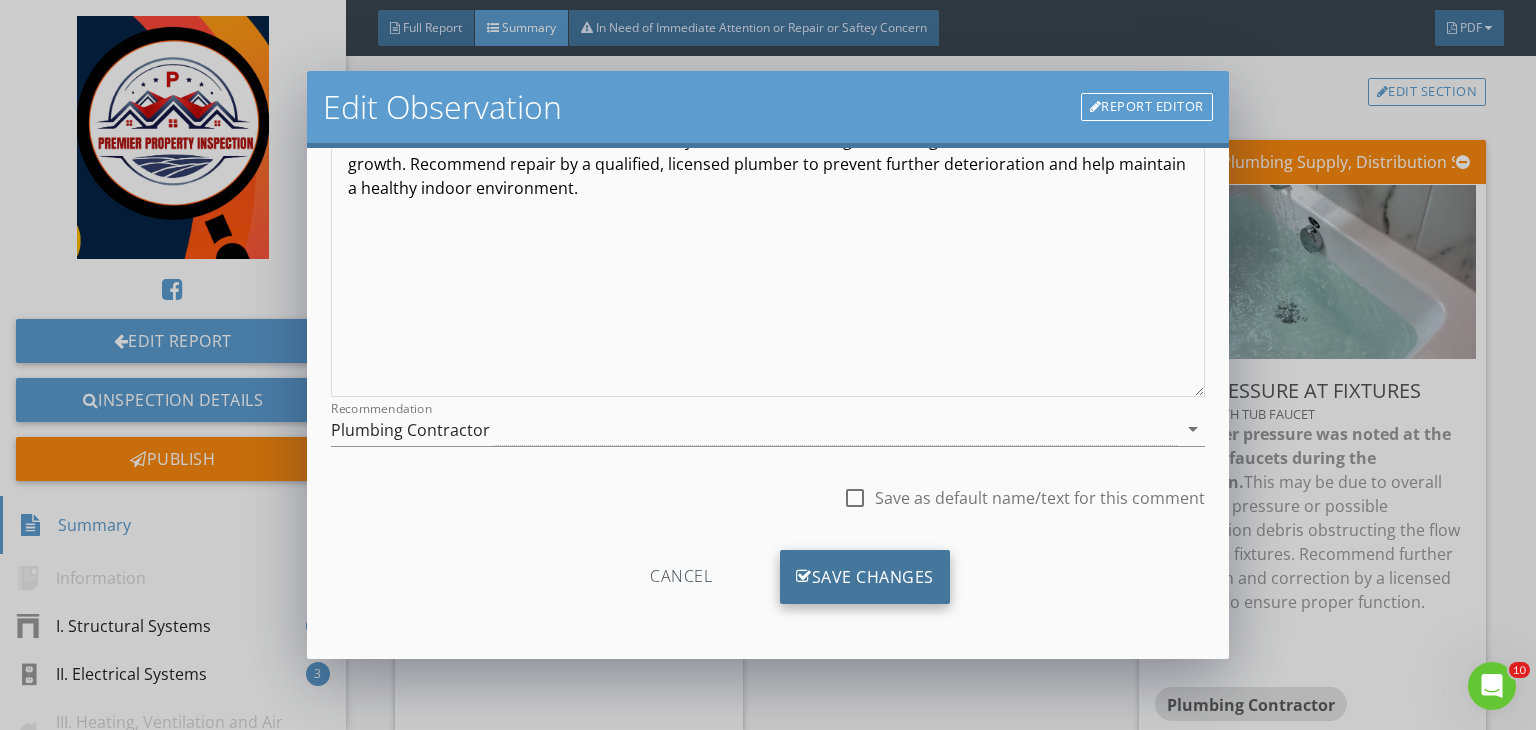 click on "Save Changes" at bounding box center [865, 577] 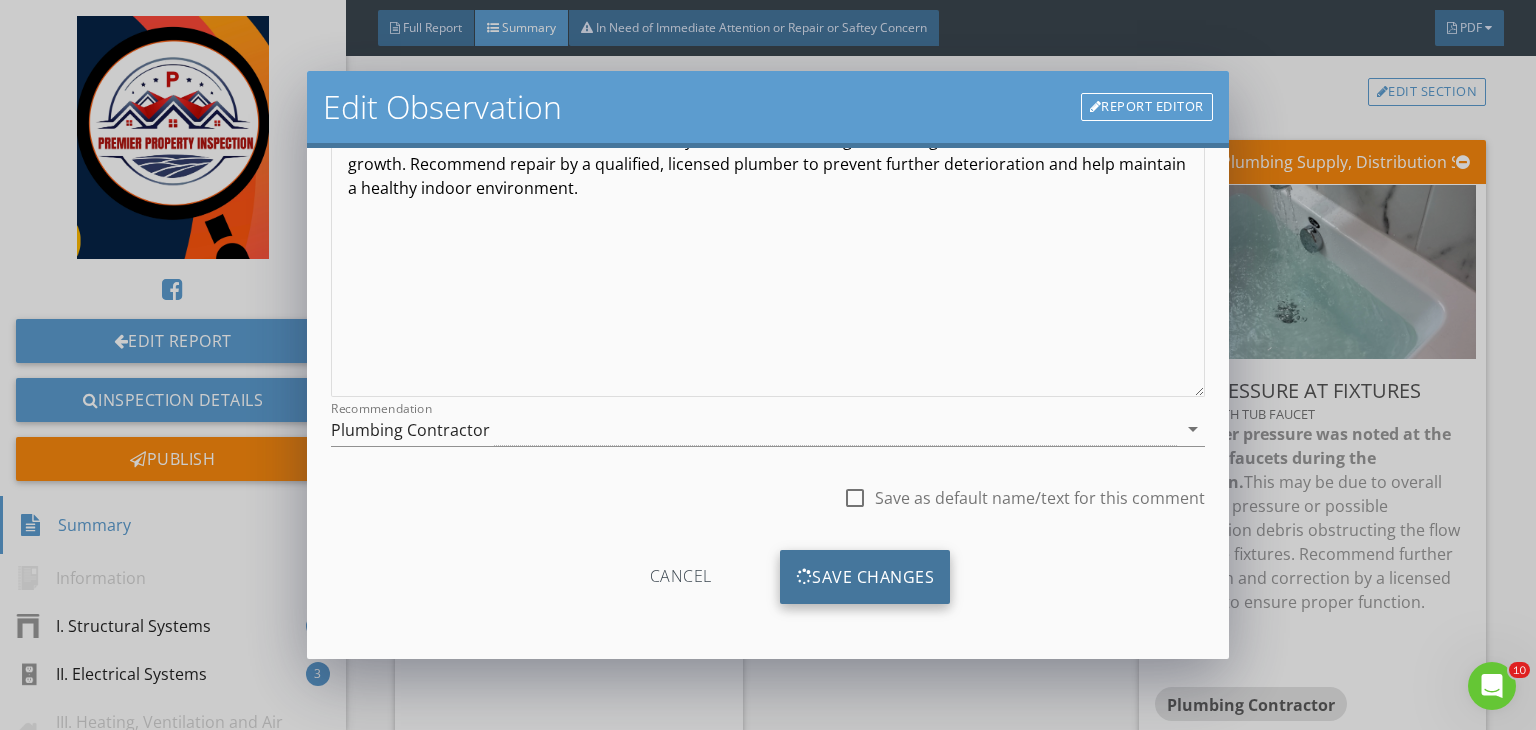scroll, scrollTop: 39, scrollLeft: 0, axis: vertical 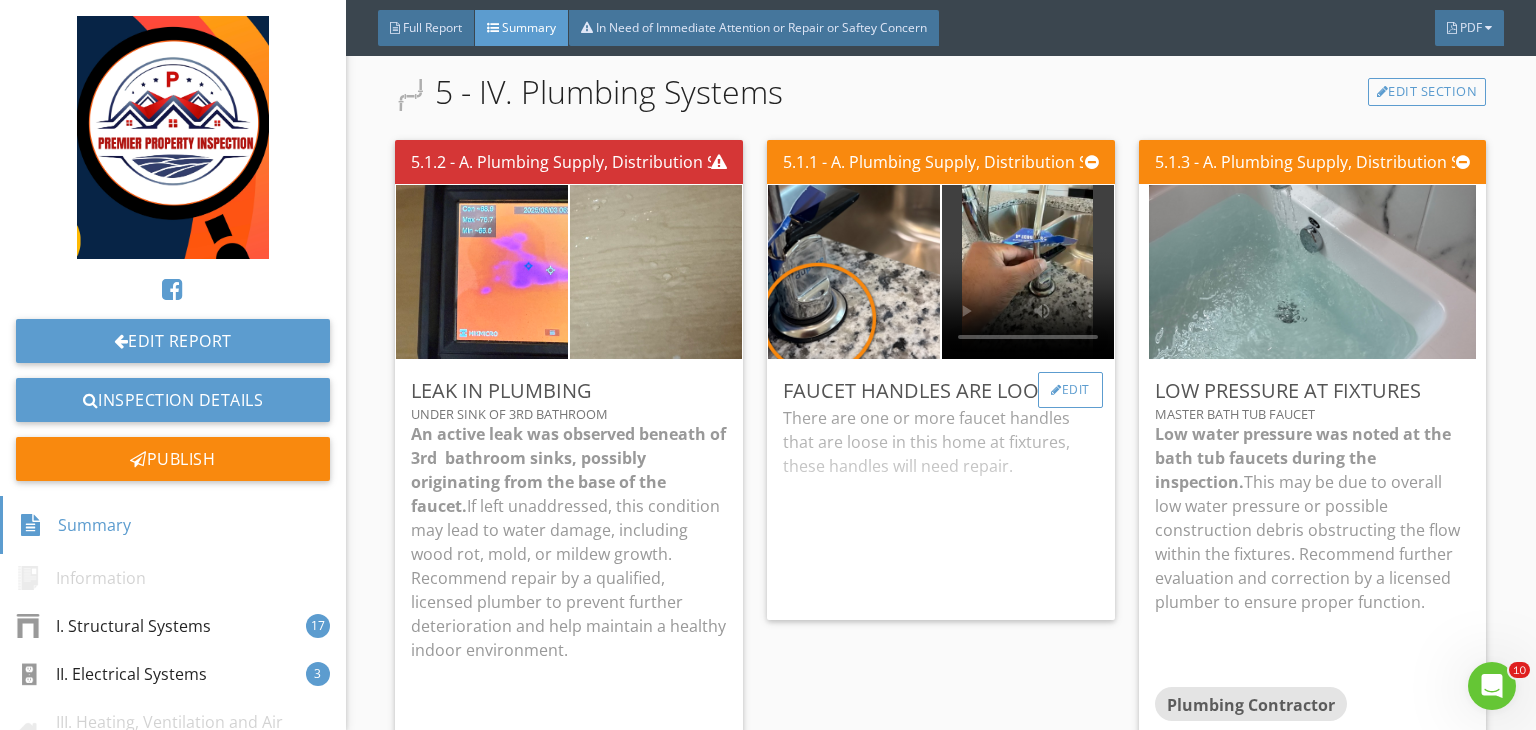 click on "Edit" at bounding box center (1070, 390) 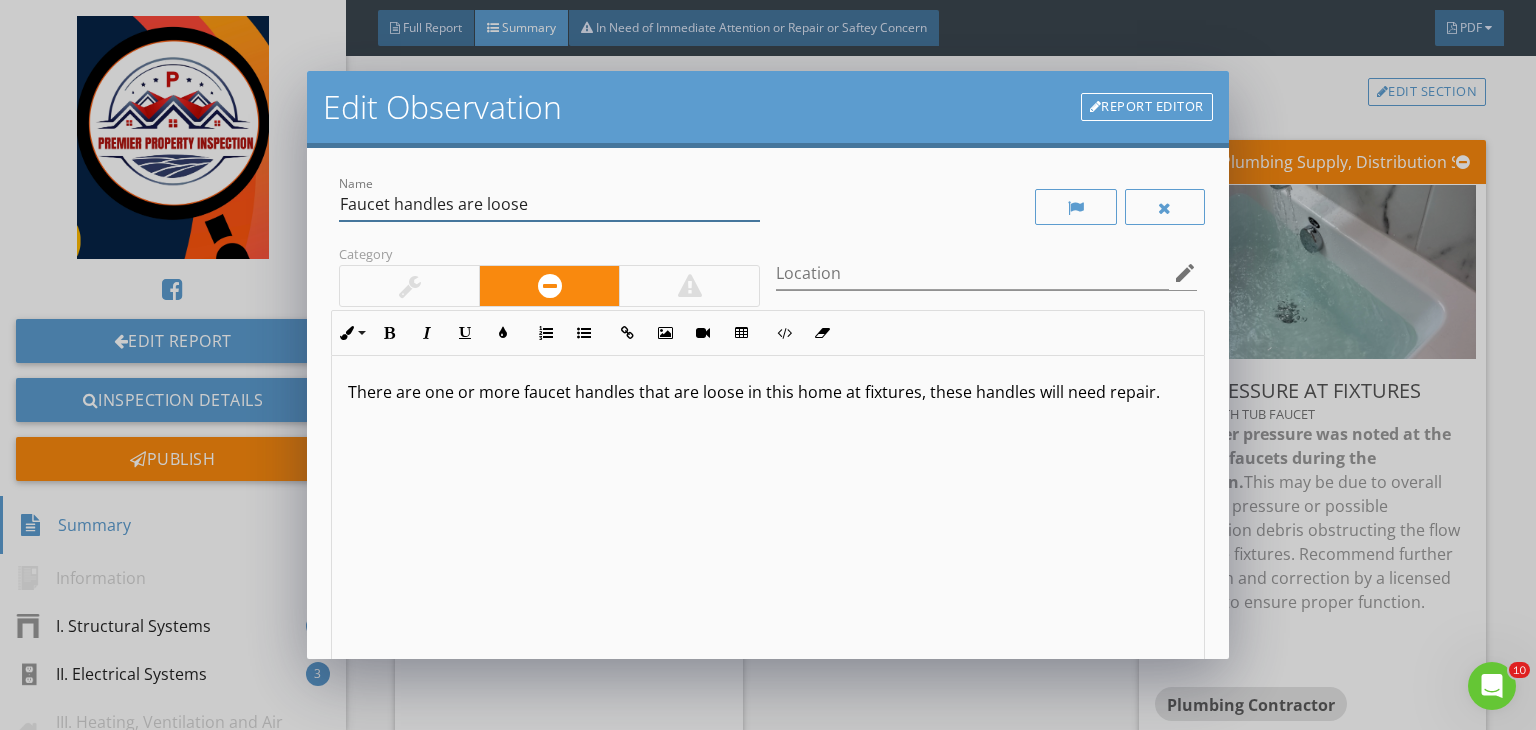 click on "Faucet handles are loose" at bounding box center [549, 204] 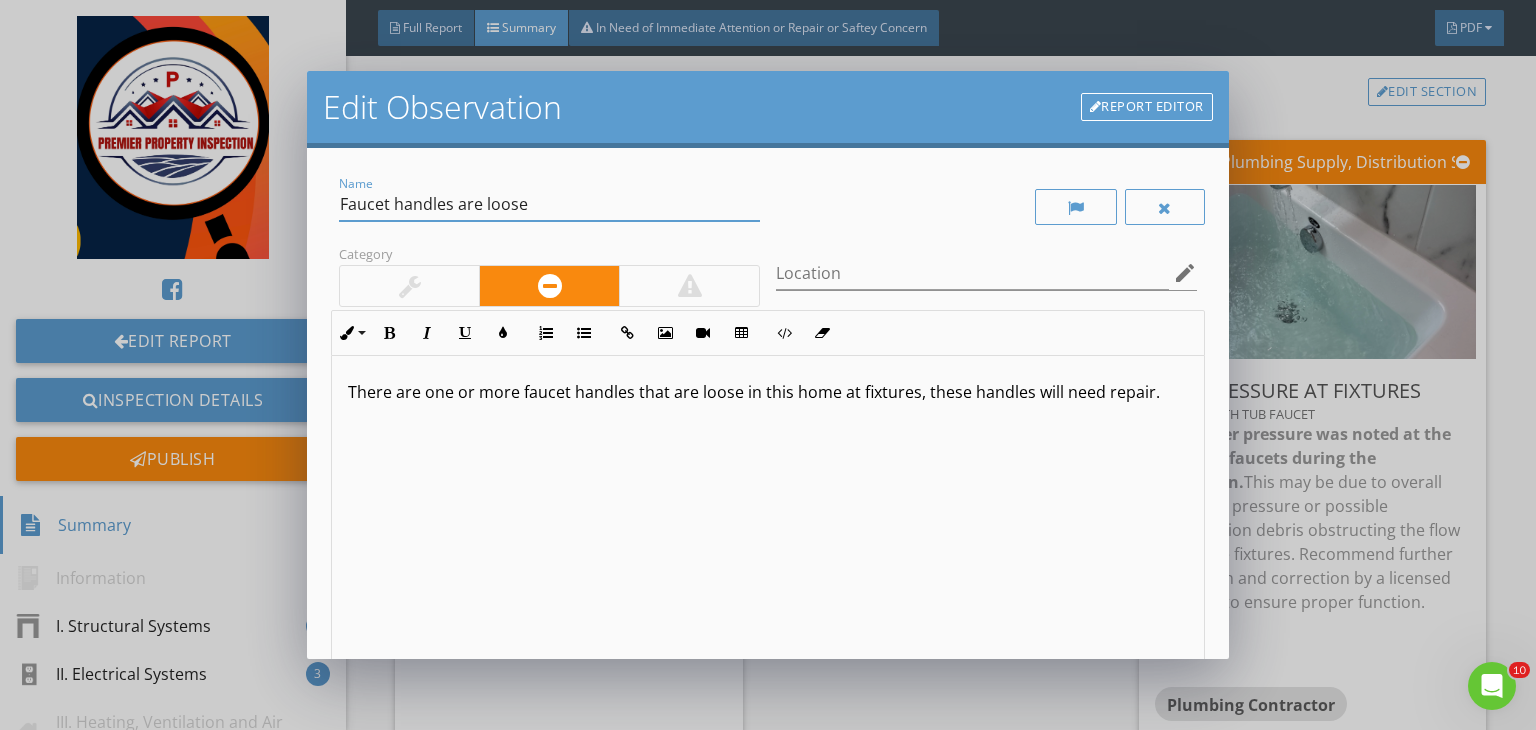 click on "Faucet handles are loose" at bounding box center [549, 204] 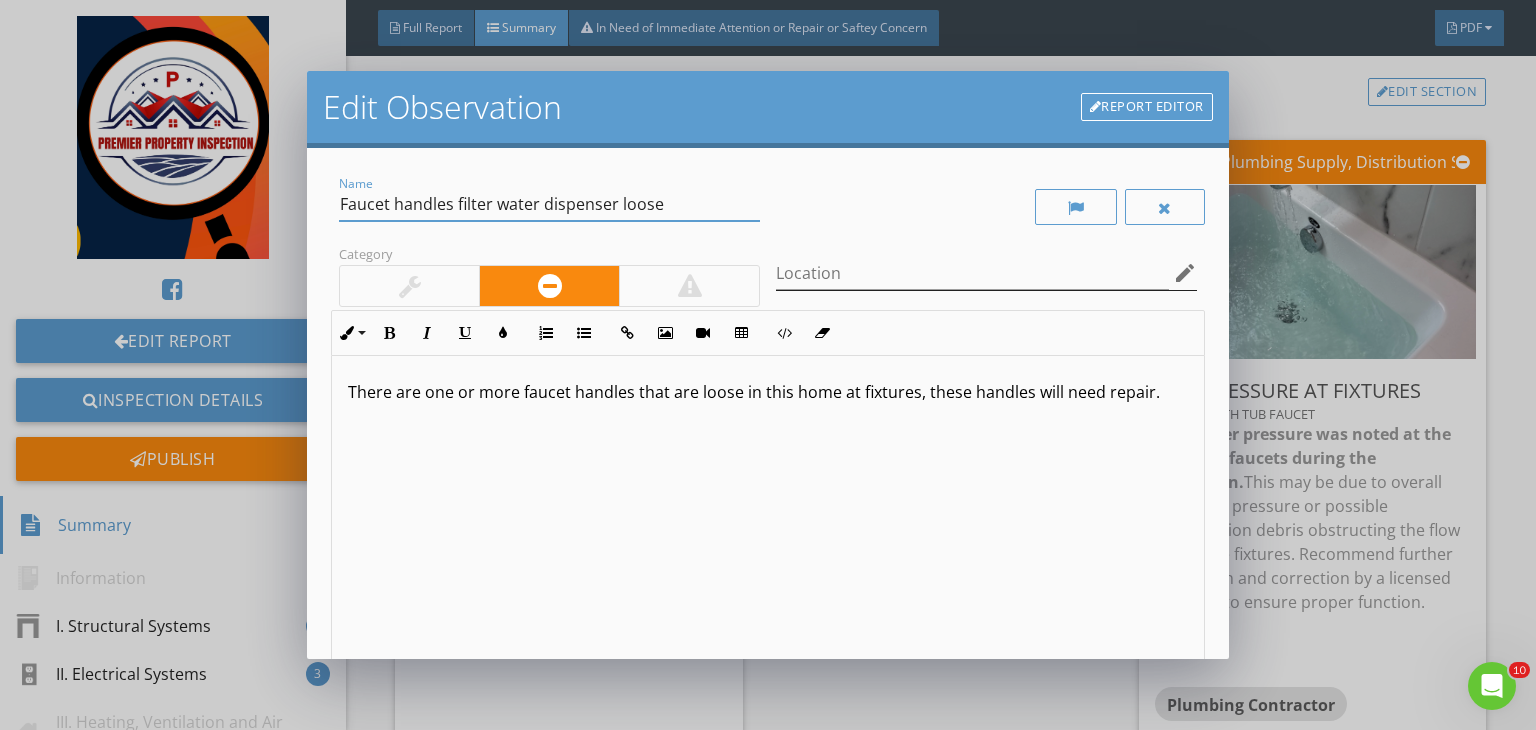 type on "Faucet handles filter water dispenser loose" 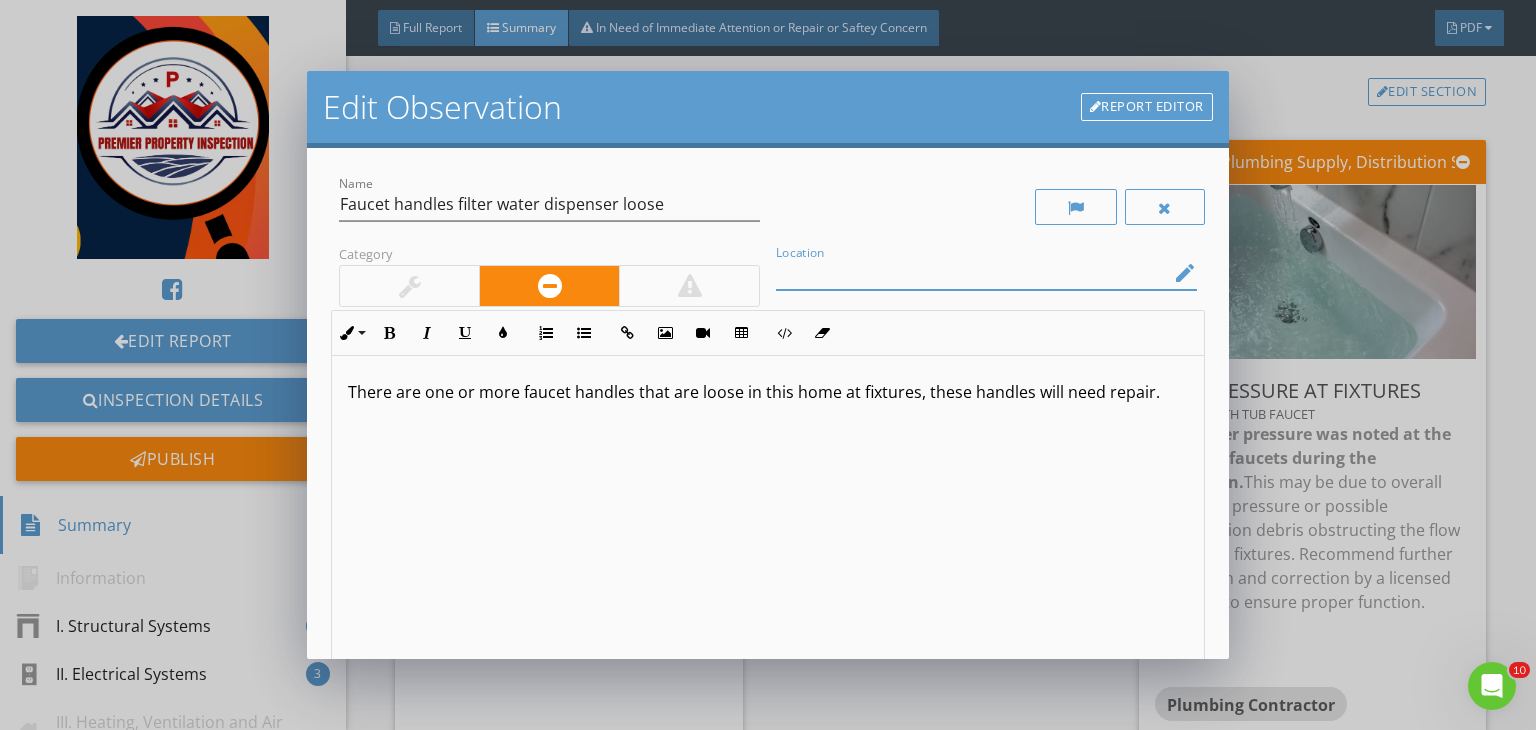 click at bounding box center (972, 273) 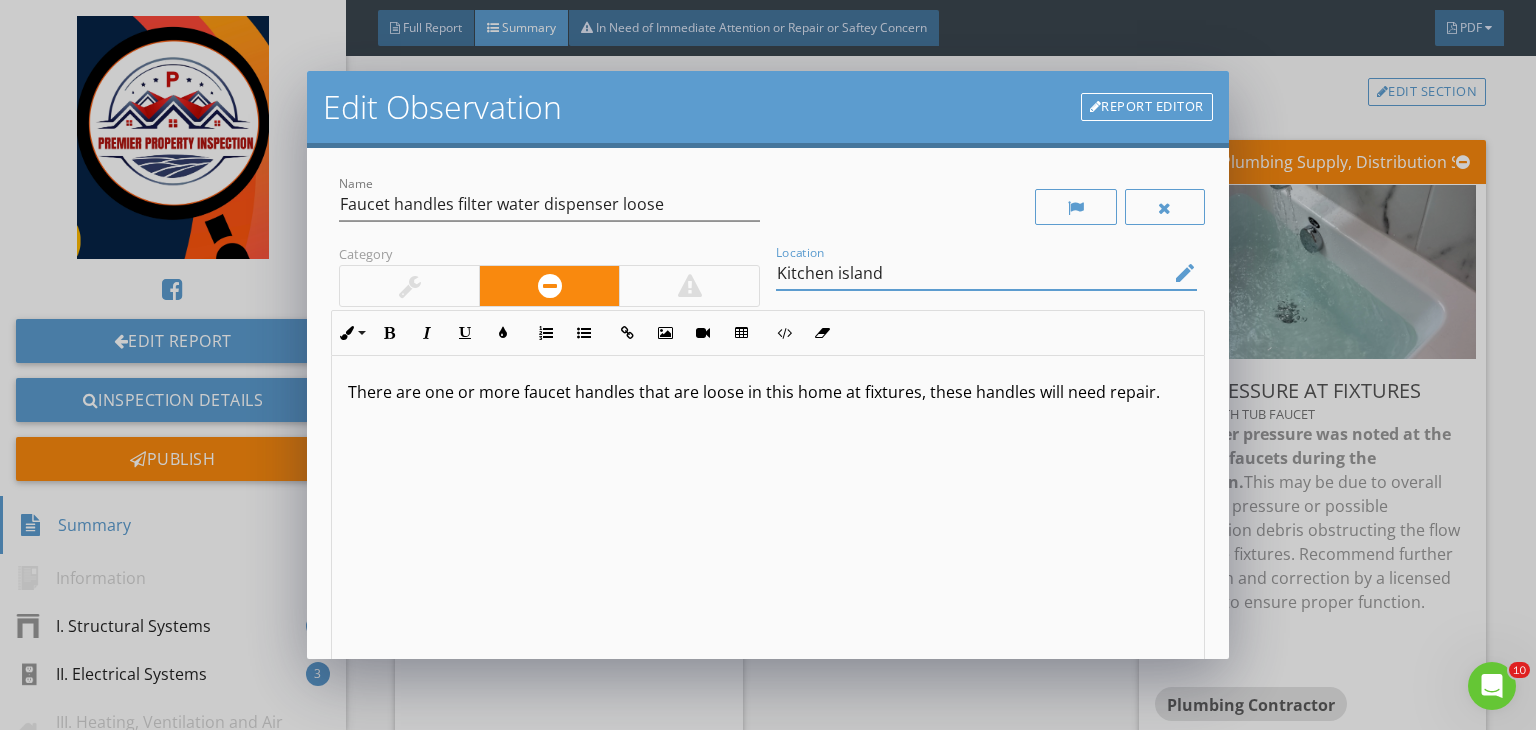 type on "Kitchen island" 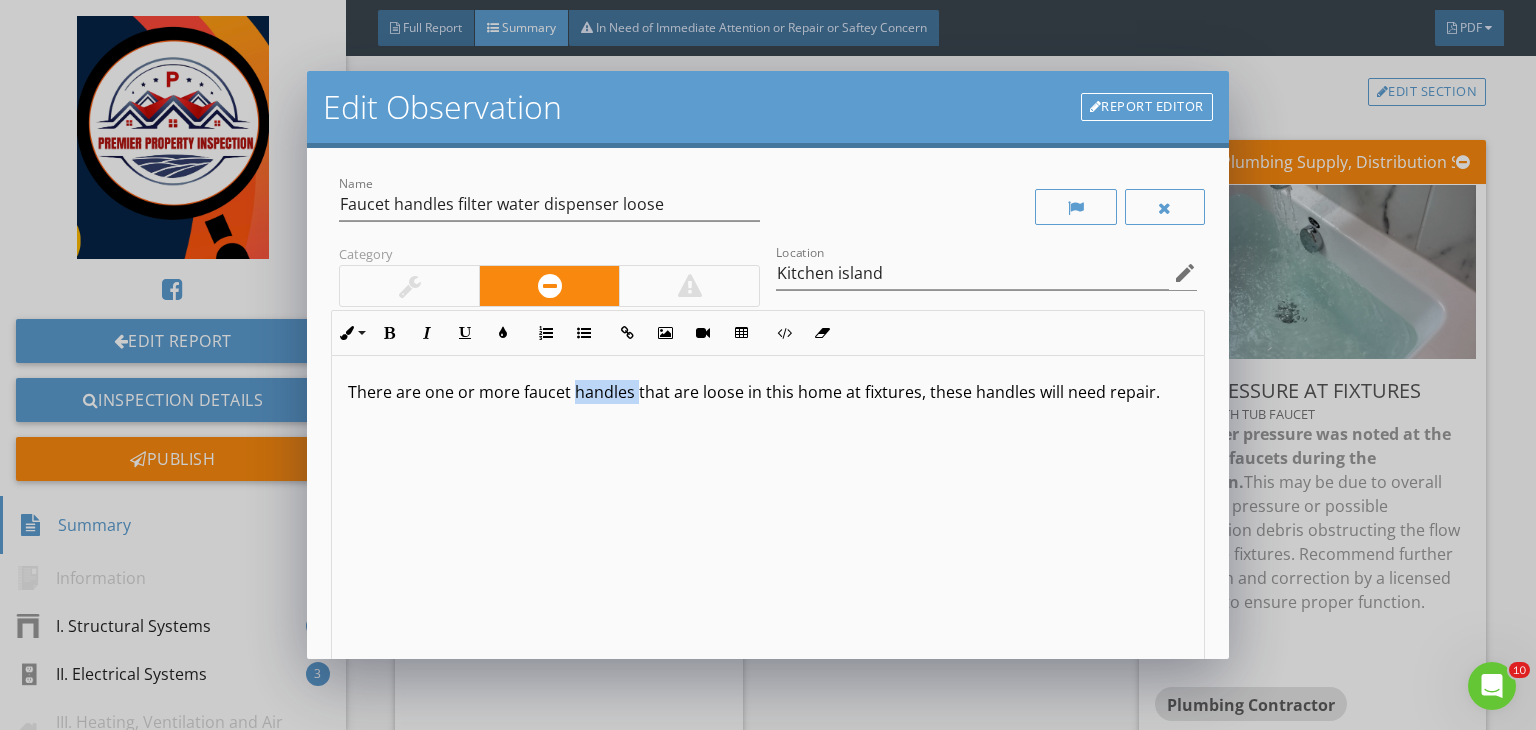 click on "There are one or more faucet handles that are loose in this home at fixtures, these handles will need repair." at bounding box center [768, 392] 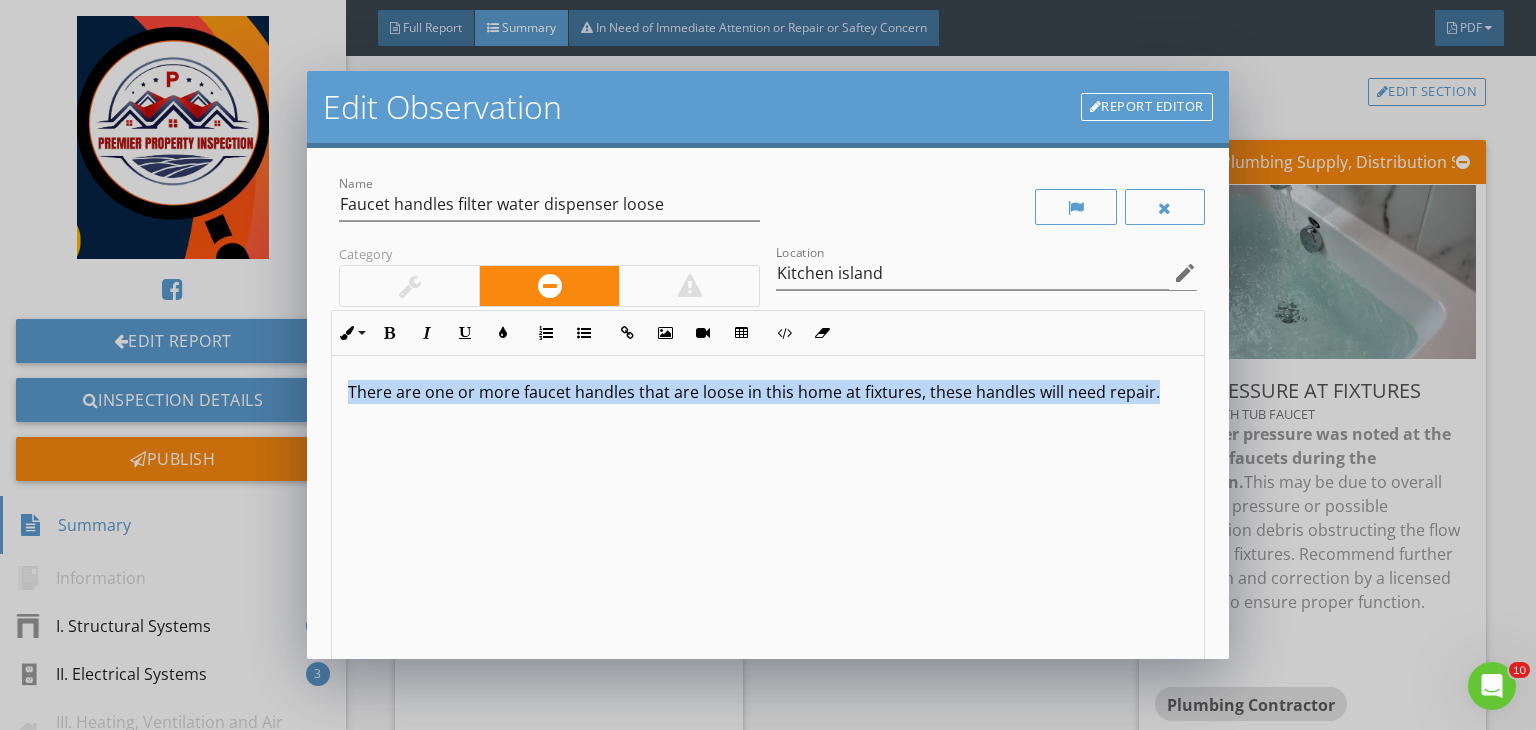 click on "There are one or more faucet handles that are loose in this home at fixtures, these handles will need repair." at bounding box center (768, 392) 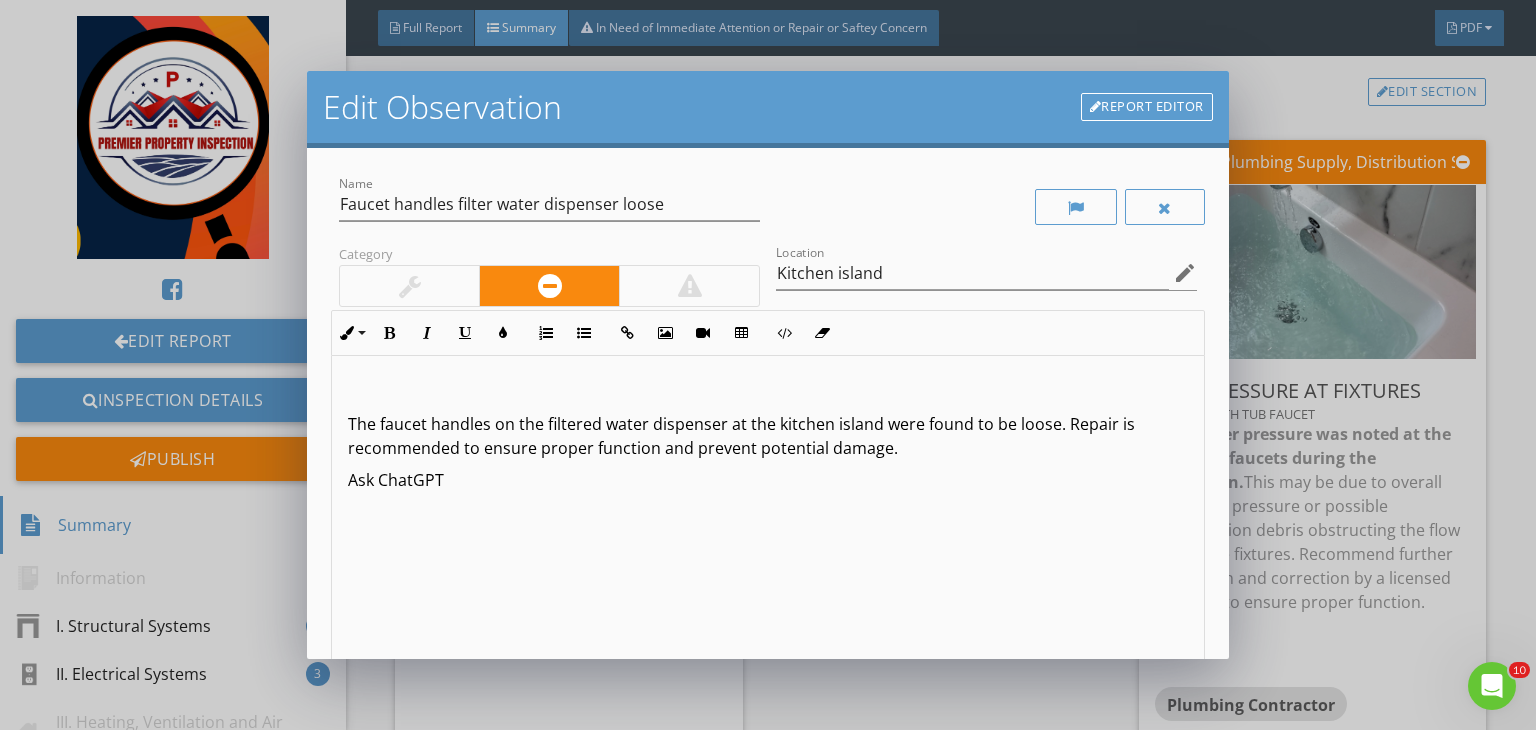 click on "Ask ChatGPT" at bounding box center [768, 480] 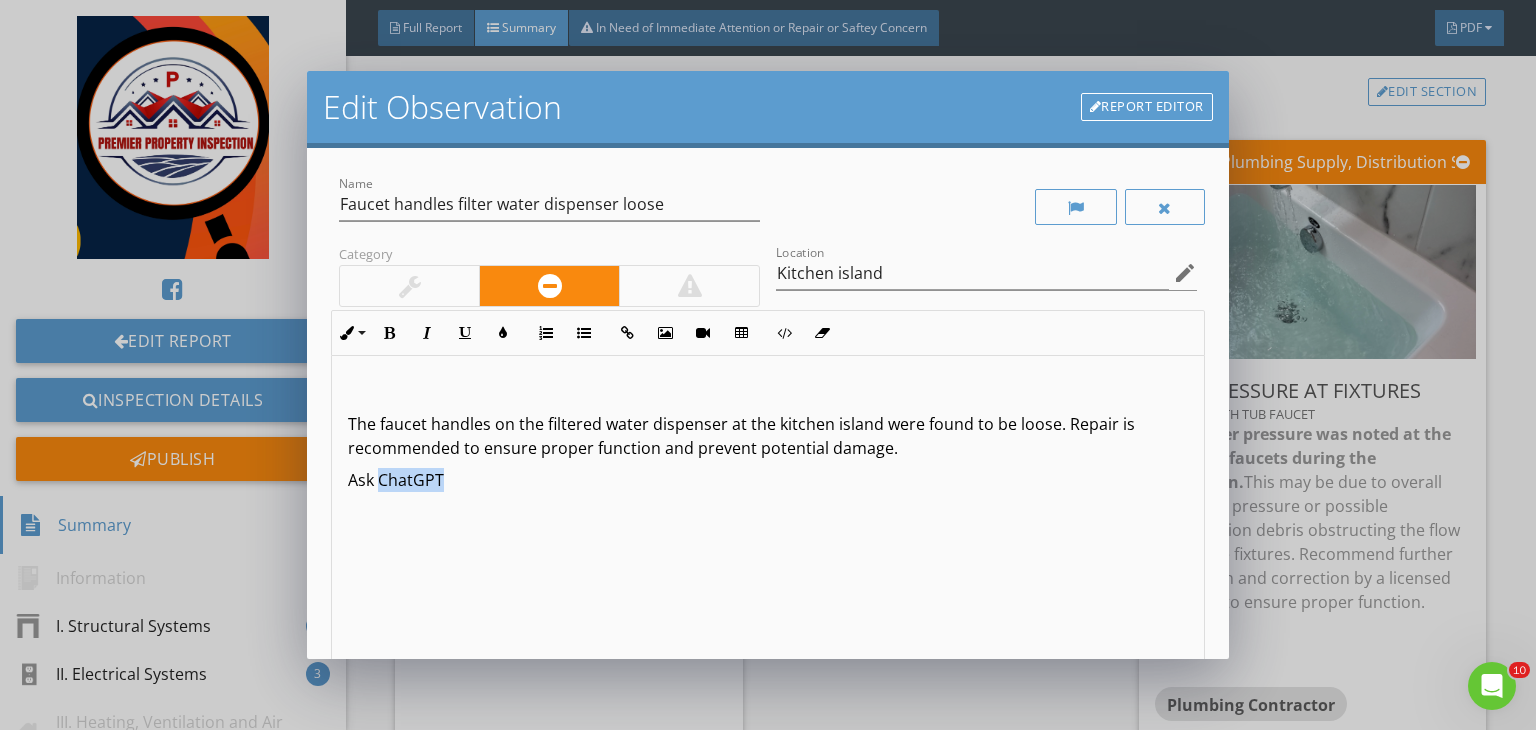 click on "Ask ChatGPT" at bounding box center [768, 480] 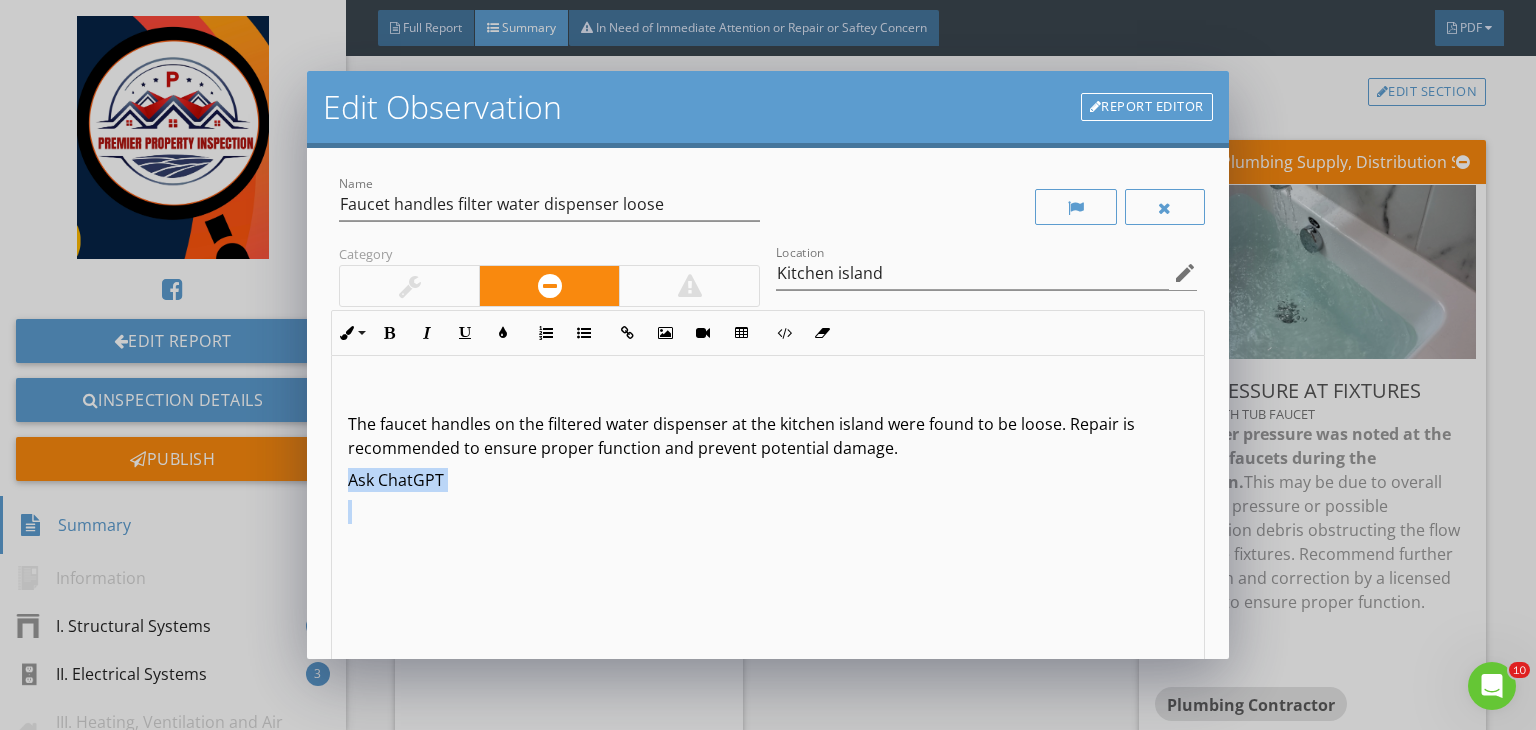 click on "Ask ChatGPT" at bounding box center (768, 480) 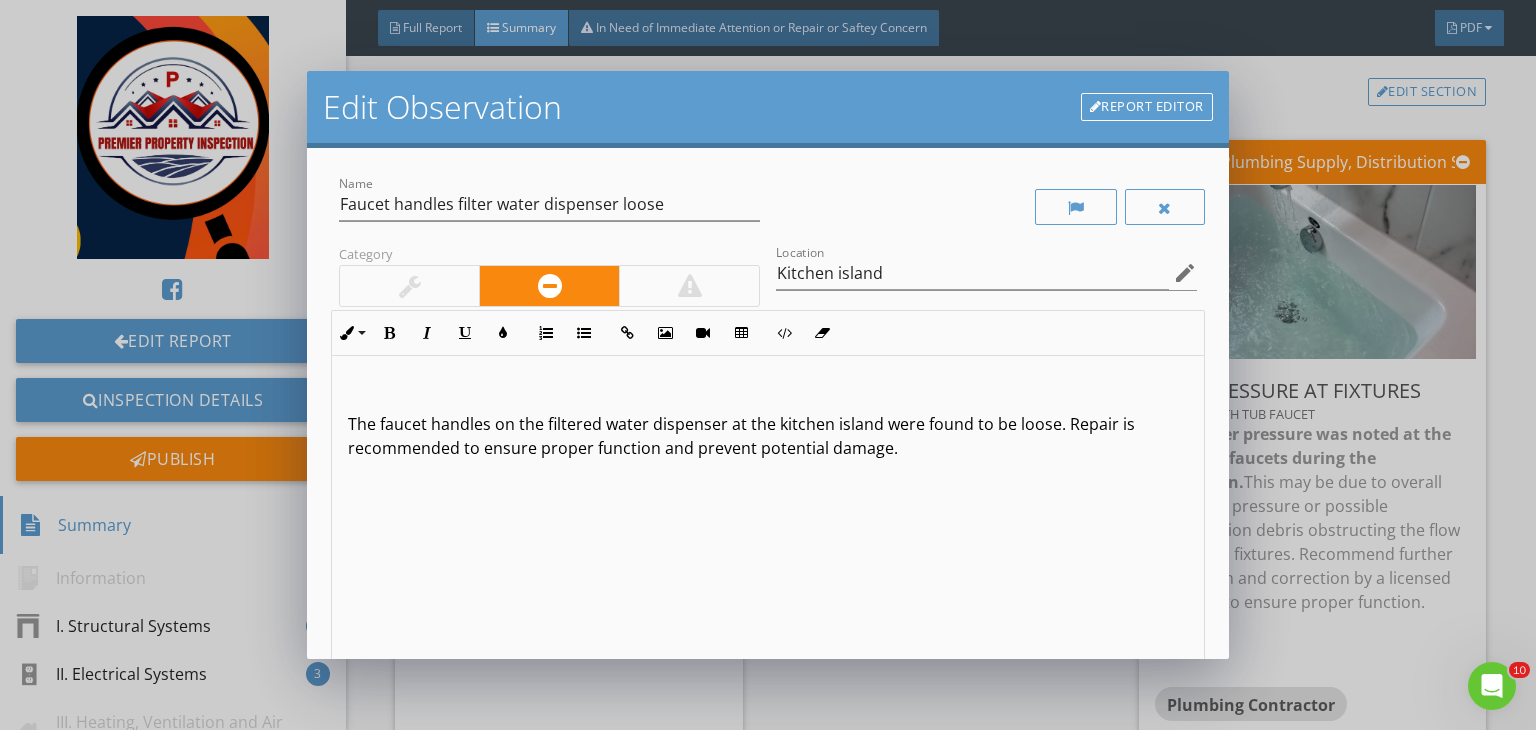 click on "The faucet handles on the filtered water dispenser at the kitchen island were found to be loose. Repair is recommended to ensure proper function and prevent potential damage." at bounding box center [768, 514] 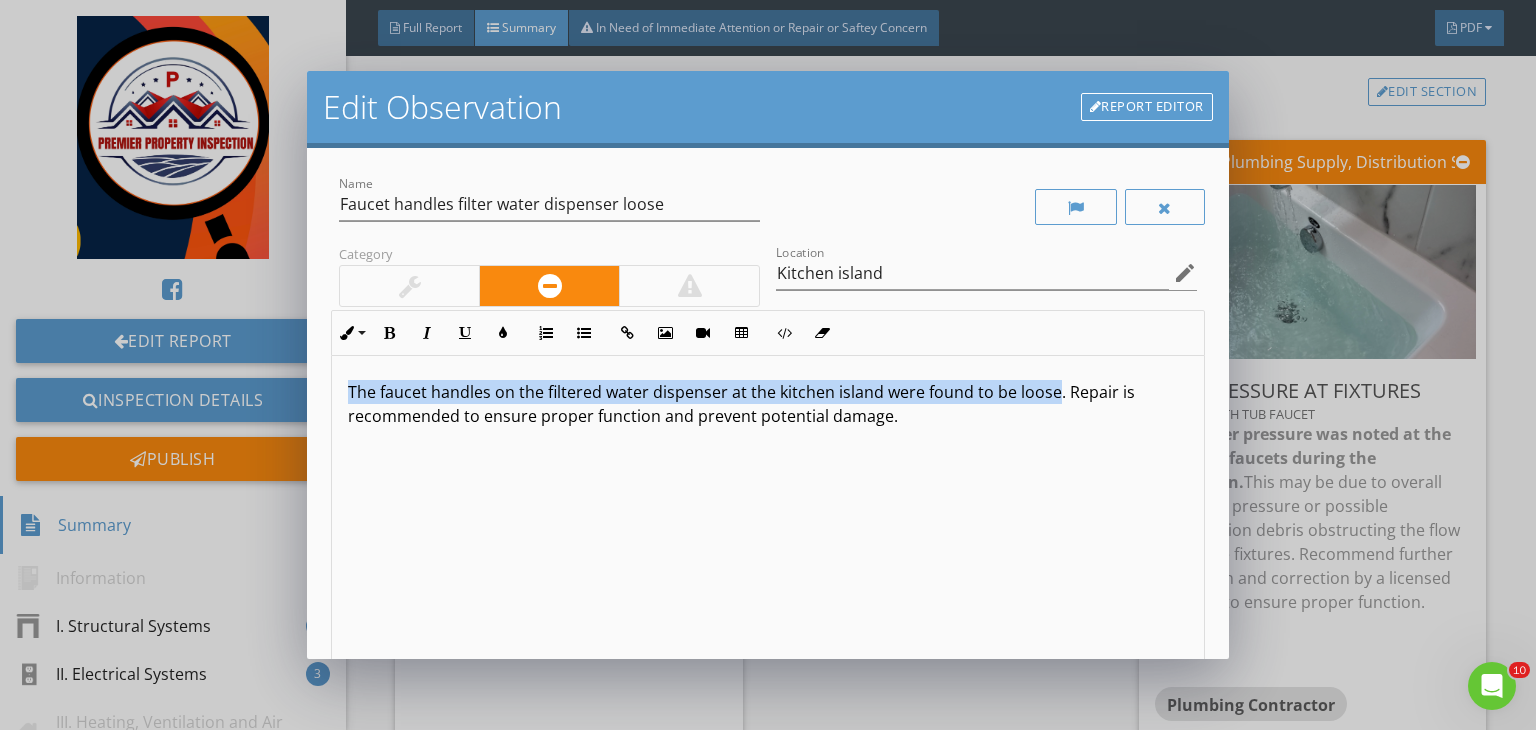 drag, startPoint x: 1055, startPoint y: 395, endPoint x: 333, endPoint y: 354, distance: 723.1632 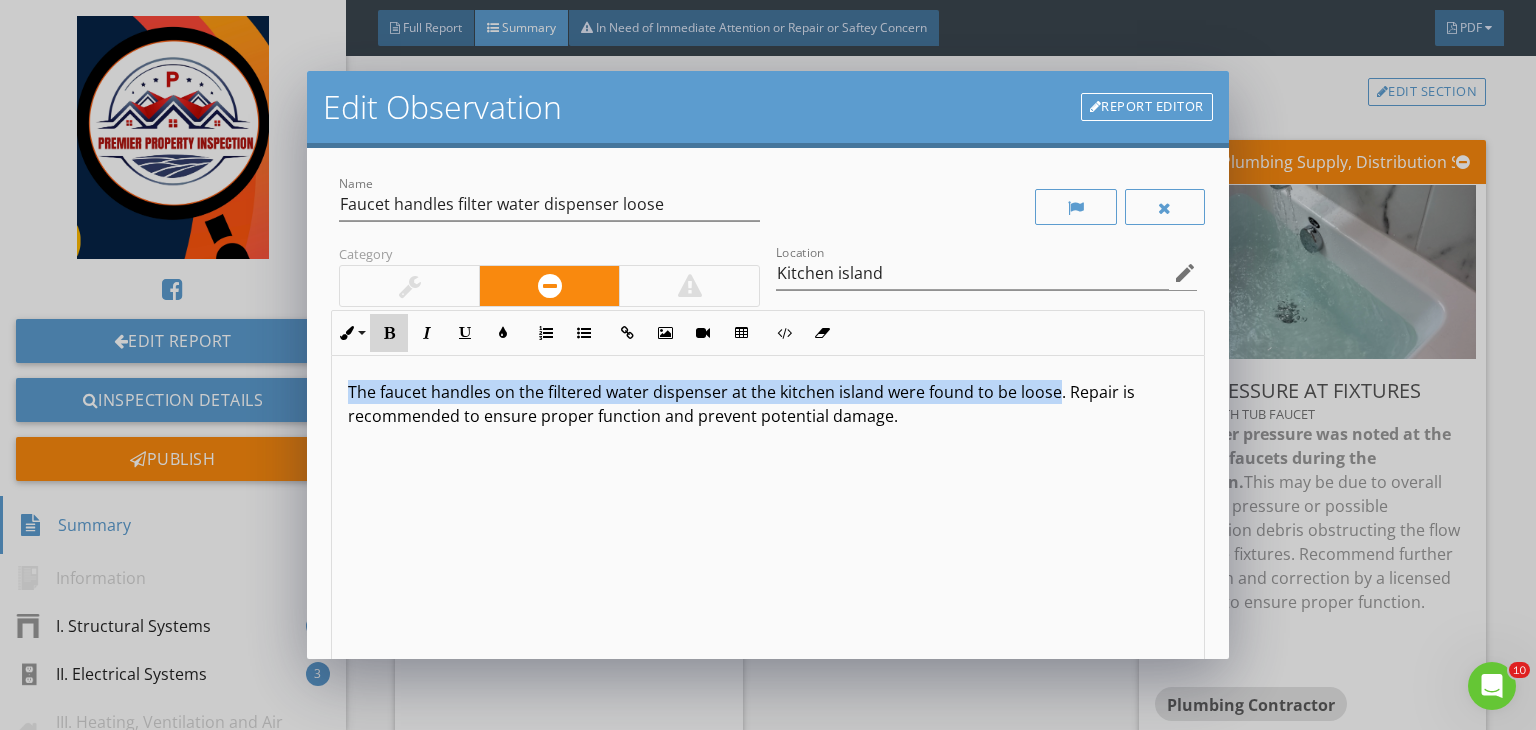 click on "Bold" at bounding box center [389, 333] 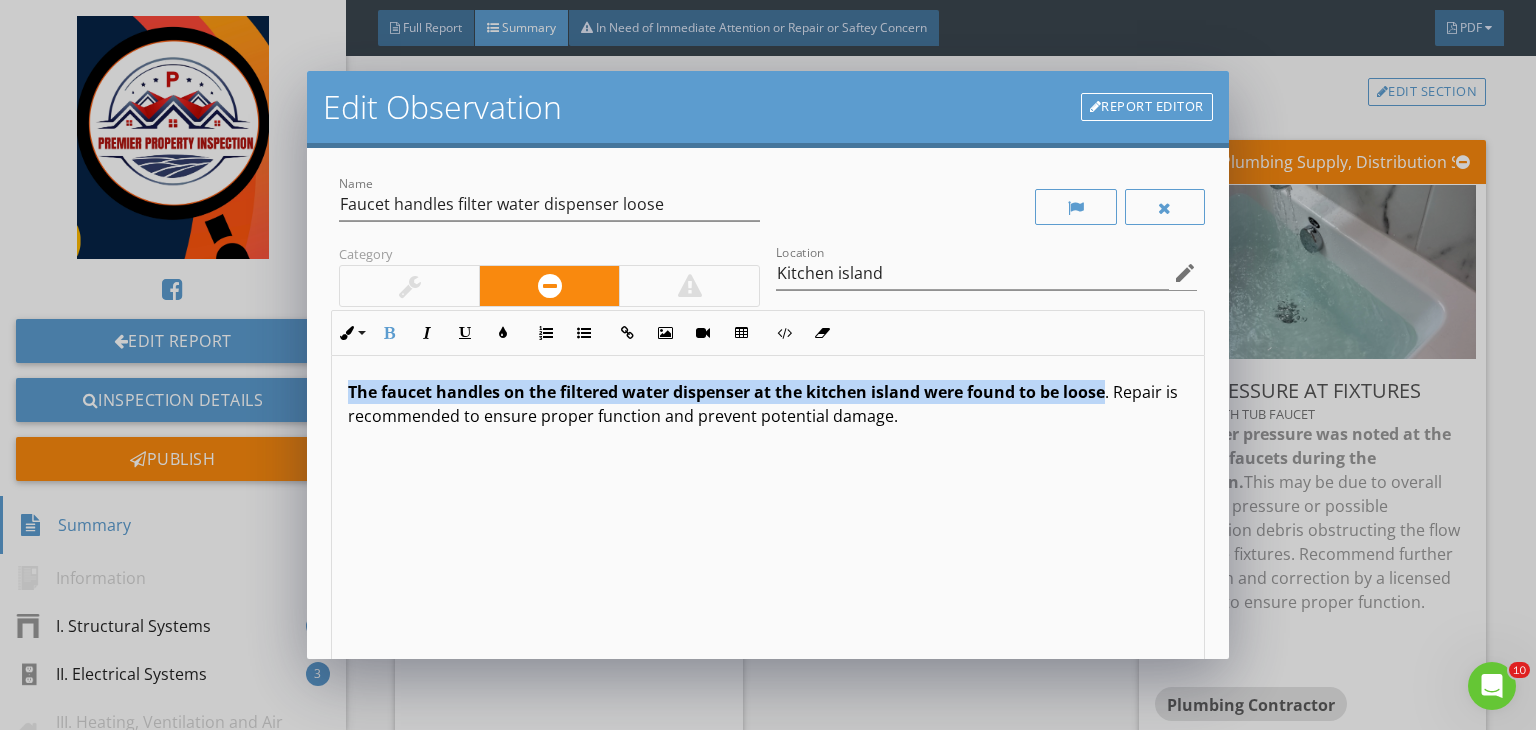 scroll, scrollTop: 0, scrollLeft: 0, axis: both 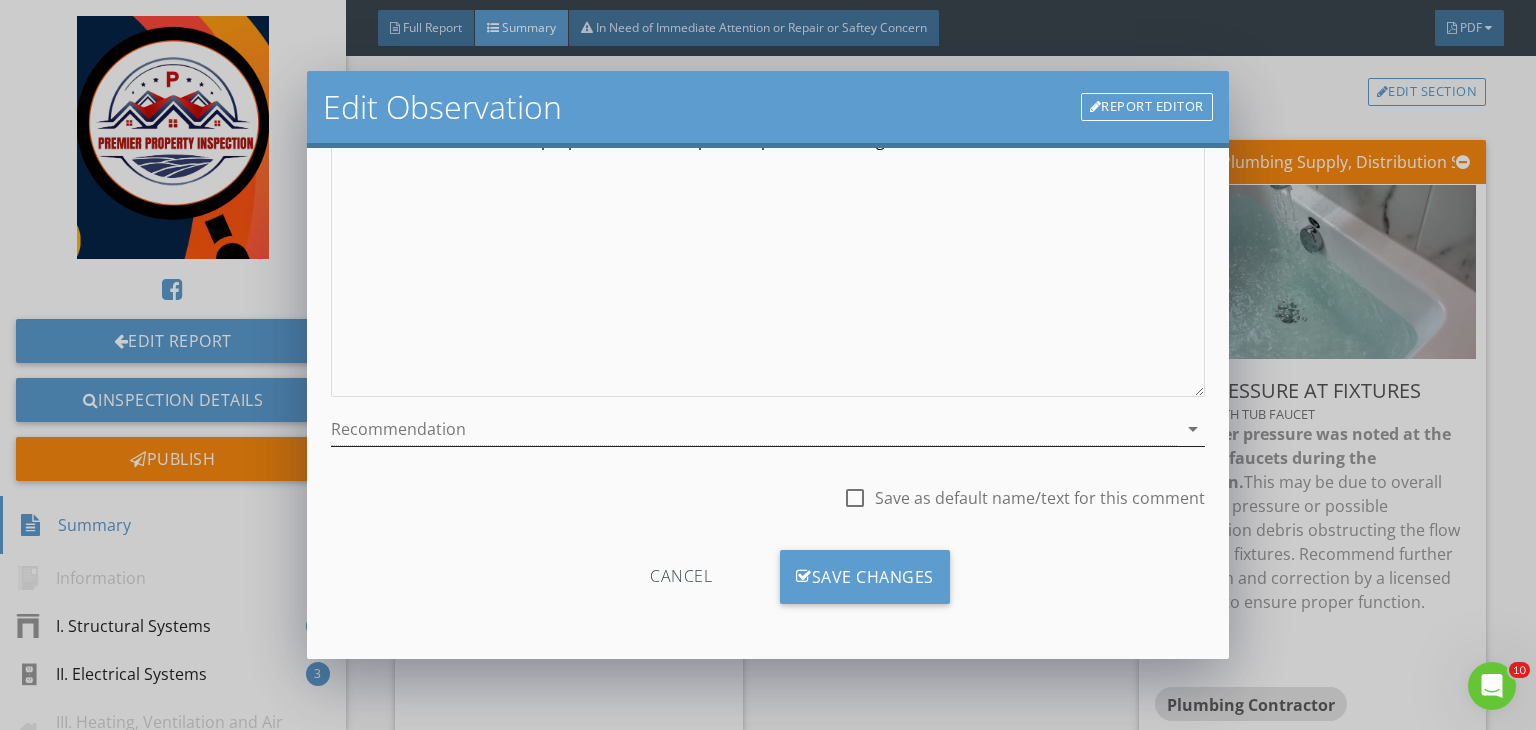 click at bounding box center (754, 429) 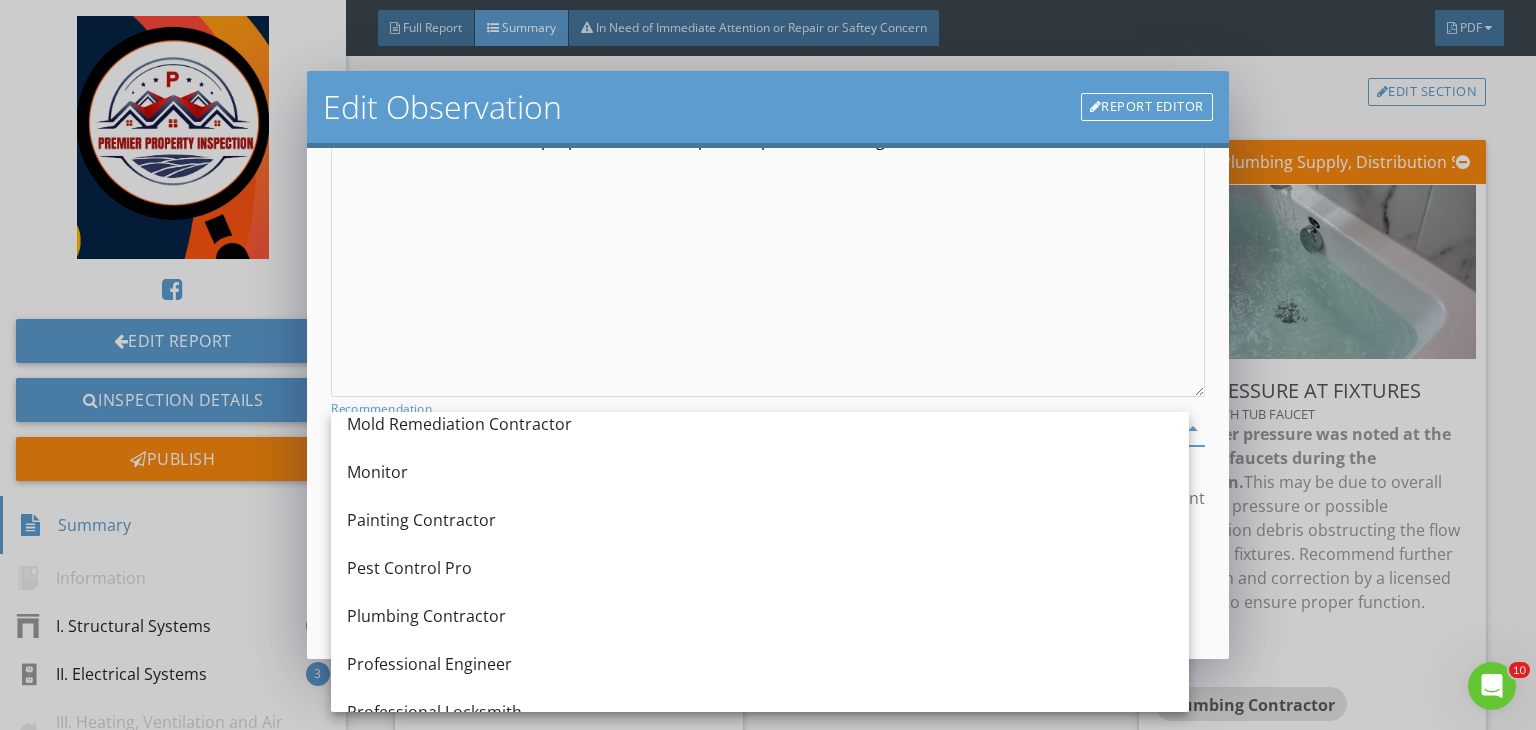 scroll, scrollTop: 1852, scrollLeft: 0, axis: vertical 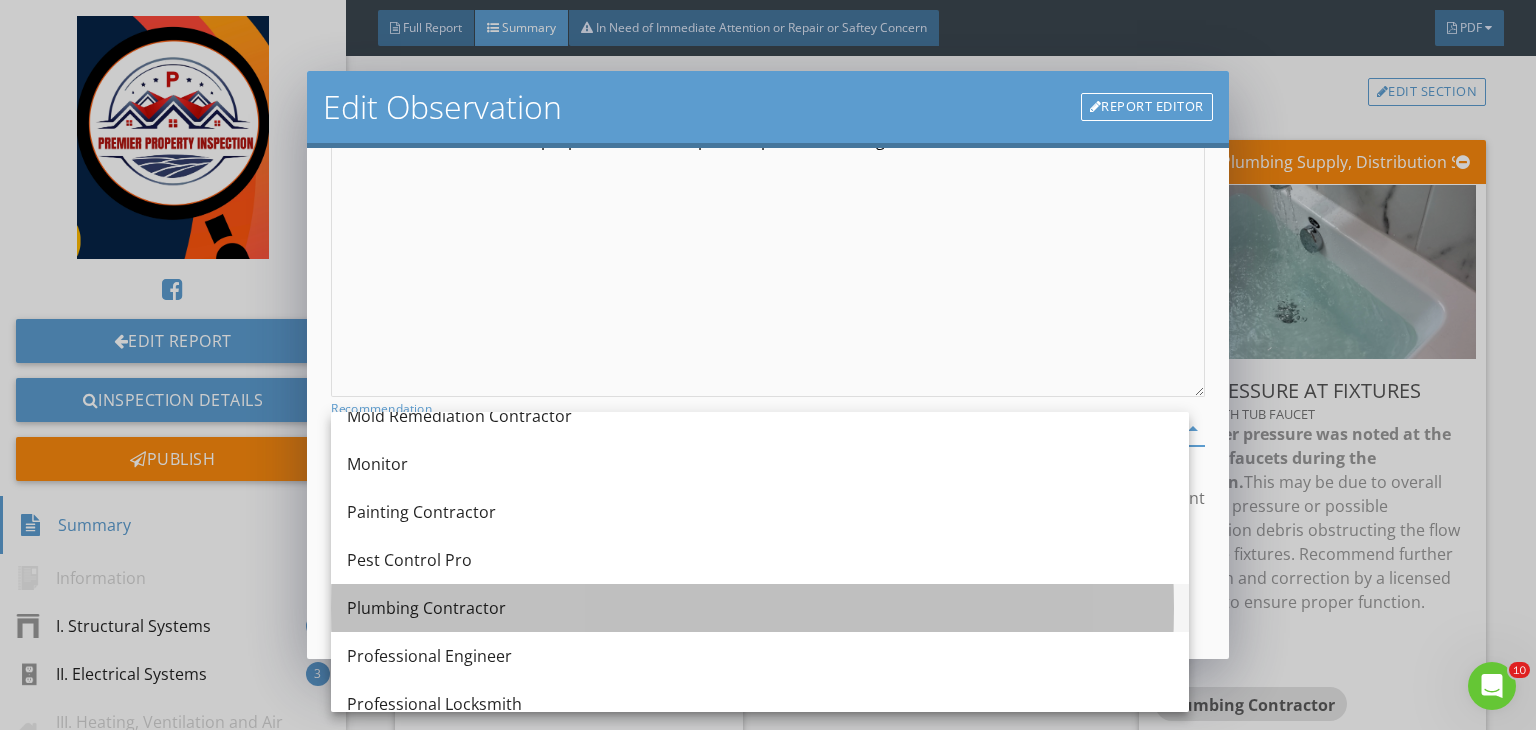 click on "Plumbing Contractor" at bounding box center [760, 608] 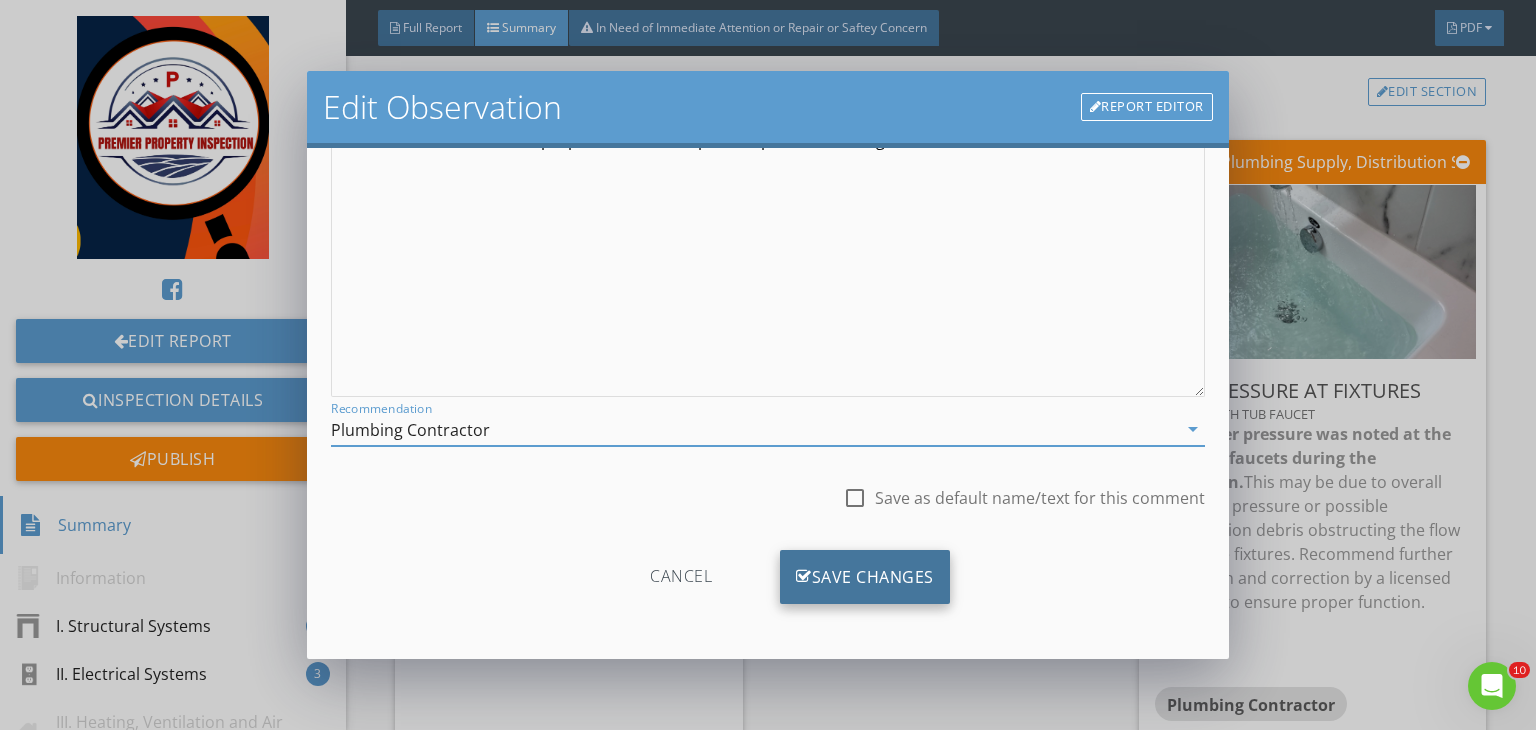 click on "Save Changes" at bounding box center [865, 577] 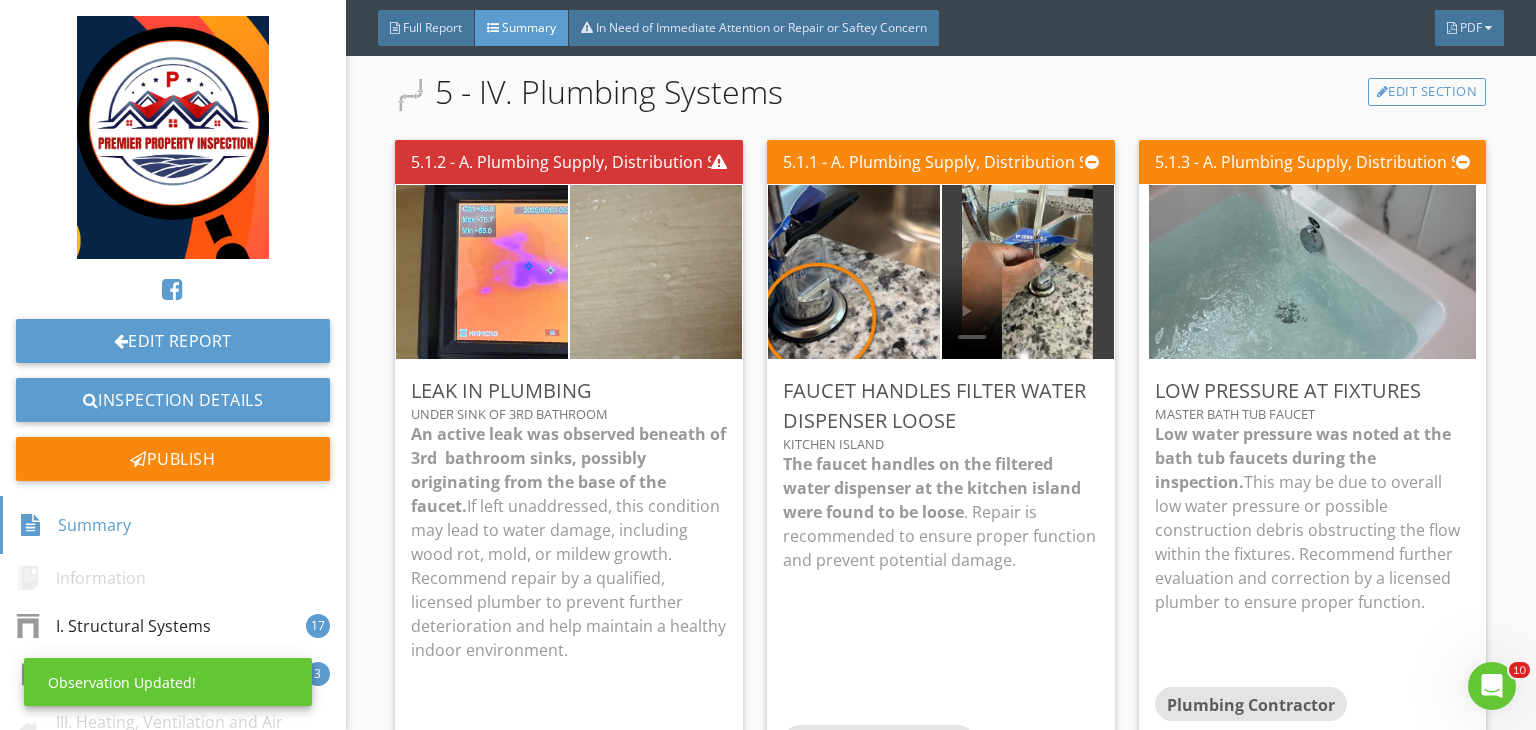 scroll, scrollTop: 39, scrollLeft: 0, axis: vertical 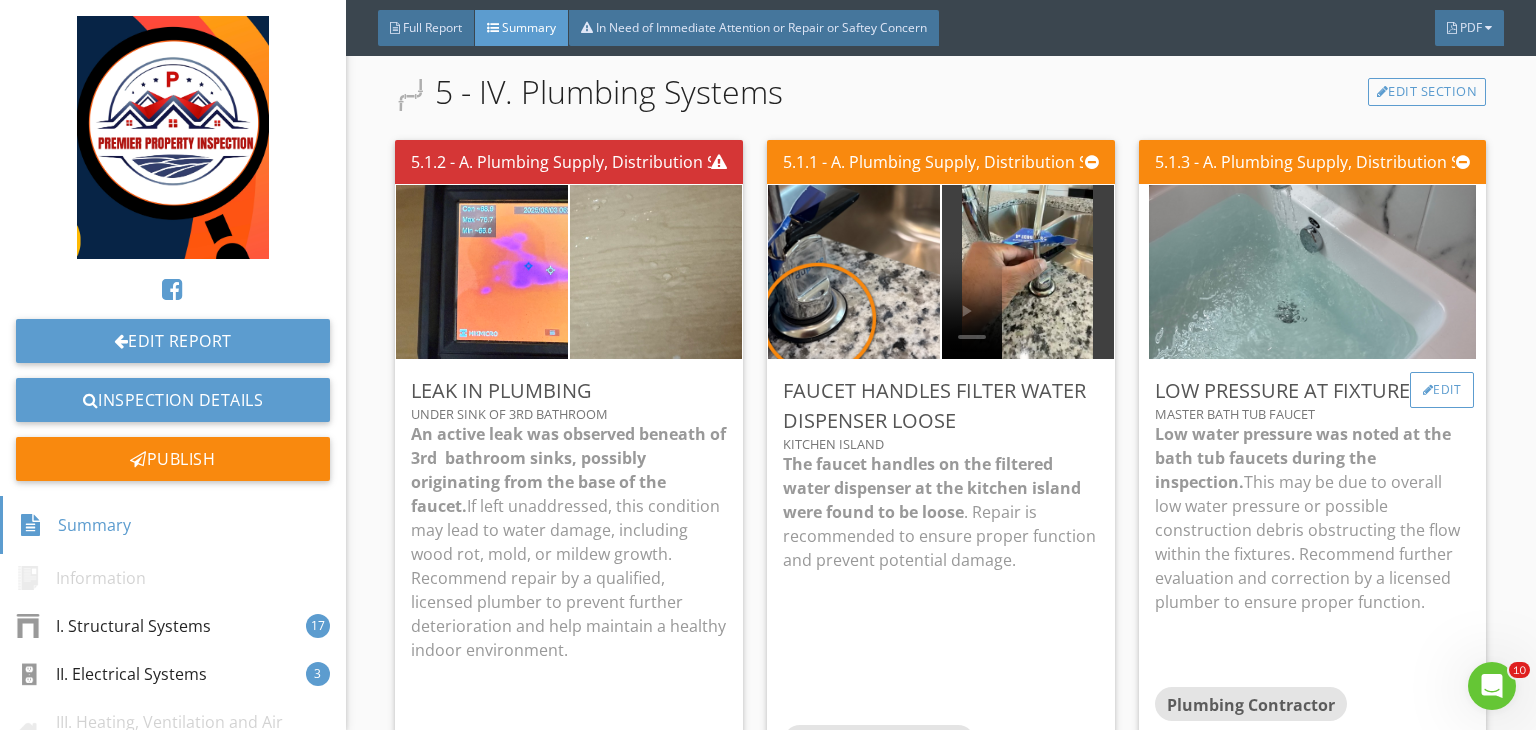 click on "Edit" at bounding box center [1442, 390] 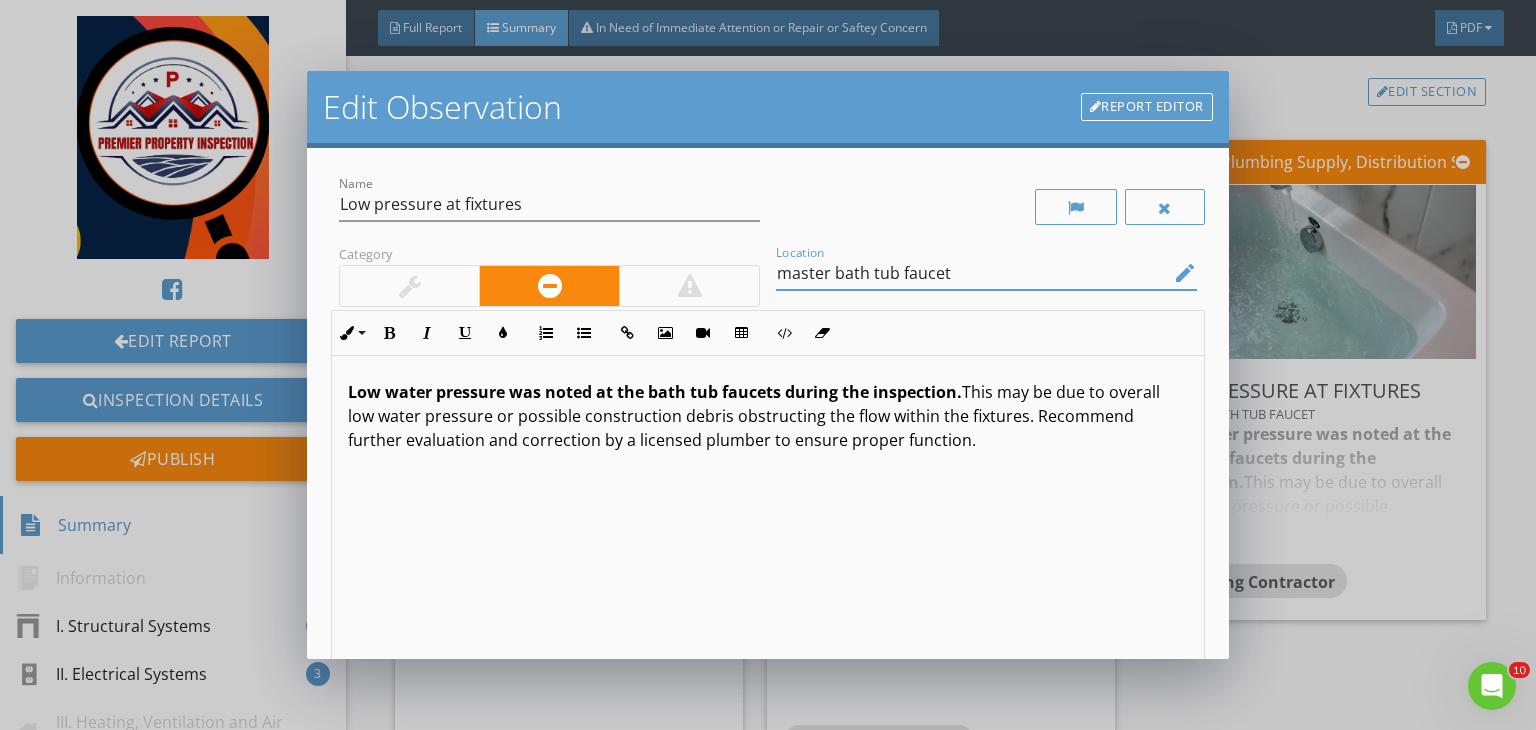 click on "master bath tub faucet" at bounding box center [972, 273] 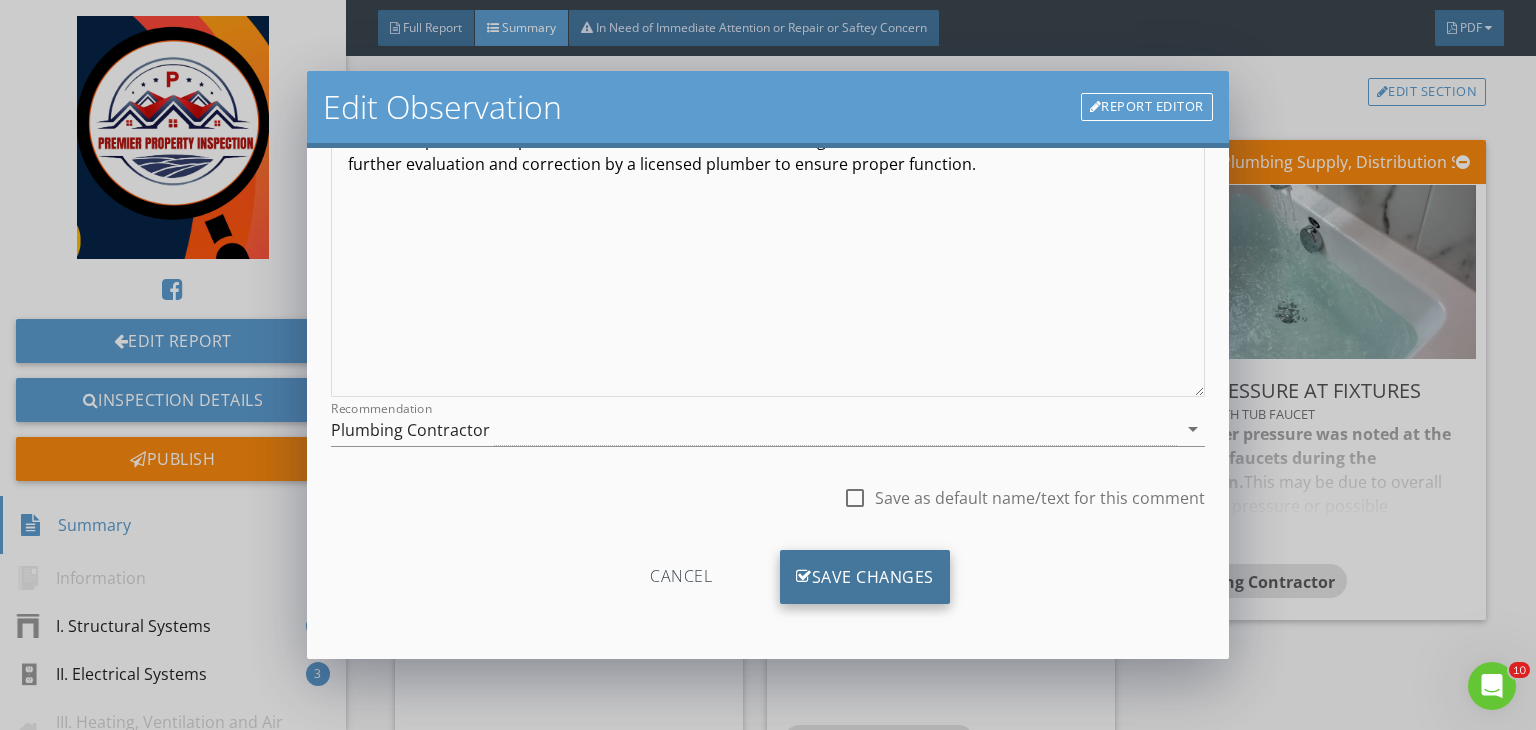 click on "Save Changes" at bounding box center (865, 577) 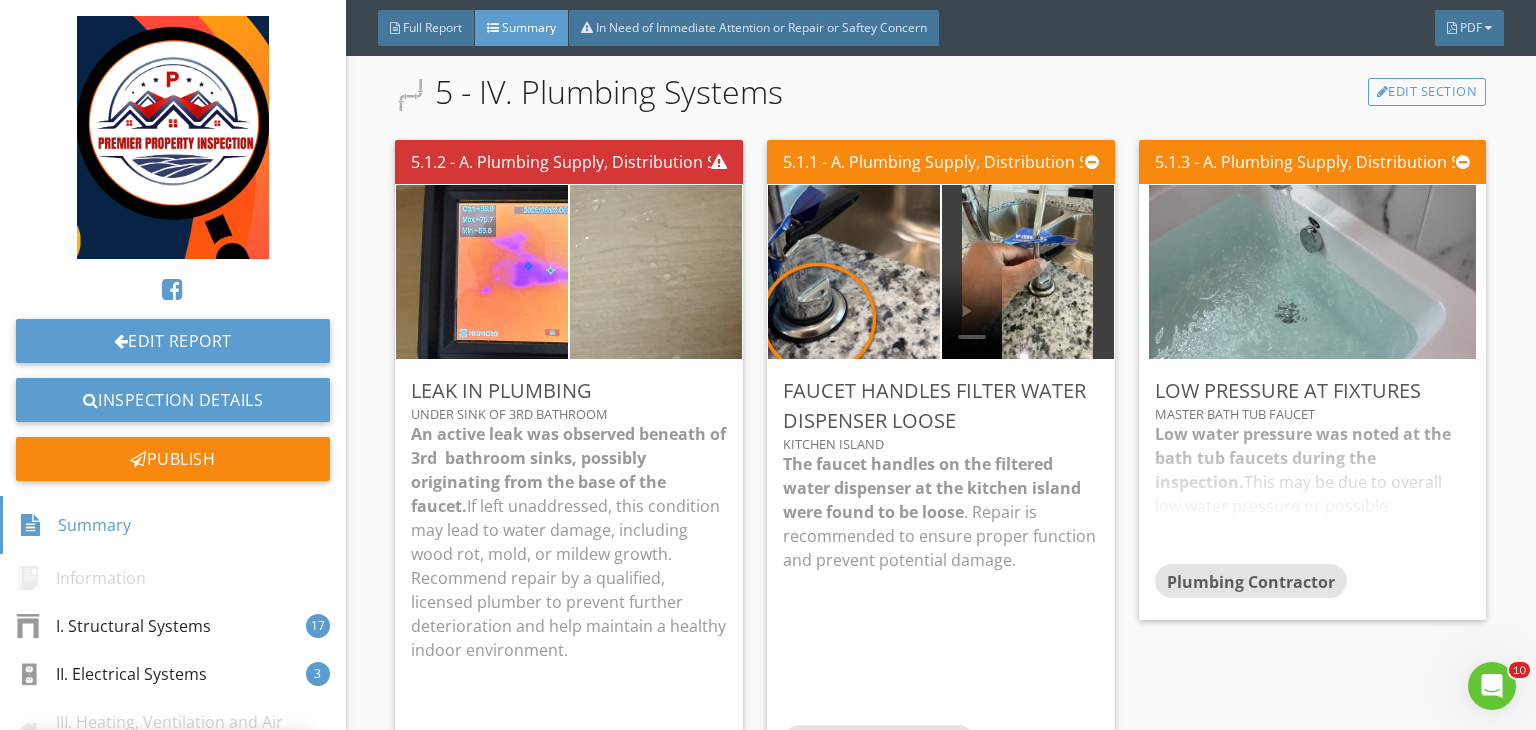 scroll, scrollTop: 39, scrollLeft: 0, axis: vertical 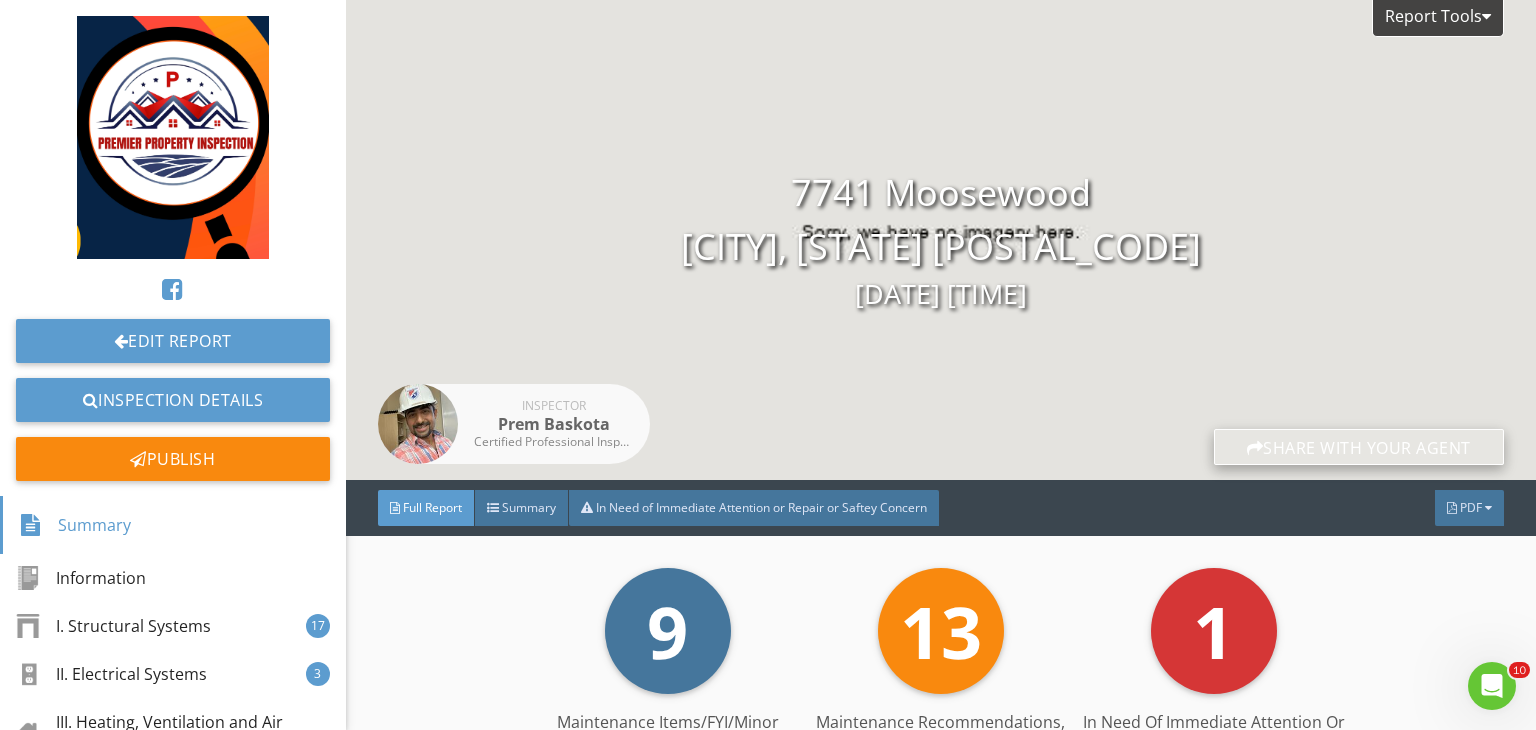 click on "Share with your agent" at bounding box center (1359, 447) 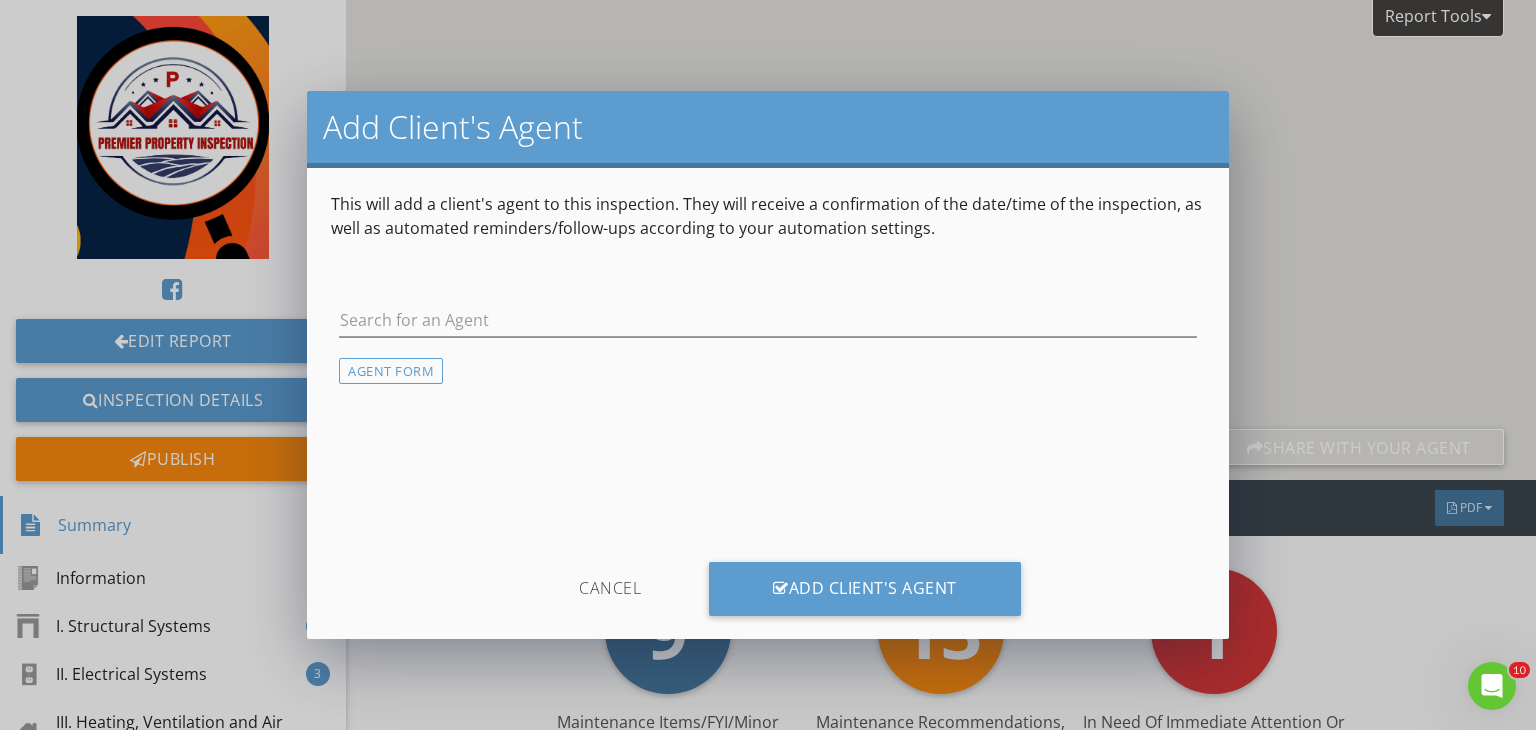 click at bounding box center [768, 324] 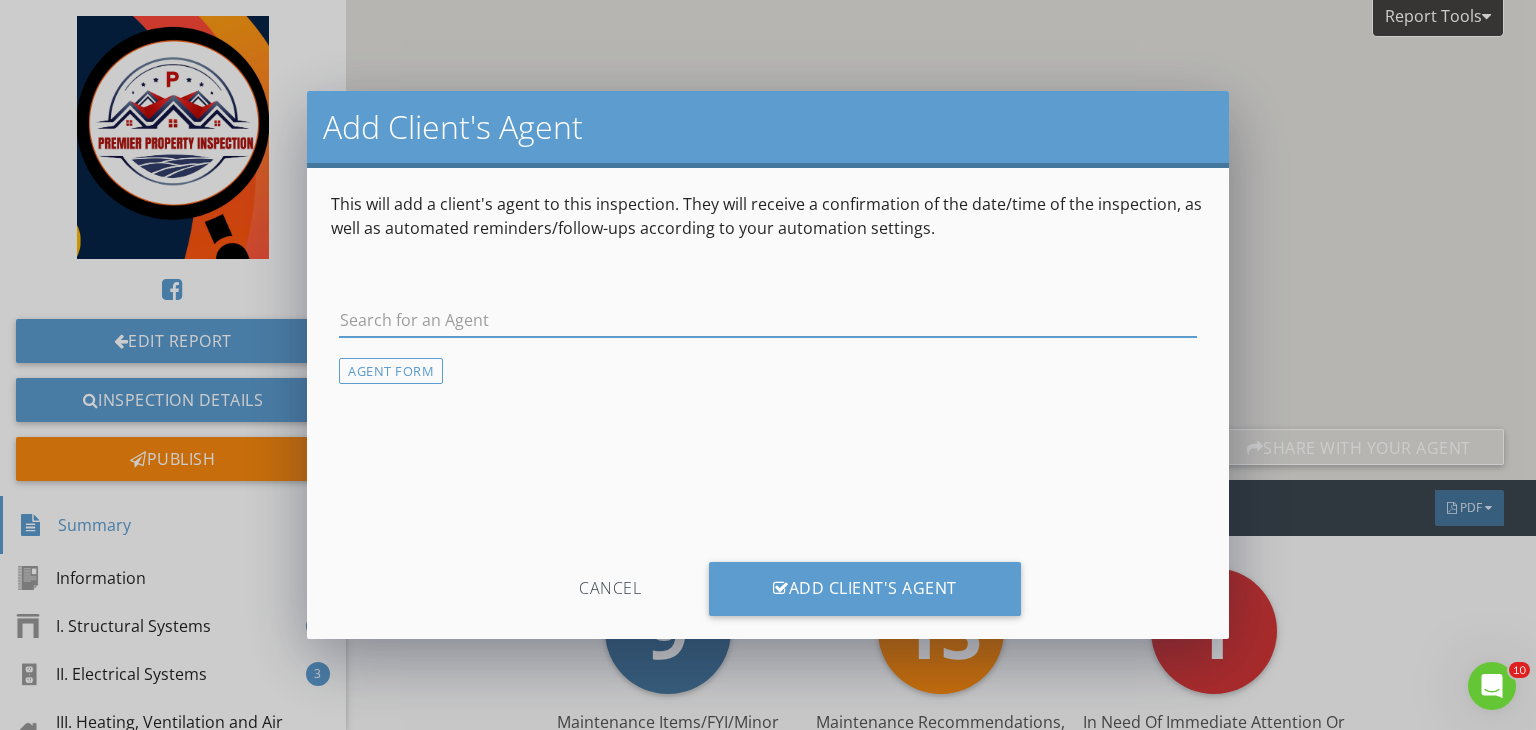 click at bounding box center [768, 320] 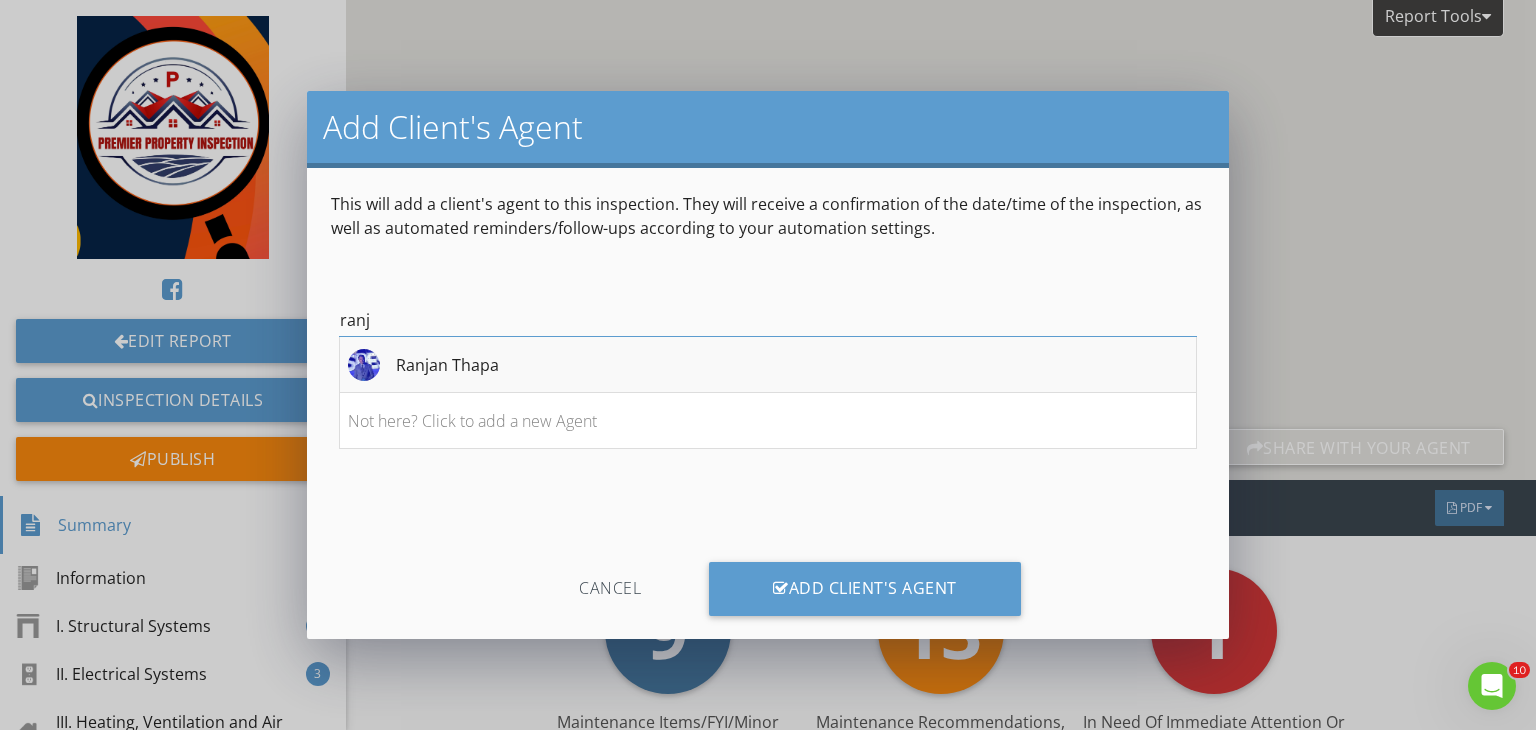 type on "ranj" 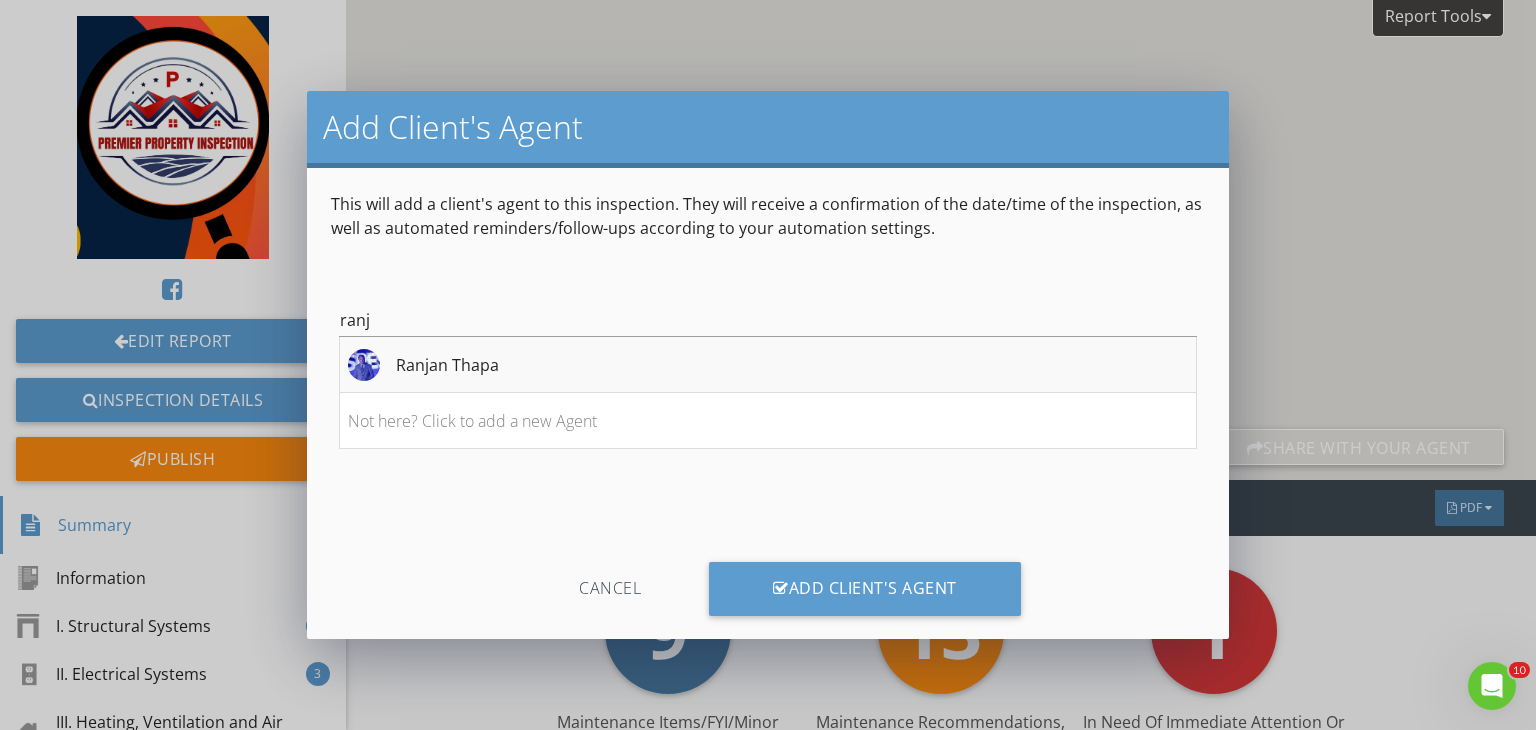 click on "Ranjan Thapa" at bounding box center (423, 365) 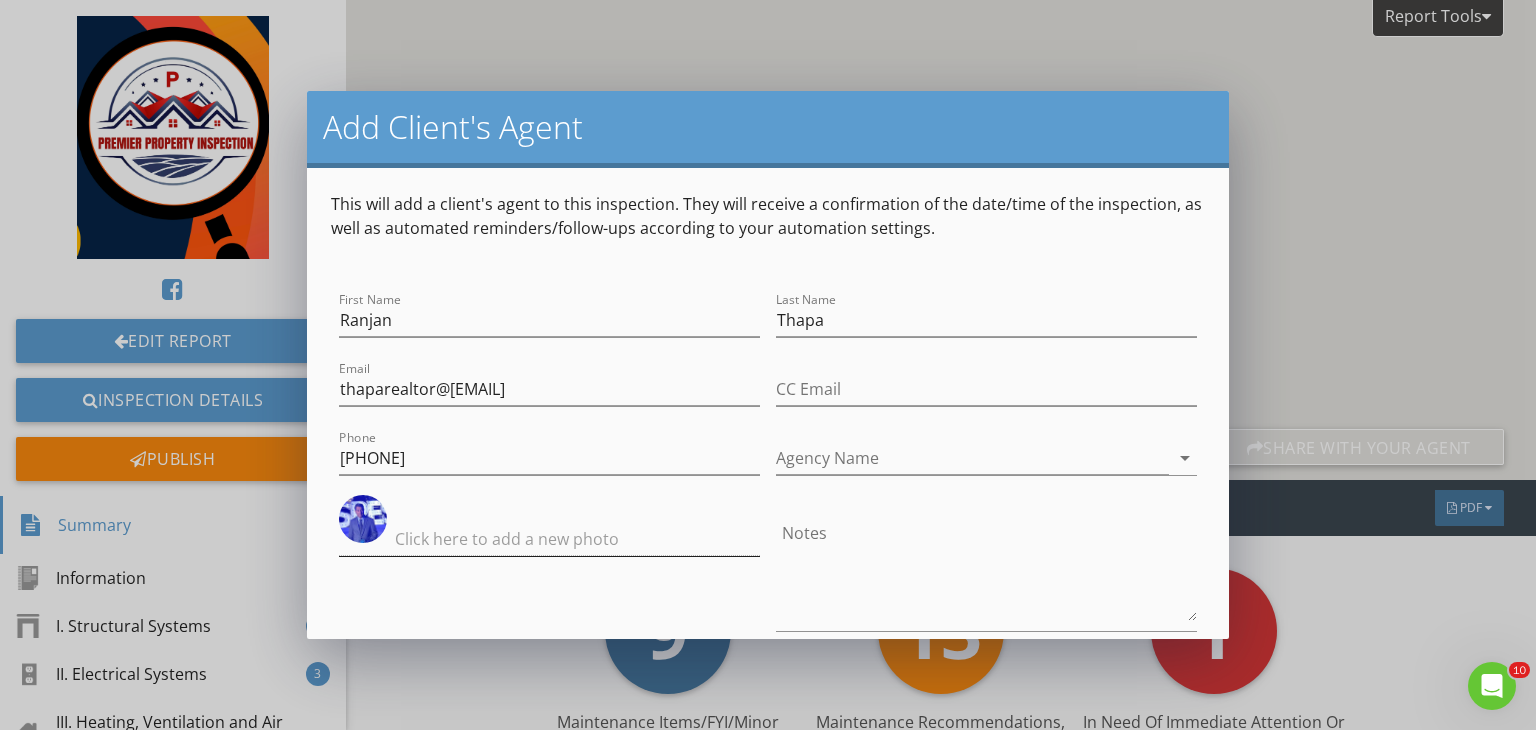 scroll, scrollTop: 147, scrollLeft: 0, axis: vertical 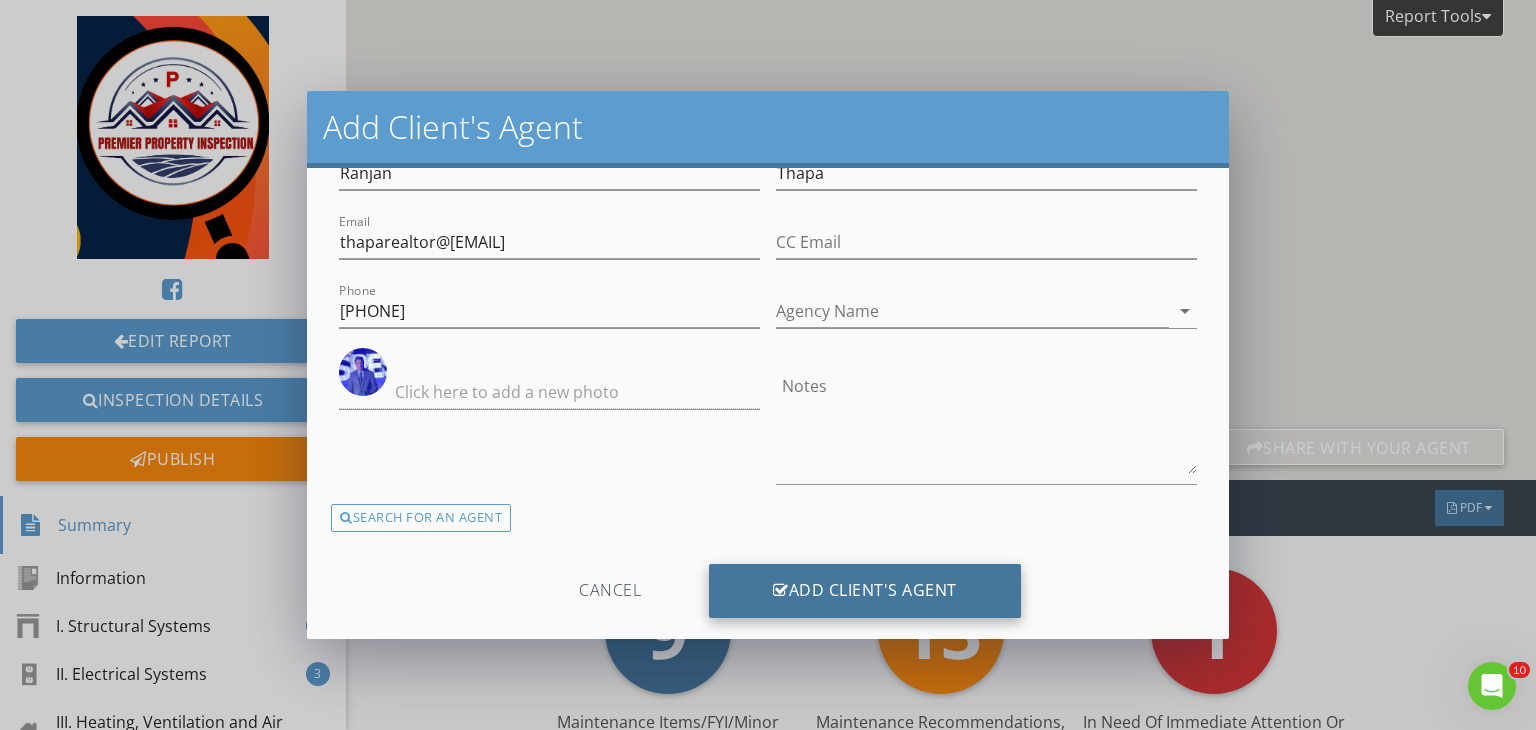 click on "Add Client's Agent" at bounding box center (865, 591) 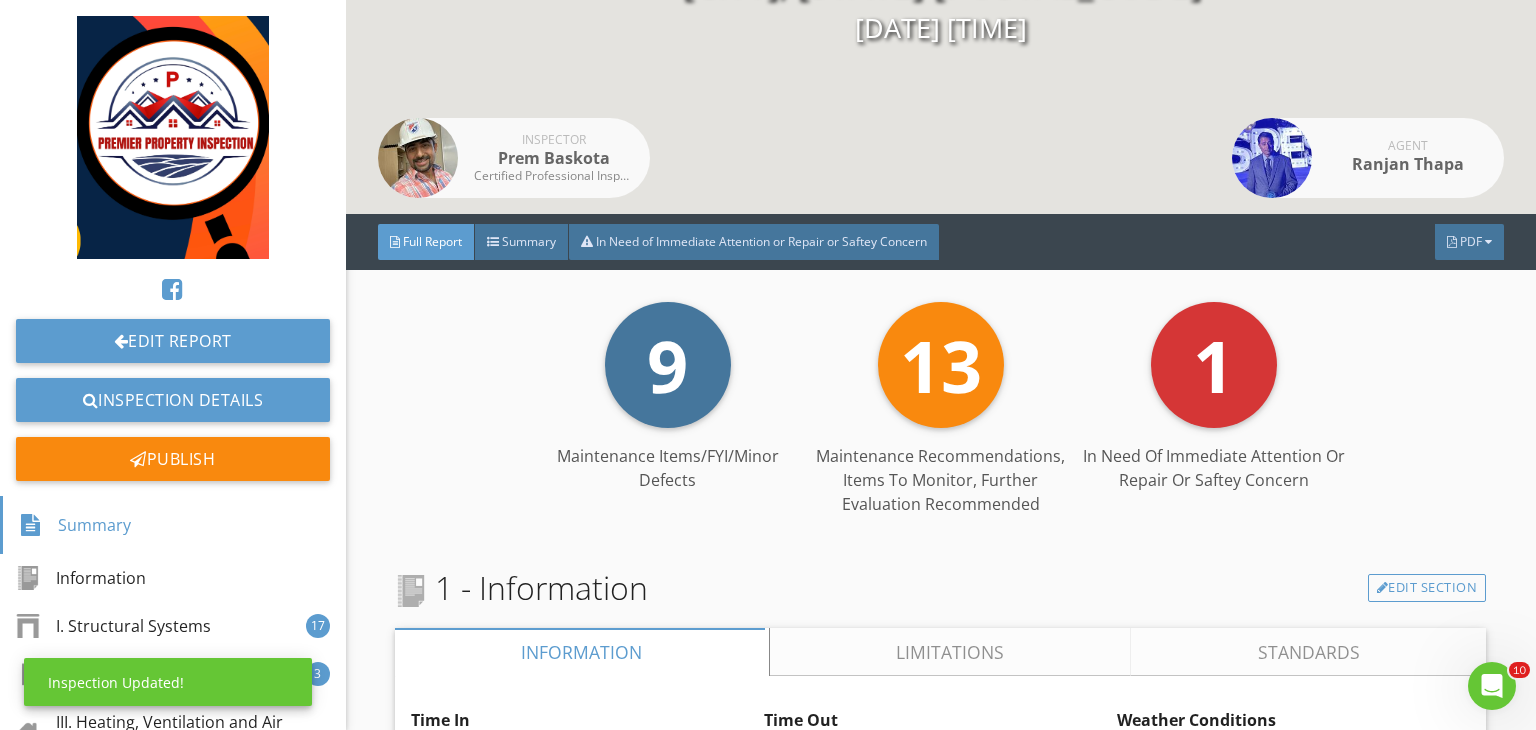 scroll, scrollTop: 271, scrollLeft: 0, axis: vertical 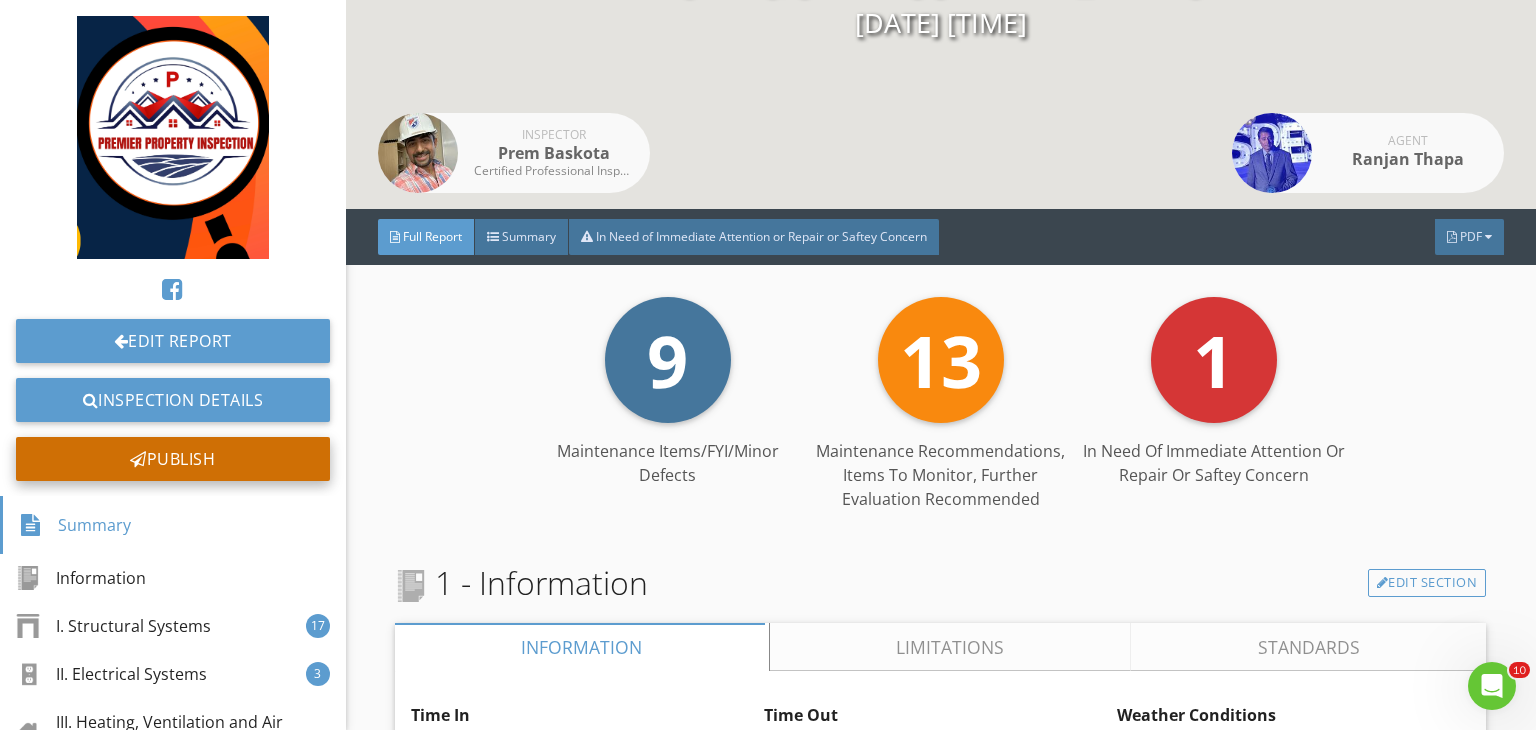 click on "Publish" at bounding box center (173, 459) 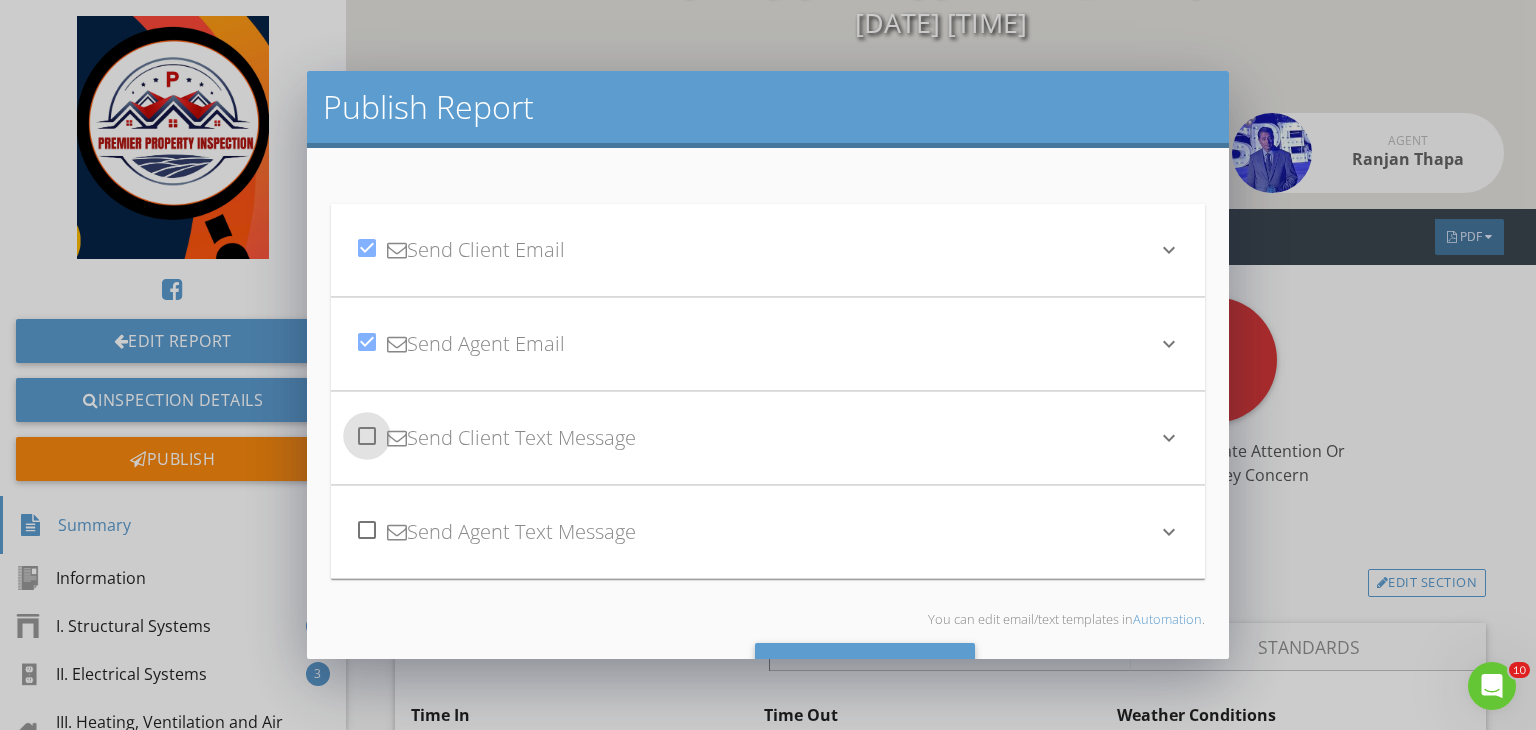click at bounding box center (367, 436) 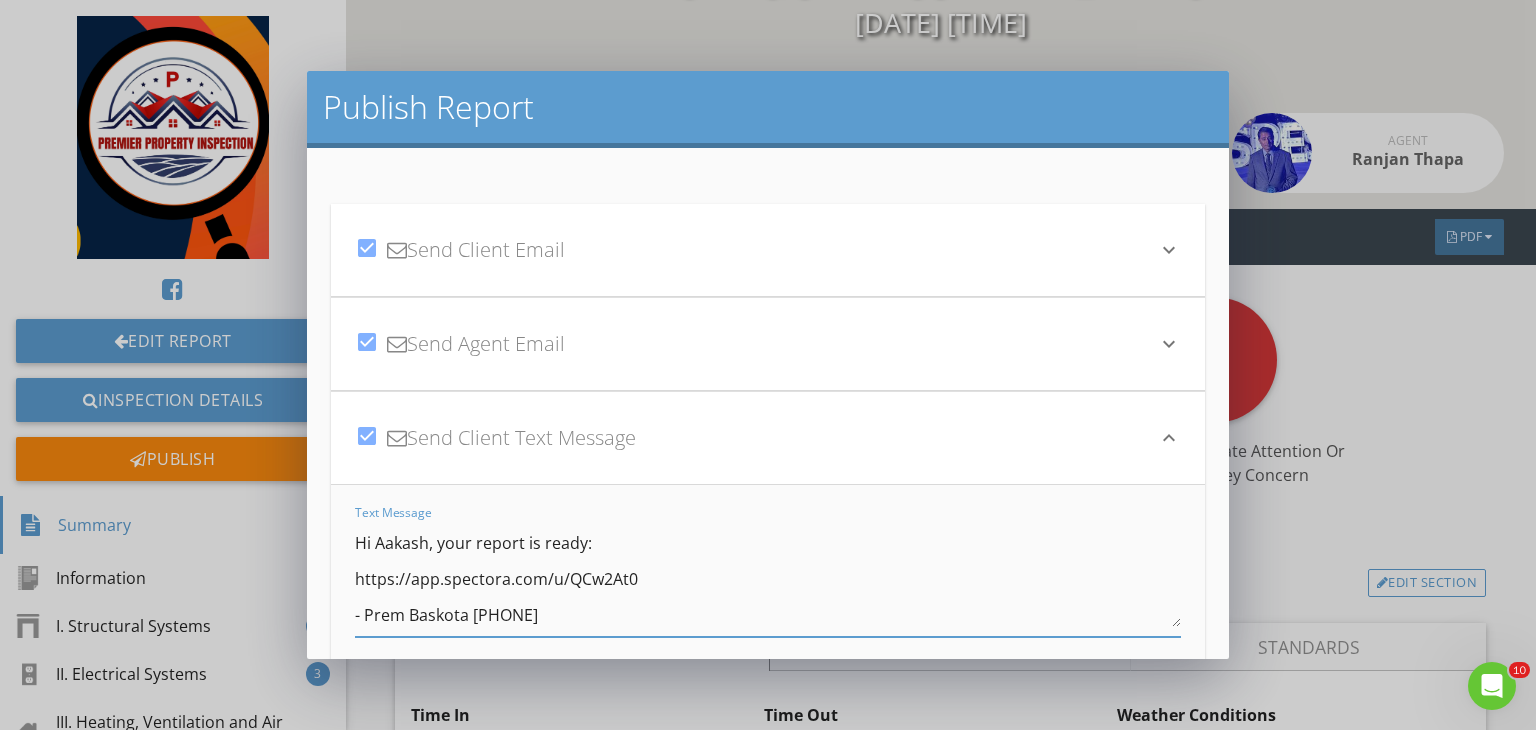 click on "Hi Aakash, your report is ready:
https://app.spectora.com/u/QCw2At0
- Prem Baskota 573-355-0292" at bounding box center [768, 577] 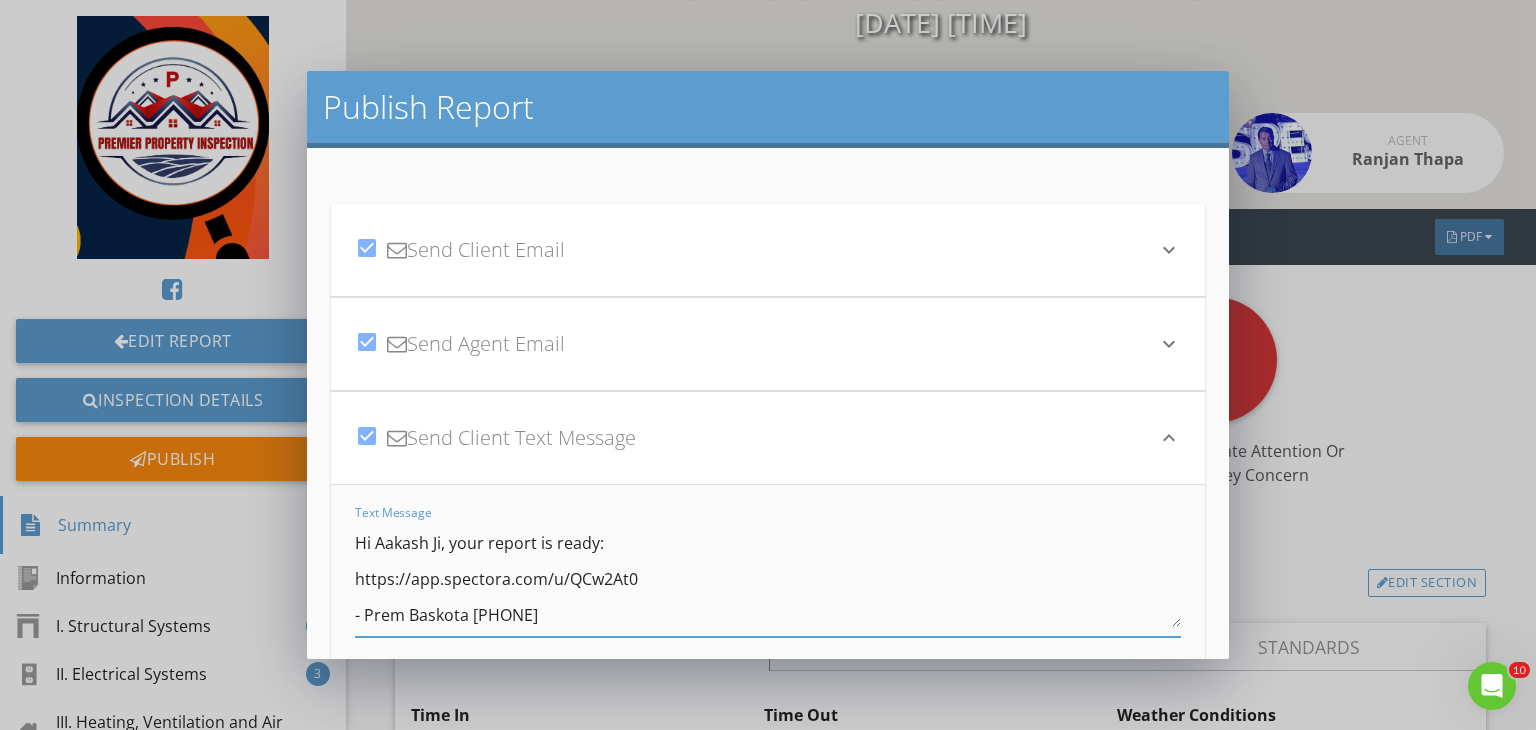 scroll, scrollTop: 4, scrollLeft: 0, axis: vertical 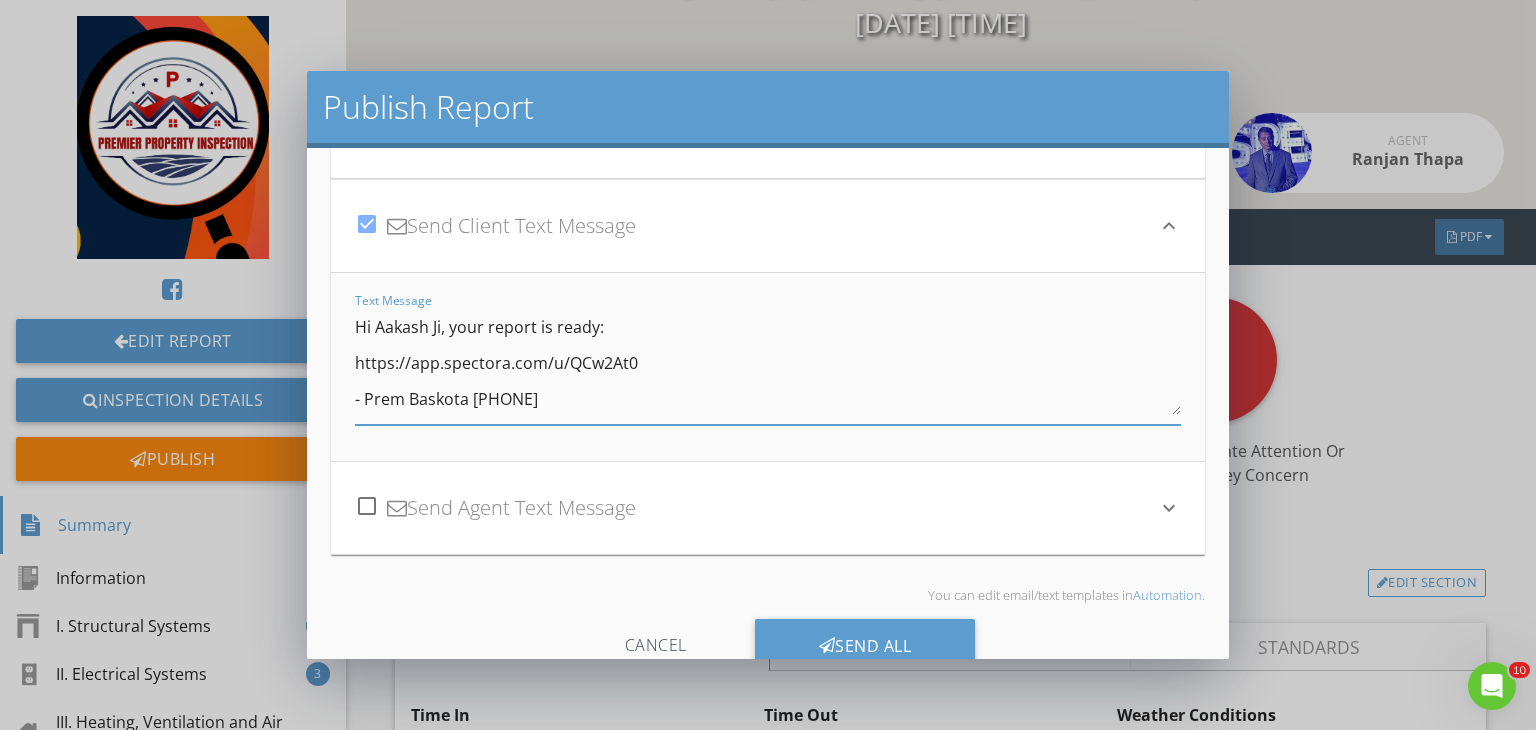 type on "Hi Aakash Ji, your report is ready:
https://app.spectora.com/u/QCw2At0
- Prem Baskota 573-355-0292" 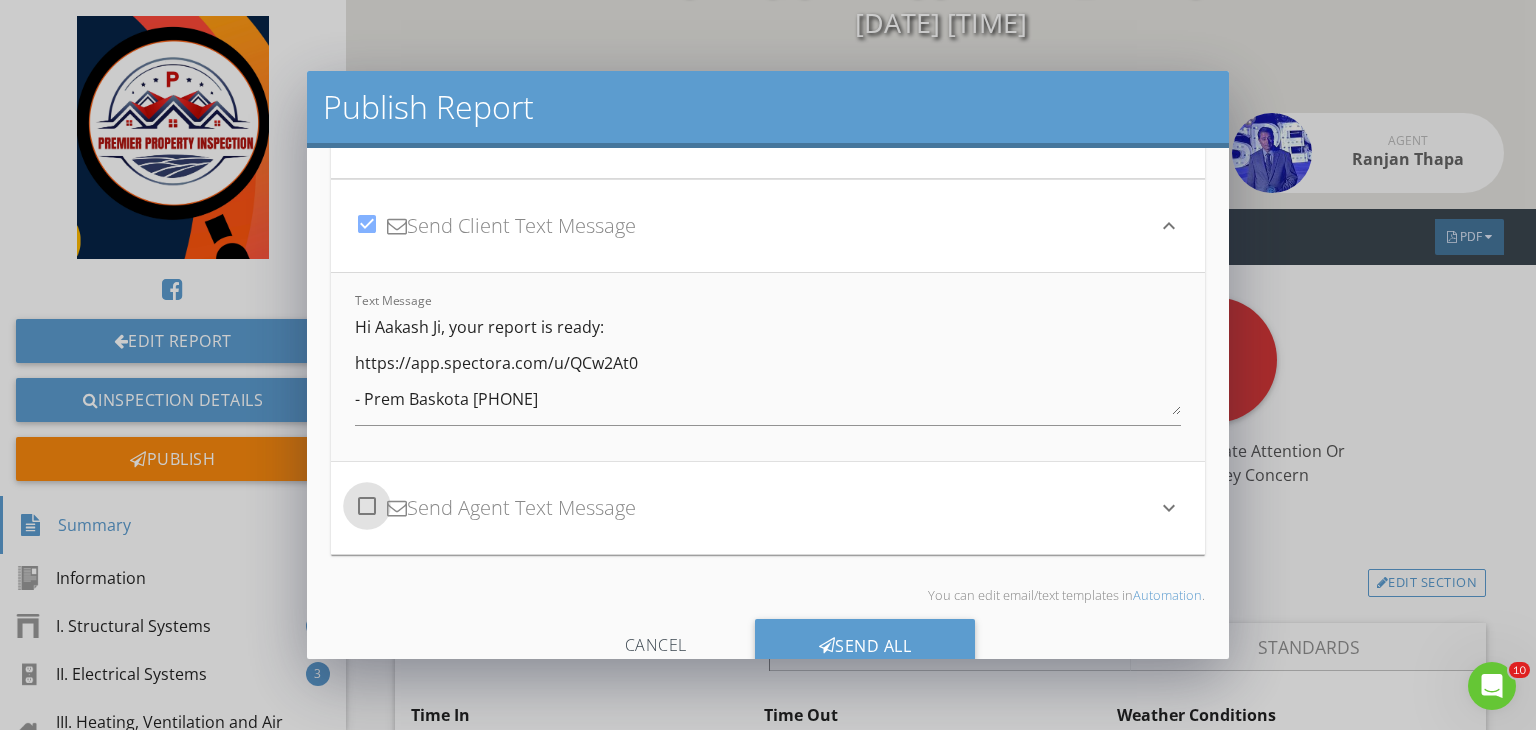 click at bounding box center (367, 506) 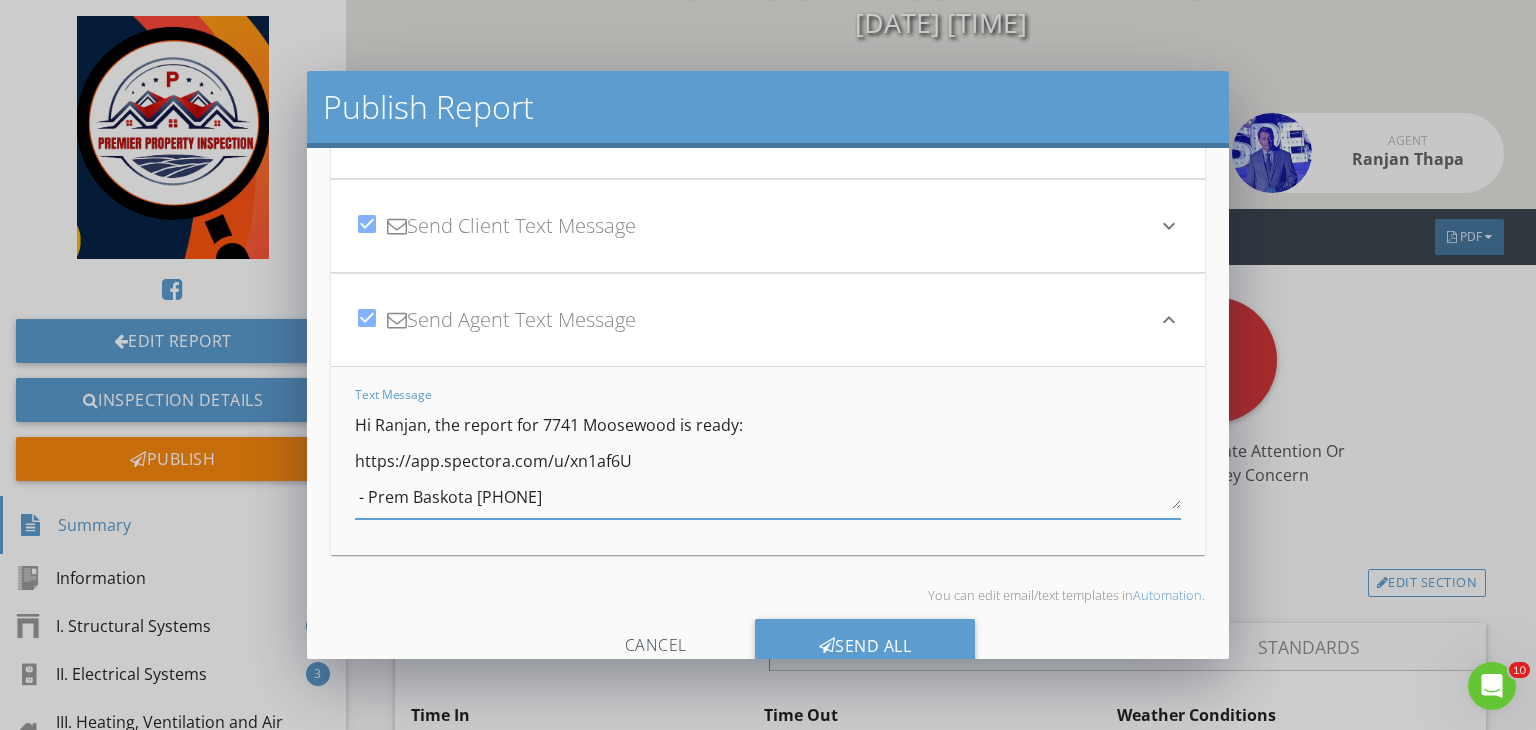 click on "Hi Ranjan, the report for 7741 Moosewood is ready:
https://app.spectora.com/u/xn1af6U
- Prem Baskota 573-355-0292" at bounding box center [768, 459] 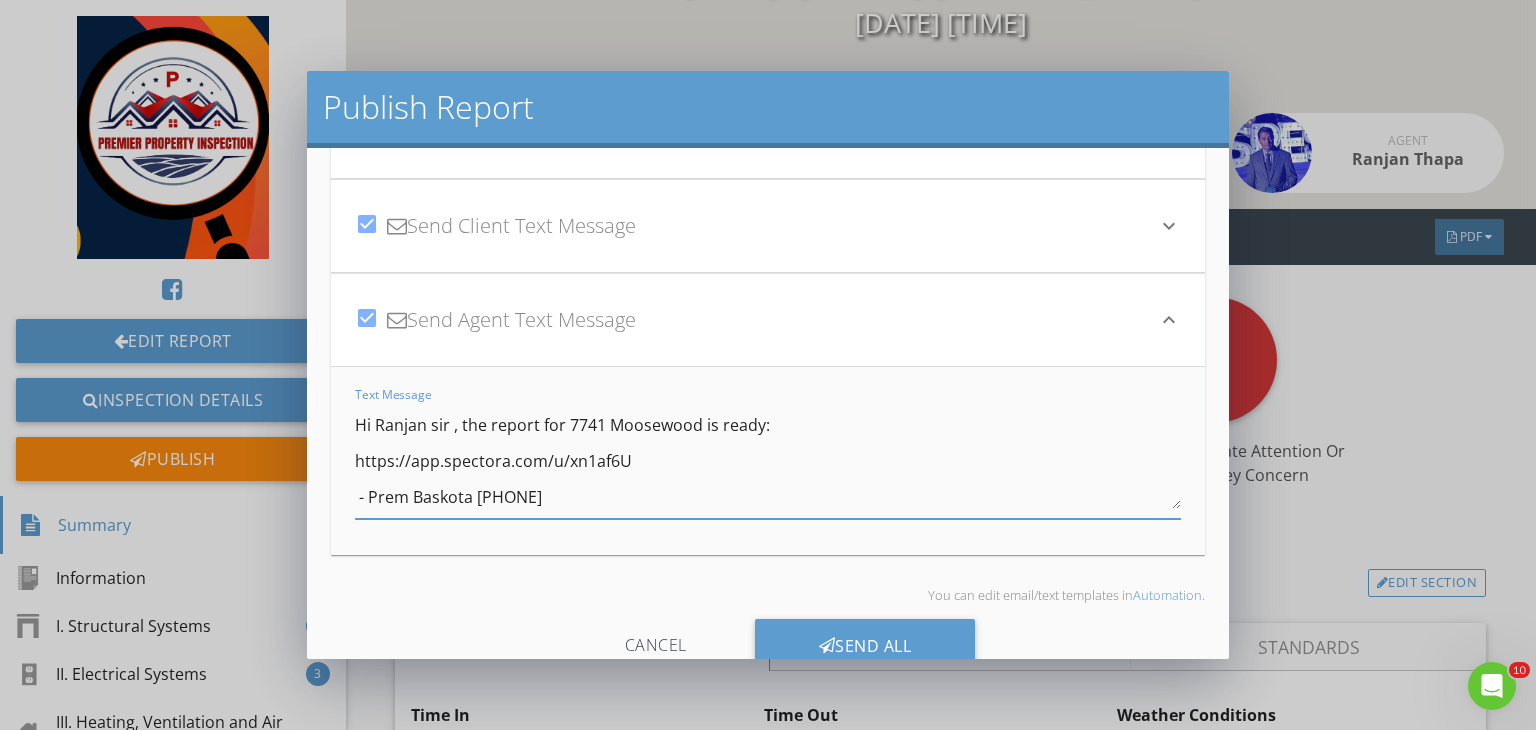 scroll, scrollTop: 0, scrollLeft: 0, axis: both 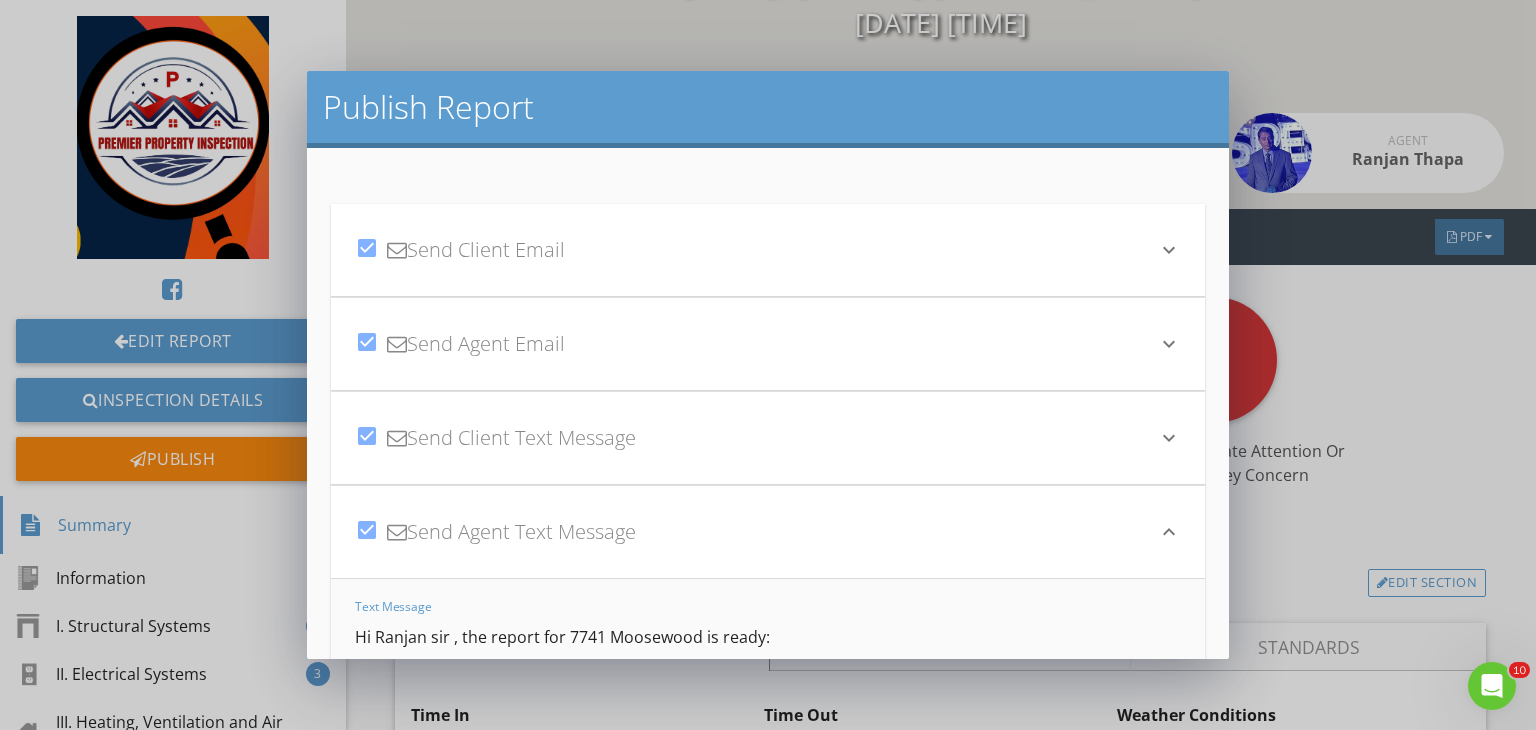 type on "Hi Ranjan sir , the report for 7741 Moosewood is ready:
https://app.spectora.com/u/xn1af6U
- Prem Baskota 573-355-0292" 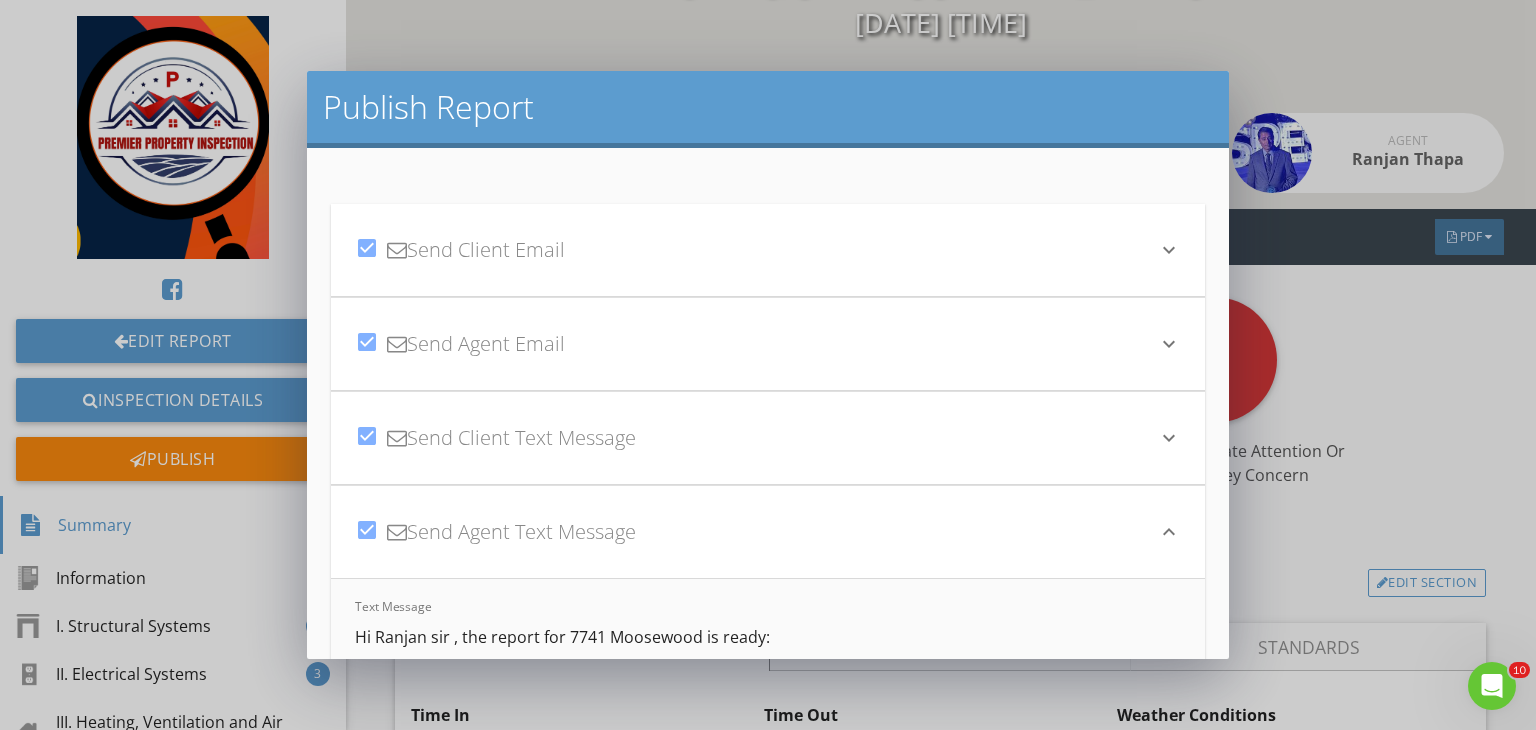 click on "keyboard_arrow_down" at bounding box center (1169, 250) 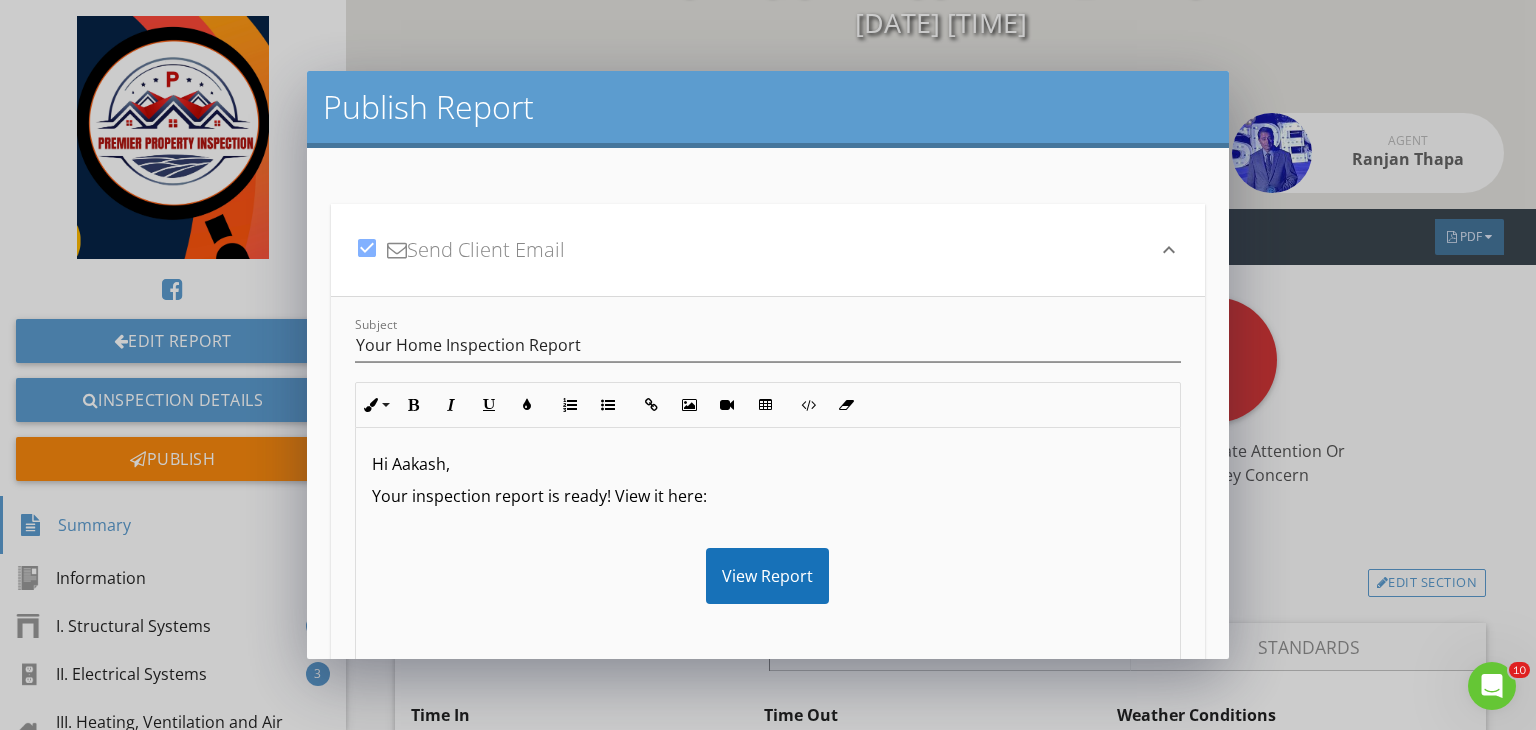click on "Hi Aakash," at bounding box center (768, 464) 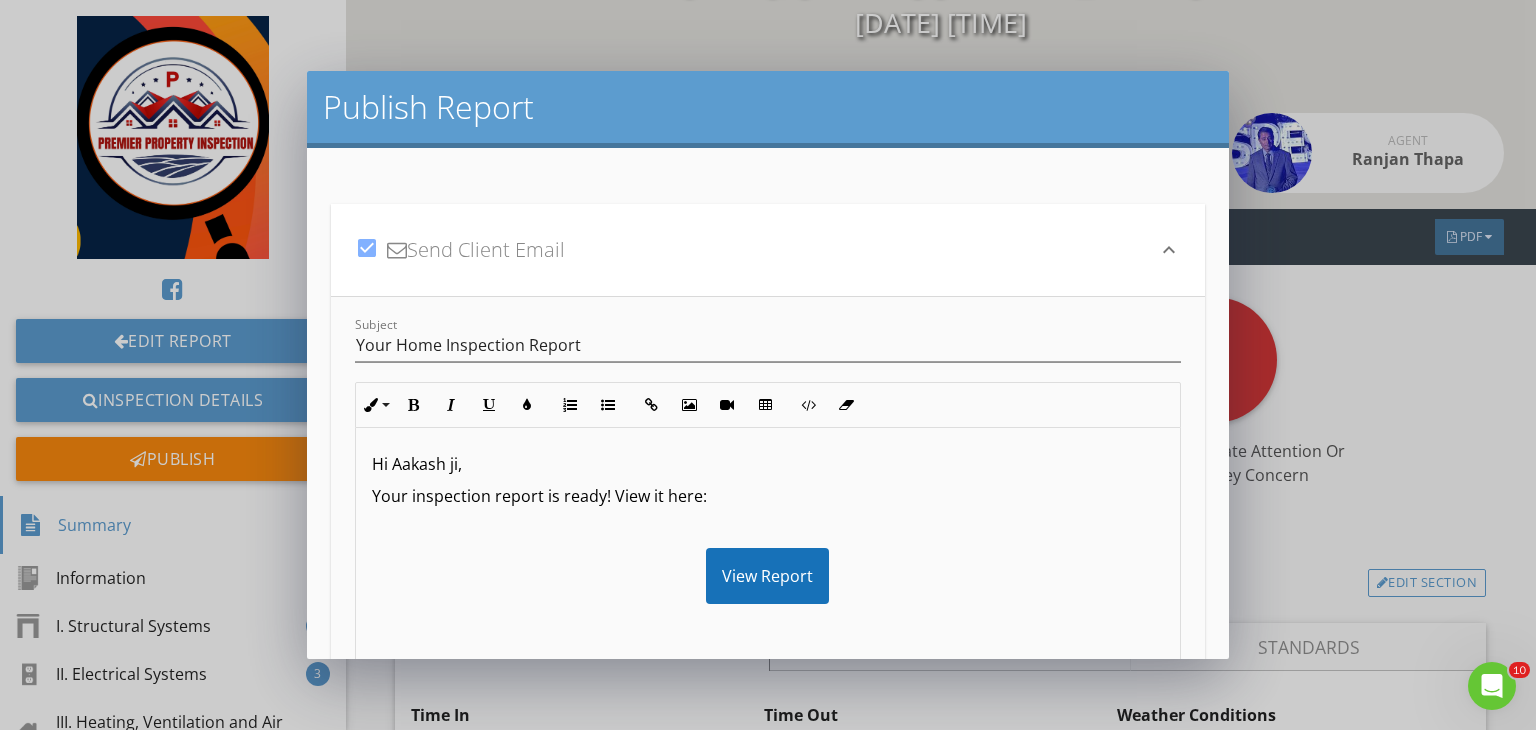 click on "keyboard_arrow_down" at bounding box center (1169, 250) 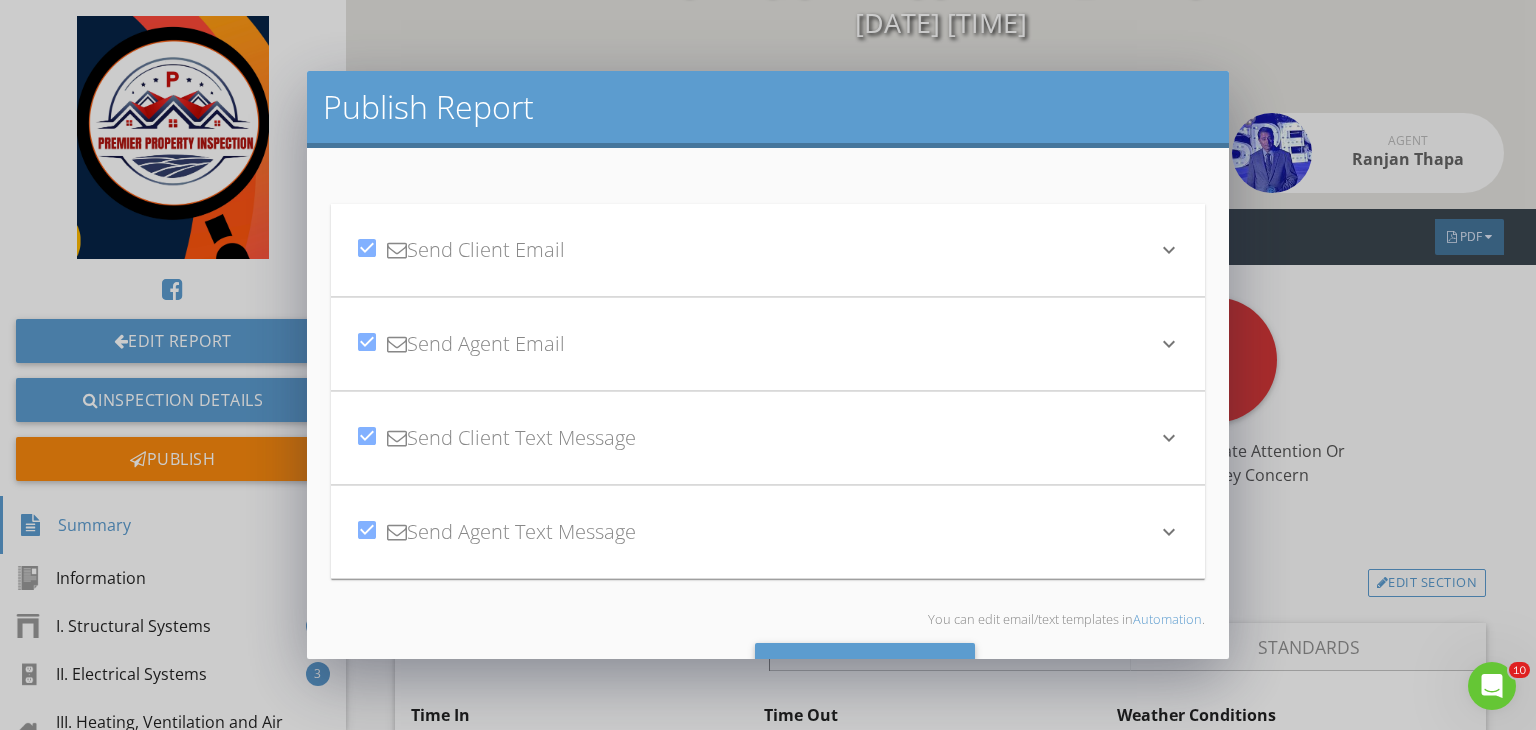 click on "keyboard_arrow_down" at bounding box center (1169, 344) 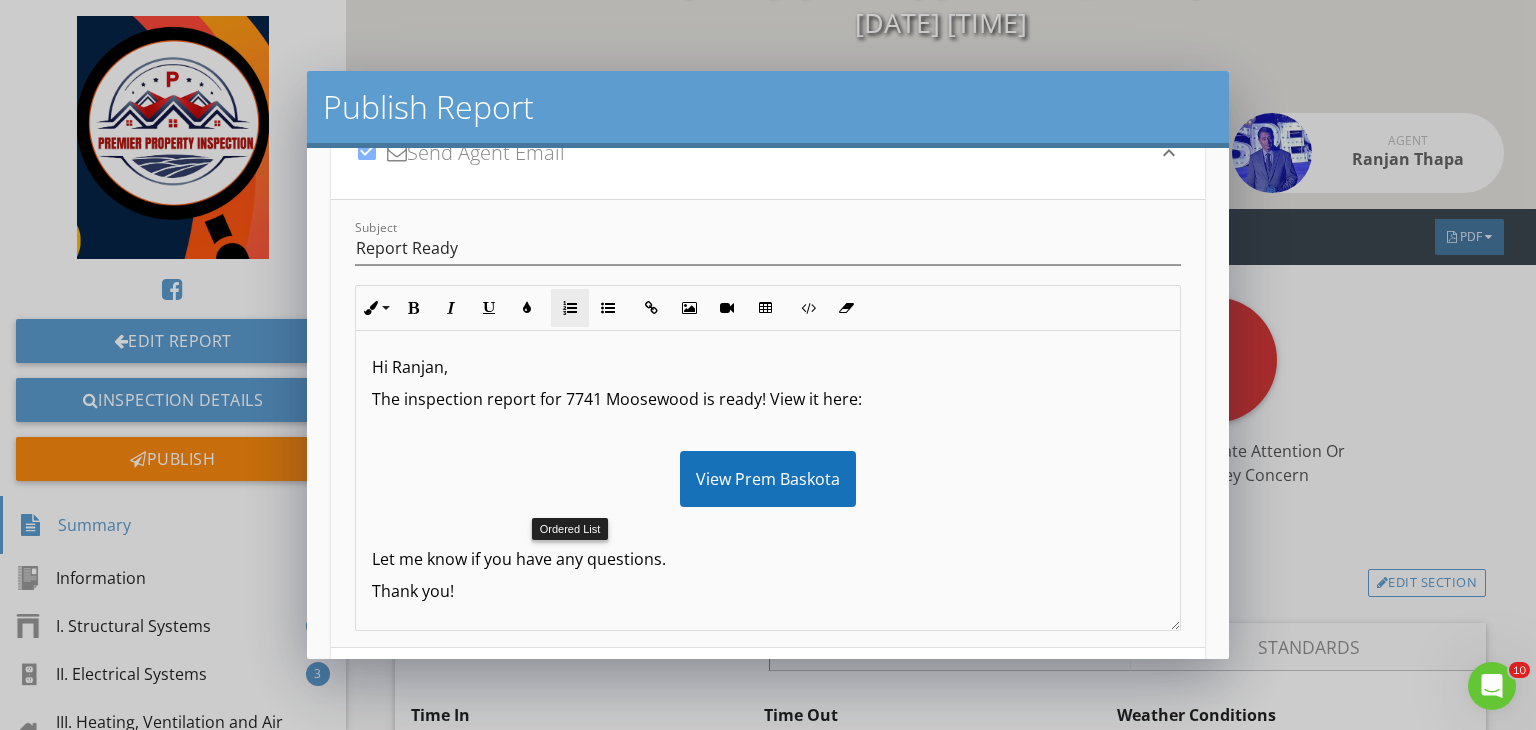 scroll, scrollTop: 195, scrollLeft: 0, axis: vertical 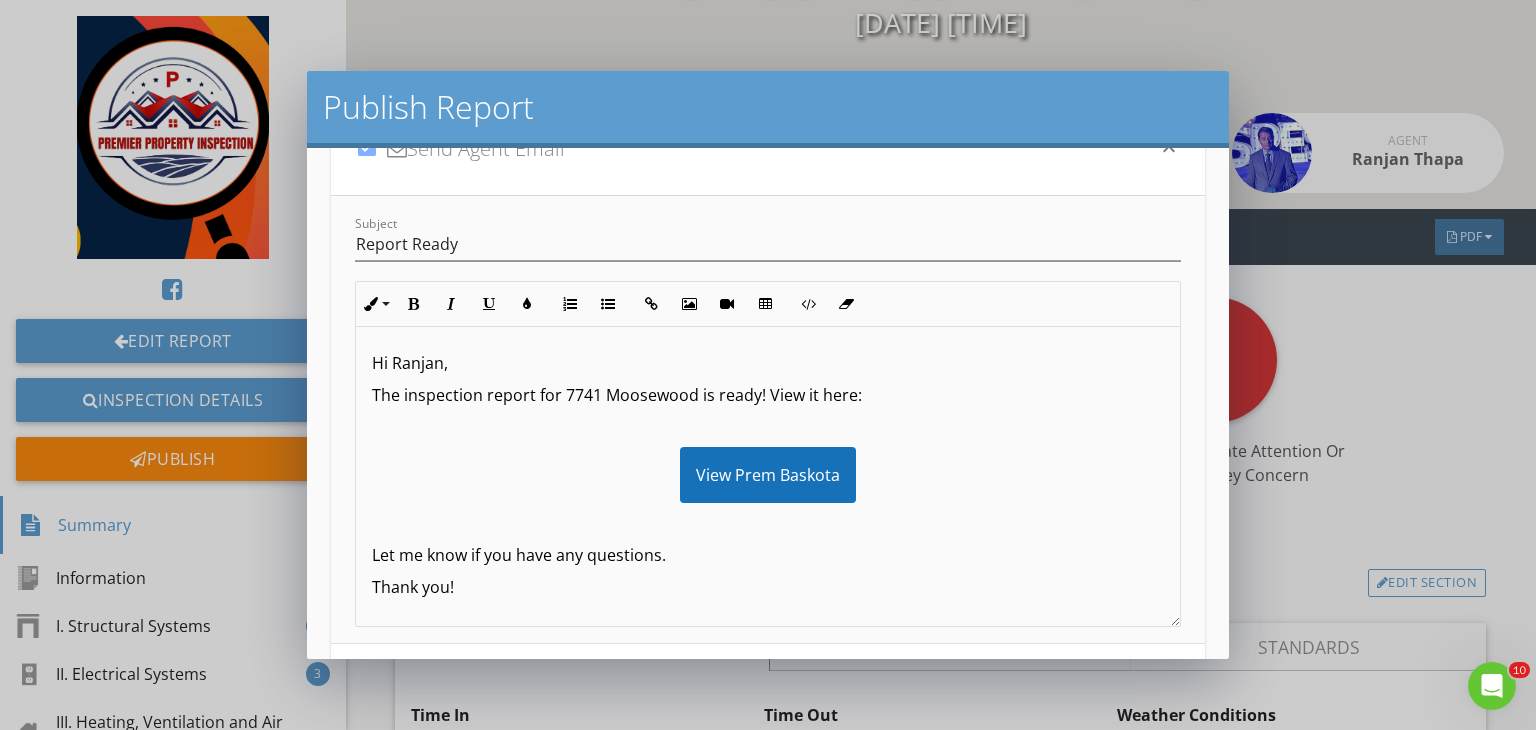 click on "Hi Ranjan," at bounding box center [768, 363] 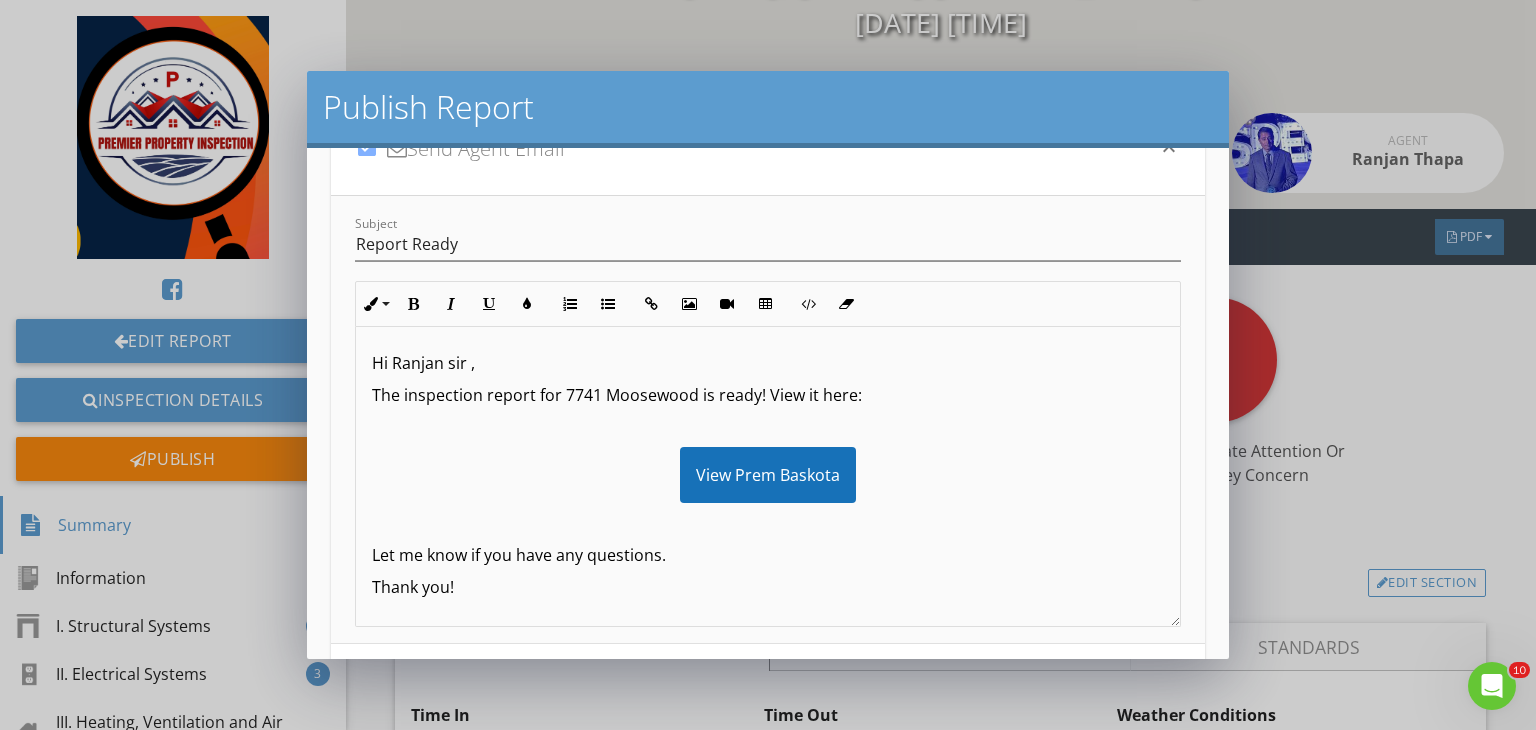 click 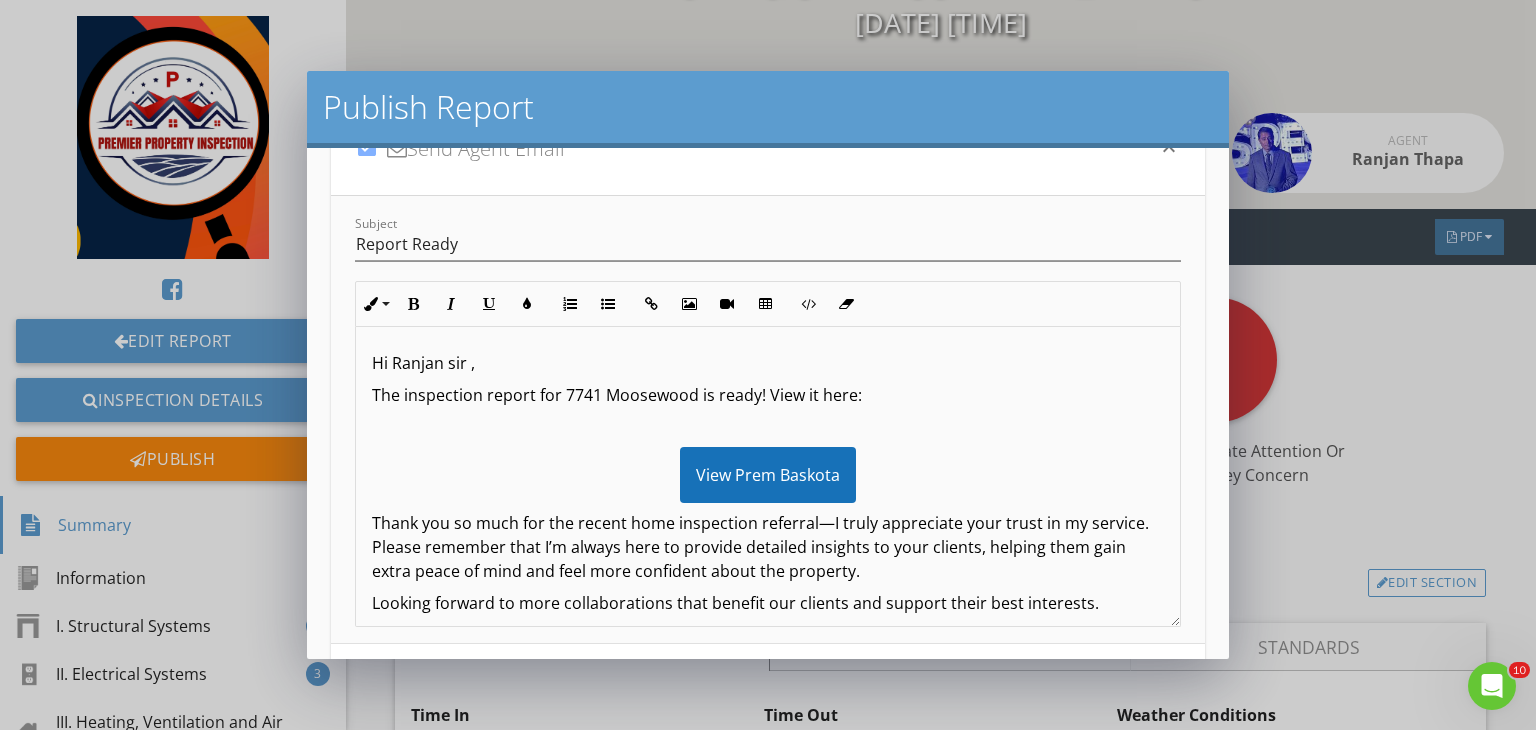 scroll, scrollTop: 76, scrollLeft: 0, axis: vertical 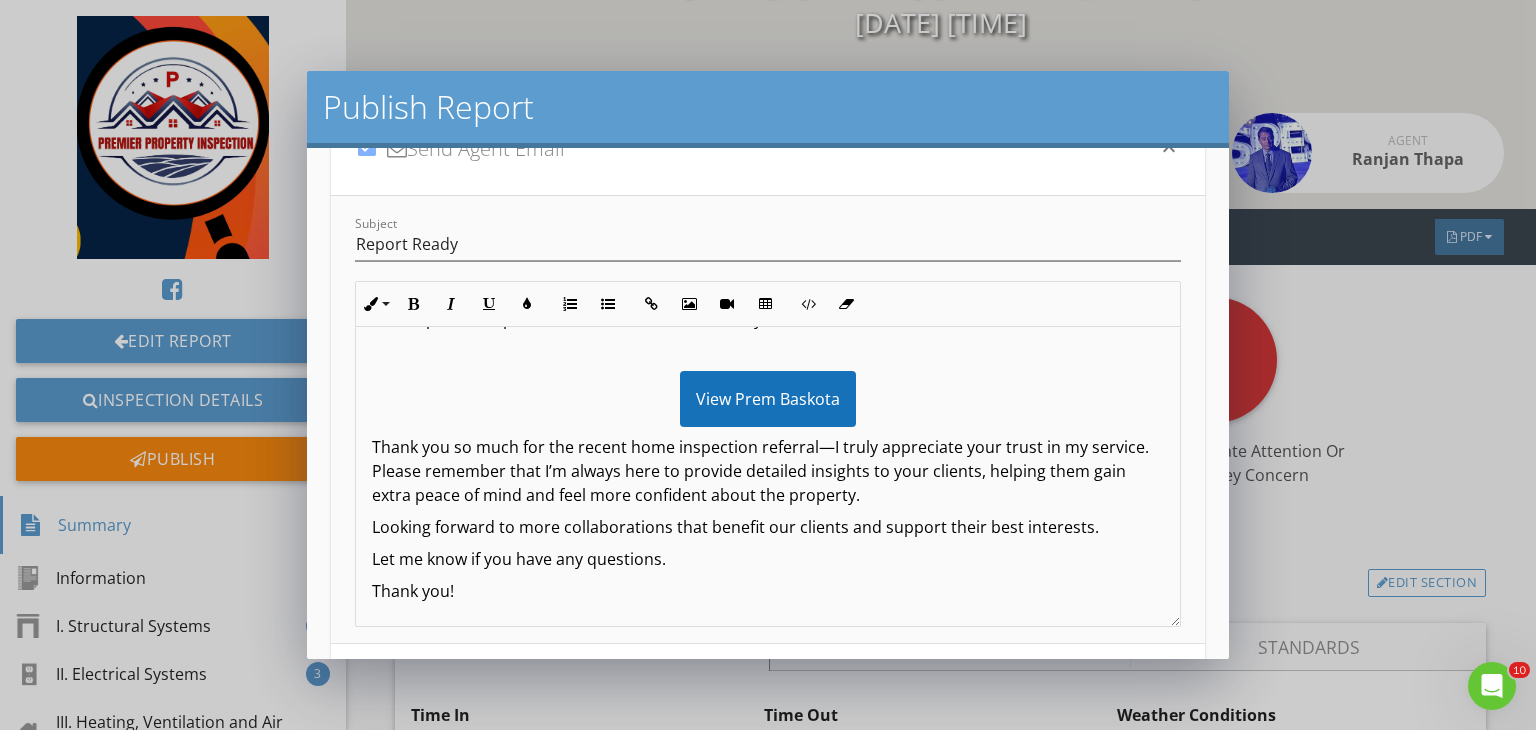 click on "Looking forward to more collaborations that benefit our clients and support their best interests." 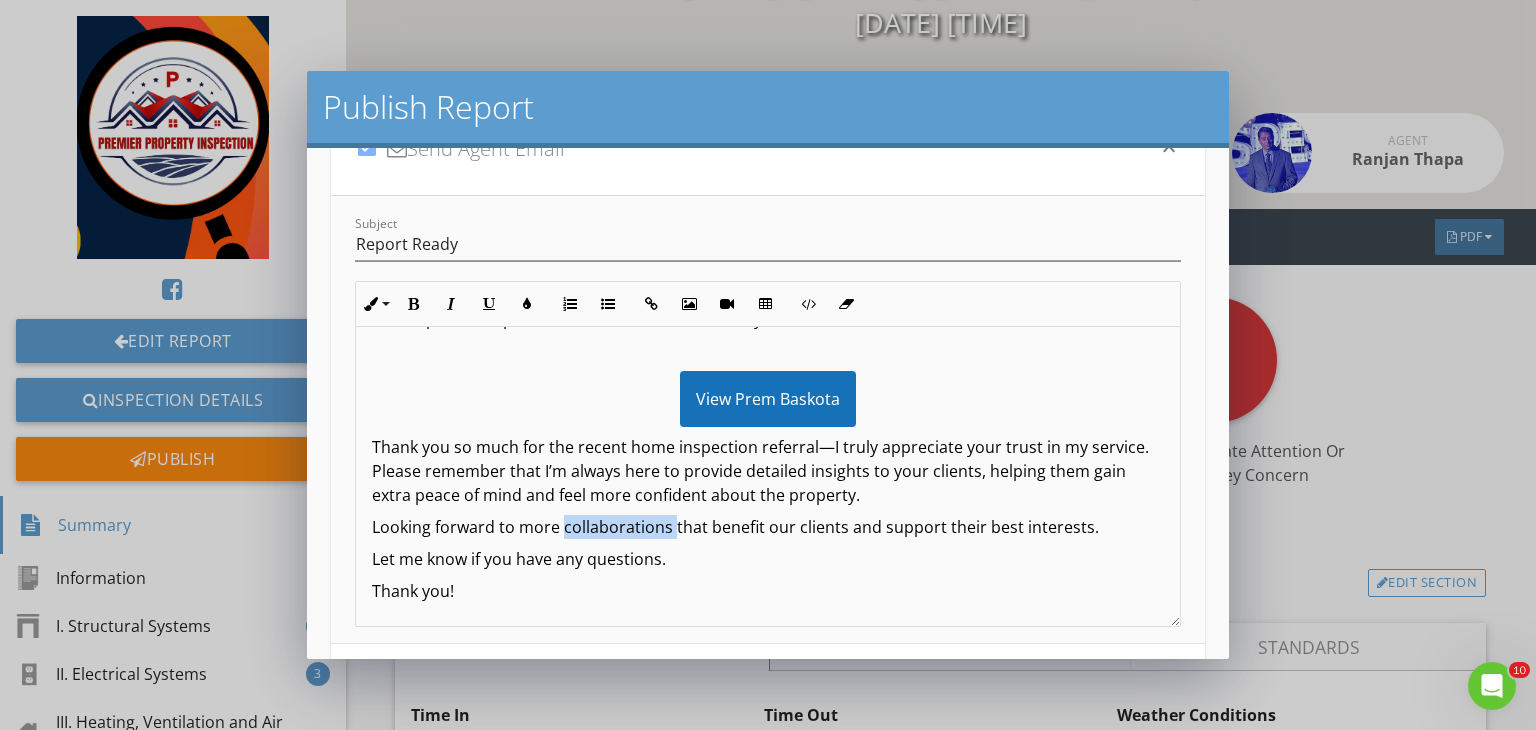 click on "Looking forward to more collaborations that benefit our clients and support their best interests." 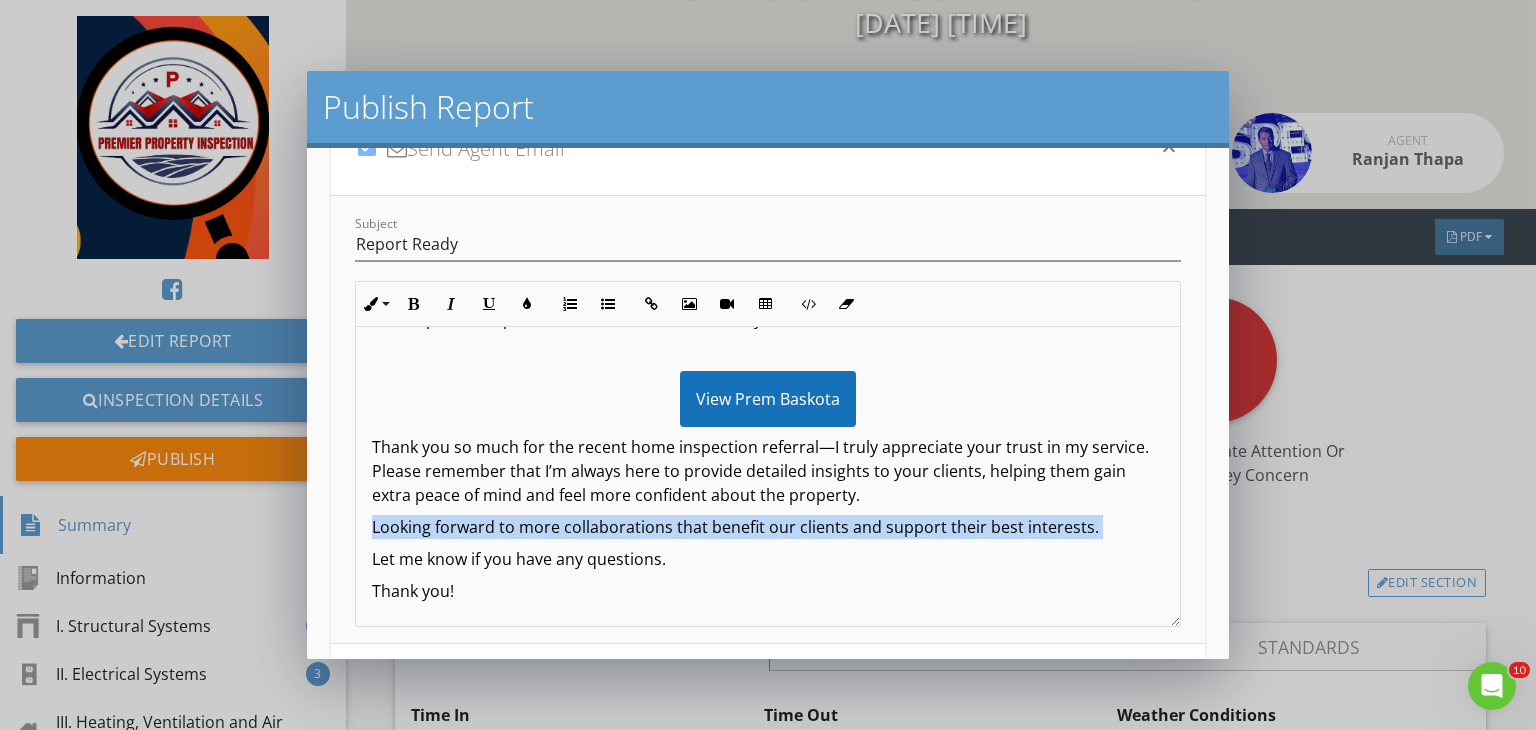 click on "Looking forward to more collaborations that benefit our clients and support their best interests." 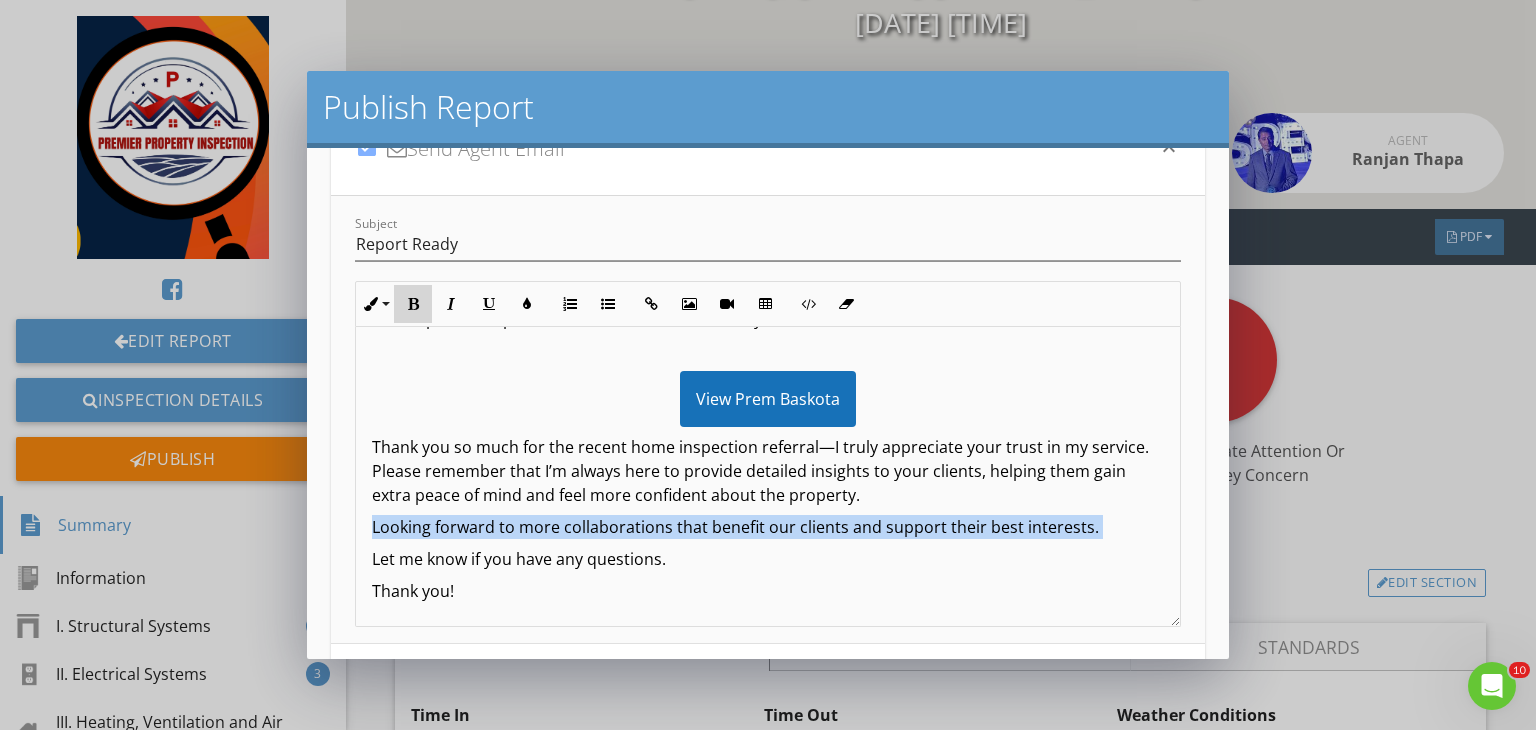 click at bounding box center (413, 304) 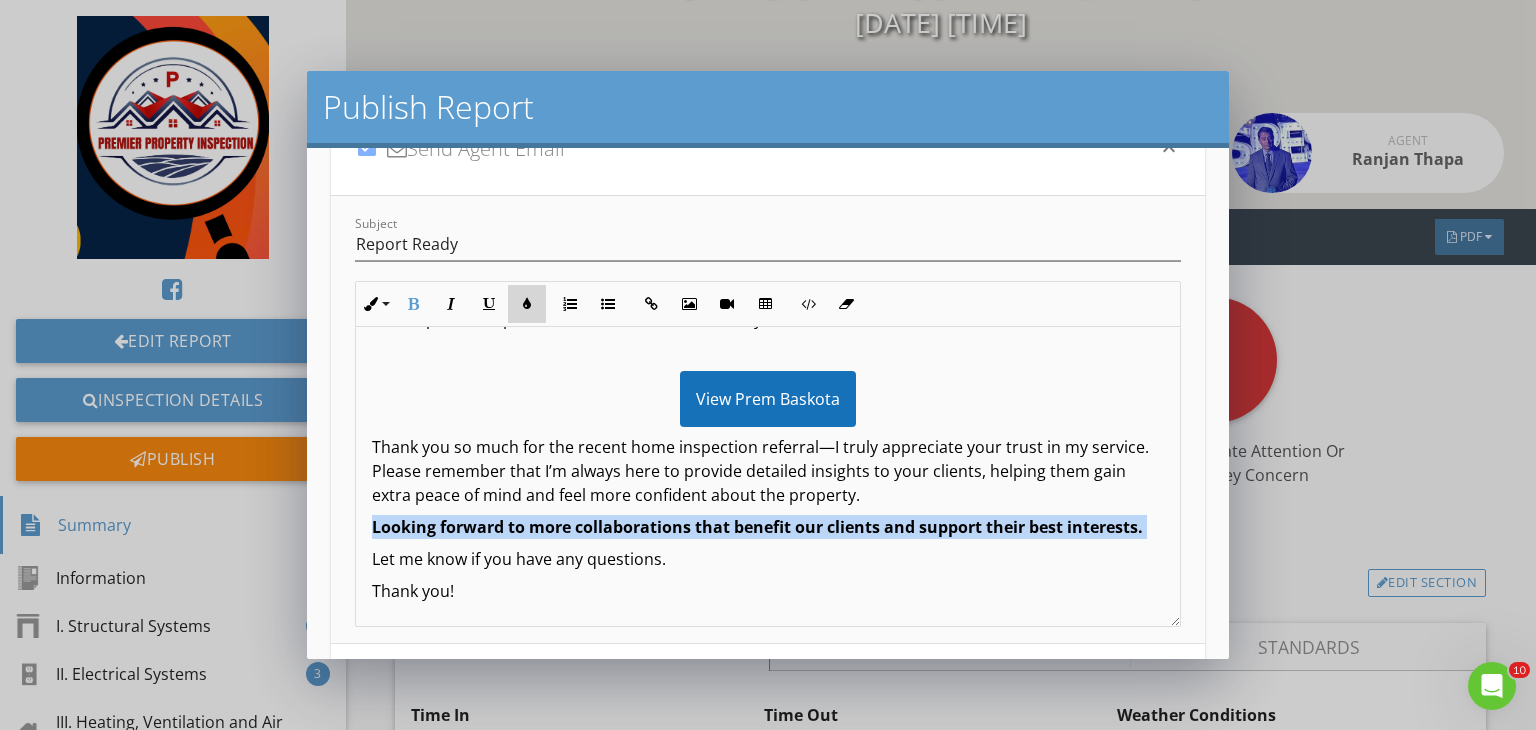 click on "Colors" at bounding box center [527, 304] 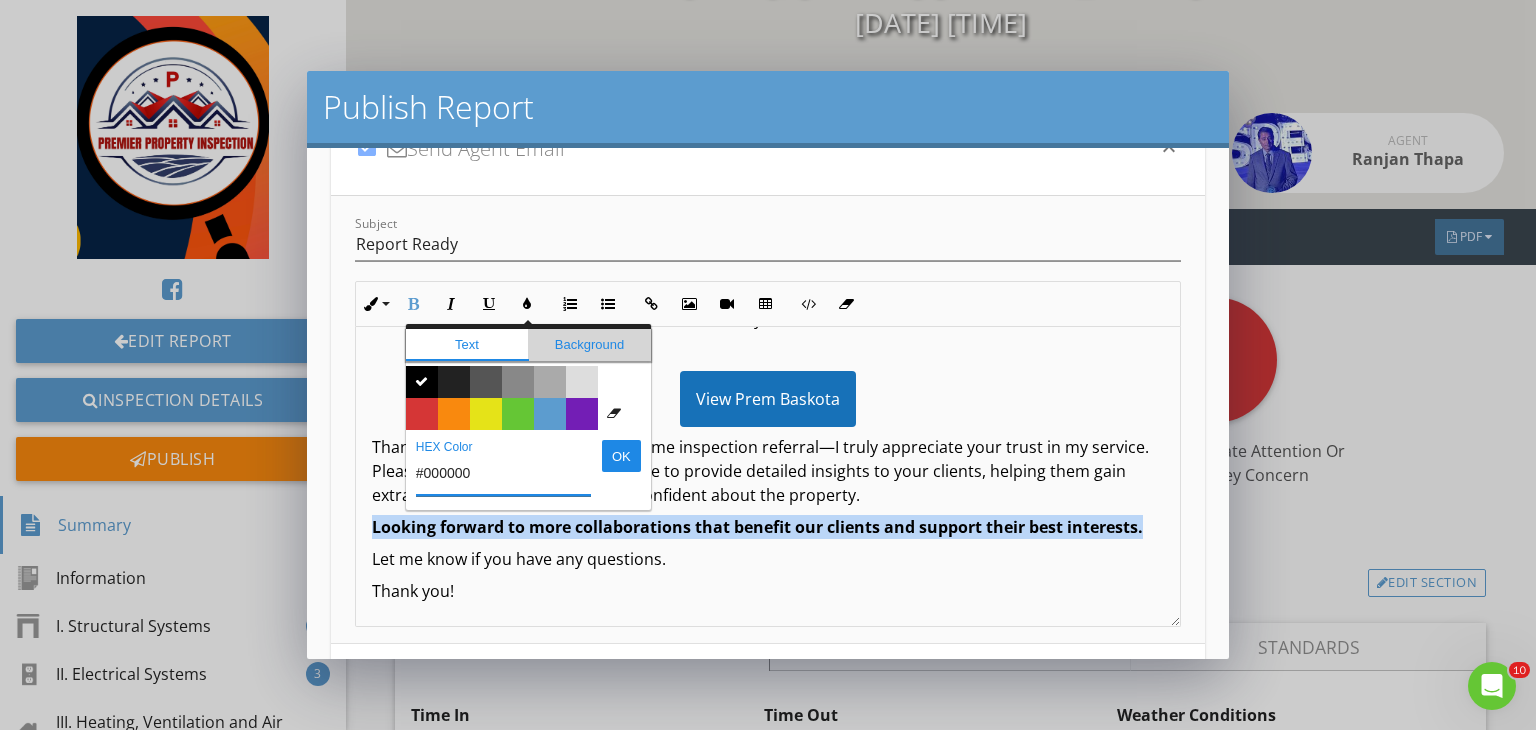 click on "Background" at bounding box center (589, 345) 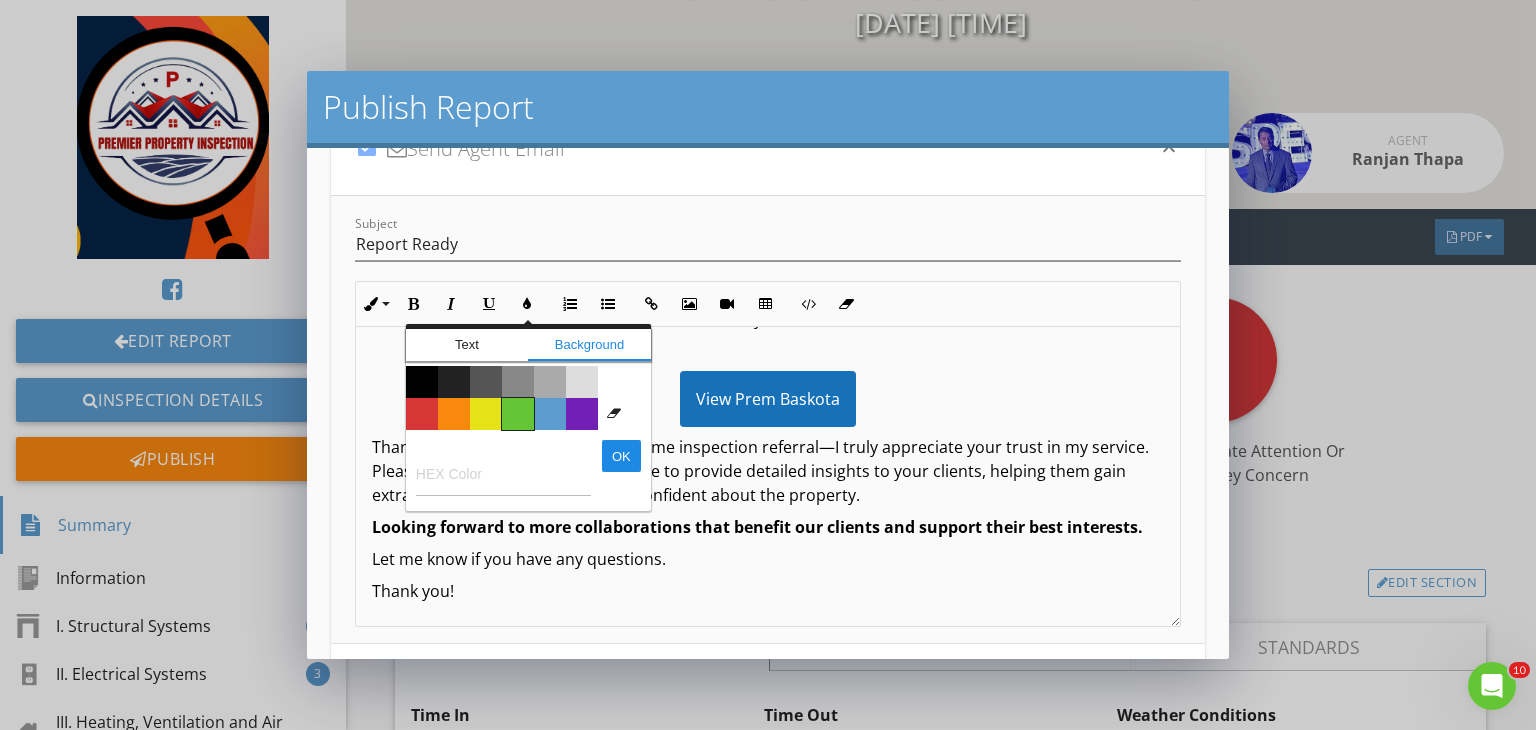 click on "Color #65c635" at bounding box center (518, 414) 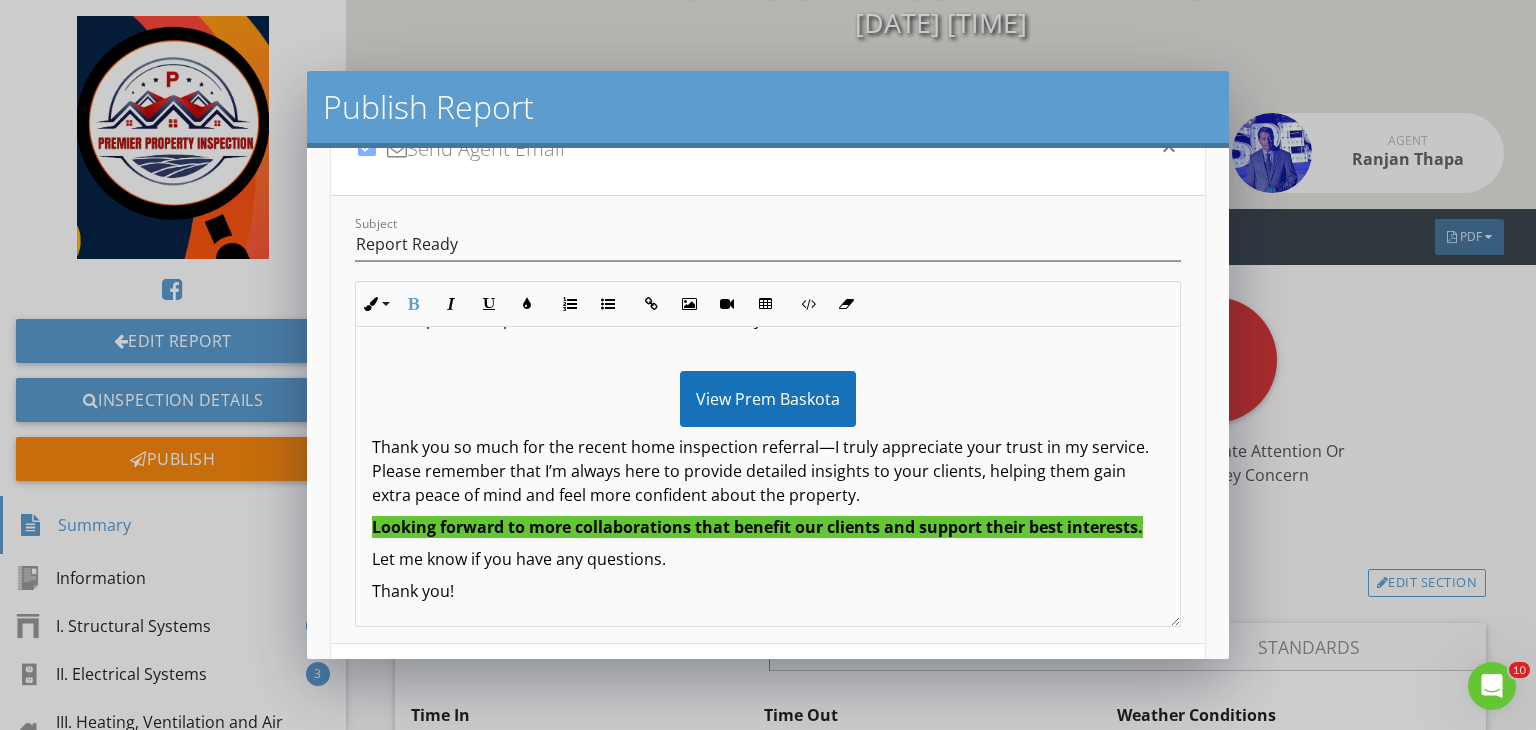 click on "Hi Ranjan sir , The inspection report for 7741 Moosewood is ready! View it here: View Prem Baskota Thank you so much for the recent home inspection referral—I truly appreciate your trust in my service. Please remember that I’m always here to provide detailed insights to your clients, helping them gain extra peace of mind and feel more confident about the property.  Looking forward to more collaborations that benefit our clients and support their best interests. Let me know if you have any questions. Thank you!" at bounding box center [768, 439] 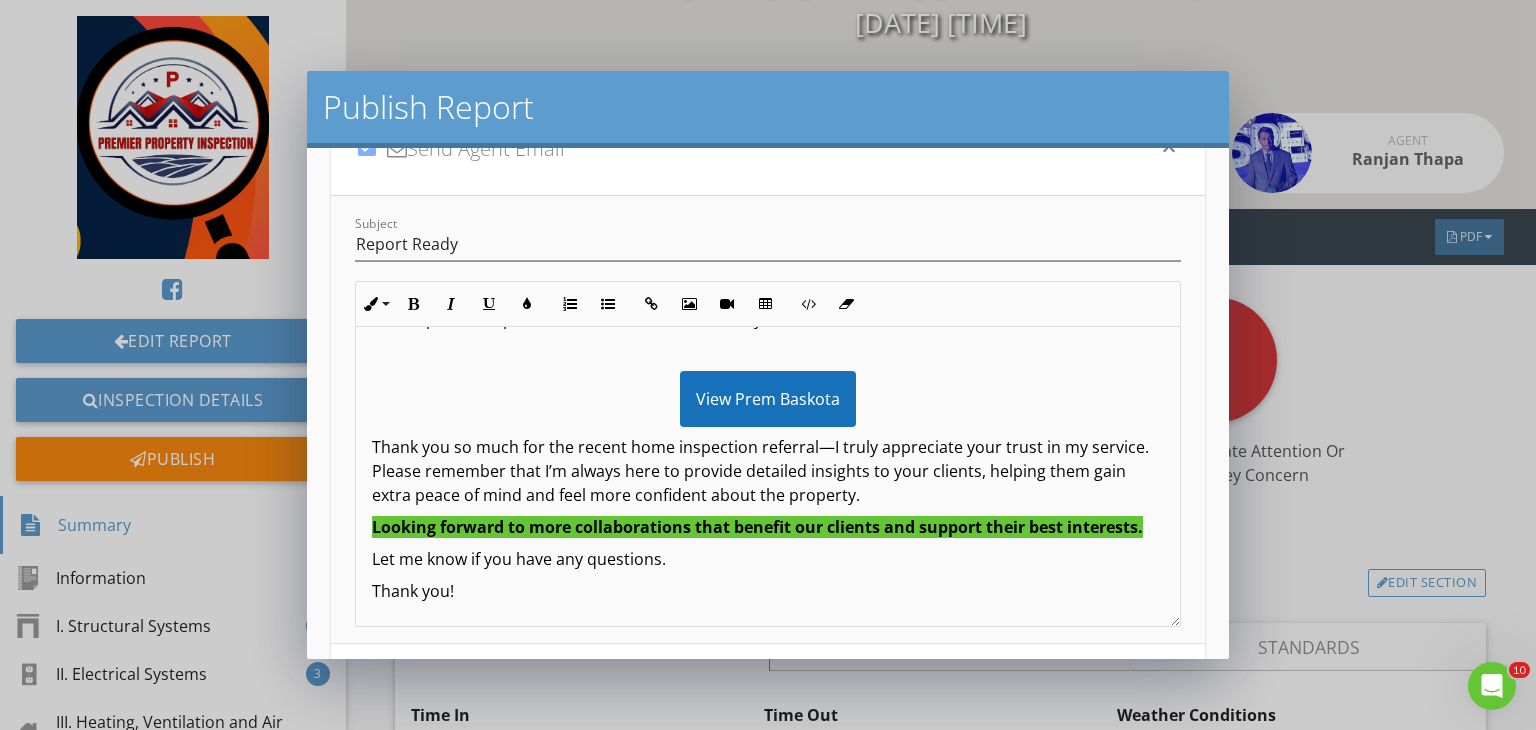 scroll, scrollTop: 100, scrollLeft: 0, axis: vertical 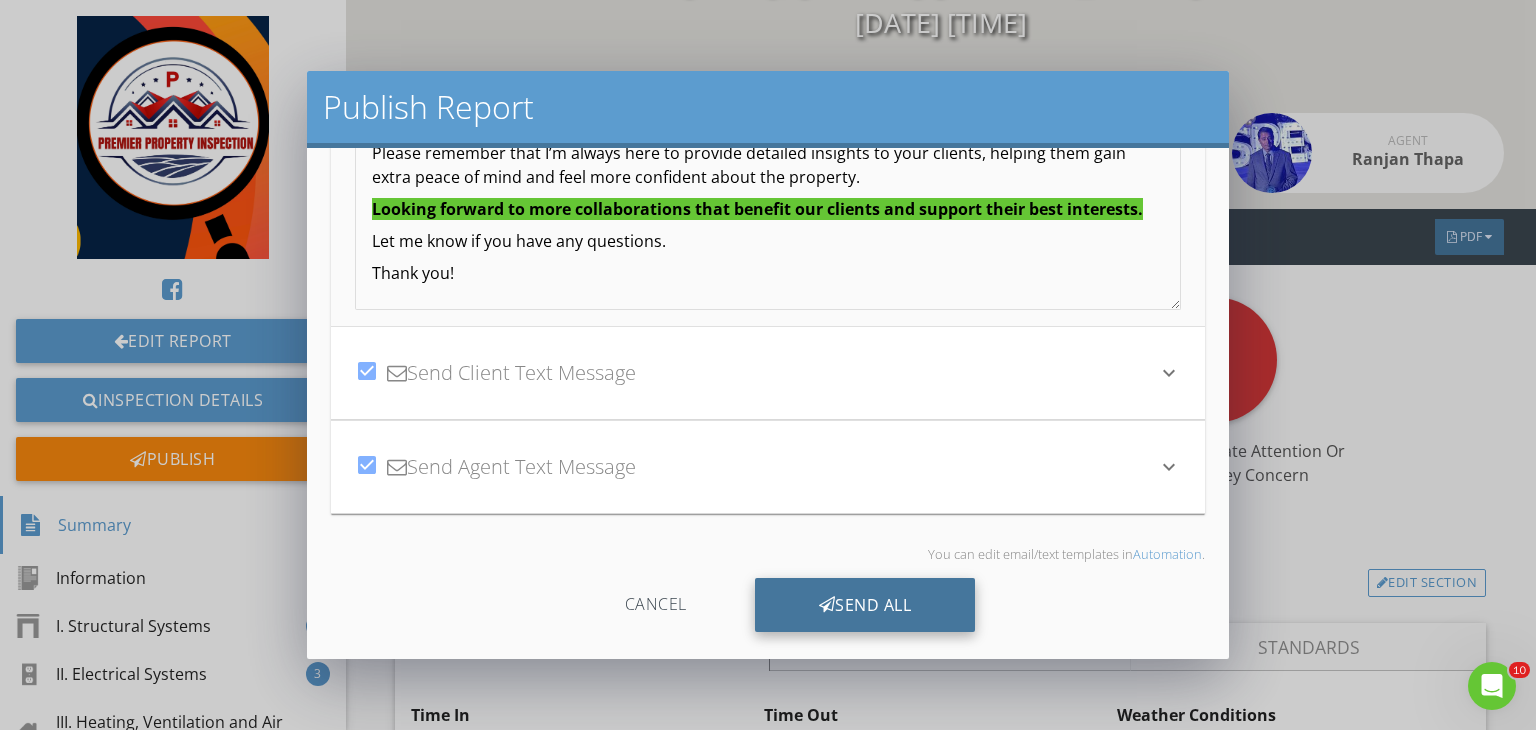 click on "Send All" at bounding box center (865, 605) 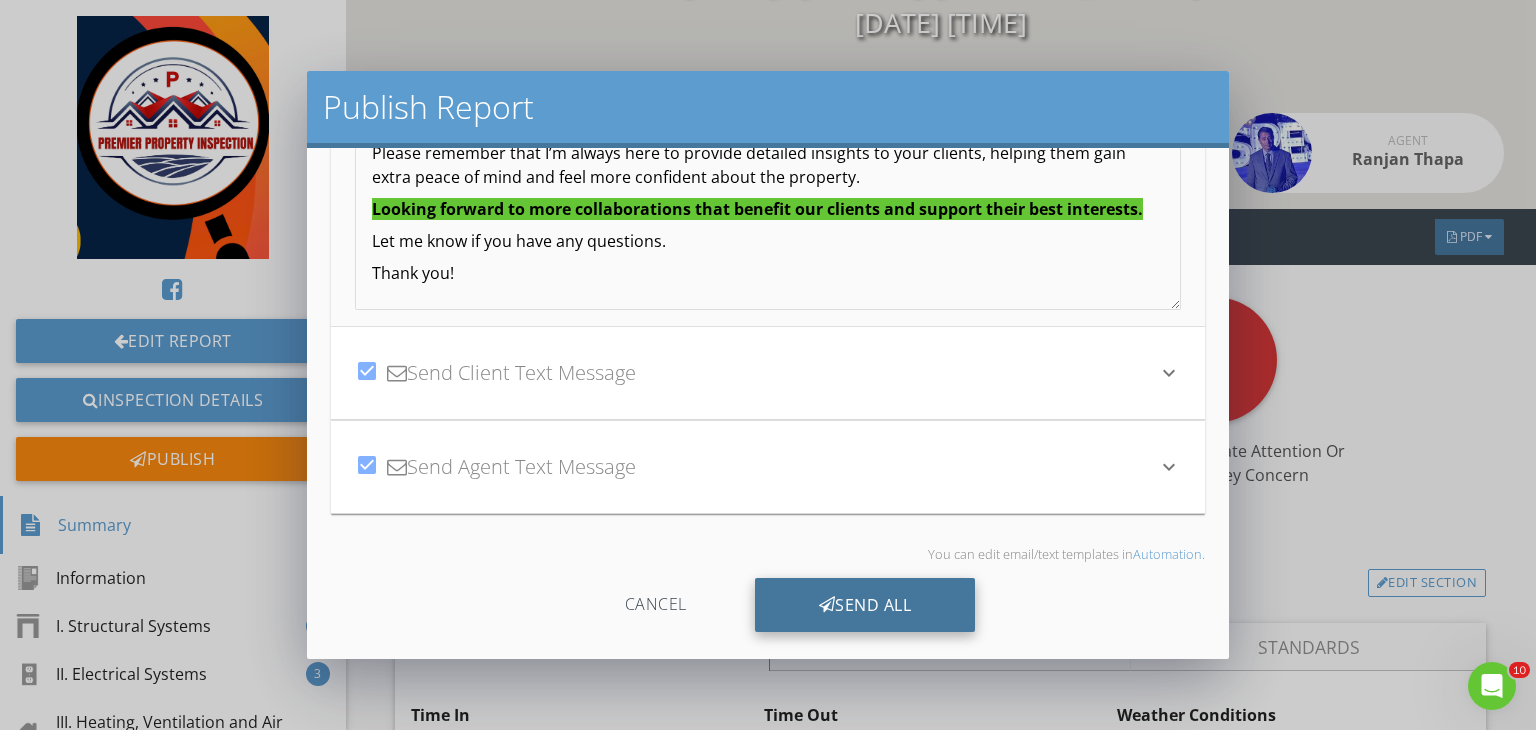click on "Send All" at bounding box center [865, 605] 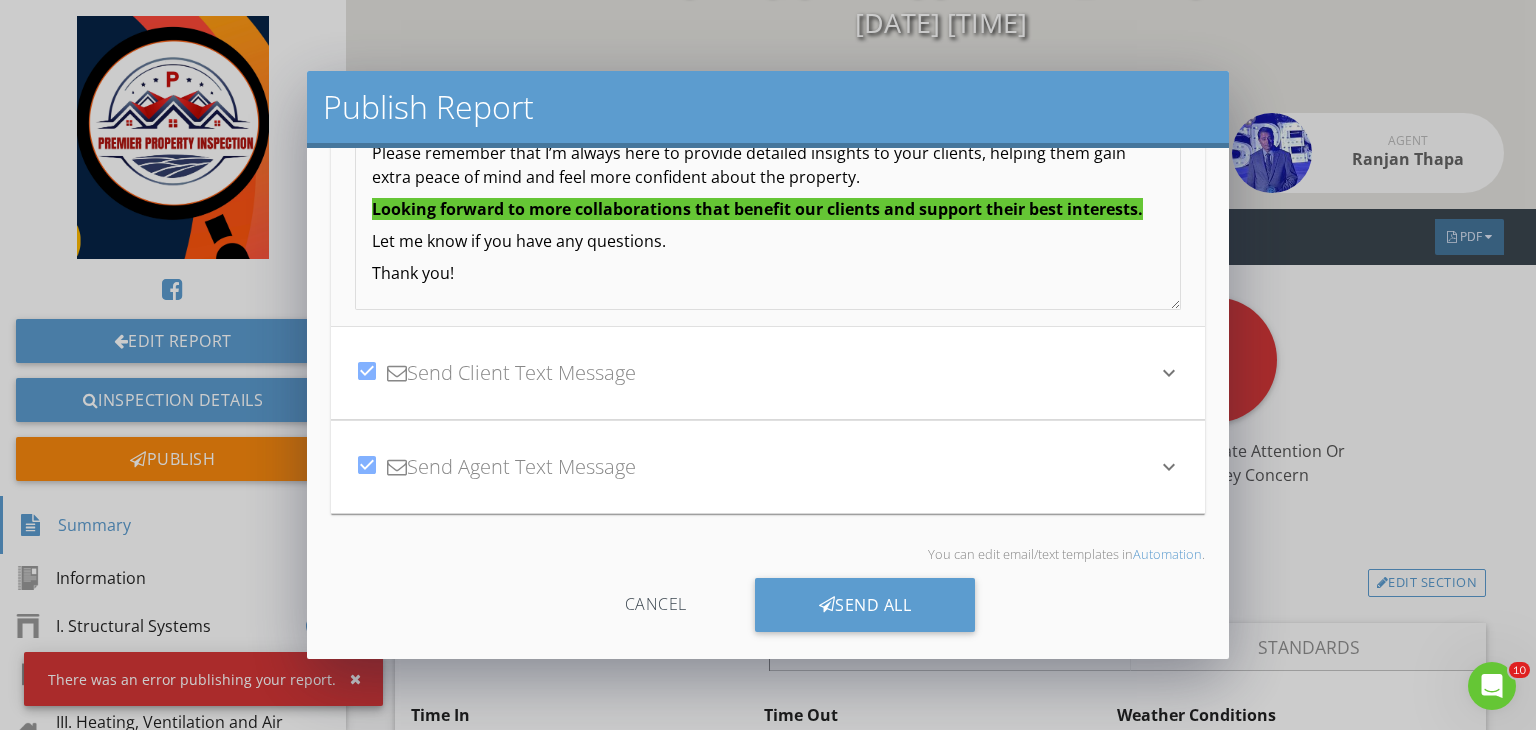 scroll, scrollTop: 0, scrollLeft: 0, axis: both 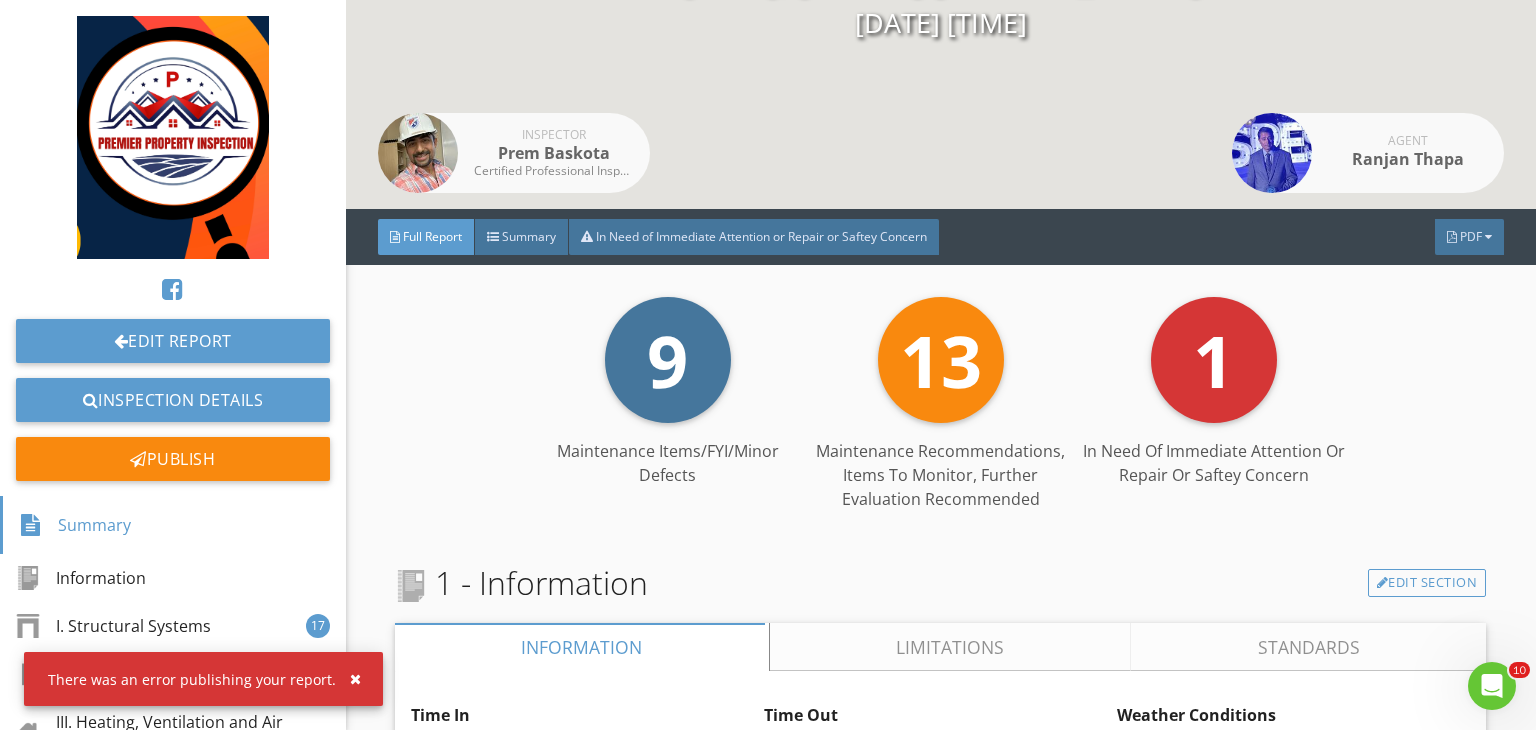click at bounding box center (768, 365) 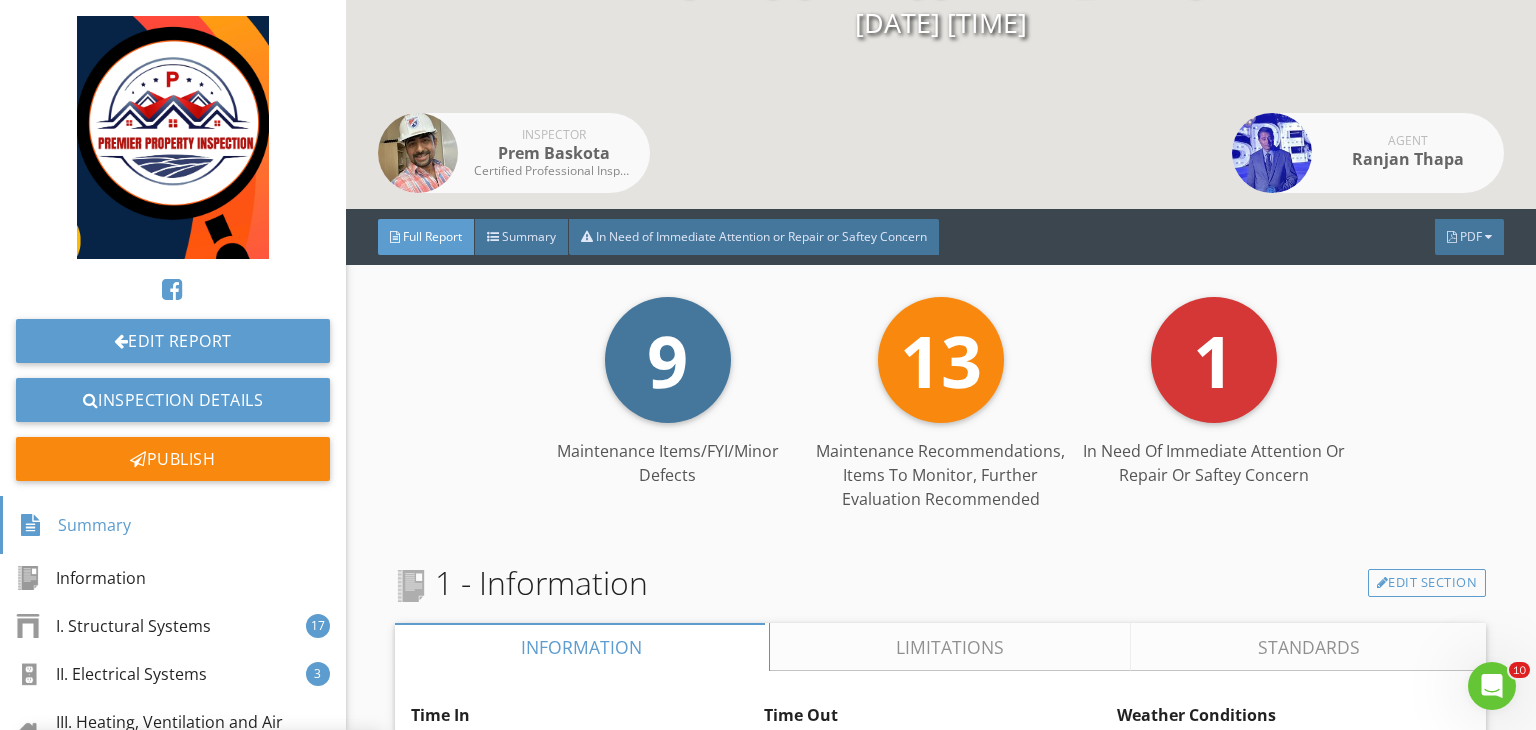 scroll, scrollTop: 0, scrollLeft: 0, axis: both 